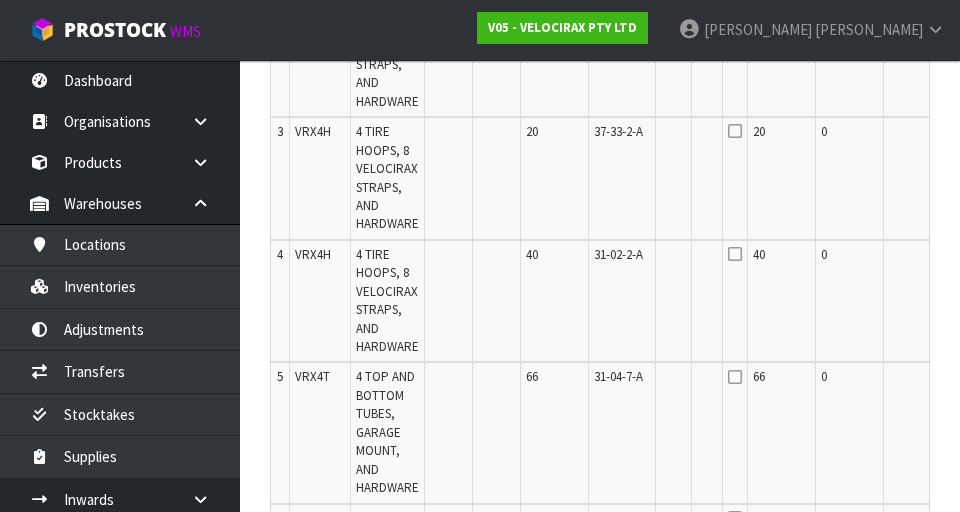 scroll, scrollTop: 804, scrollLeft: 0, axis: vertical 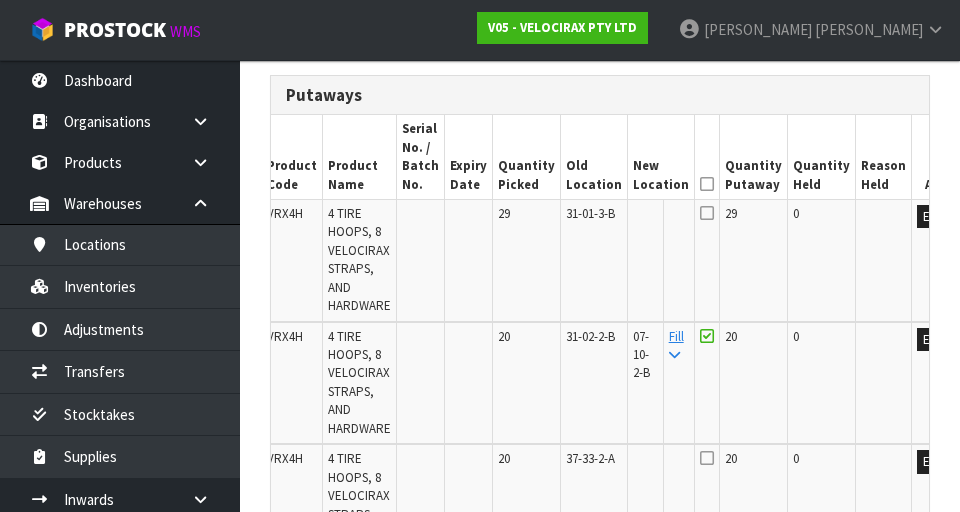 click at bounding box center (707, 336) 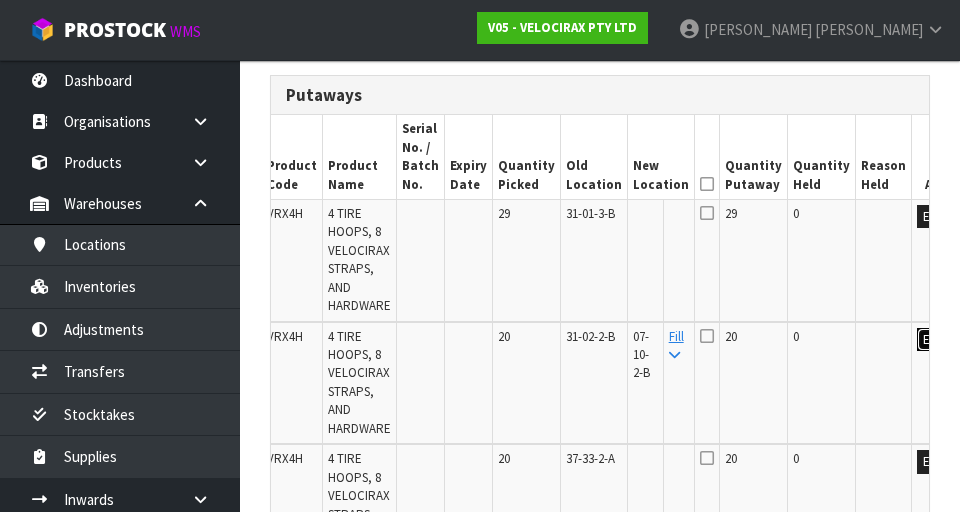 click on "Edit" at bounding box center [933, 340] 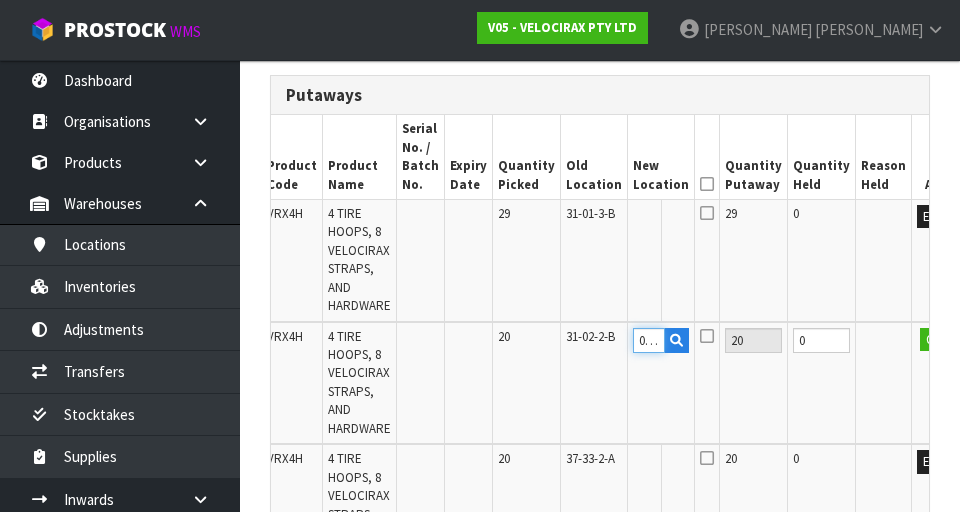 click on "07-10-2-B" at bounding box center [649, 340] 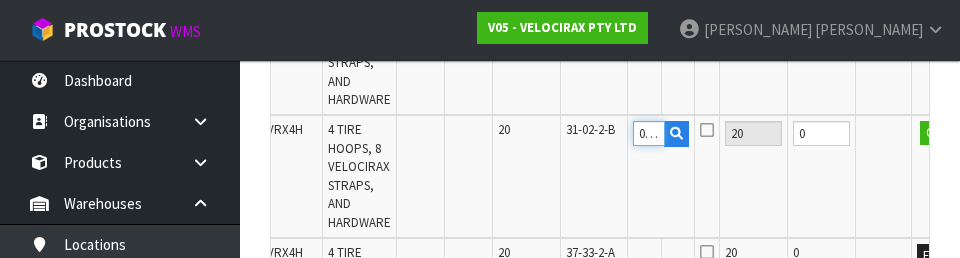 scroll, scrollTop: 680, scrollLeft: 0, axis: vertical 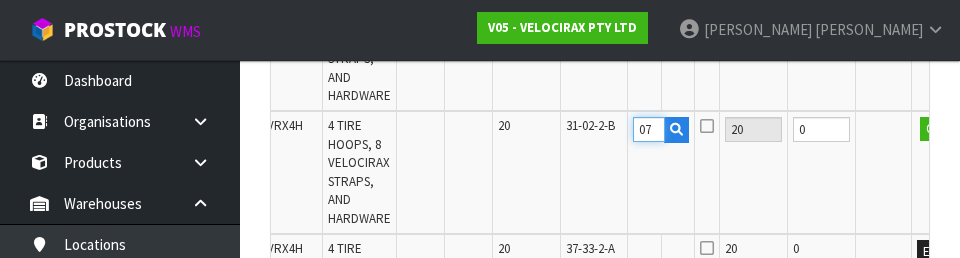 type on "0" 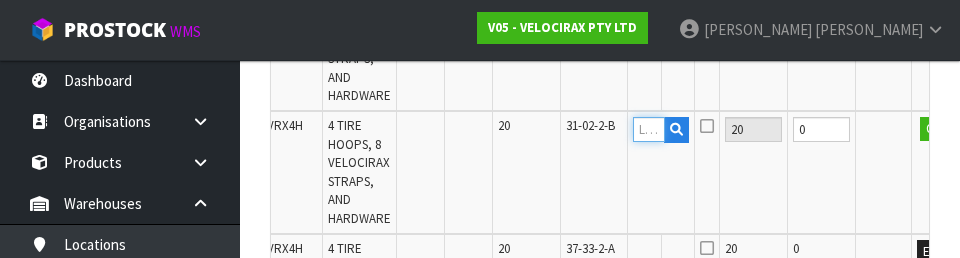 type 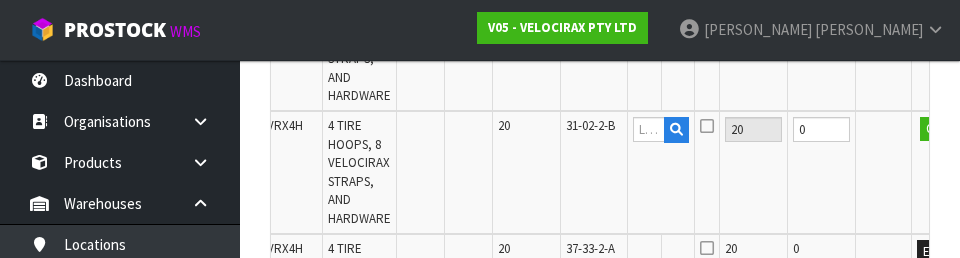 click on "0" at bounding box center (822, 172) 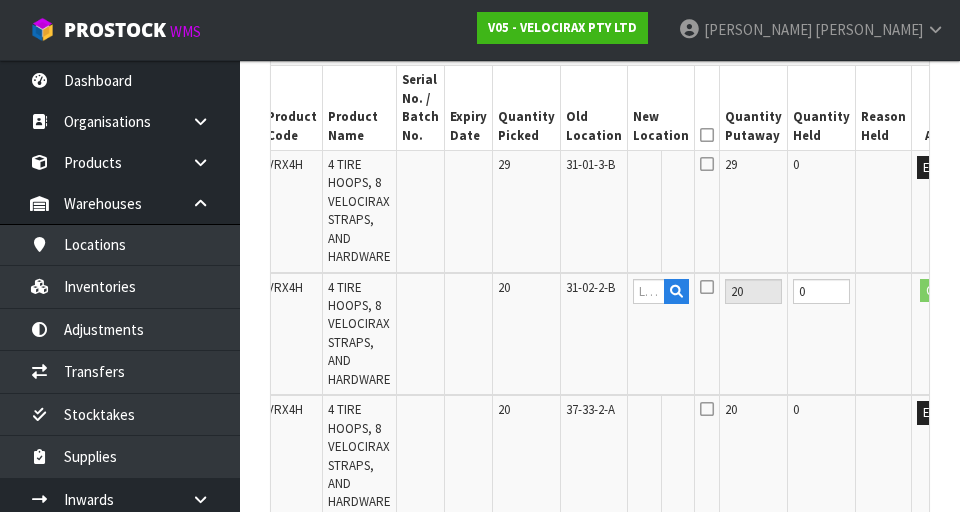 scroll, scrollTop: 518, scrollLeft: 0, axis: vertical 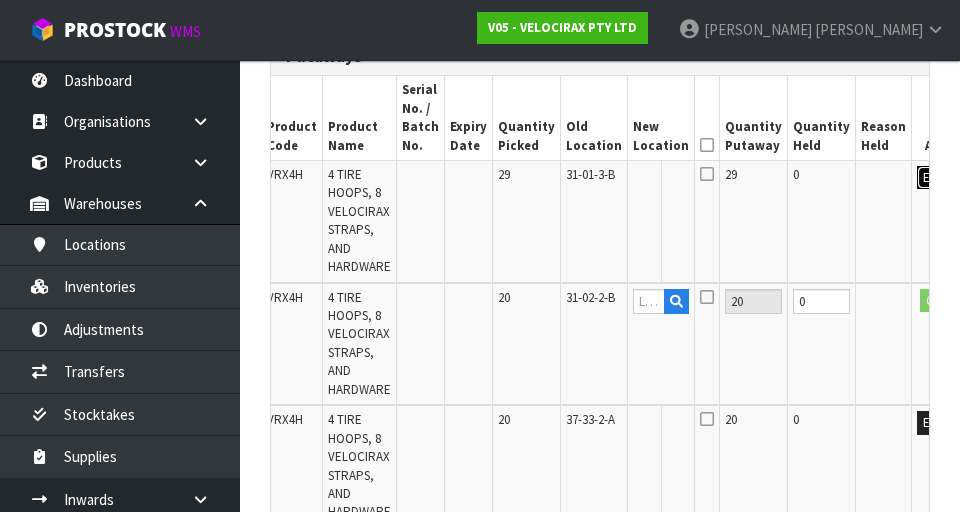 click on "Edit" at bounding box center [933, 178] 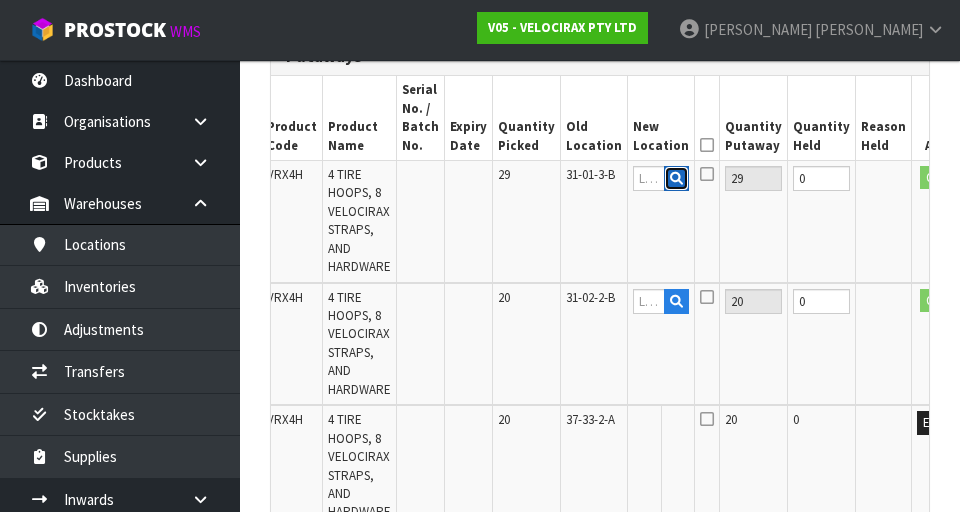 click at bounding box center (676, 179) 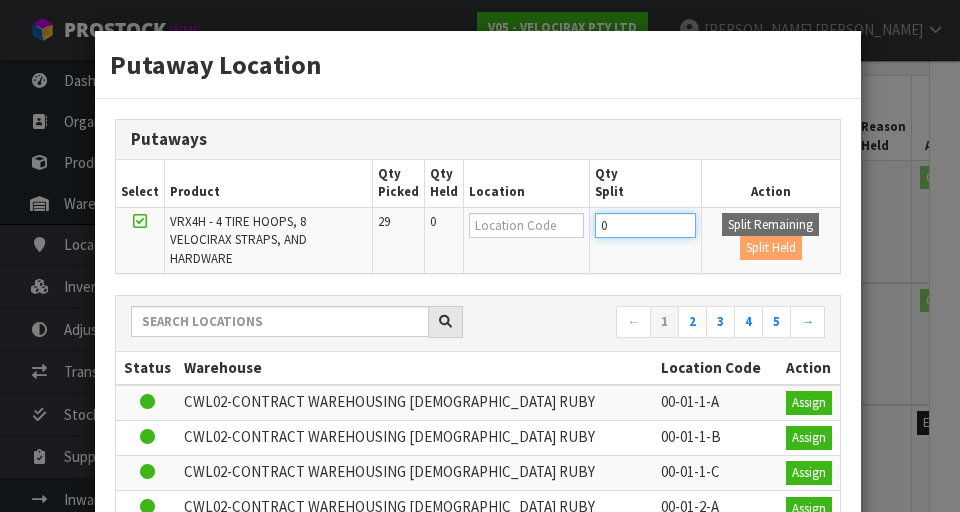 click on "0" at bounding box center [645, 225] 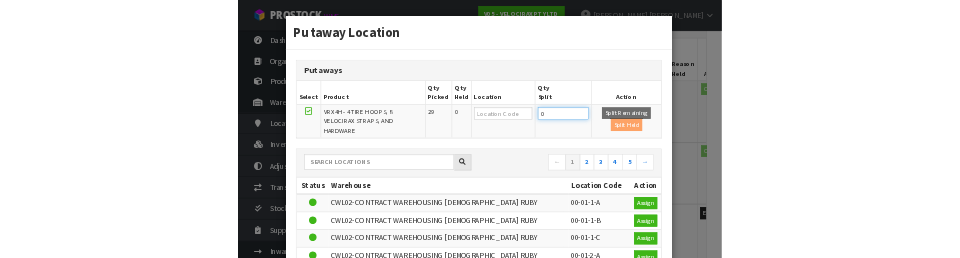 scroll, scrollTop: 509, scrollLeft: 0, axis: vertical 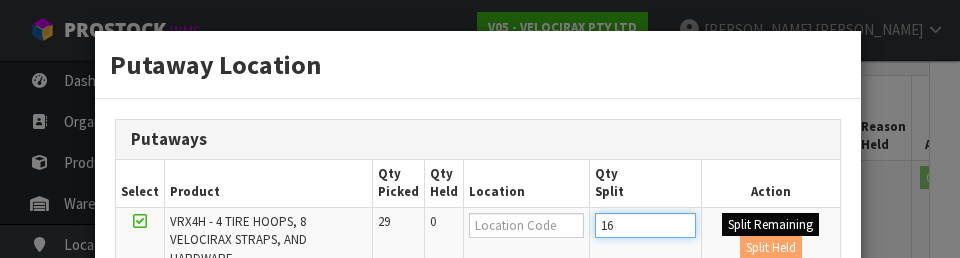 type on "16" 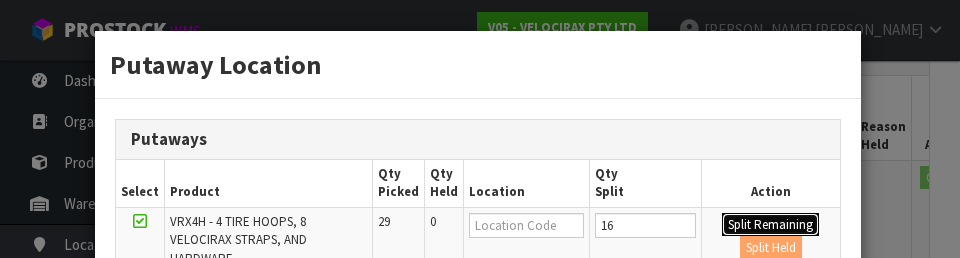 click on "Split Remaining" at bounding box center (770, 225) 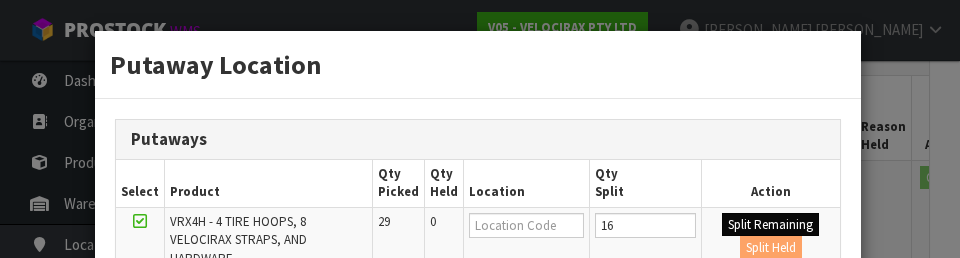 type on "16" 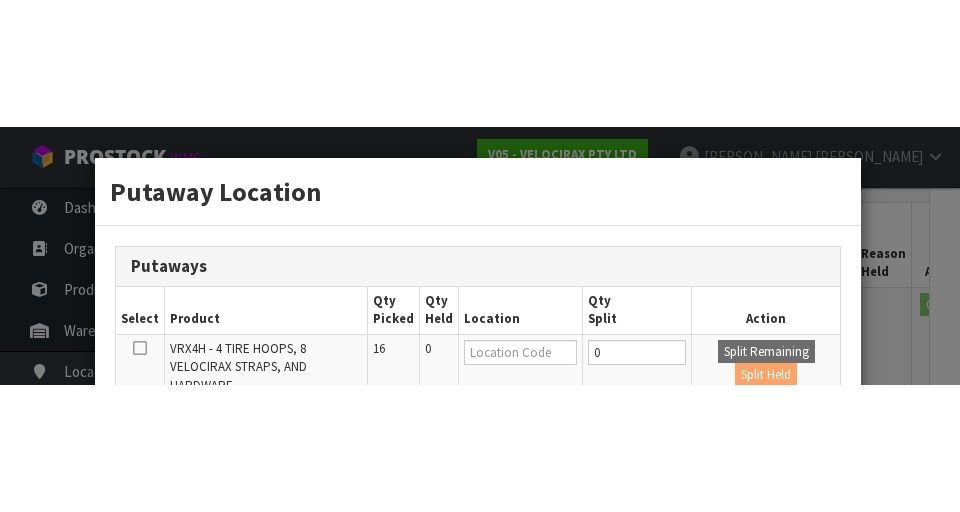 scroll, scrollTop: 518, scrollLeft: 0, axis: vertical 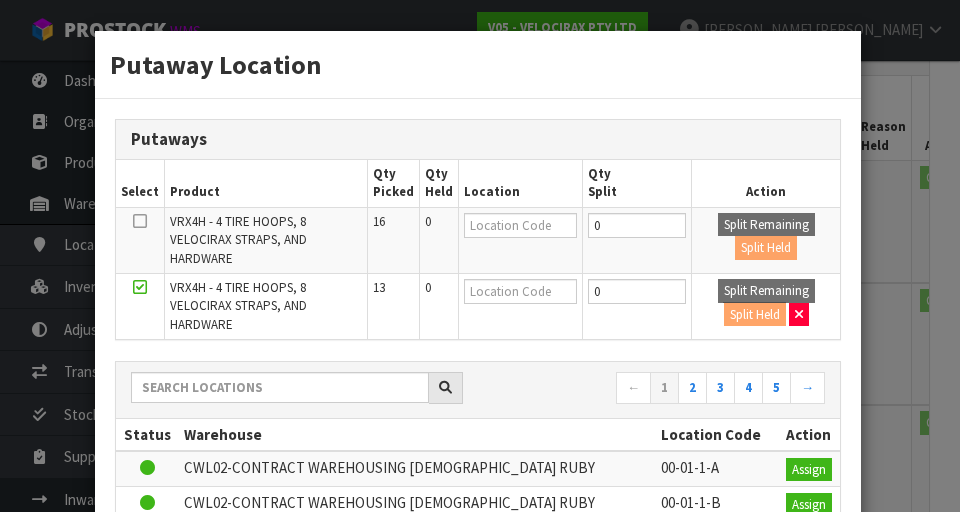click on "Putaway Location
Putaways
Select
Product
Qty  Picked
Qty  Held
Location
Qty  Split
Action
VRX4H - 4 TIRE HOOPS, 8 VELOCIRAX STRAPS, AND HARDWARE
16
0
0
Split Remaining
Split Held
VRX4H - 4 TIRE HOOPS, 8 VELOCIRAX STRAPS, AND HARDWARE
13
0
0
Split Remaining
Split Held" at bounding box center (480, 256) 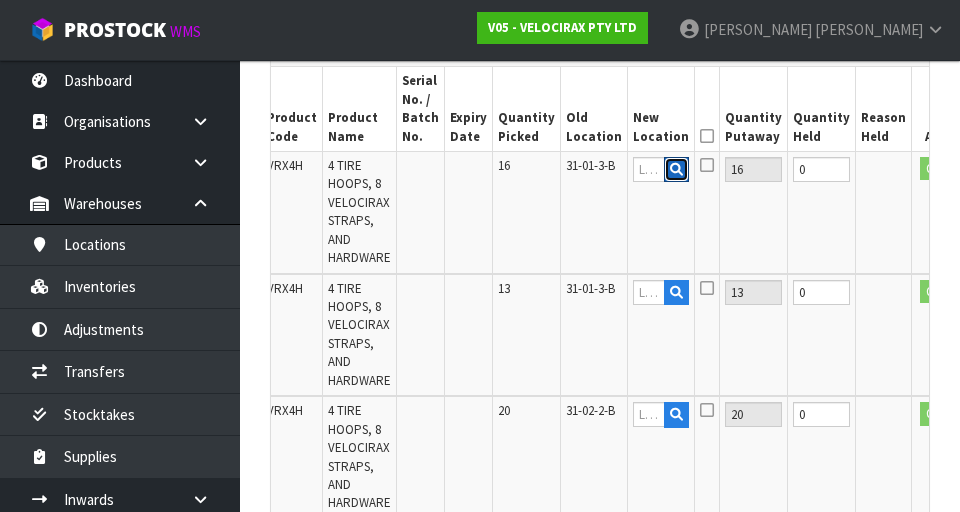 scroll, scrollTop: 525, scrollLeft: 0, axis: vertical 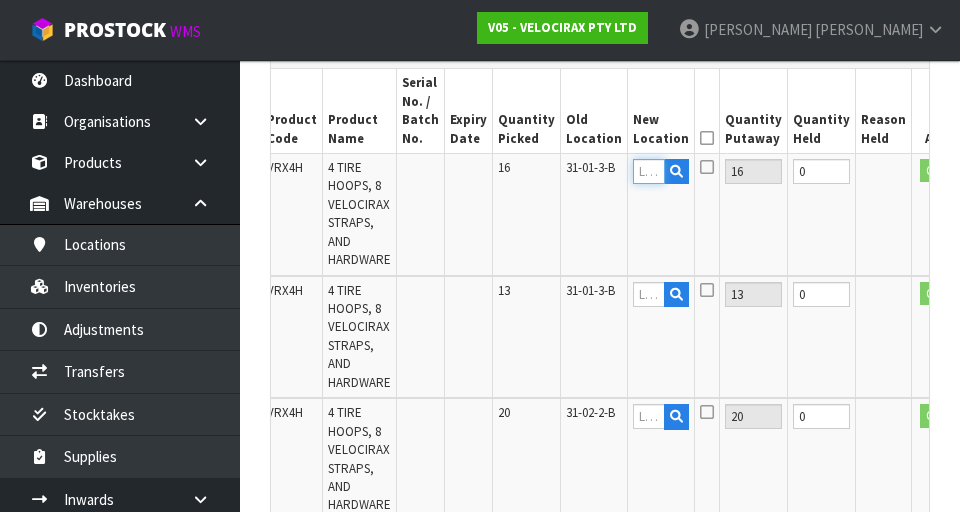 click at bounding box center (649, 171) 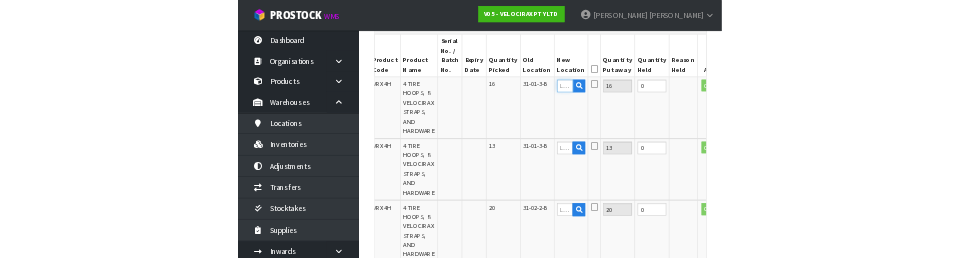 scroll, scrollTop: 516, scrollLeft: 0, axis: vertical 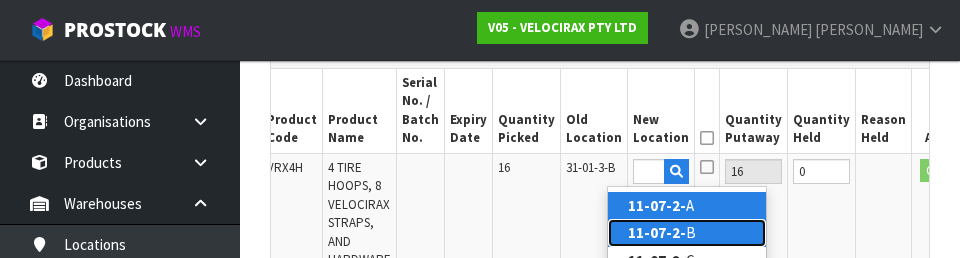 click on "11-07-2- B" at bounding box center [687, 232] 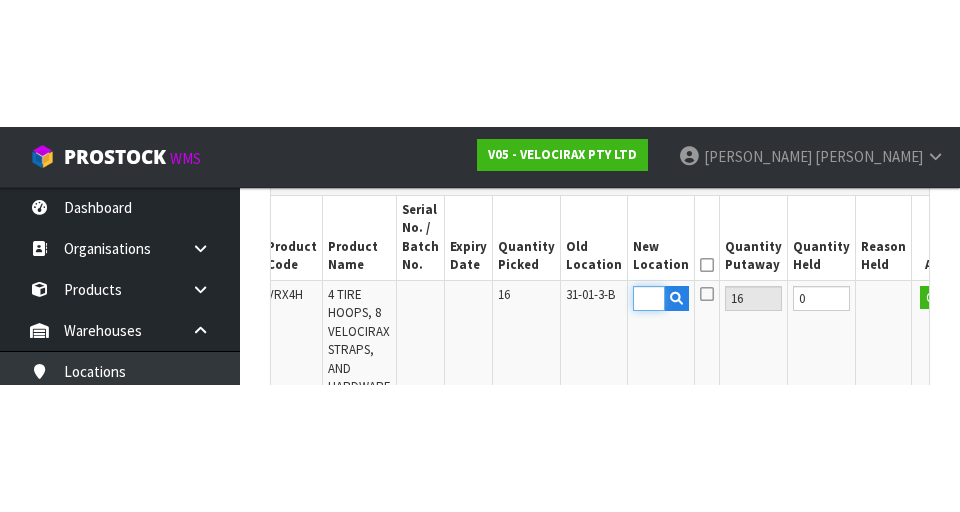 scroll, scrollTop: 525, scrollLeft: 0, axis: vertical 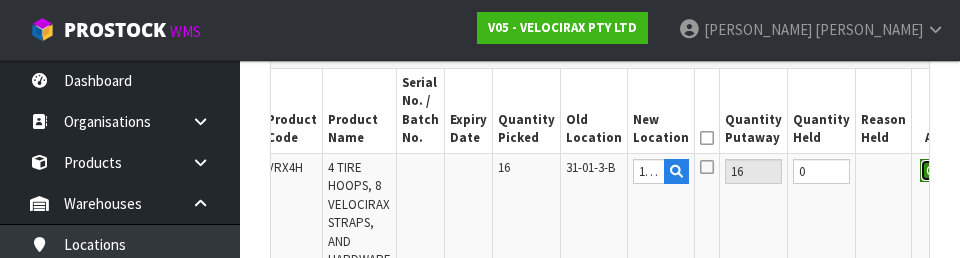 click on "OK" at bounding box center [934, 171] 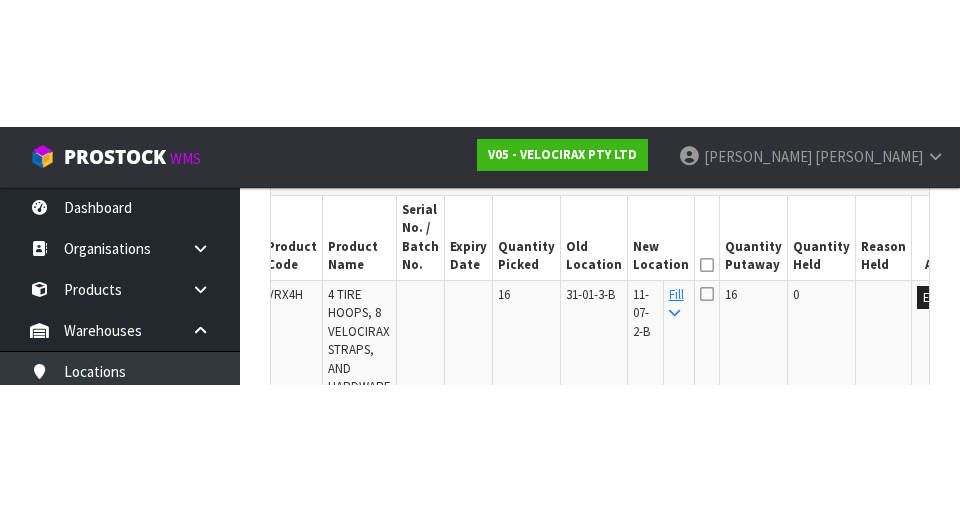scroll, scrollTop: 525, scrollLeft: 0, axis: vertical 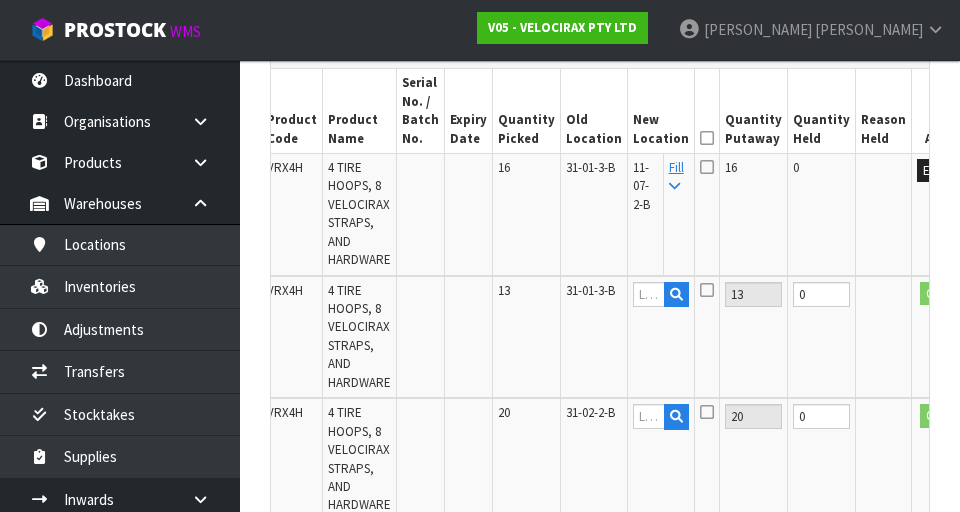 click at bounding box center (707, 167) 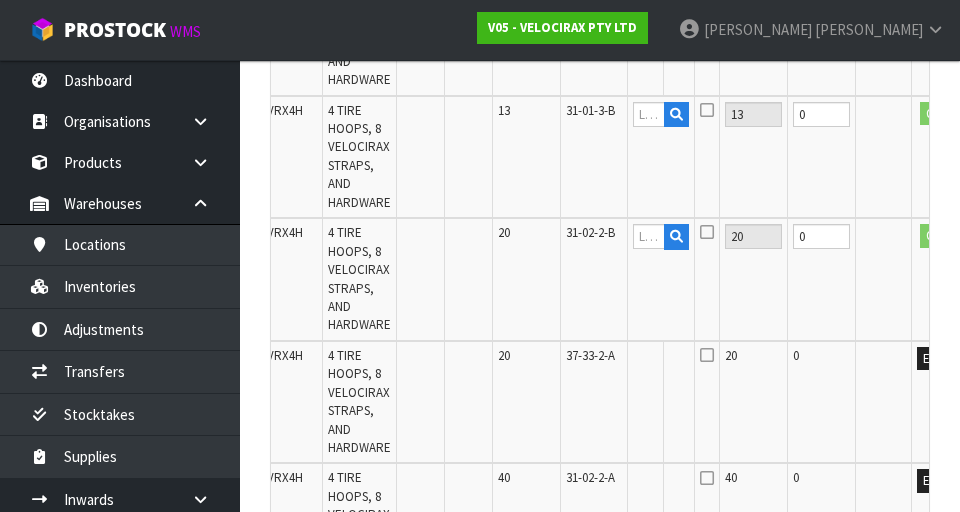 scroll, scrollTop: 710, scrollLeft: 0, axis: vertical 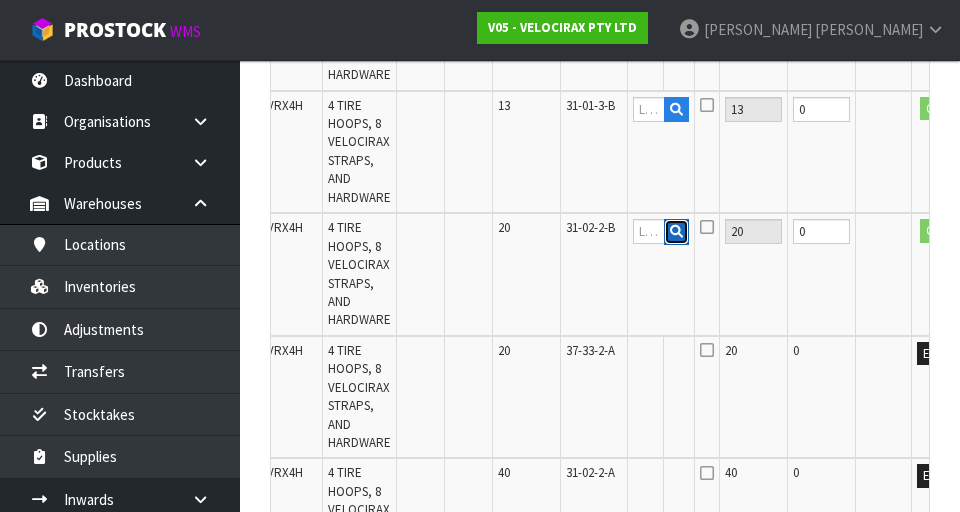click at bounding box center (676, 232) 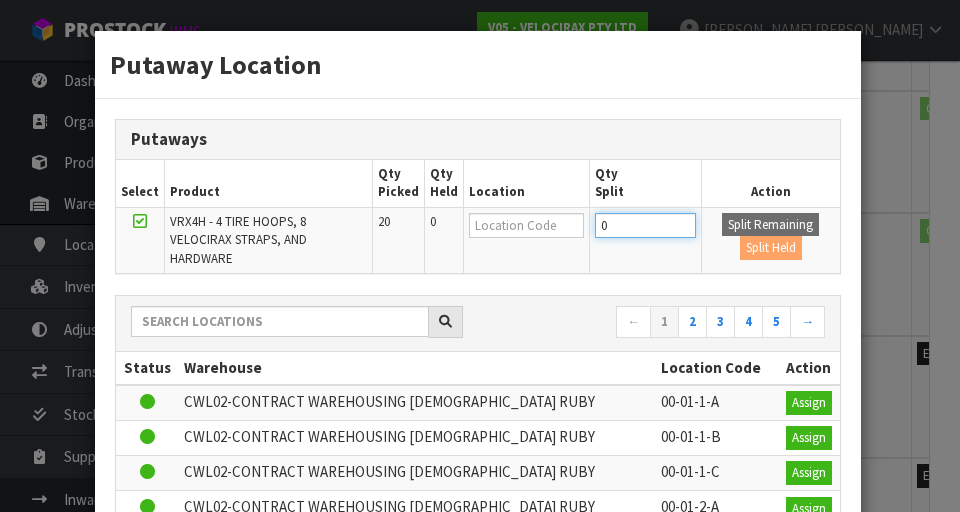 click on "0" at bounding box center [645, 225] 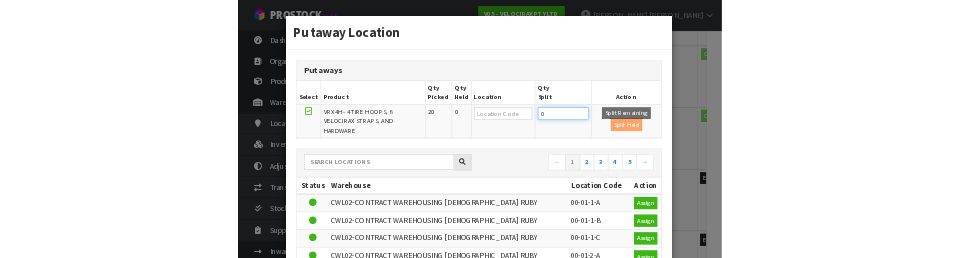 scroll, scrollTop: 701, scrollLeft: 0, axis: vertical 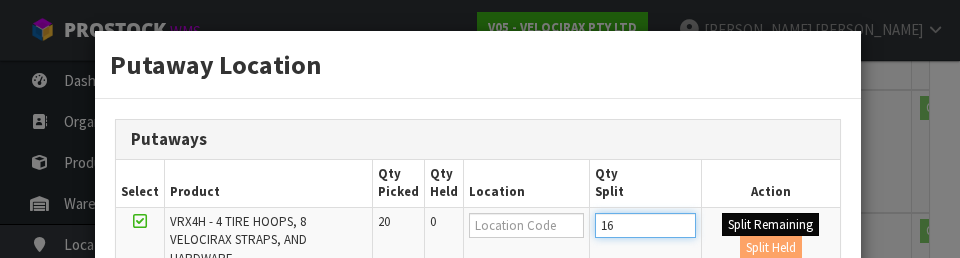 type on "16" 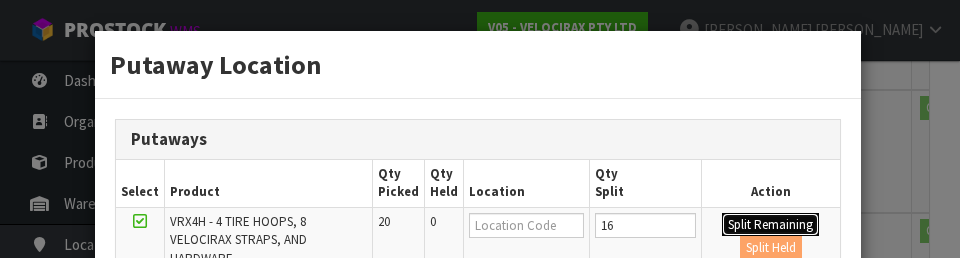 click on "Split Remaining" at bounding box center [770, 225] 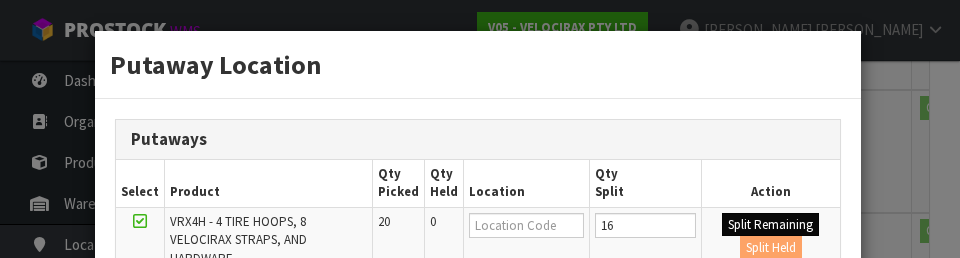 type on "16" 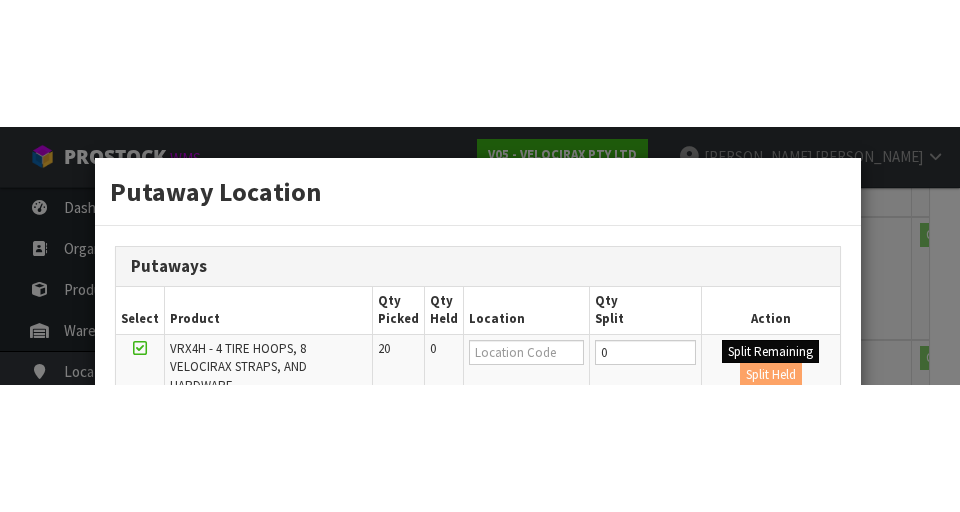 scroll, scrollTop: 710, scrollLeft: 0, axis: vertical 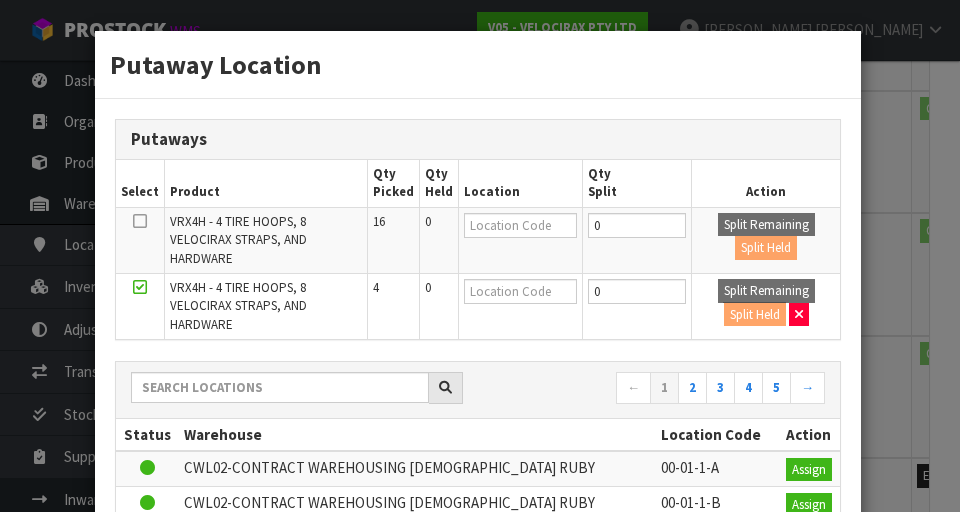 click on "Putaway Location
Putaways
Select
Product
Qty  Picked
Qty  Held
Location
Qty  Split
Action
VRX4H - 4 TIRE HOOPS, 8 VELOCIRAX STRAPS, AND HARDWARE
16
0
0
Split Remaining
Split Held
VRX4H - 4 TIRE HOOPS, 8 VELOCIRAX STRAPS, AND HARDWARE
4
0
0
Split Remaining
Split Held" at bounding box center [480, 256] 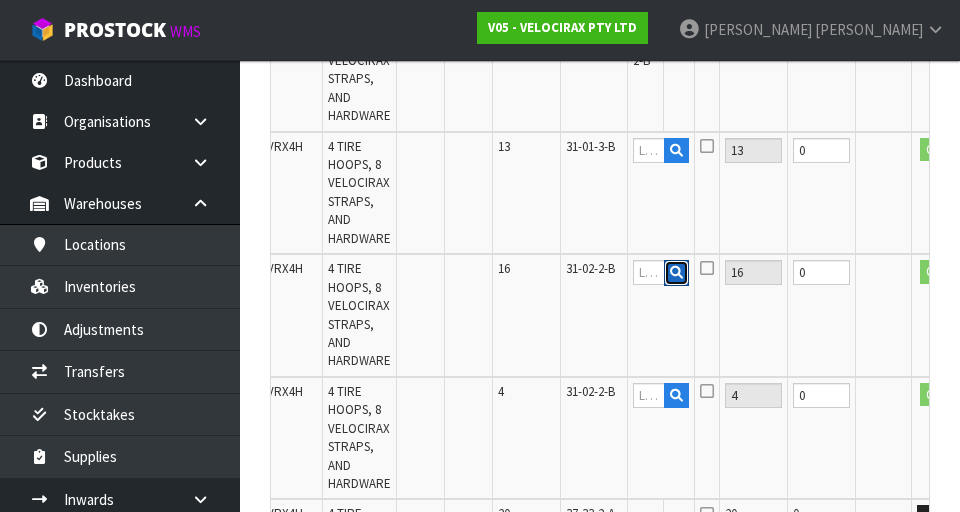 scroll, scrollTop: 673, scrollLeft: 0, axis: vertical 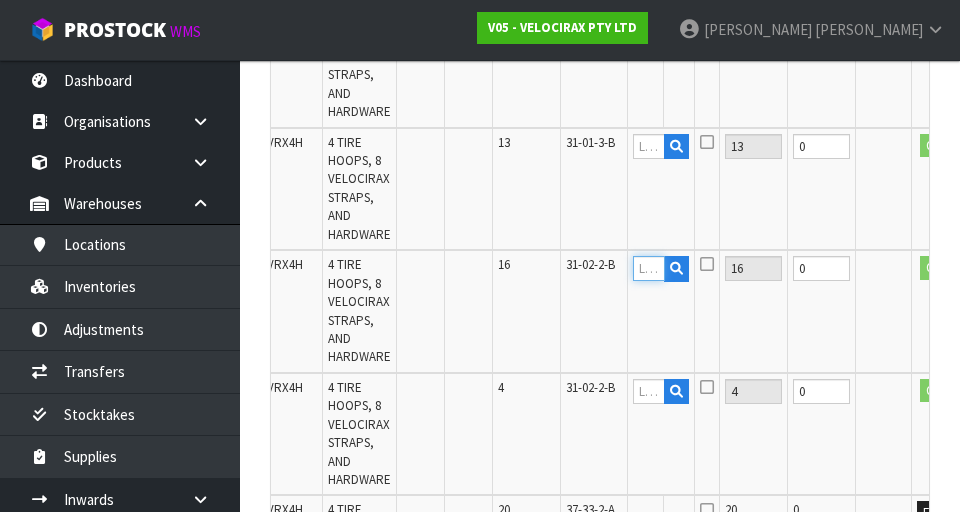 click at bounding box center (649, 268) 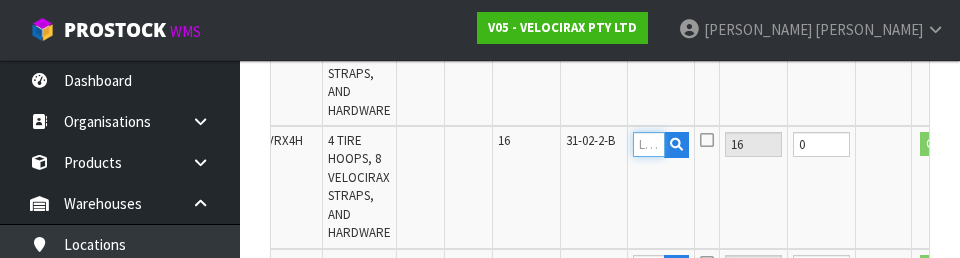 scroll, scrollTop: 803, scrollLeft: 0, axis: vertical 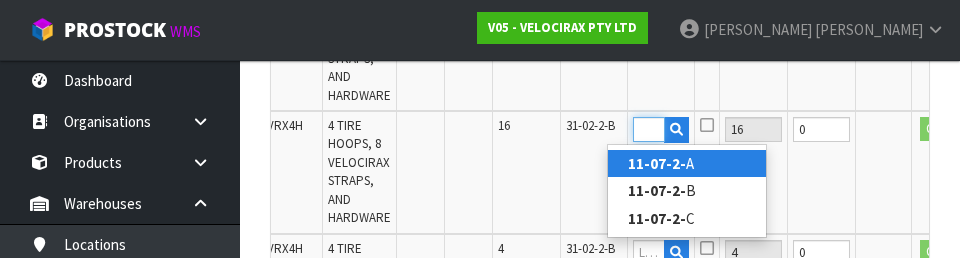 type on "11-07-2-B" 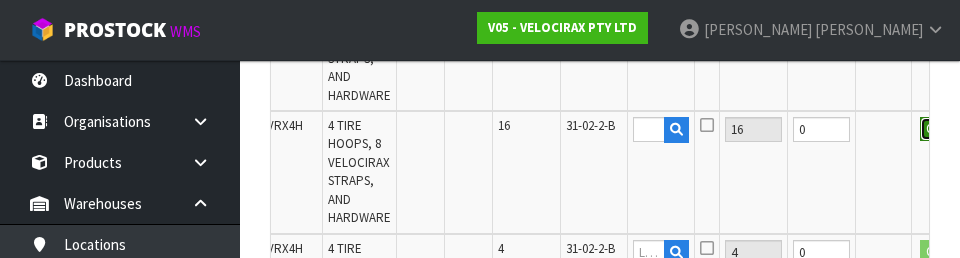 click on "OK" at bounding box center (934, 129) 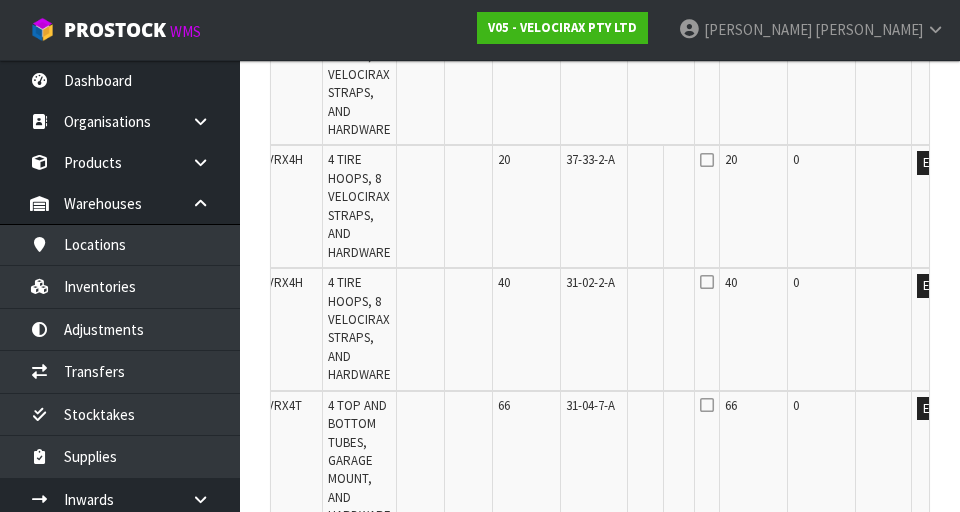 scroll, scrollTop: 1014, scrollLeft: 0, axis: vertical 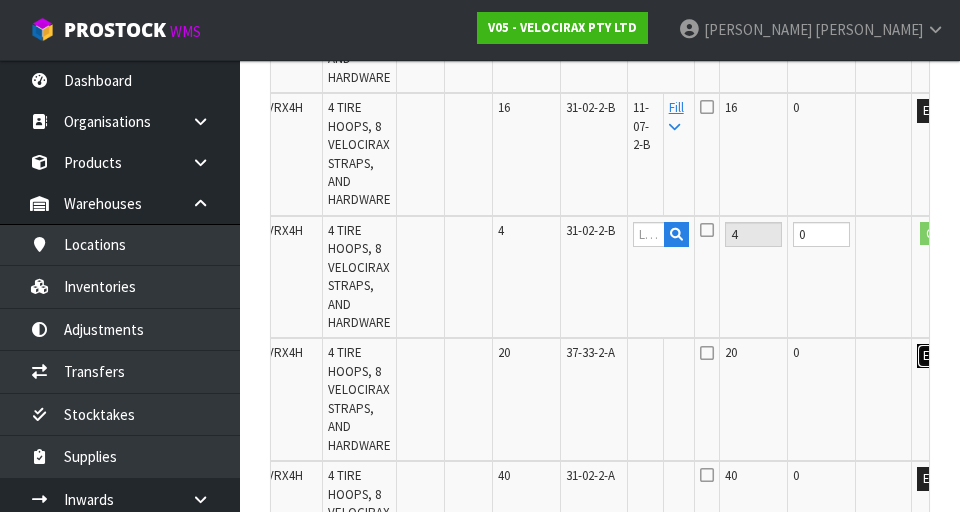 click on "Edit" at bounding box center (933, 356) 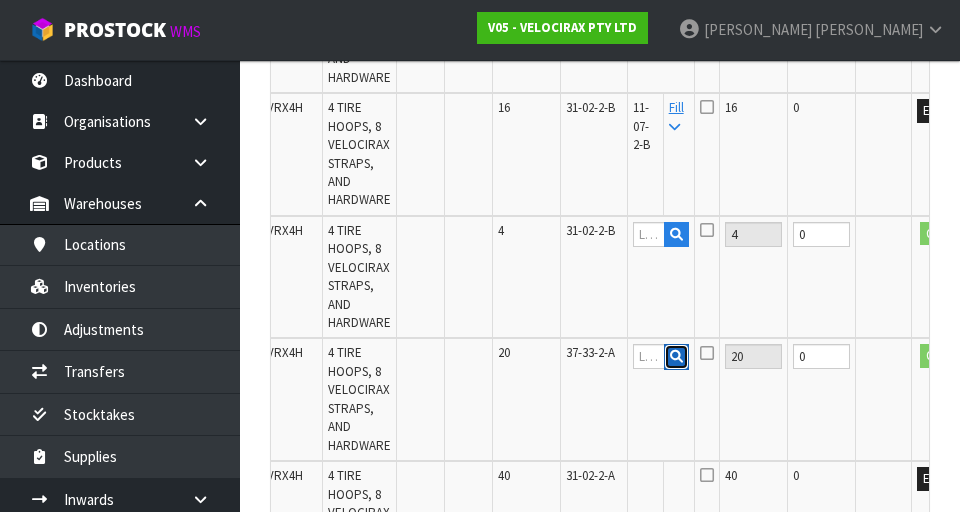 click at bounding box center (676, 357) 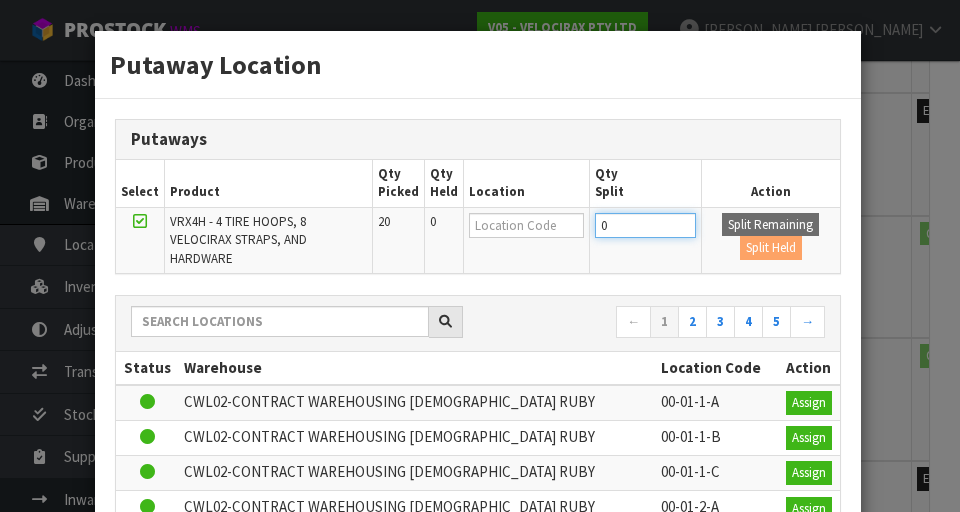 click on "0" at bounding box center [645, 225] 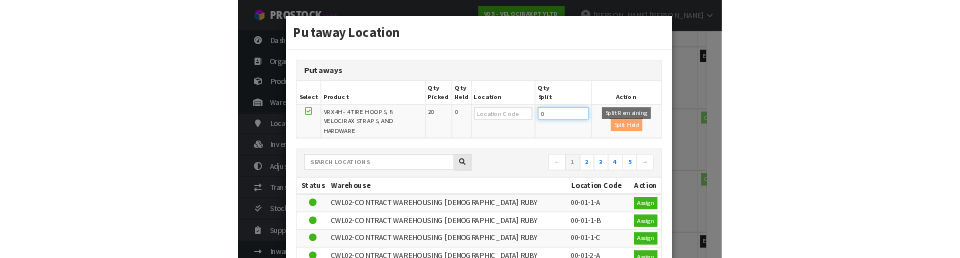 scroll, scrollTop: 821, scrollLeft: 0, axis: vertical 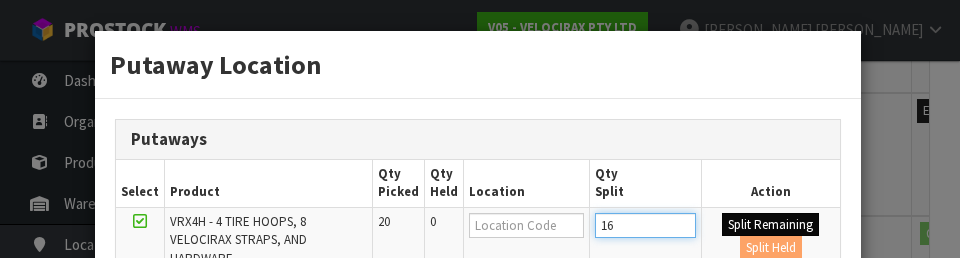 type on "16" 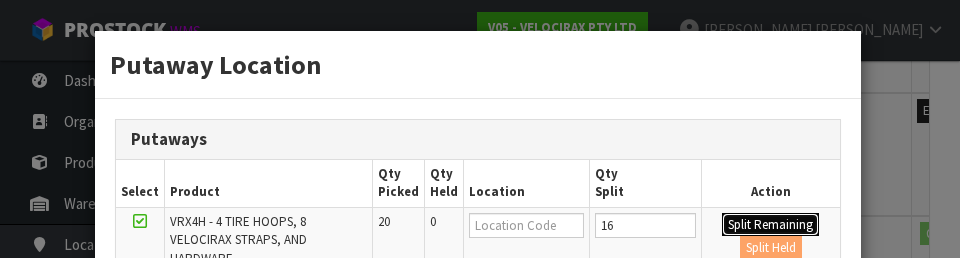 click on "Split Remaining" at bounding box center [770, 225] 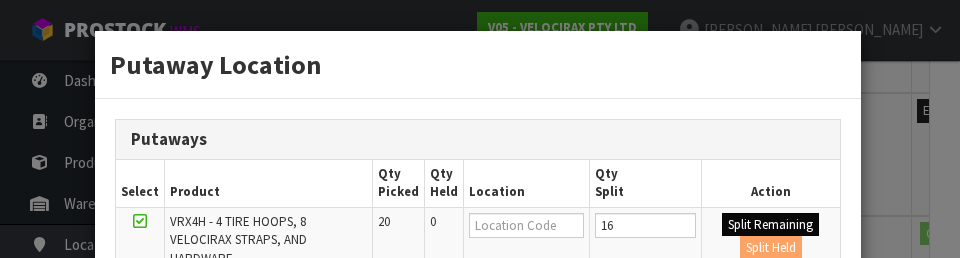 type on "16" 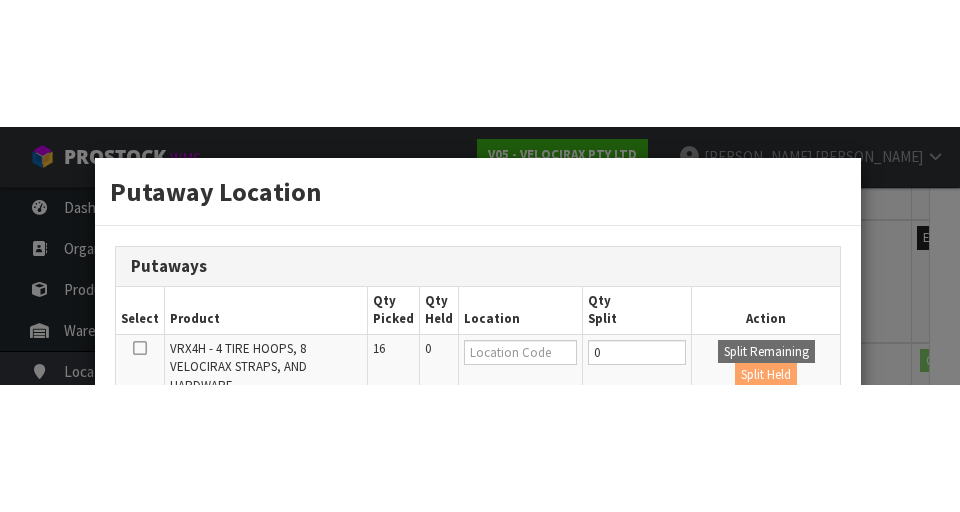 scroll, scrollTop: 830, scrollLeft: 0, axis: vertical 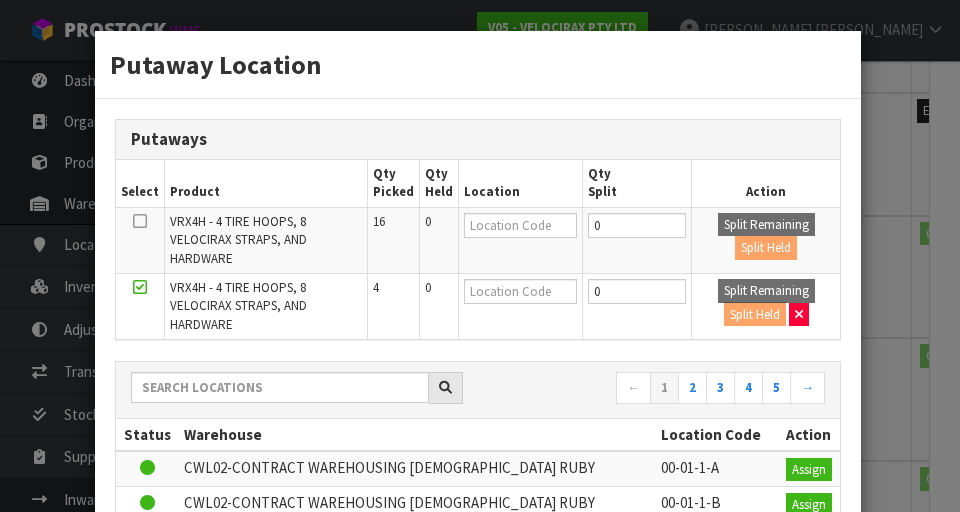 click on "Putaways" at bounding box center (478, 139) 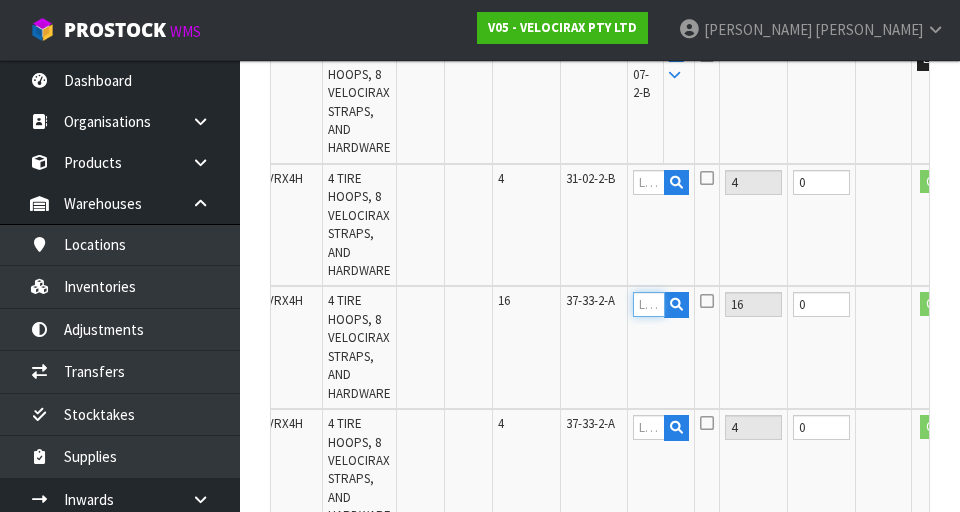 click at bounding box center (649, 304) 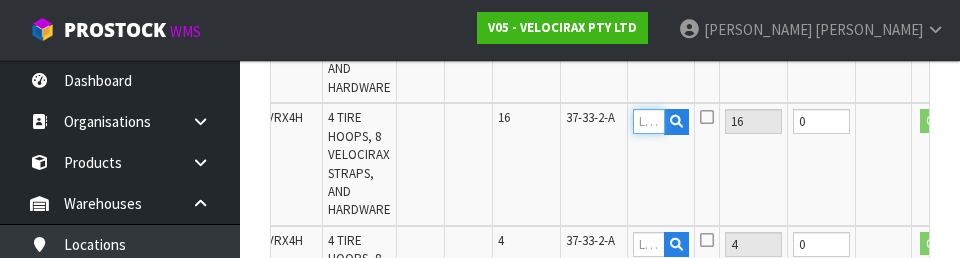 scroll, scrollTop: 1060, scrollLeft: 0, axis: vertical 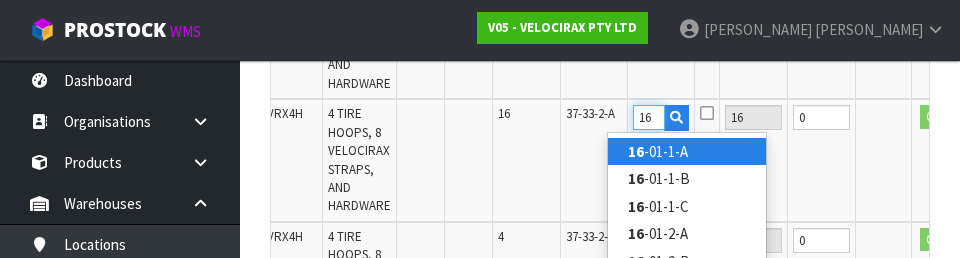 type on "1" 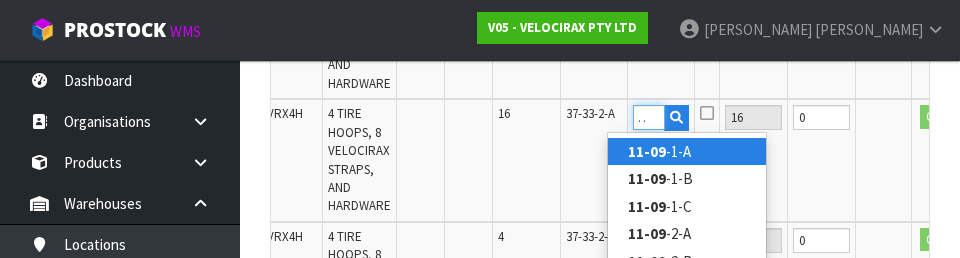 scroll, scrollTop: 0, scrollLeft: 20, axis: horizontal 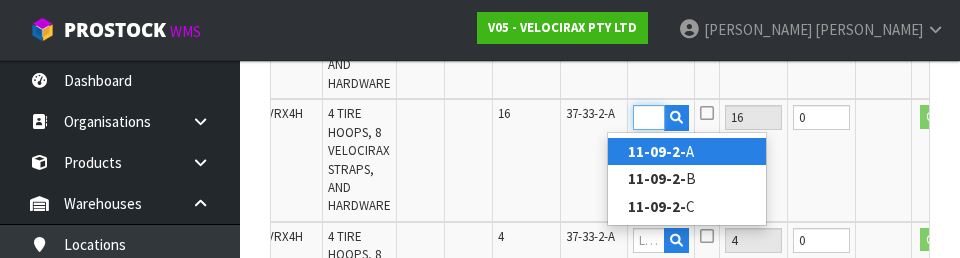 type on "11-09-2-B" 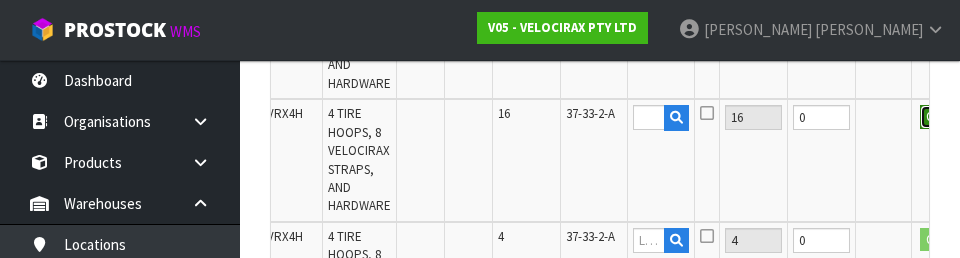 click on "OK" at bounding box center (934, 117) 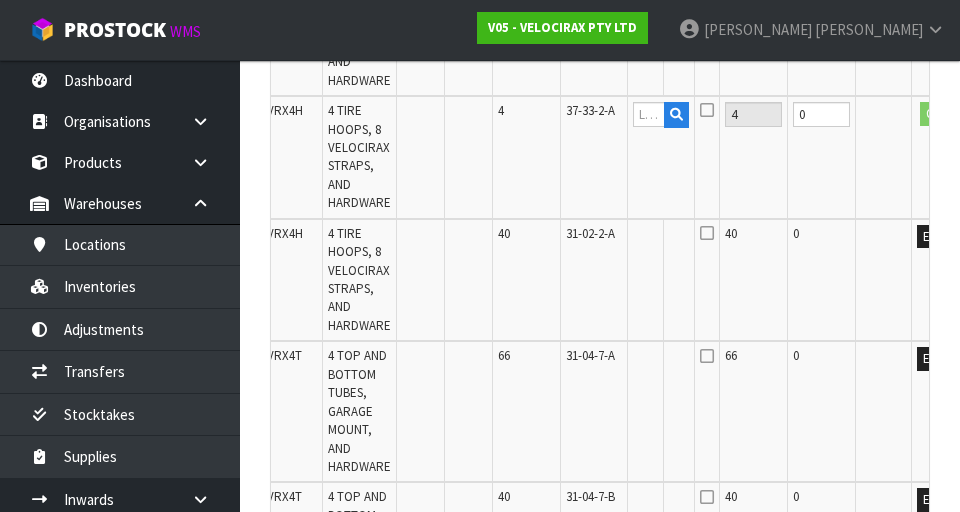scroll, scrollTop: 1208, scrollLeft: 0, axis: vertical 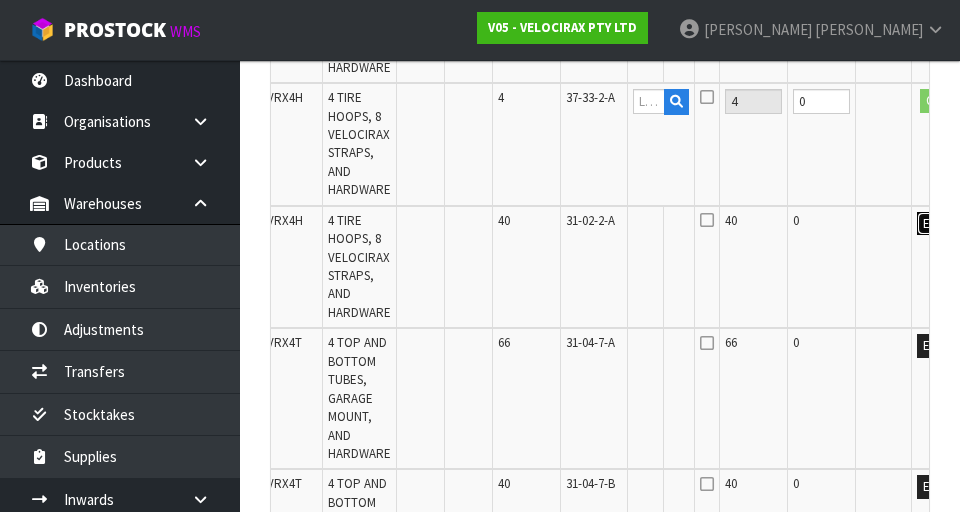click on "Edit" at bounding box center [933, 224] 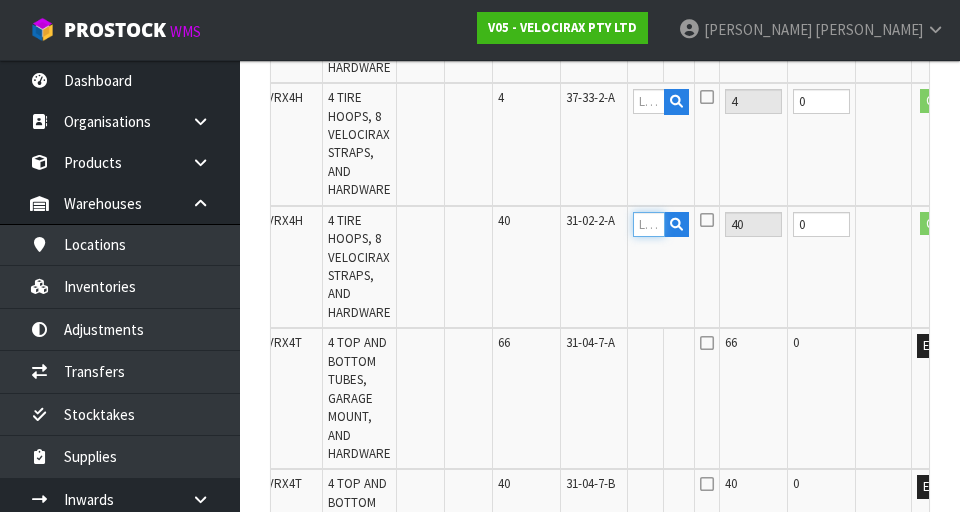 click at bounding box center [649, 224] 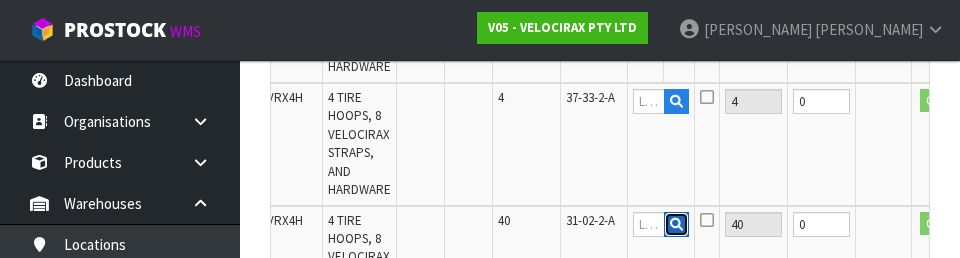 click at bounding box center [676, 225] 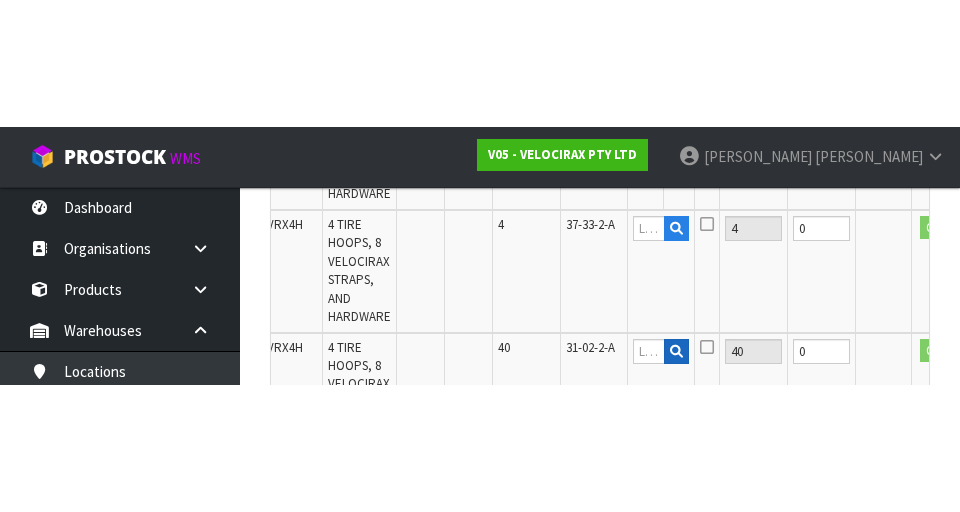 scroll, scrollTop: 1208, scrollLeft: 0, axis: vertical 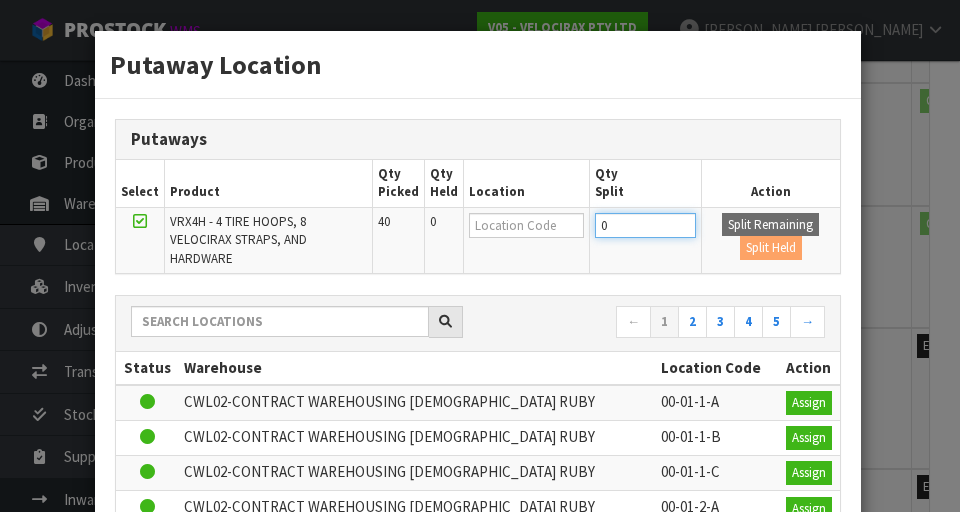 click on "0" at bounding box center [645, 225] 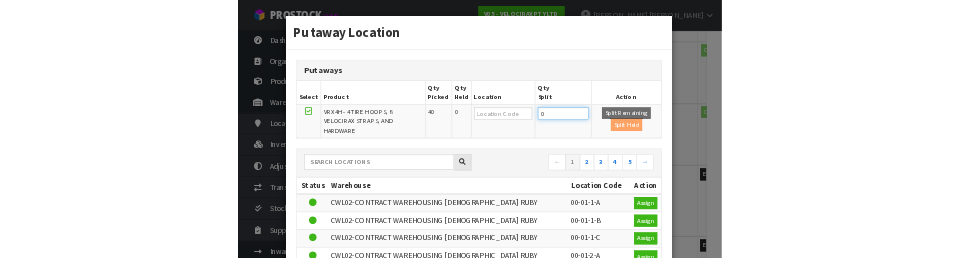 scroll, scrollTop: 1199, scrollLeft: 0, axis: vertical 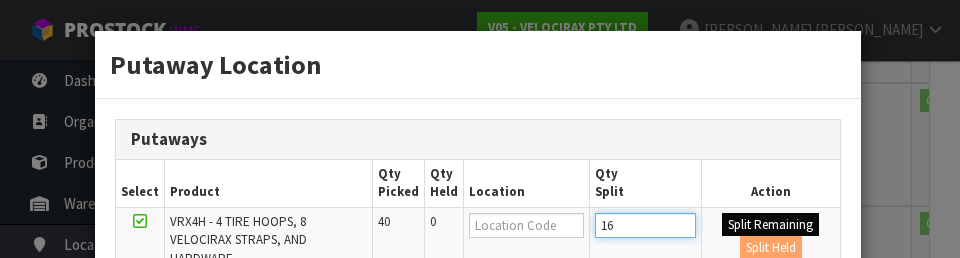 type on "16" 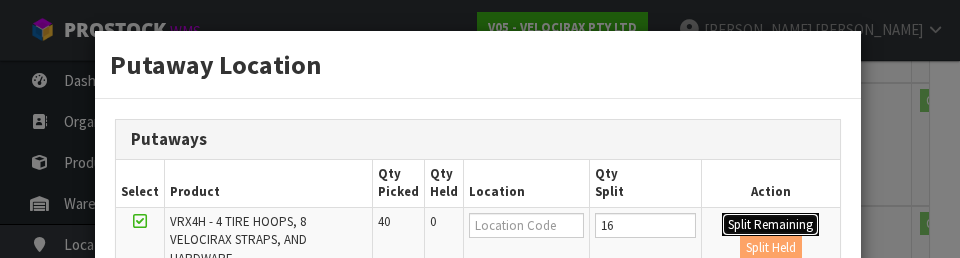 click on "Split Remaining" at bounding box center (770, 225) 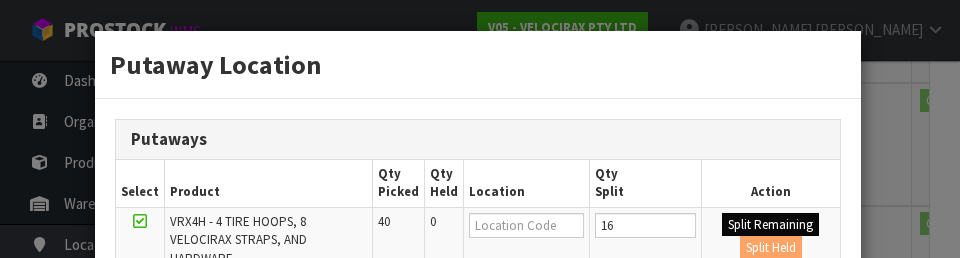 type on "16" 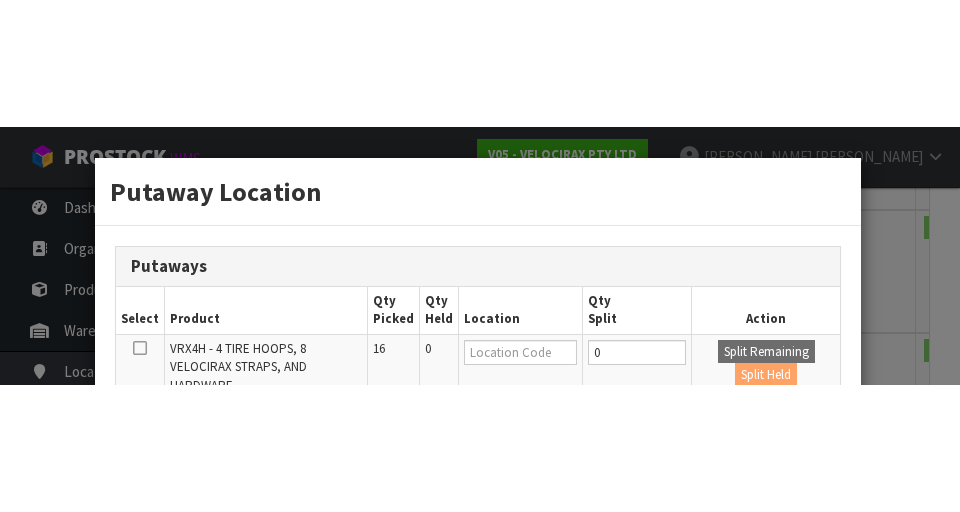 scroll, scrollTop: 1208, scrollLeft: 0, axis: vertical 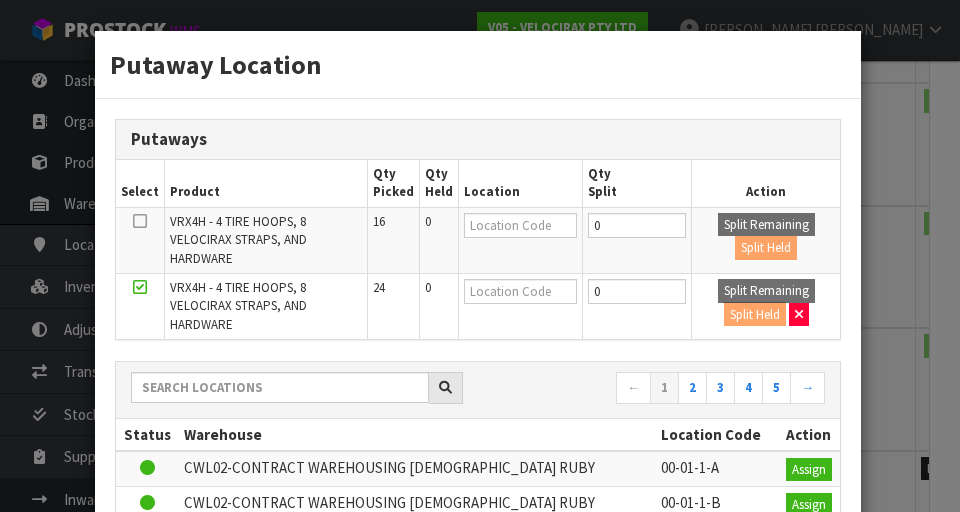 click on "Putaway Location
Putaways
Select
Product
Qty  Picked
Qty  Held
Location
Qty  Split
Action
VRX4H - 4 TIRE HOOPS, 8 VELOCIRAX STRAPS, AND HARDWARE
16
0
0
Split Remaining
Split Held
VRX4H - 4 TIRE HOOPS, 8 VELOCIRAX STRAPS, AND HARDWARE
24
0
0
Split Remaining
Split Held" at bounding box center (480, 256) 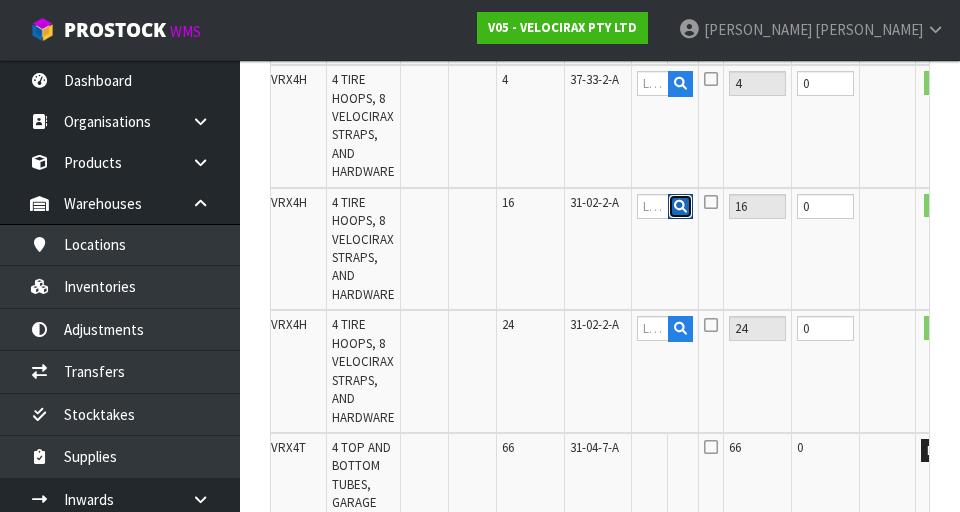 scroll, scrollTop: 1234, scrollLeft: 0, axis: vertical 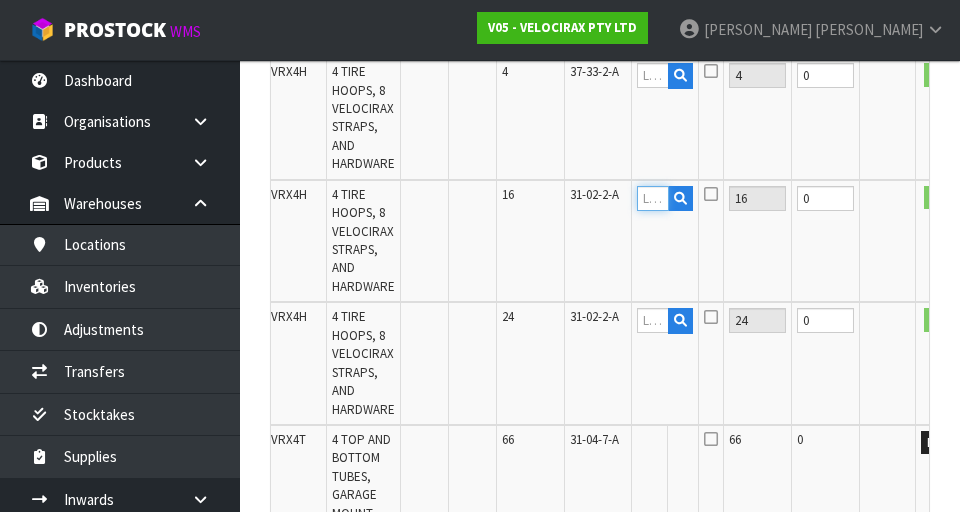 click at bounding box center (653, 198) 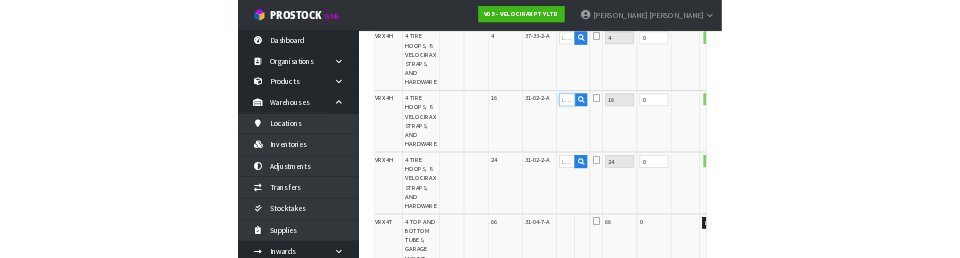 scroll, scrollTop: 1225, scrollLeft: 0, axis: vertical 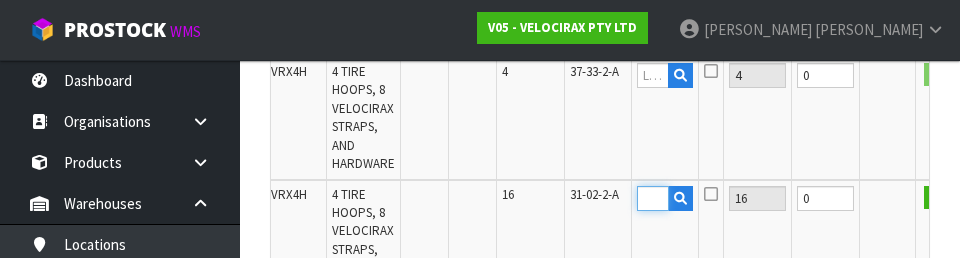 type on "11-09-2-B" 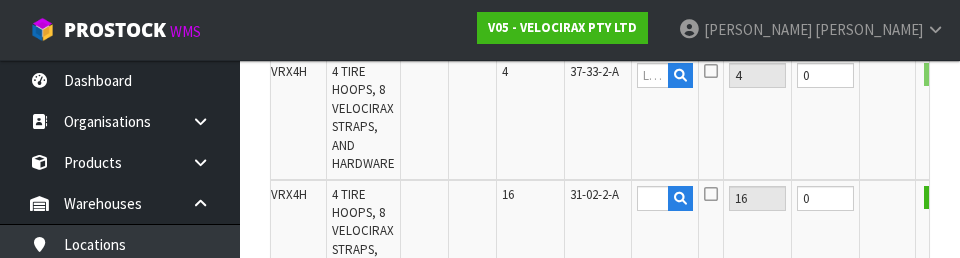 click at bounding box center (888, 241) 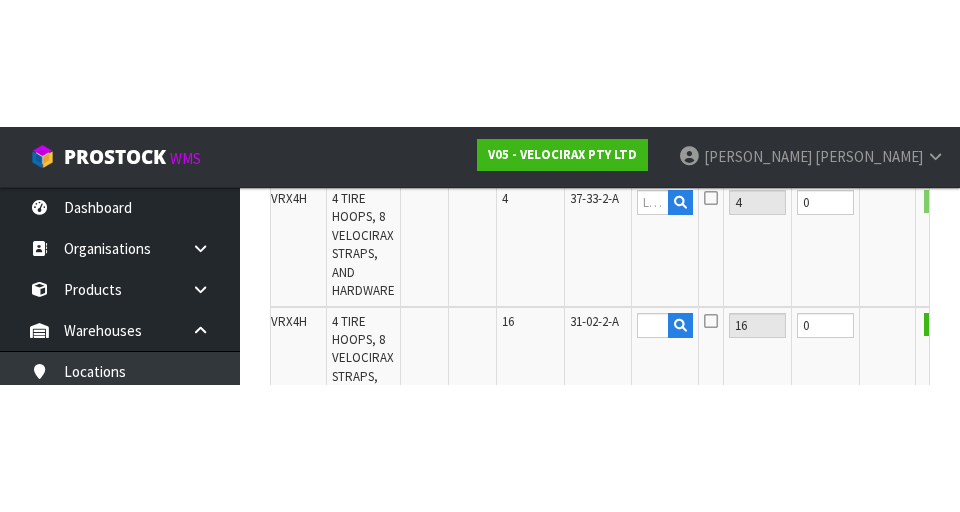 scroll, scrollTop: 1234, scrollLeft: 0, axis: vertical 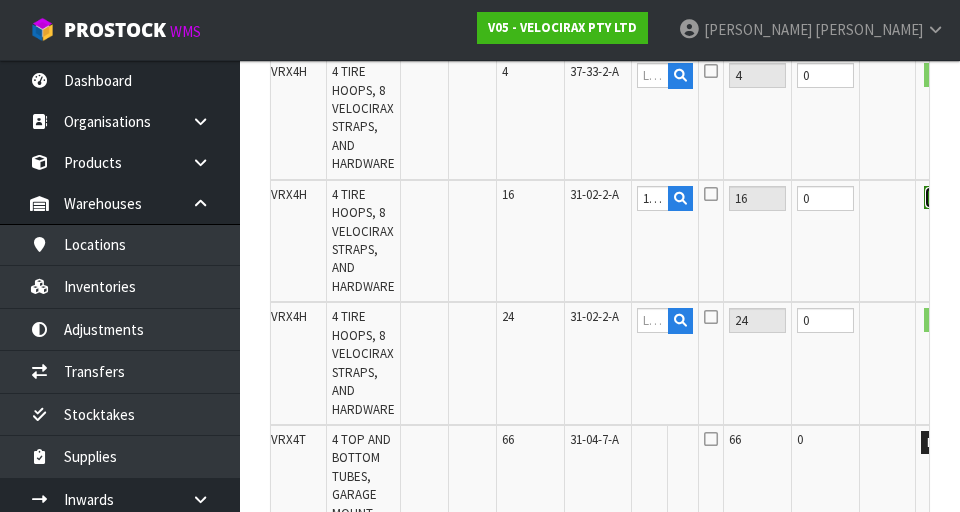 click on "OK" at bounding box center (938, 198) 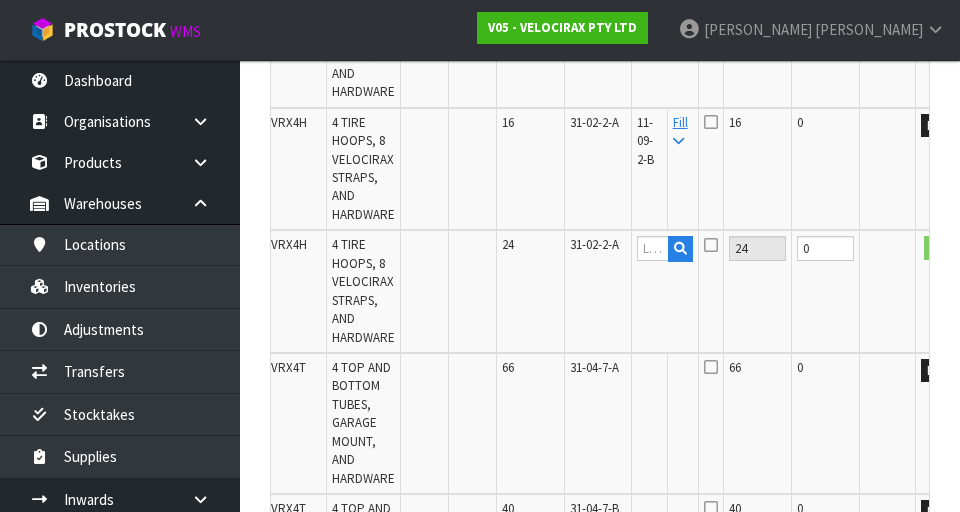 scroll, scrollTop: 1315, scrollLeft: 0, axis: vertical 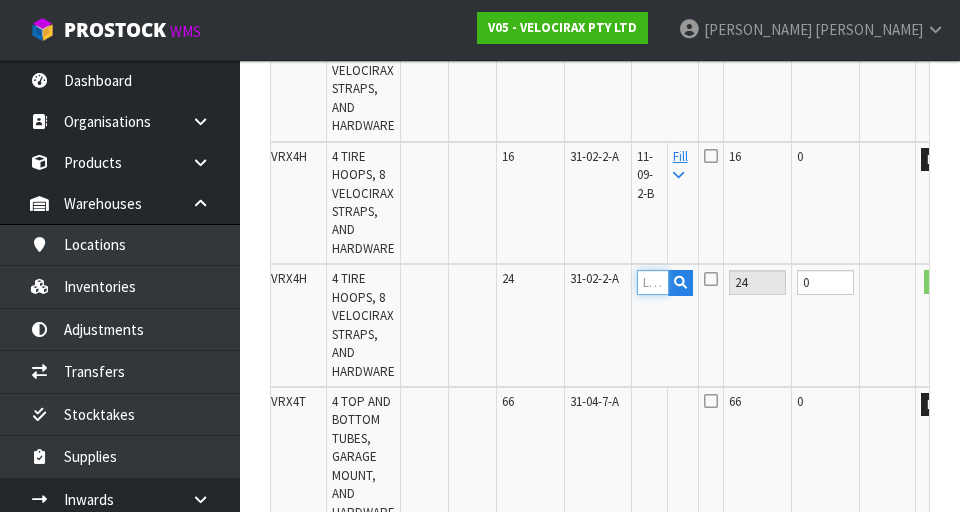 click at bounding box center (653, 282) 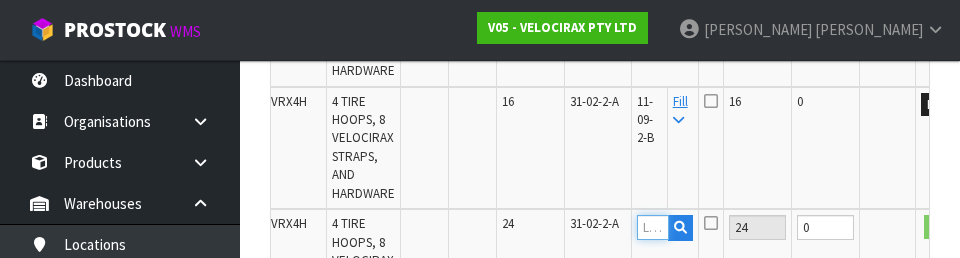 scroll, scrollTop: 1326, scrollLeft: 0, axis: vertical 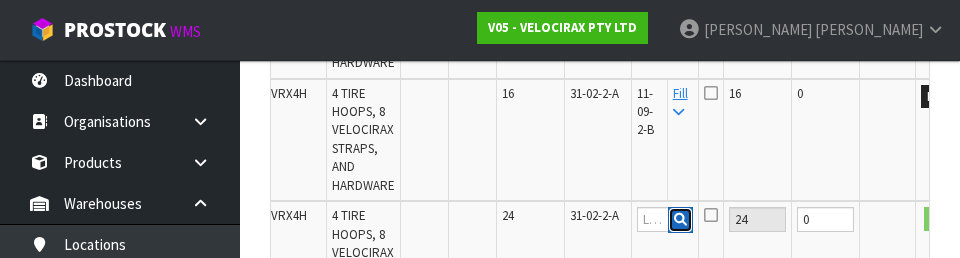 click at bounding box center [680, 220] 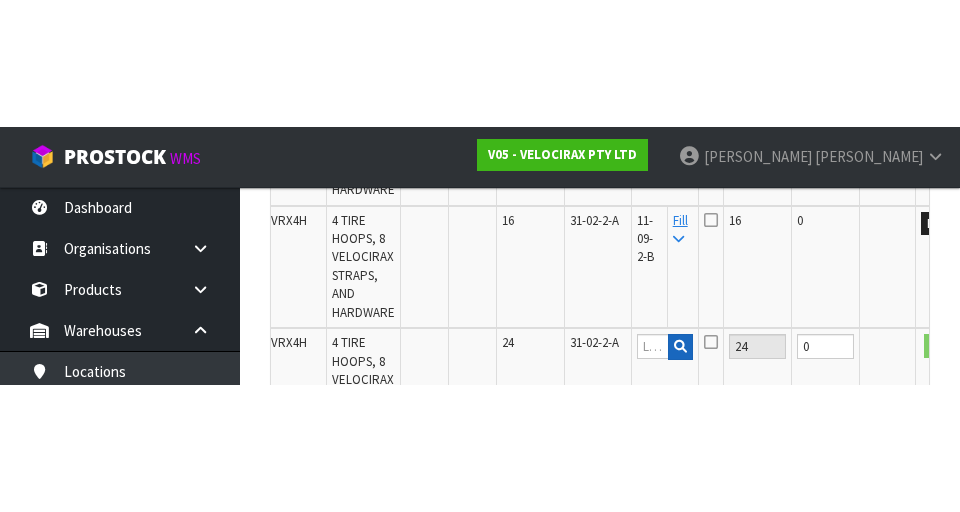 scroll, scrollTop: 1335, scrollLeft: 0, axis: vertical 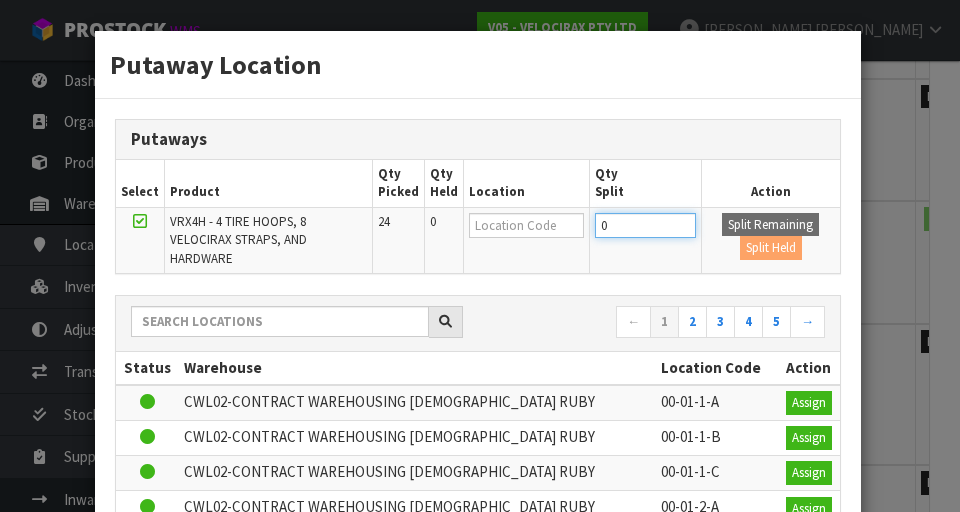 click on "0" at bounding box center (645, 225) 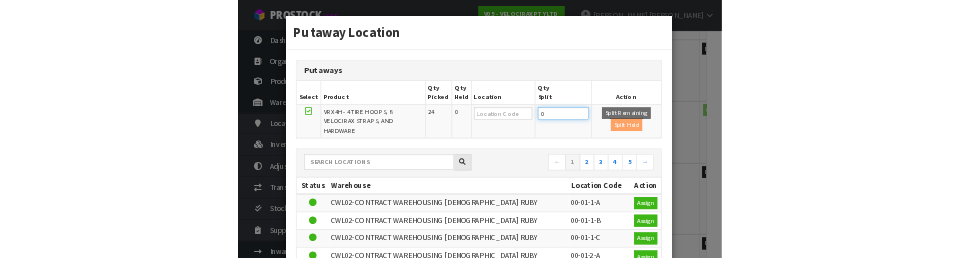 scroll, scrollTop: 1326, scrollLeft: 0, axis: vertical 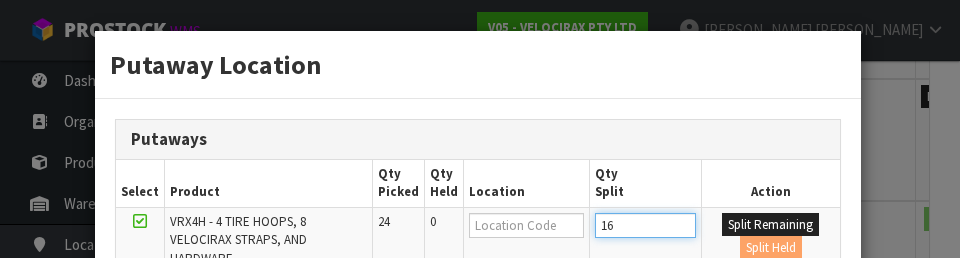 type on "16" 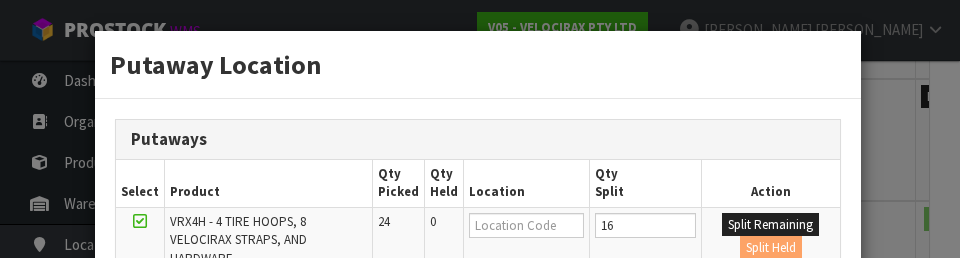 click on "Action" at bounding box center (770, 183) 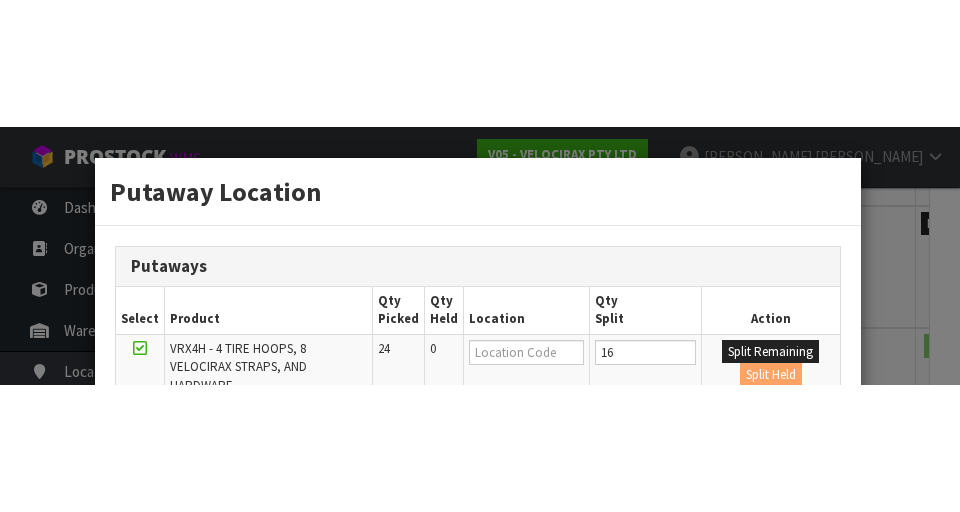 scroll, scrollTop: 1335, scrollLeft: 0, axis: vertical 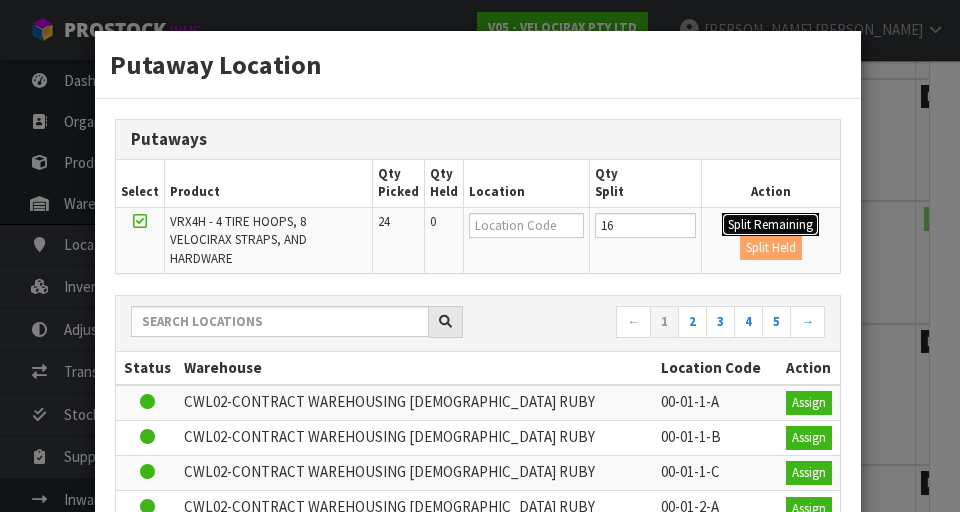 click on "Split Remaining" at bounding box center [770, 225] 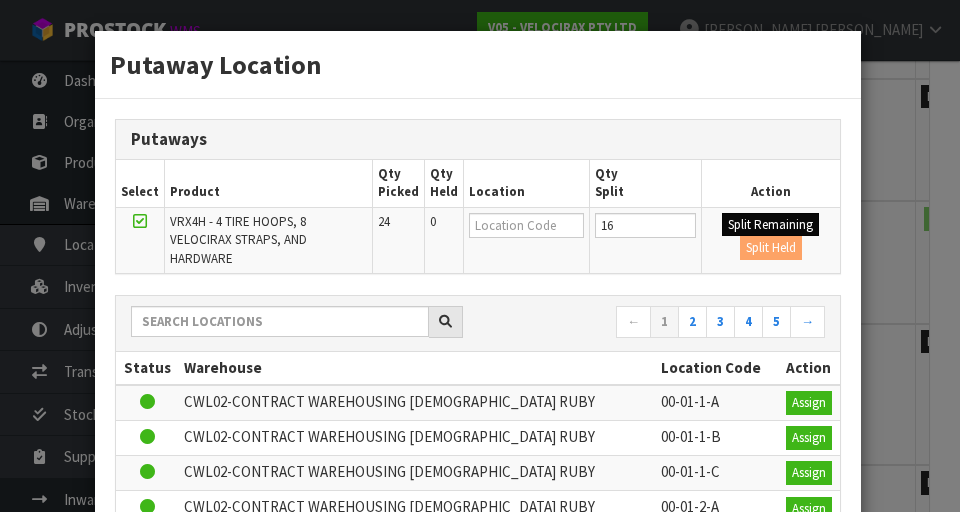 type on "16" 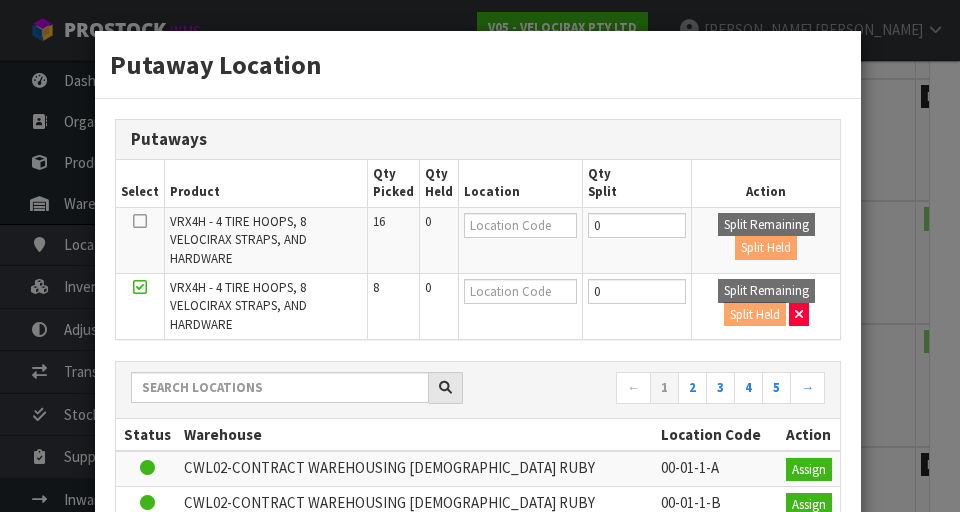 click on "Putaway Location
Putaways
Select
Product
Qty  Picked
Qty  Held
Location
Qty  Split
Action
VRX4H - 4 TIRE HOOPS, 8 VELOCIRAX STRAPS, AND HARDWARE
16
0
0
Split Remaining
Split Held
VRX4H - 4 TIRE HOOPS, 8 VELOCIRAX STRAPS, AND HARDWARE
8
0
0
Split Remaining
Split Held" at bounding box center [480, 256] 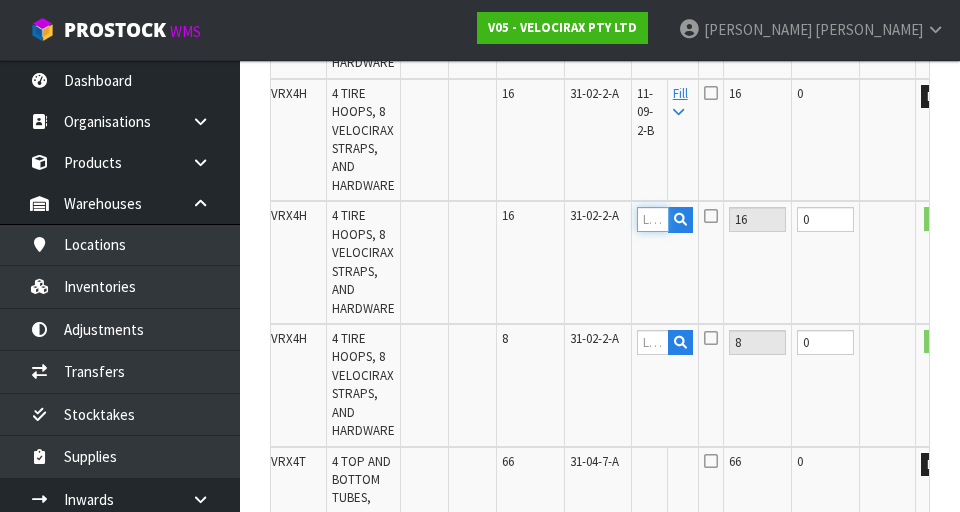 click at bounding box center (653, 219) 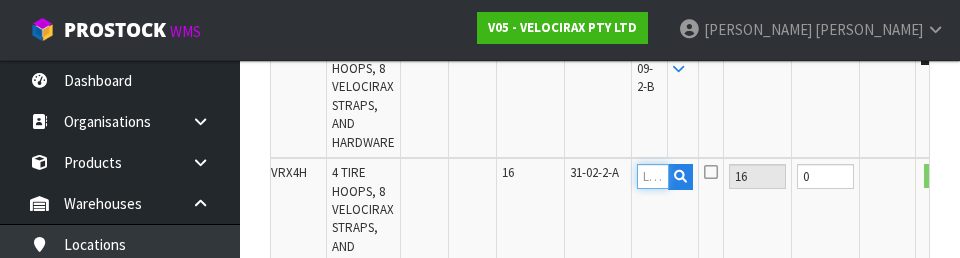 scroll, scrollTop: 1367, scrollLeft: 0, axis: vertical 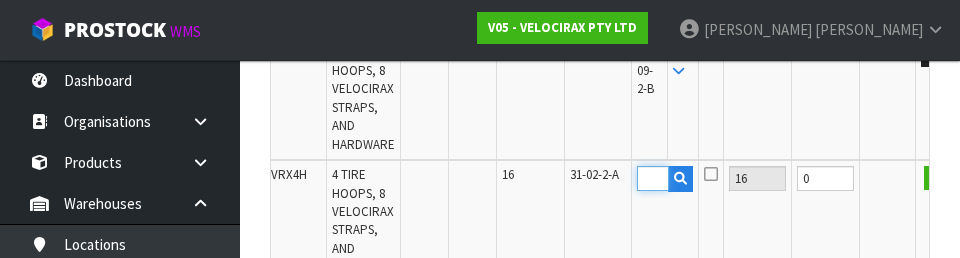 type on "11-11-2-B" 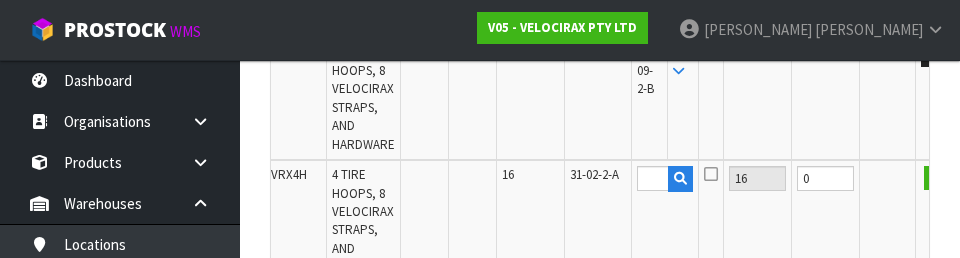 click at bounding box center [888, 221] 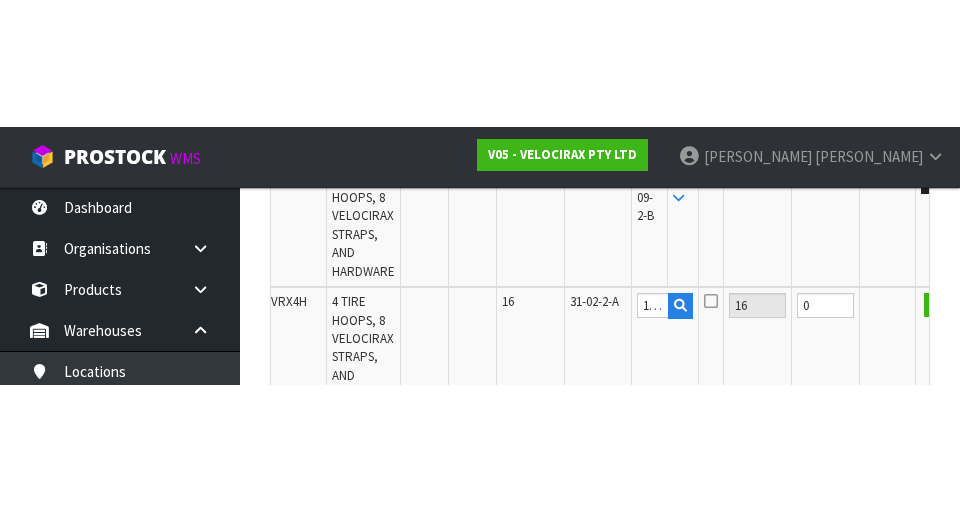 scroll, scrollTop: 1376, scrollLeft: 0, axis: vertical 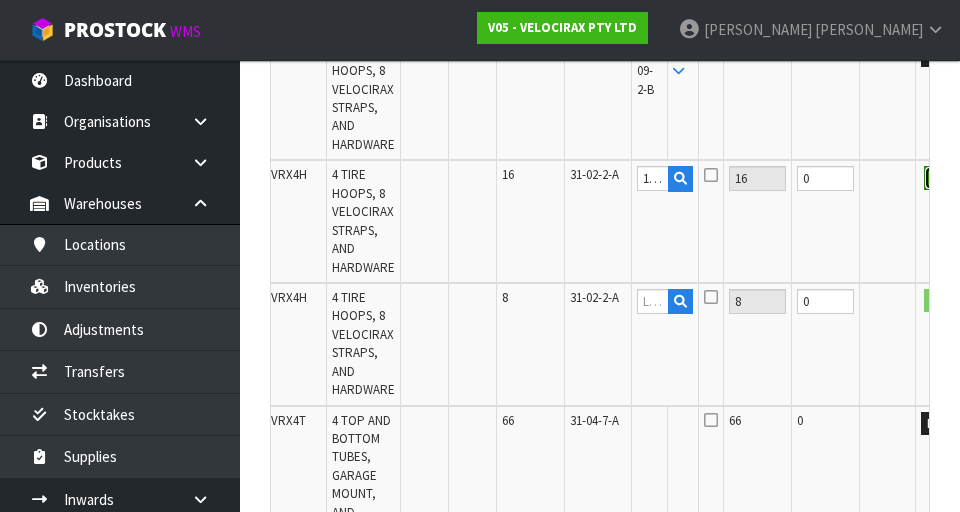 click on "OK" at bounding box center [938, 178] 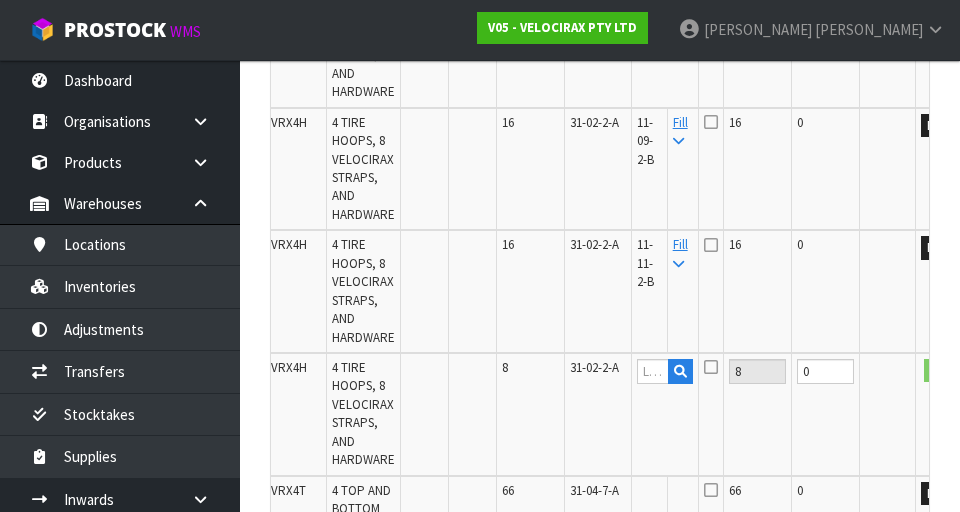 scroll, scrollTop: 1307, scrollLeft: 0, axis: vertical 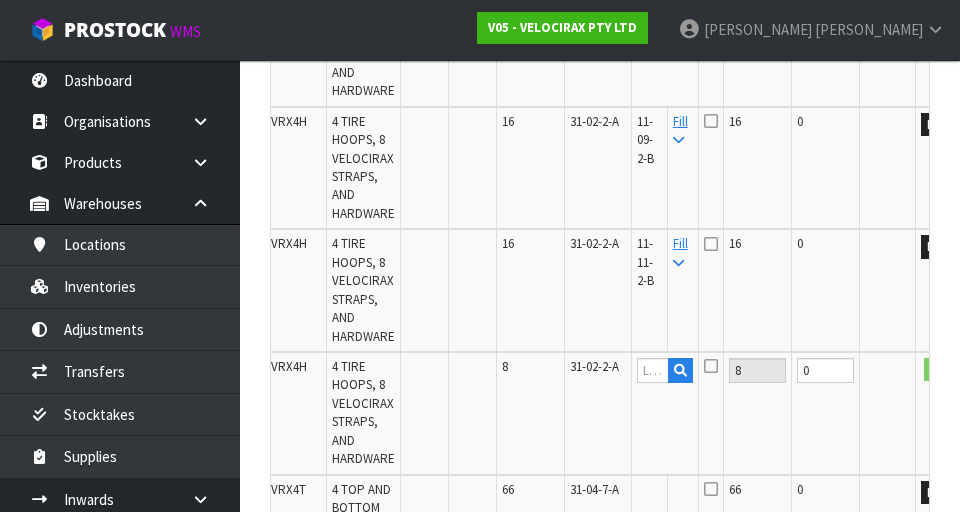 click at bounding box center [711, 244] 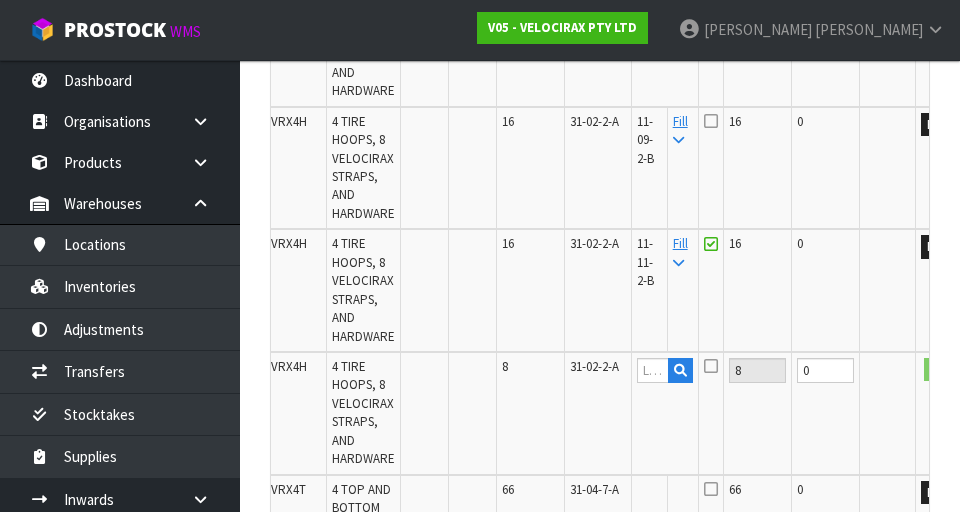 click at bounding box center (711, 121) 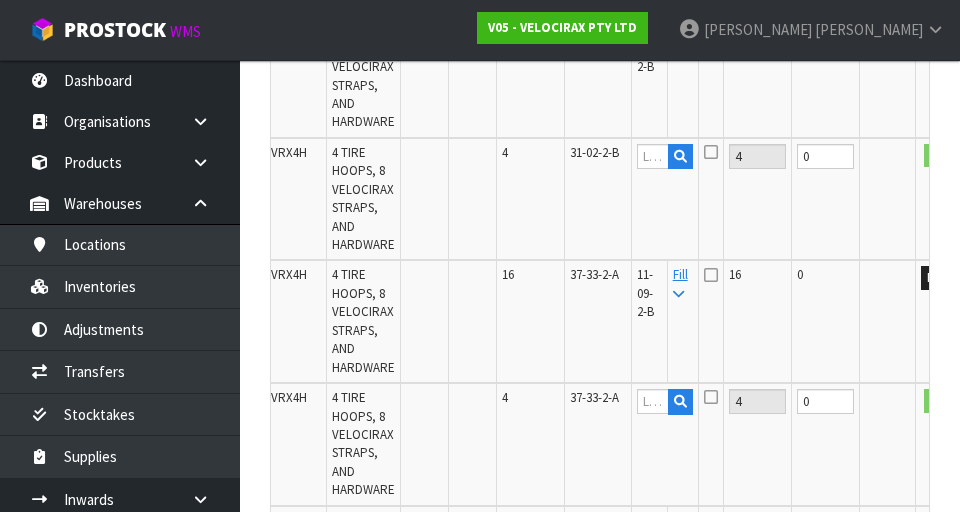 click at bounding box center [711, 275] 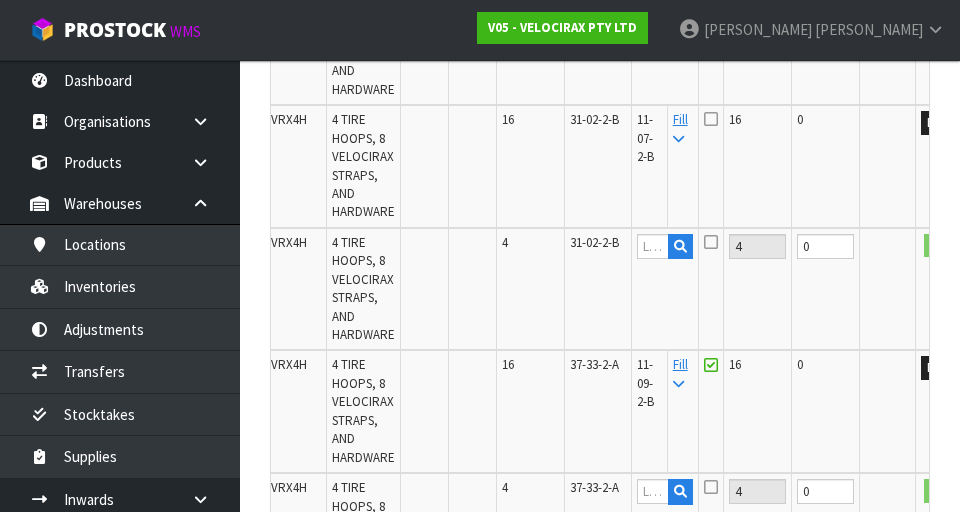 scroll, scrollTop: 733, scrollLeft: 0, axis: vertical 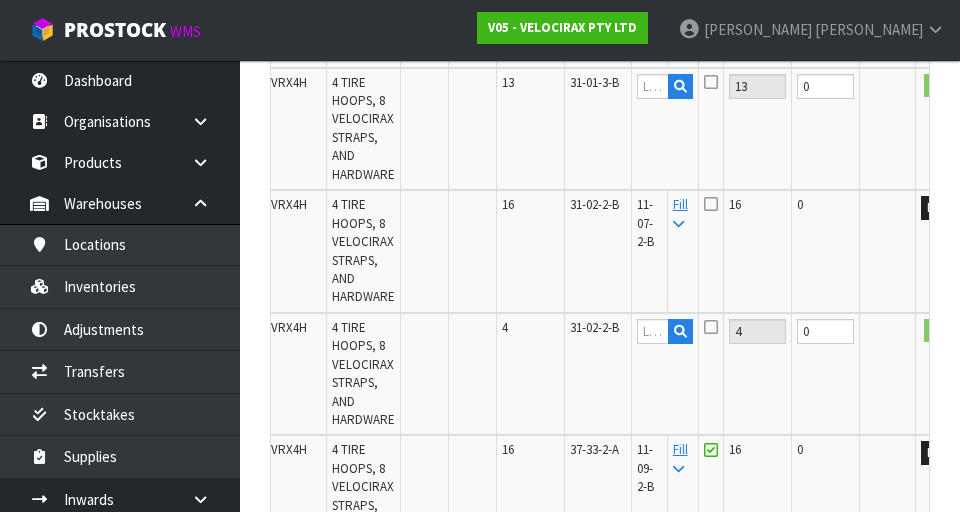 click at bounding box center (711, 204) 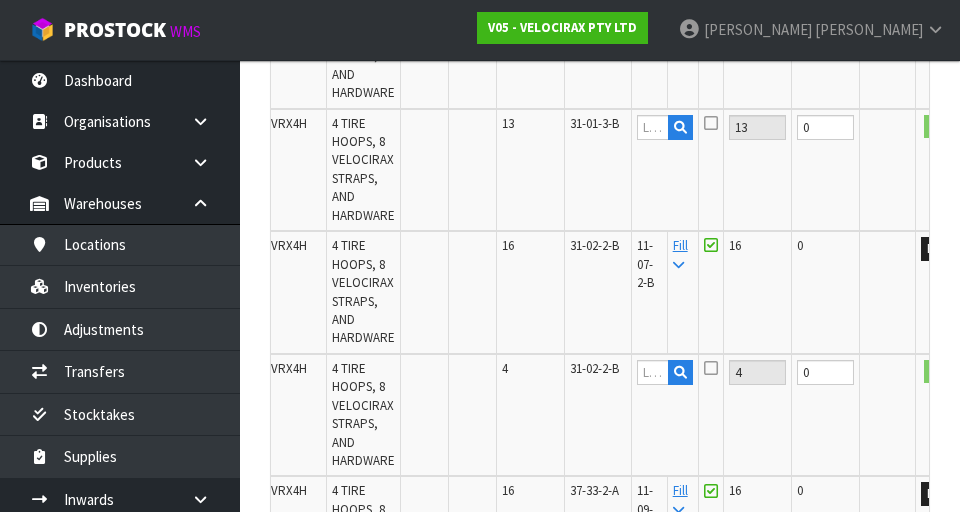 scroll, scrollTop: 706, scrollLeft: 0, axis: vertical 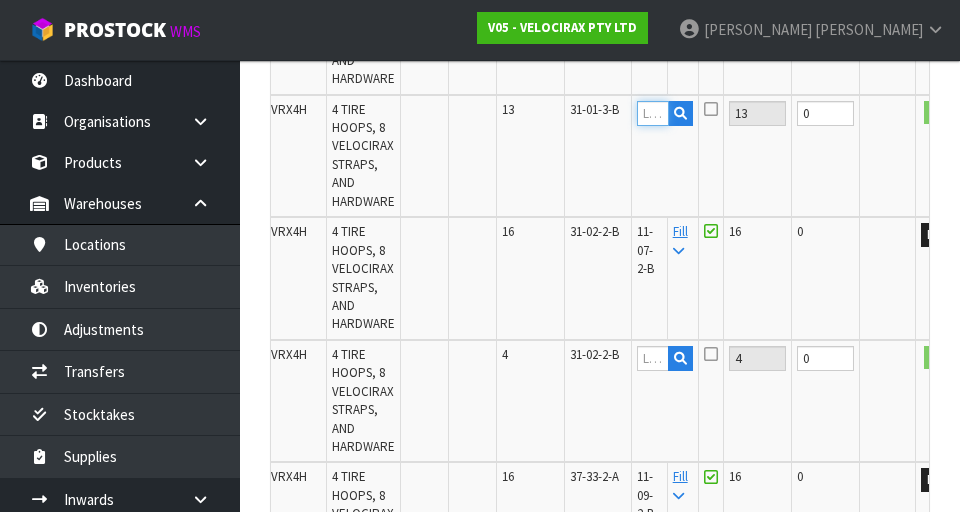 click at bounding box center (653, 113) 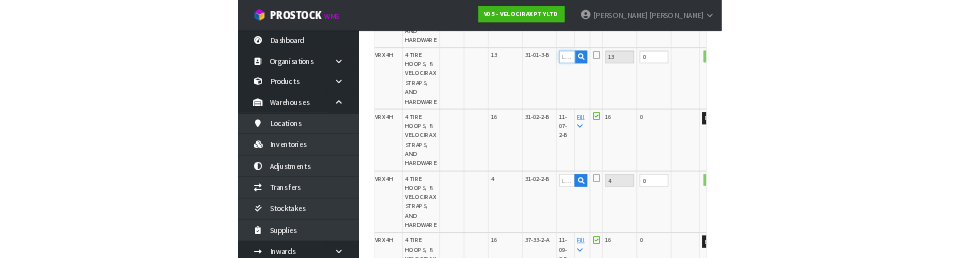 scroll, scrollTop: 697, scrollLeft: 0, axis: vertical 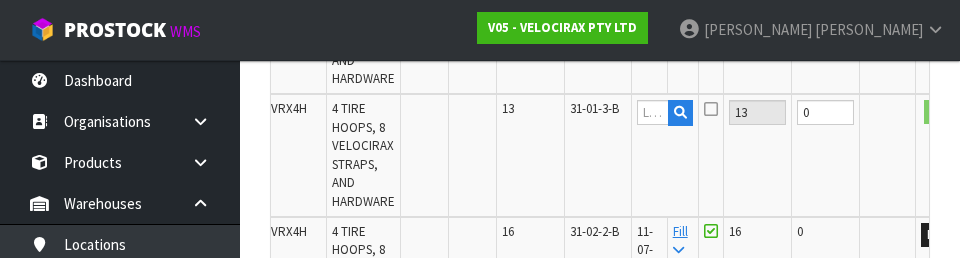 click on "0" at bounding box center [826, 155] 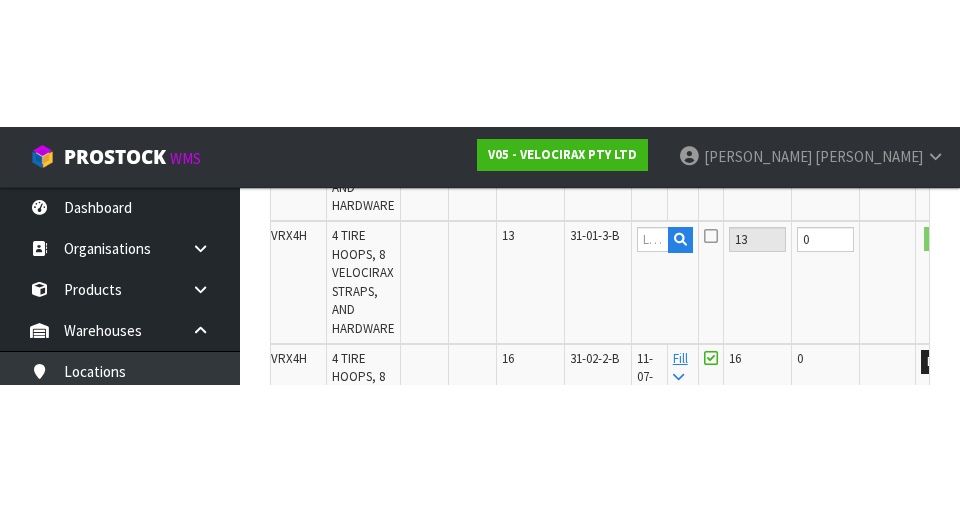scroll, scrollTop: 706, scrollLeft: 0, axis: vertical 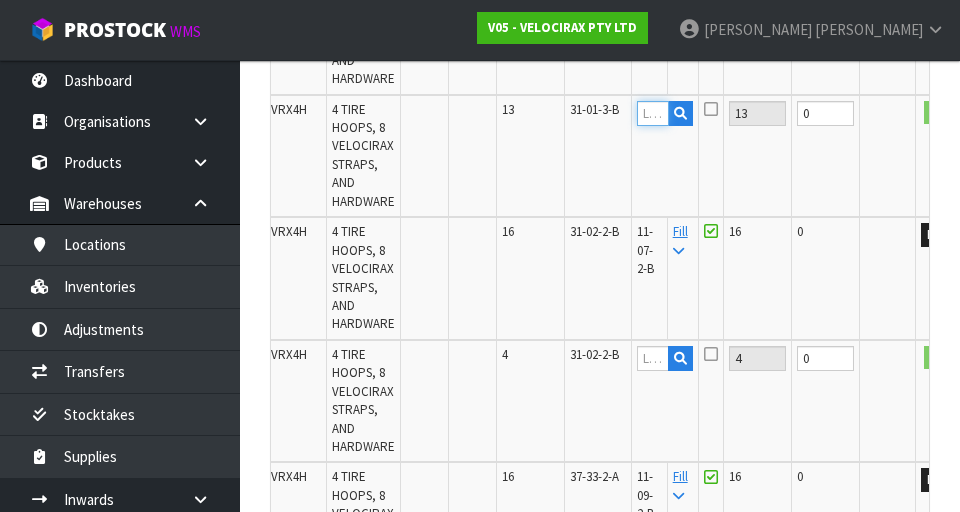 click at bounding box center [653, 113] 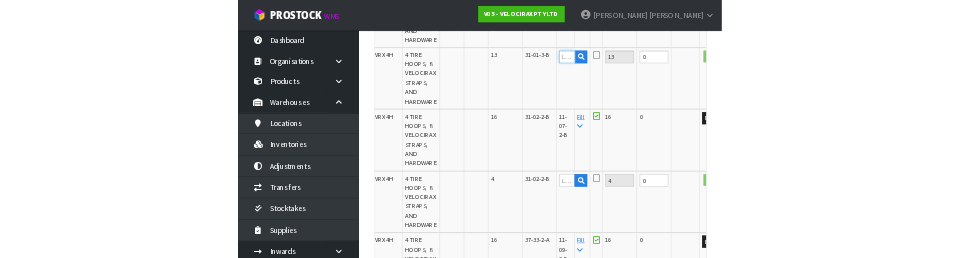 scroll, scrollTop: 697, scrollLeft: 0, axis: vertical 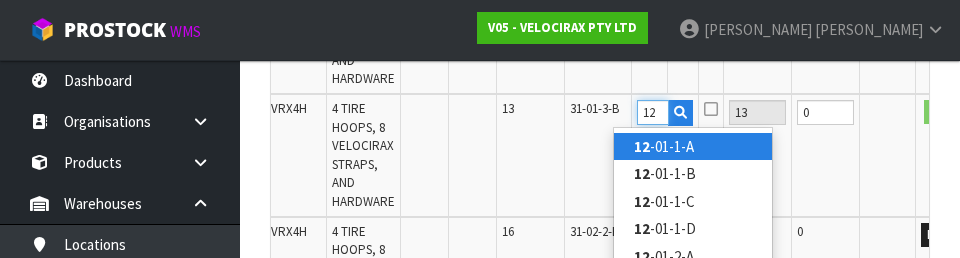 type on "1" 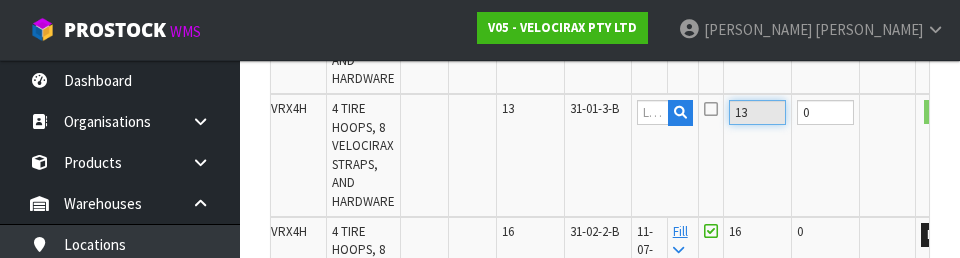 click on "13" at bounding box center [757, 112] 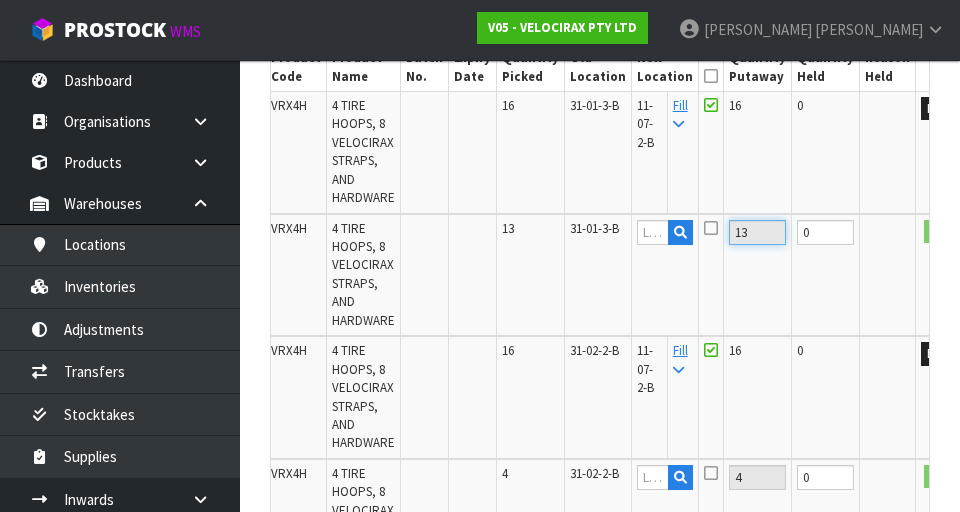 scroll, scrollTop: 575, scrollLeft: 0, axis: vertical 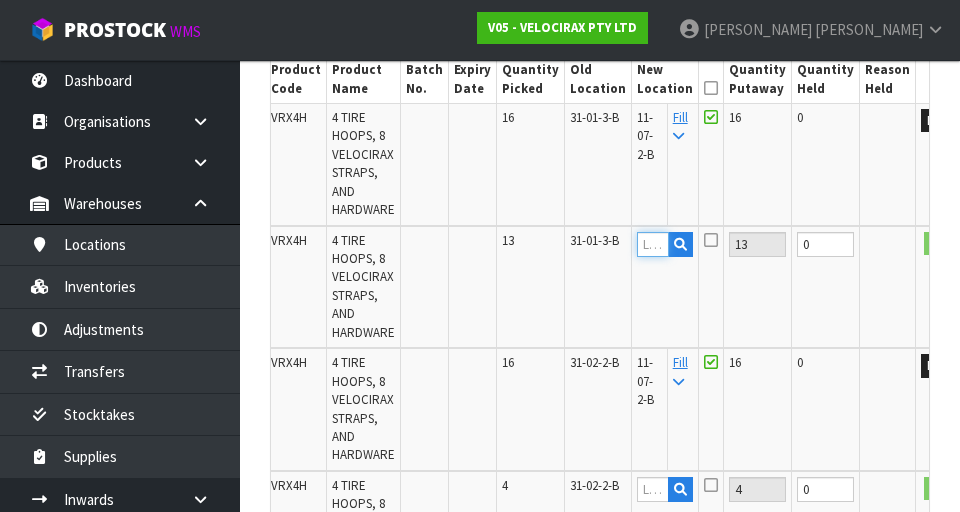 click at bounding box center (653, 244) 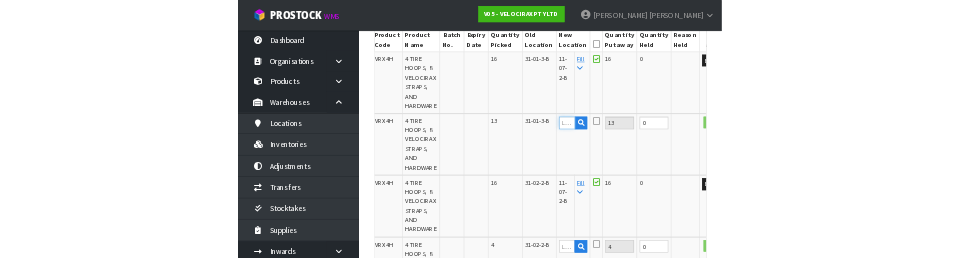 scroll, scrollTop: 566, scrollLeft: 0, axis: vertical 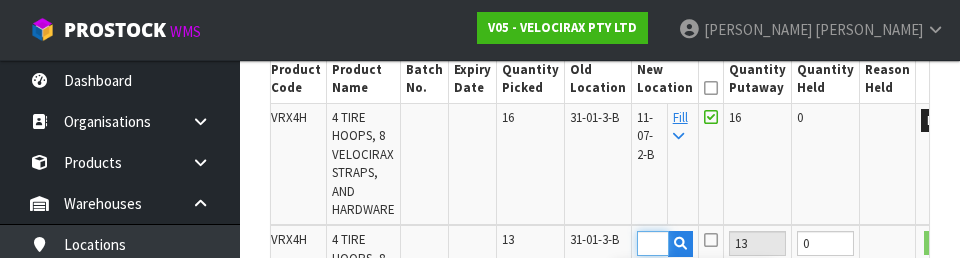 type on "11-13-2-B" 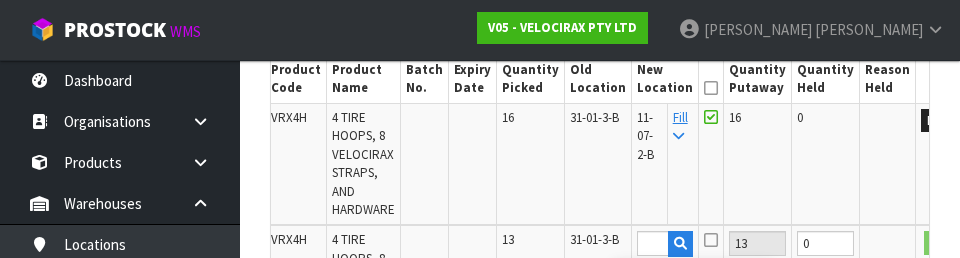 click at bounding box center (888, 164) 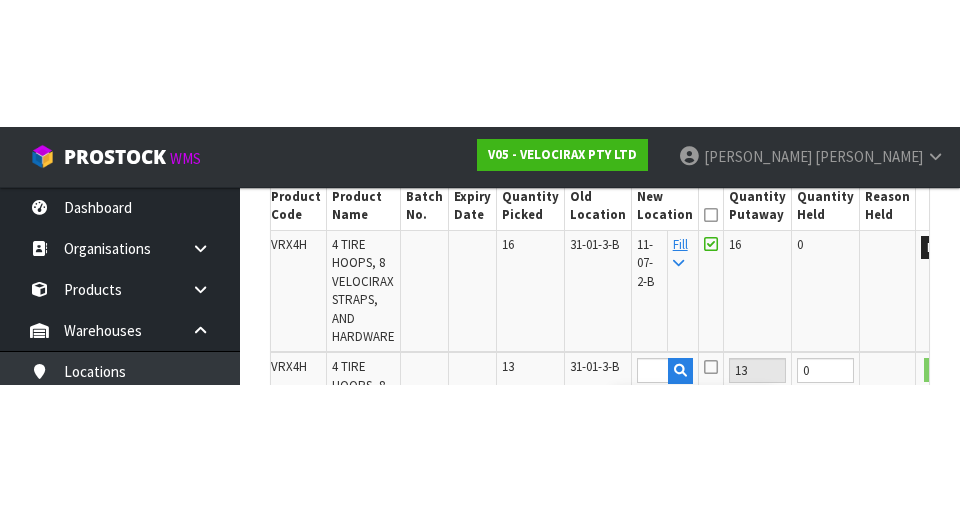 scroll, scrollTop: 575, scrollLeft: 0, axis: vertical 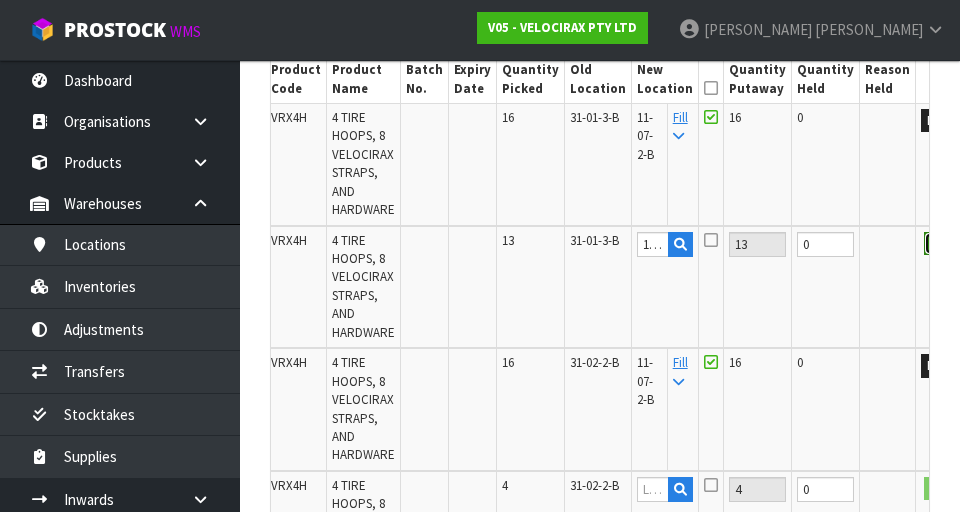 click on "OK" at bounding box center (938, 244) 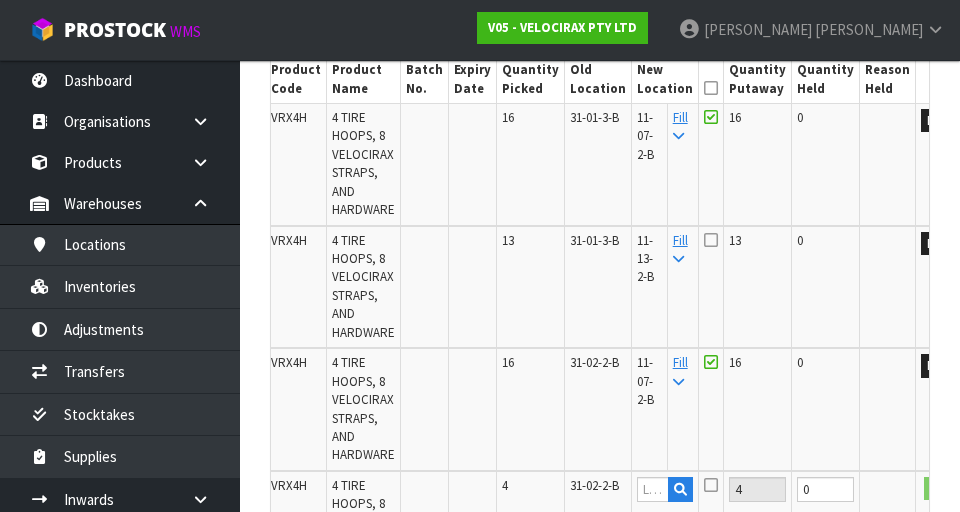 click at bounding box center (711, 240) 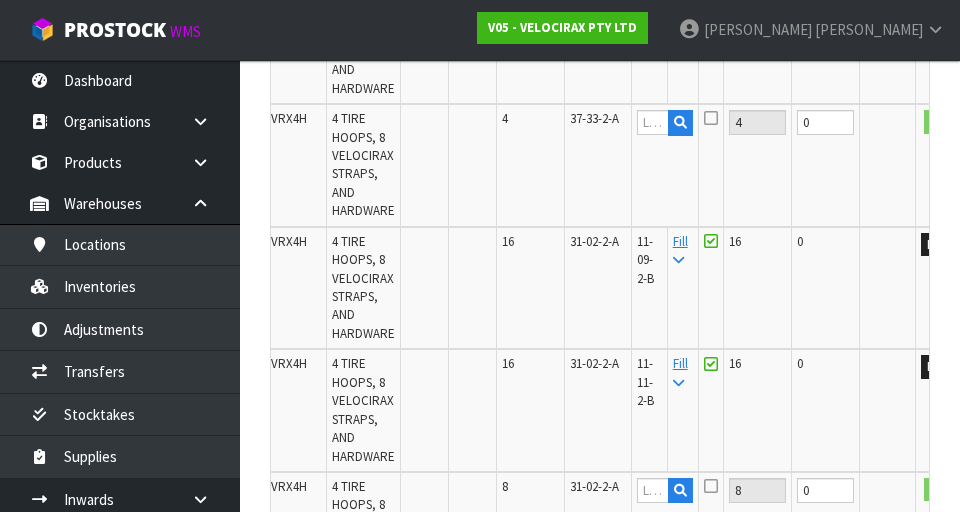 scroll, scrollTop: 1185, scrollLeft: 0, axis: vertical 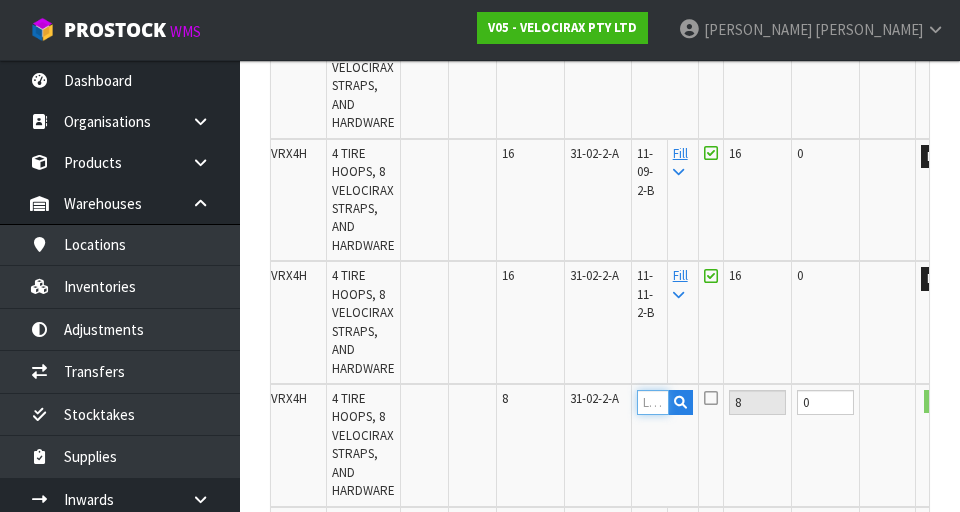 click at bounding box center [653, 402] 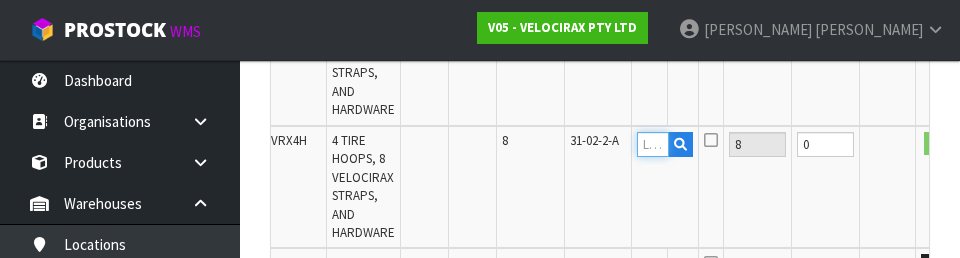 scroll, scrollTop: 1538, scrollLeft: 0, axis: vertical 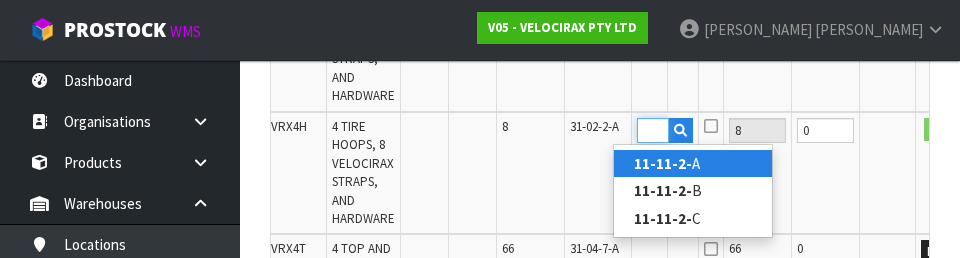 type on "11-11-2-B" 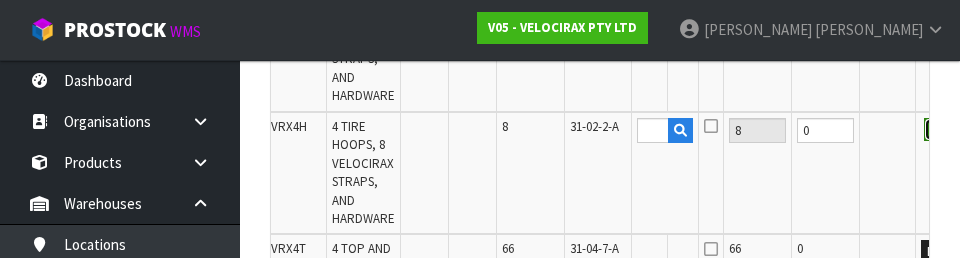 click on "OK" at bounding box center [938, 130] 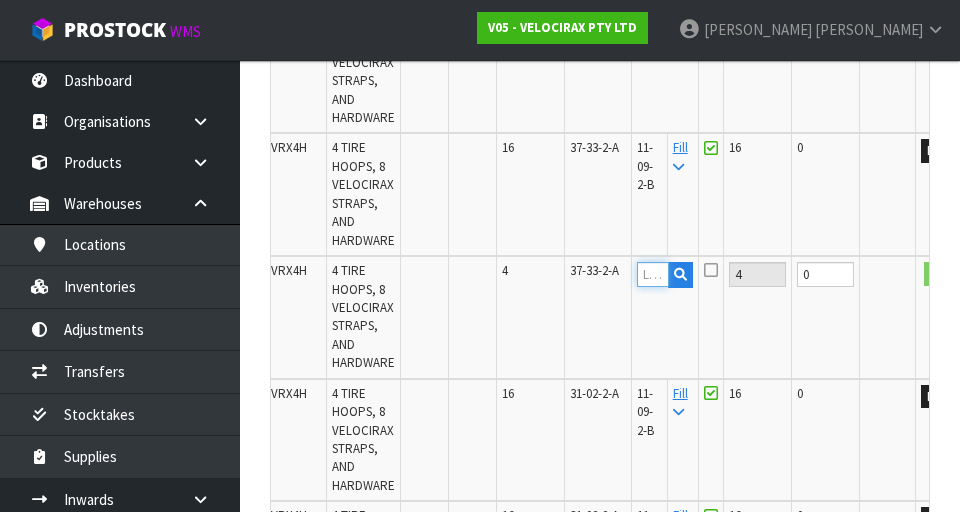 click at bounding box center [653, 274] 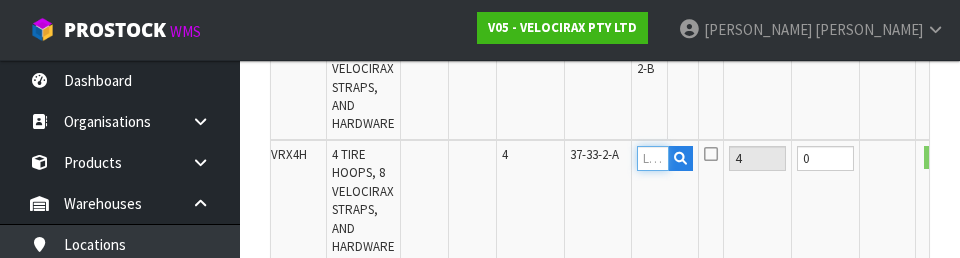 scroll, scrollTop: 1170, scrollLeft: 0, axis: vertical 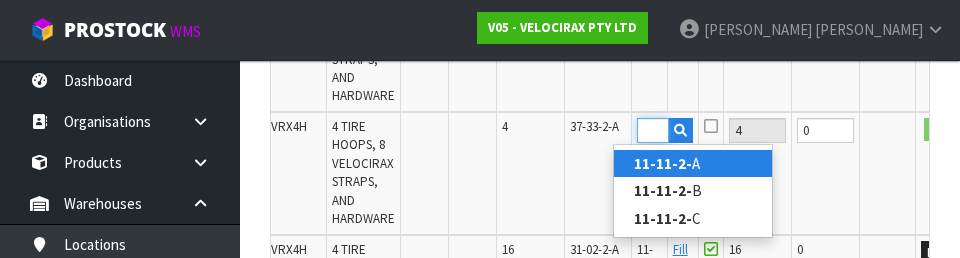 type on "11-11-2-B" 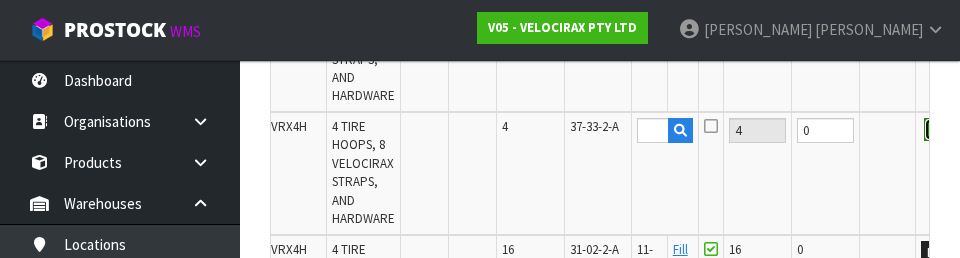 click on "OK" at bounding box center [938, 130] 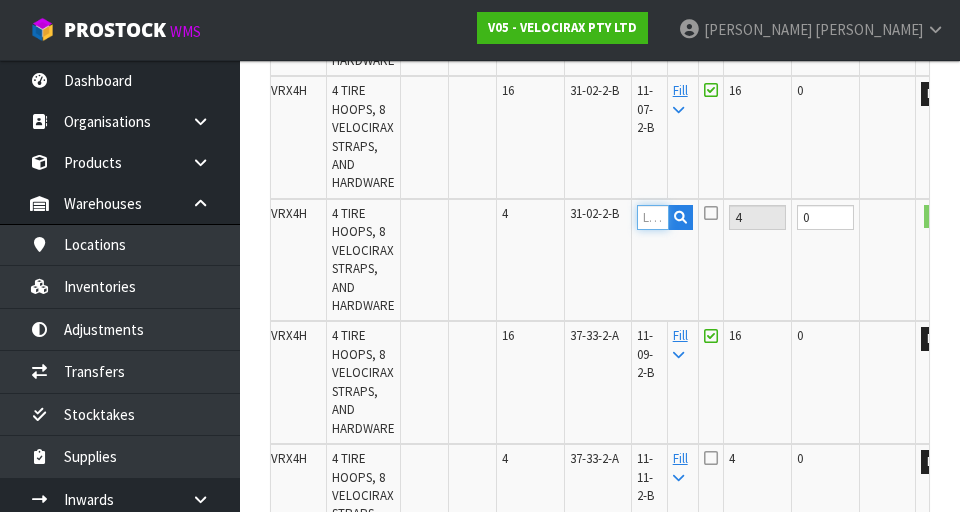 click at bounding box center [653, 217] 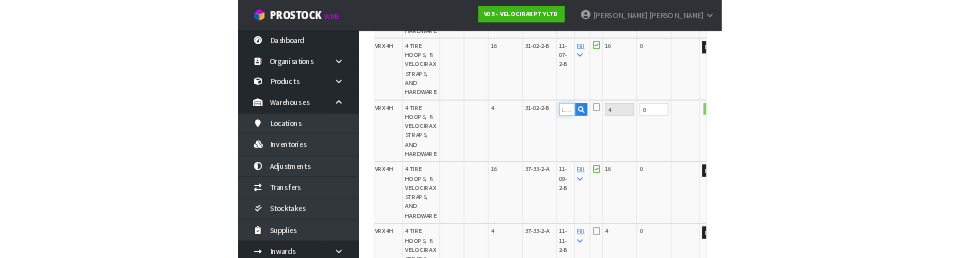 scroll, scrollTop: 838, scrollLeft: 0, axis: vertical 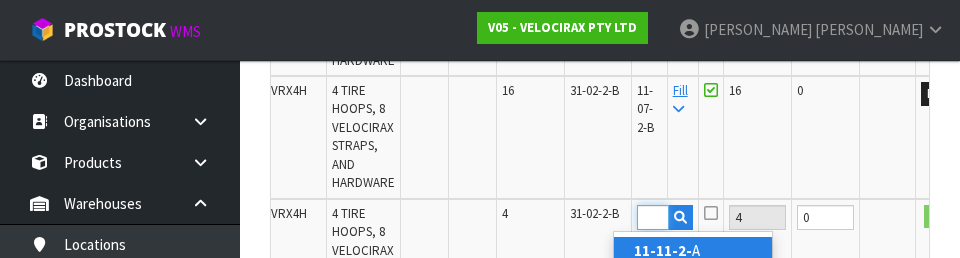 type on "11-11-2-B" 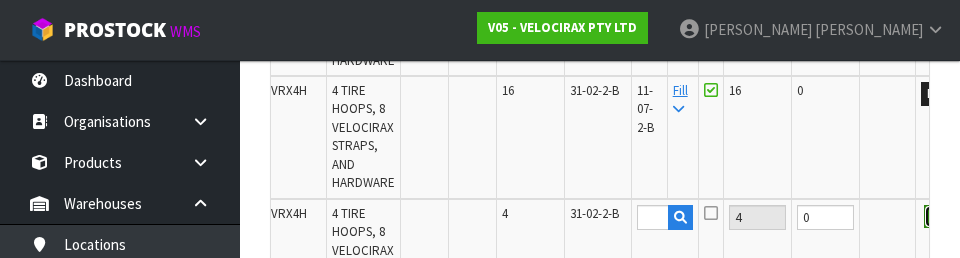 click on "OK" at bounding box center [938, 217] 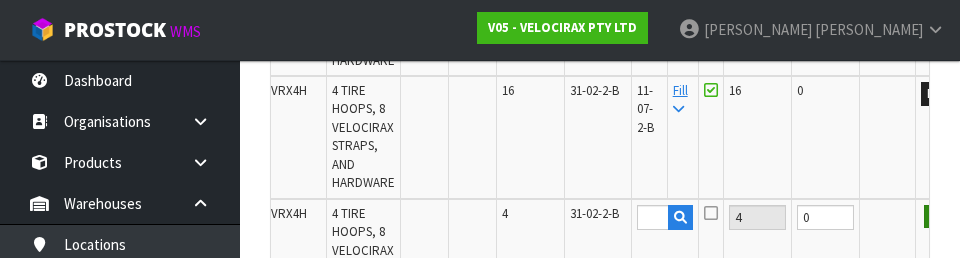 scroll, scrollTop: 0, scrollLeft: 0, axis: both 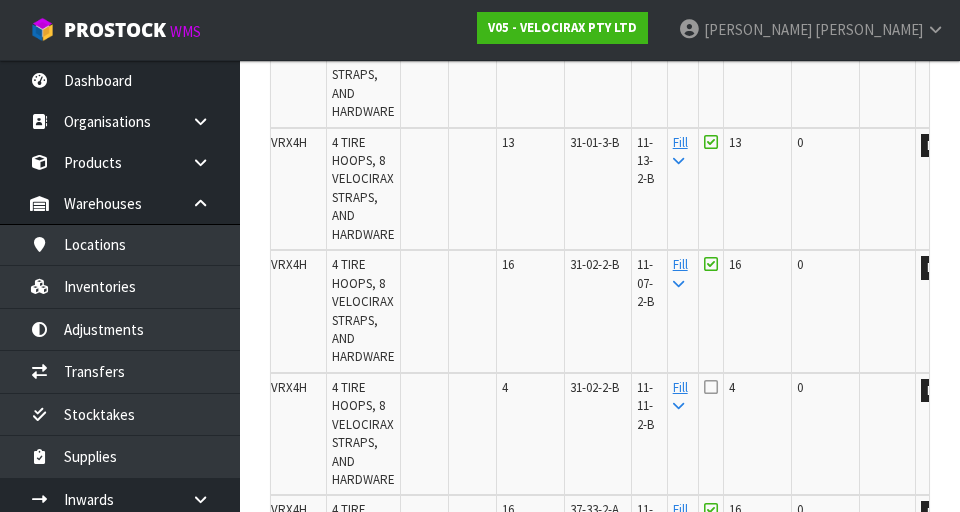 click at bounding box center [711, 387] 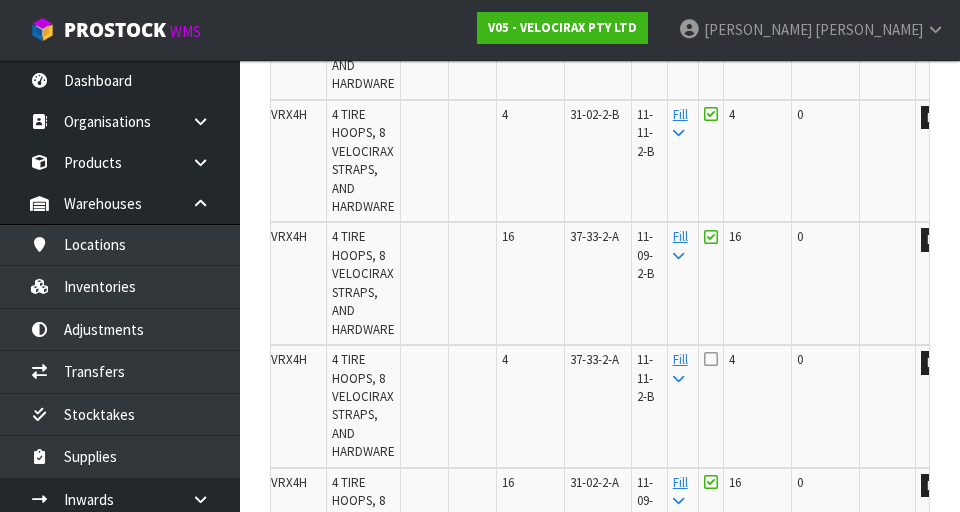 click at bounding box center (711, 359) 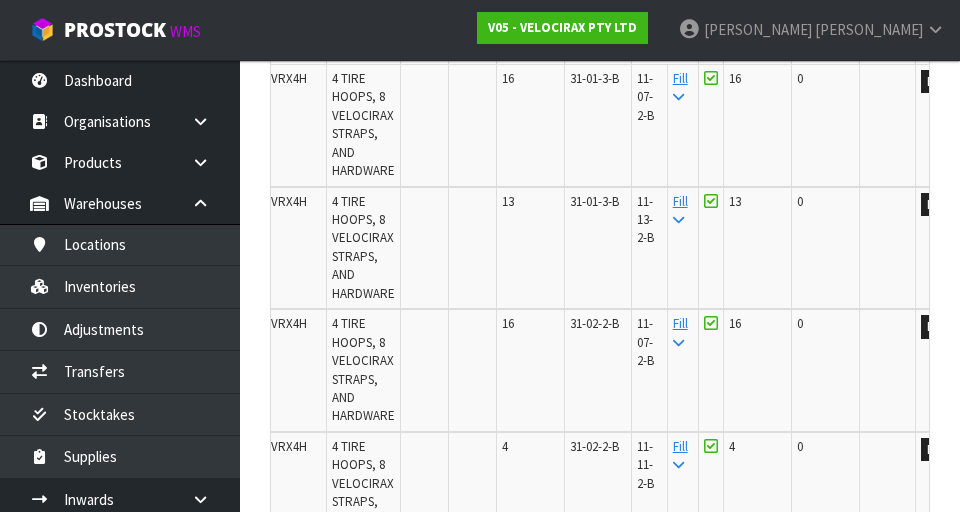 scroll, scrollTop: 623, scrollLeft: 0, axis: vertical 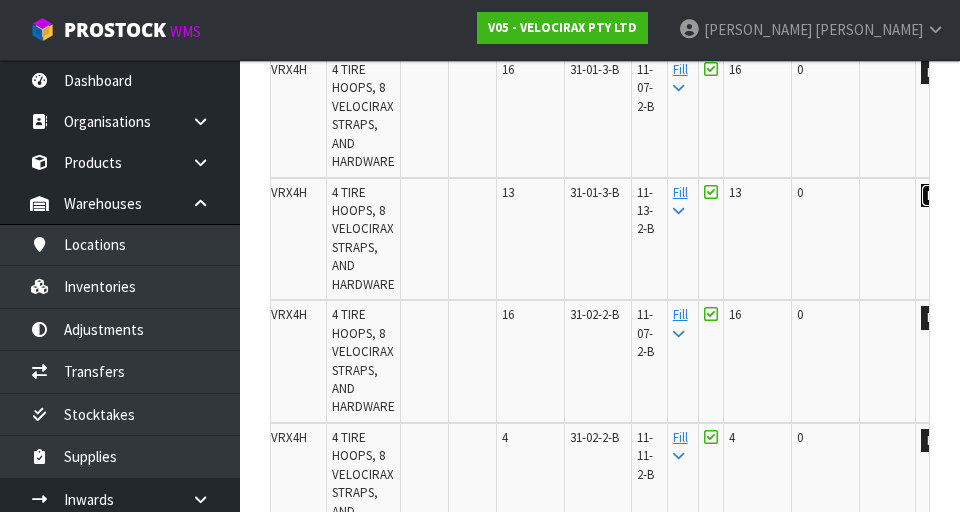 click on "Edit" at bounding box center (937, 196) 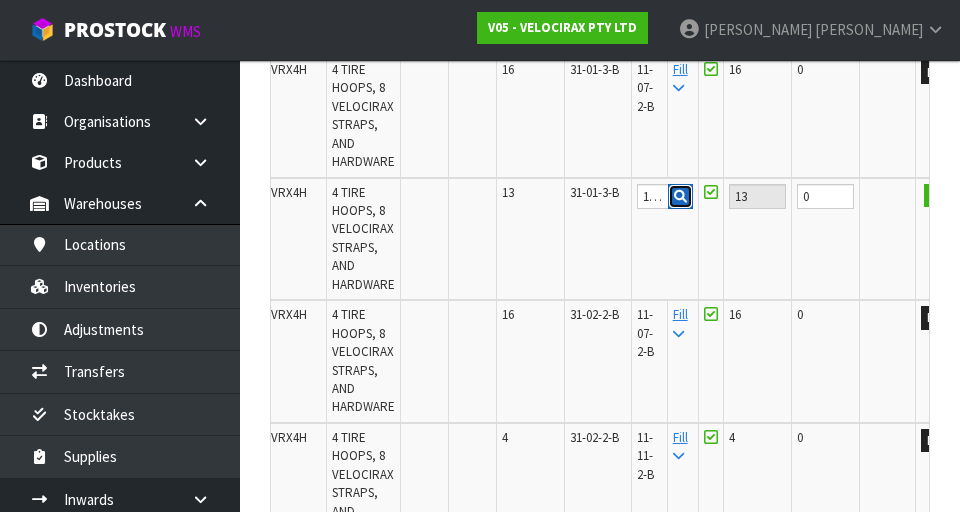 click at bounding box center [680, 197] 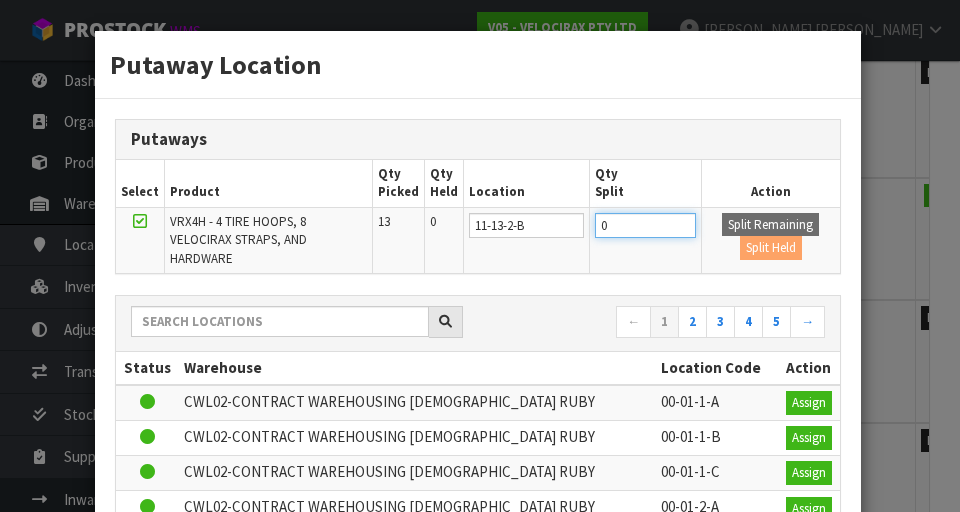 click on "0" at bounding box center (645, 225) 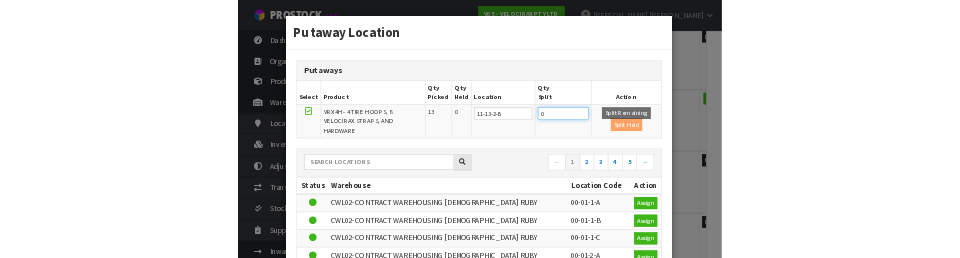scroll, scrollTop: 614, scrollLeft: 0, axis: vertical 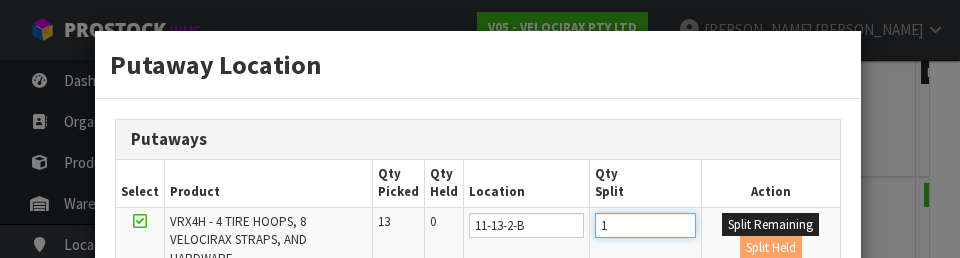 type on "1" 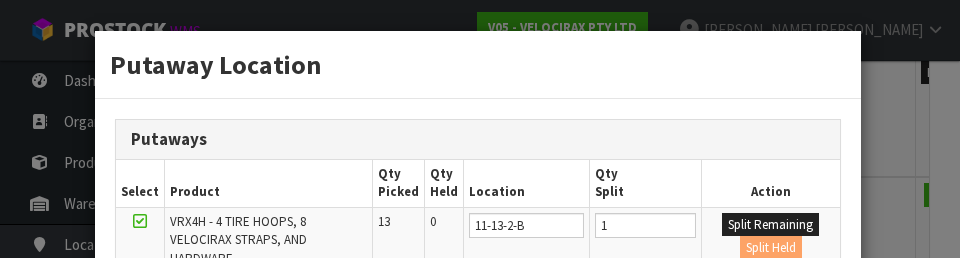click on "Putaways" at bounding box center (478, 140) 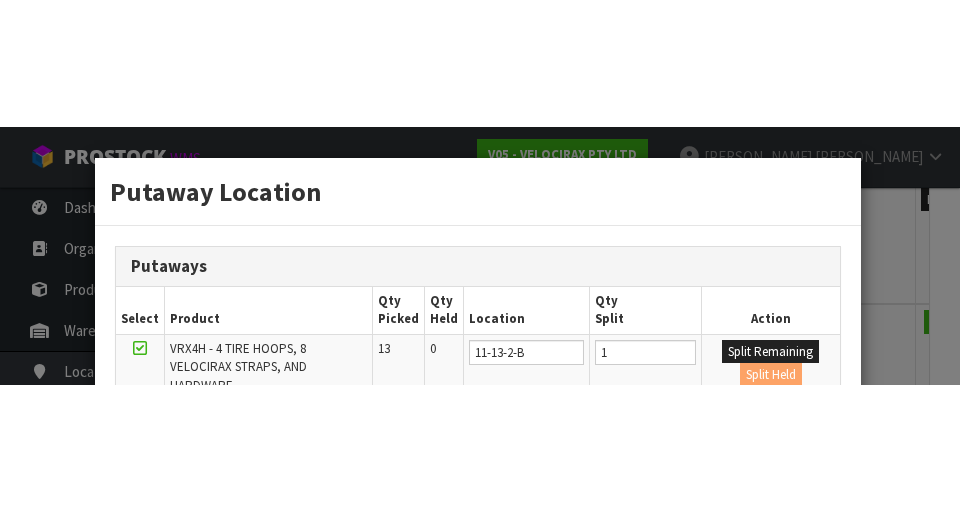 scroll, scrollTop: 623, scrollLeft: 0, axis: vertical 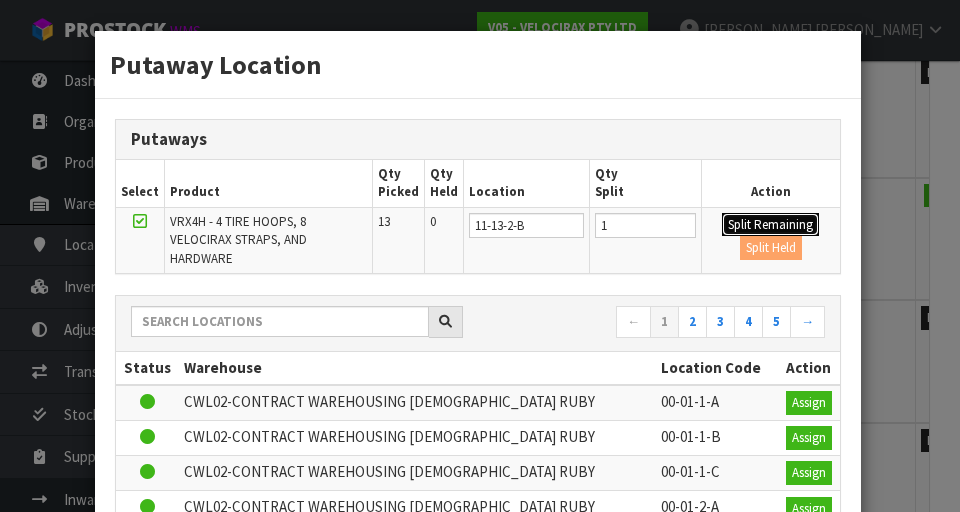 click on "Split Remaining" at bounding box center [770, 225] 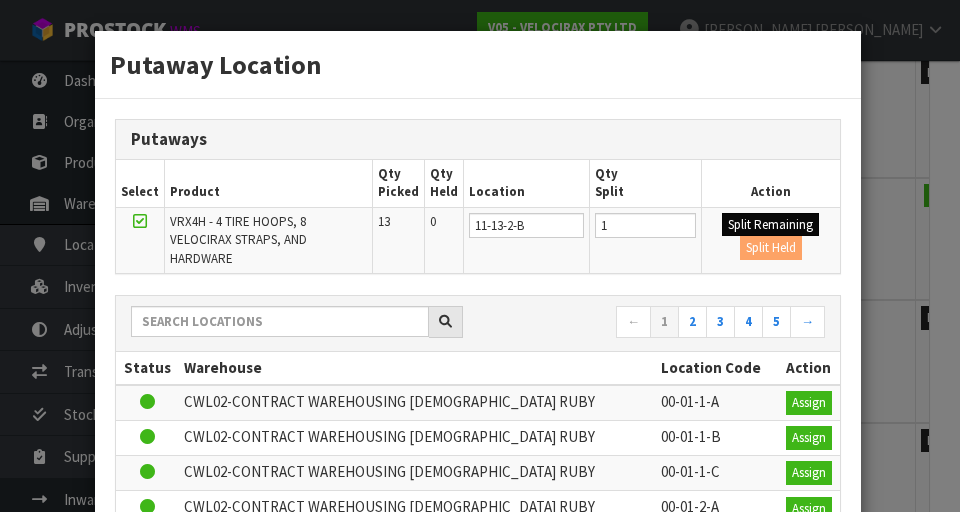 type on "1" 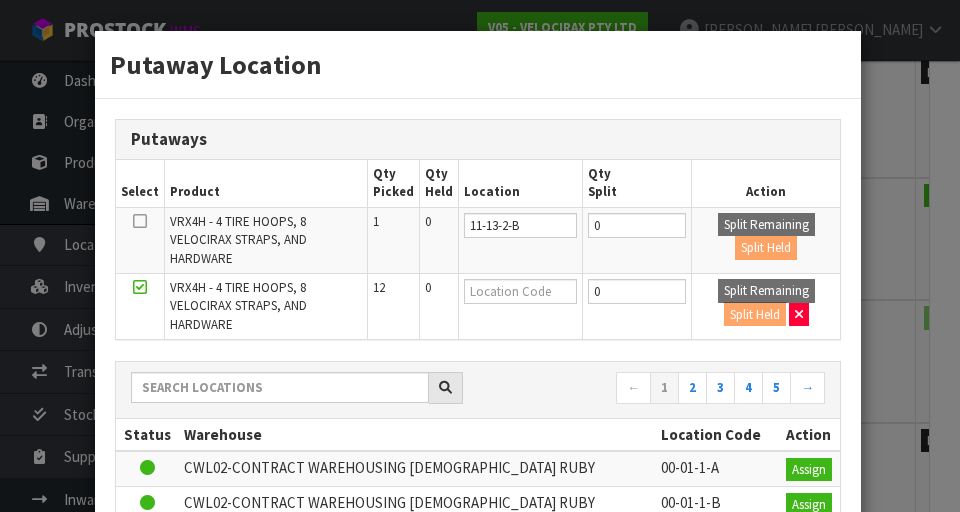 click on "Putaway Location
Putaways
Select
Product
Qty  Picked
Qty  Held
Location
Qty  Split
Action
VRX4H - 4 TIRE HOOPS, 8 VELOCIRAX STRAPS, AND HARDWARE
1
0
11-13-2-B
0
Split Remaining
Split Held
VRX4H - 4 TIRE HOOPS, 8 VELOCIRAX STRAPS, AND HARDWARE
12
0
0
Split Remaining
Split Held" at bounding box center (480, 256) 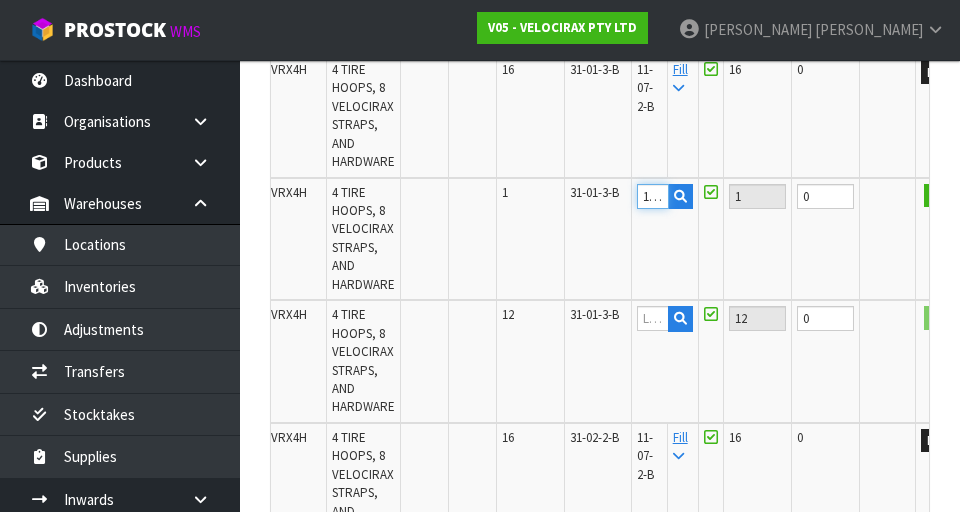 click on "11-13-2-B" at bounding box center (653, 196) 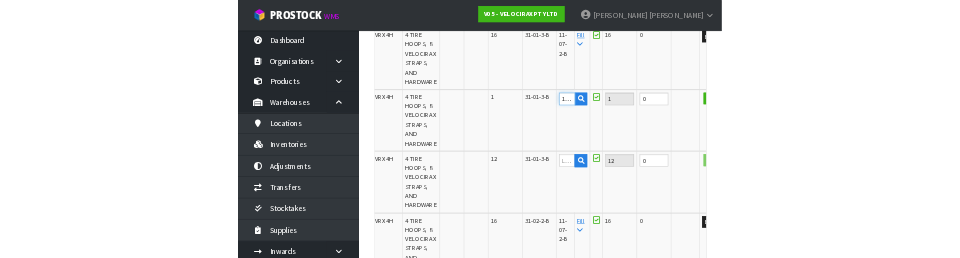scroll, scrollTop: 614, scrollLeft: 0, axis: vertical 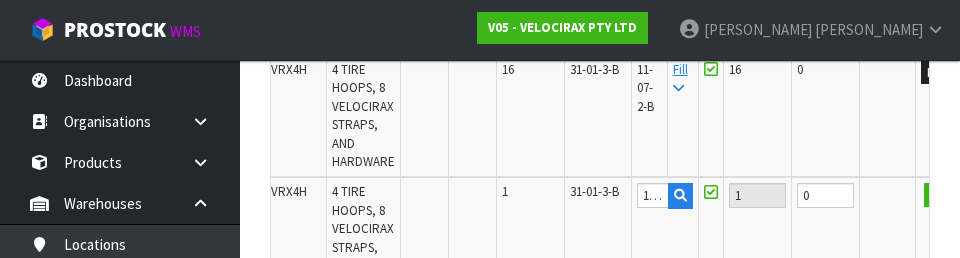 click on "1" at bounding box center [758, 238] 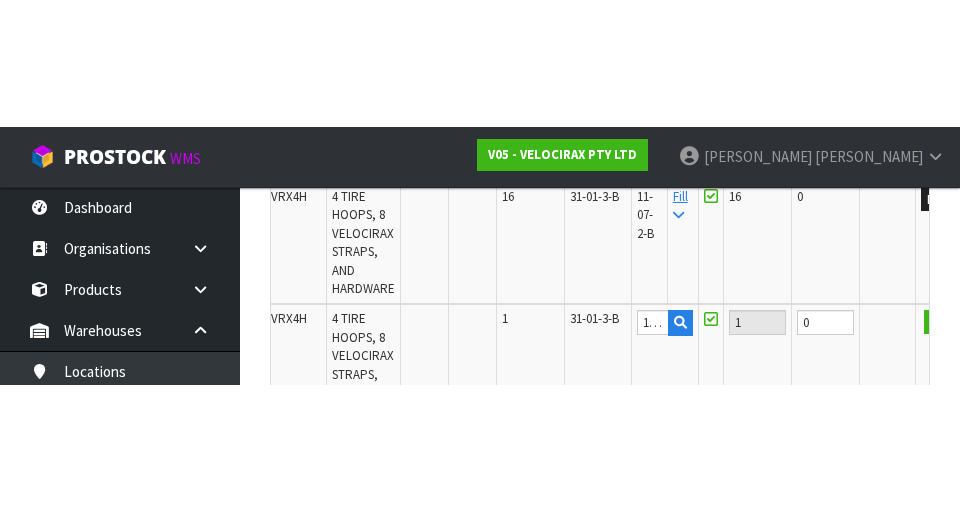 scroll, scrollTop: 623, scrollLeft: 0, axis: vertical 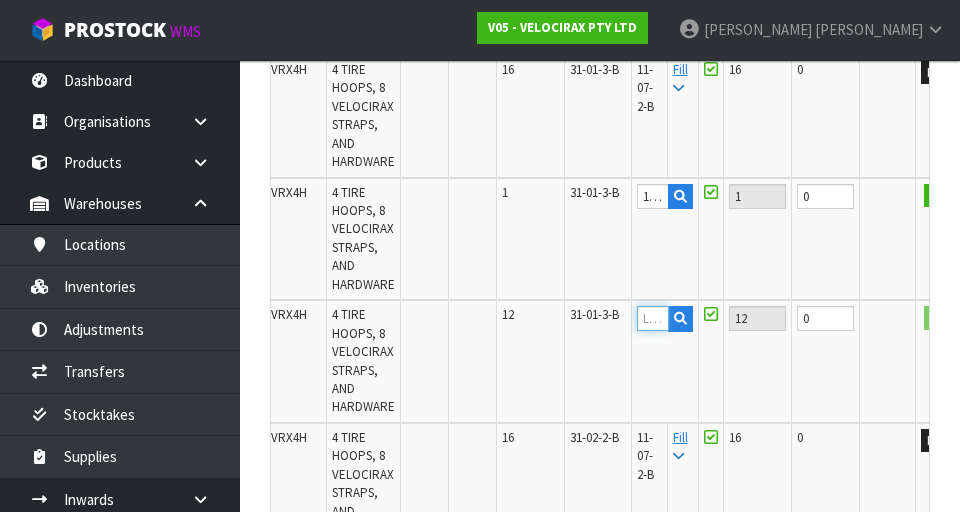 click at bounding box center [653, 318] 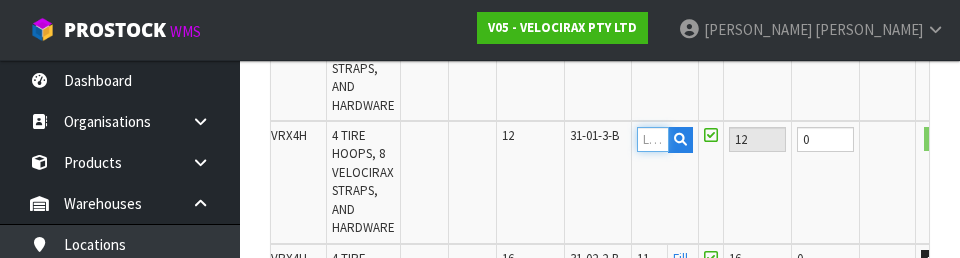 scroll, scrollTop: 803, scrollLeft: 0, axis: vertical 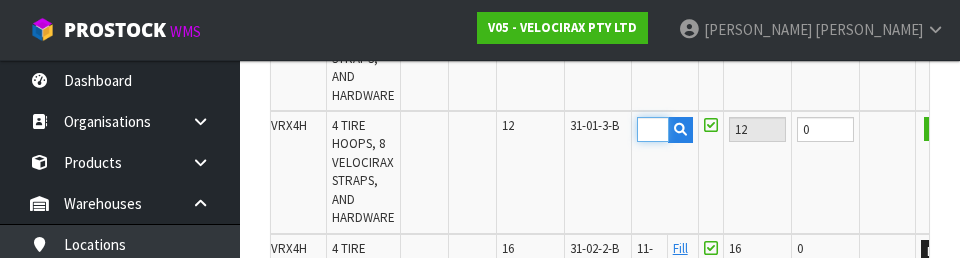 type on "11-13-2-B" 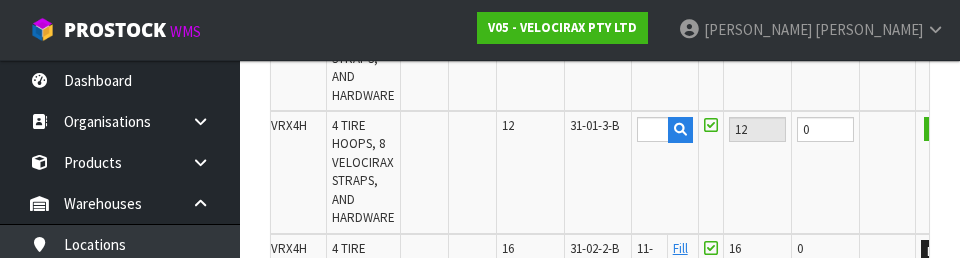 click on "0" at bounding box center (826, 172) 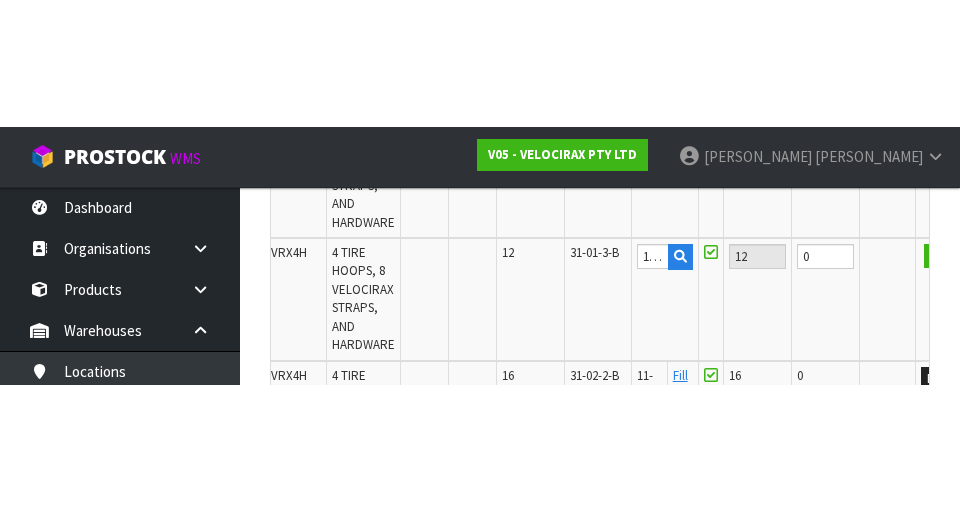 scroll, scrollTop: 812, scrollLeft: 0, axis: vertical 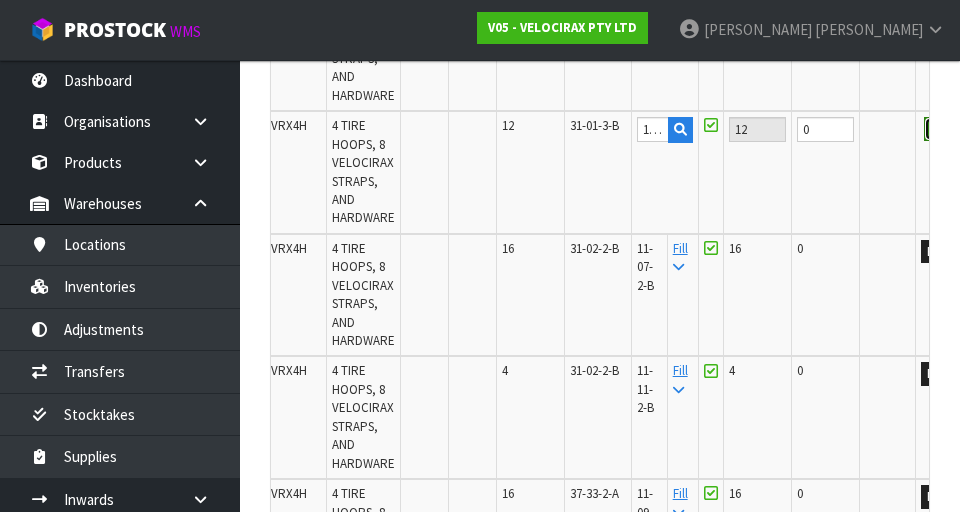 click on "OK" at bounding box center (938, 129) 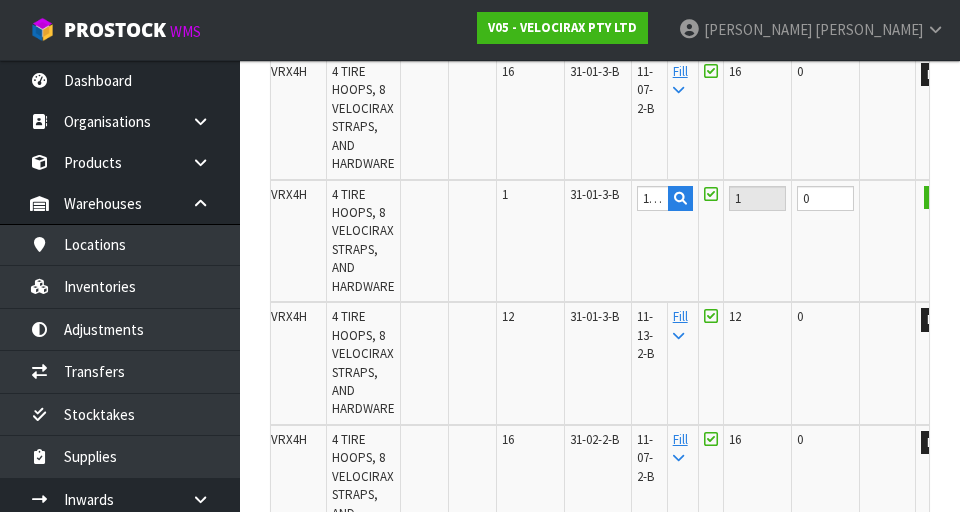 scroll, scrollTop: 620, scrollLeft: 0, axis: vertical 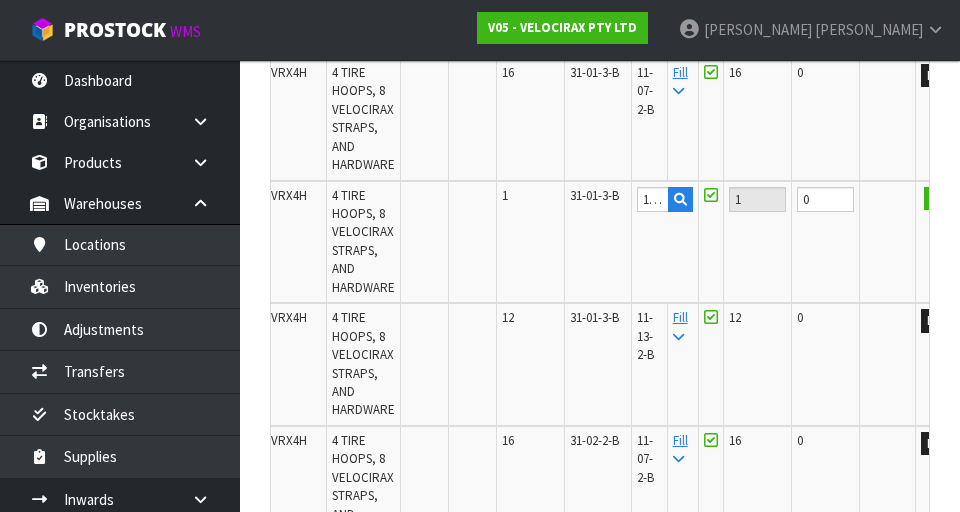 click at bounding box center (711, 195) 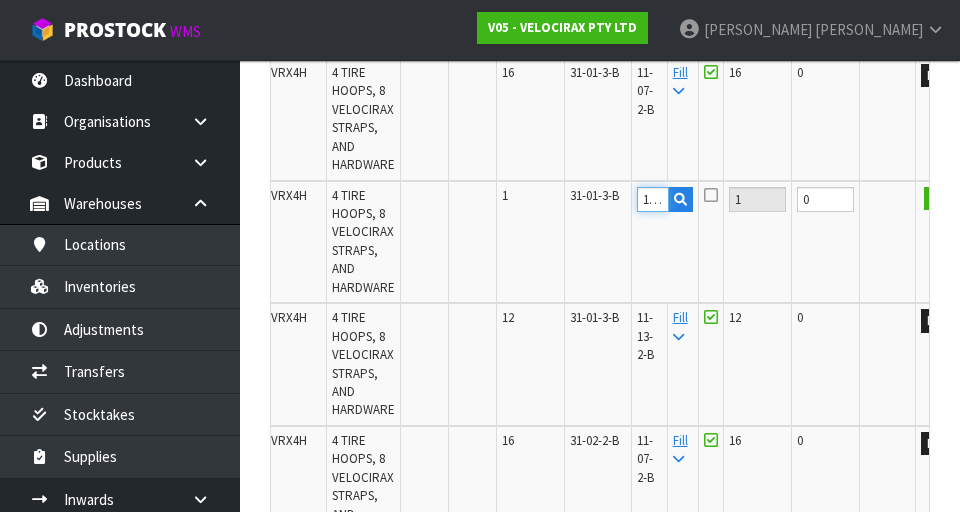 click on "11-13-2-B" at bounding box center [653, 199] 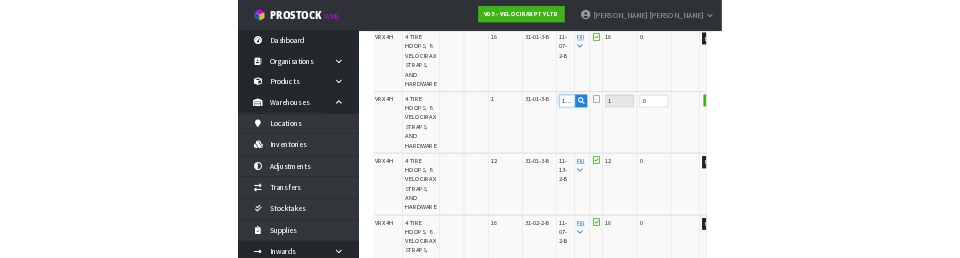 scroll, scrollTop: 611, scrollLeft: 0, axis: vertical 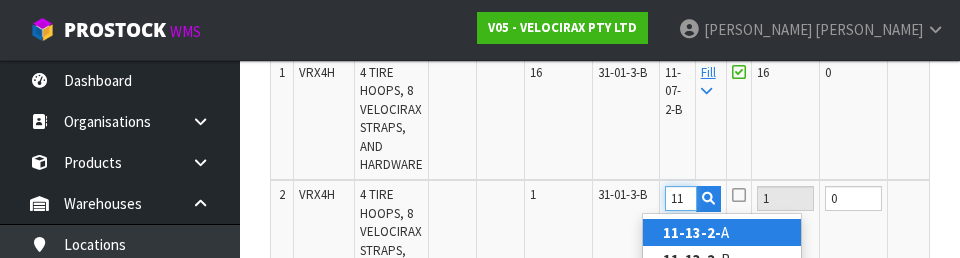 type on "1" 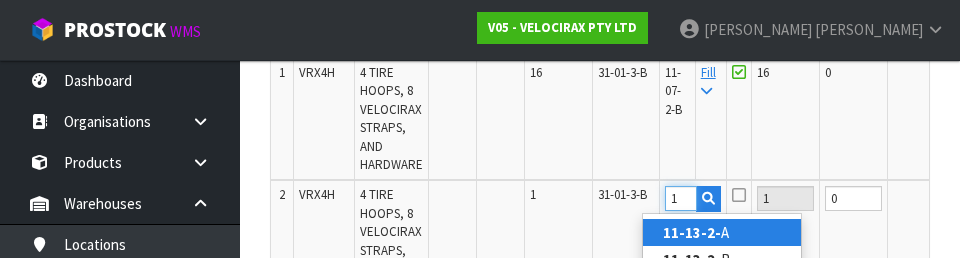 scroll, scrollTop: 0, scrollLeft: 0, axis: both 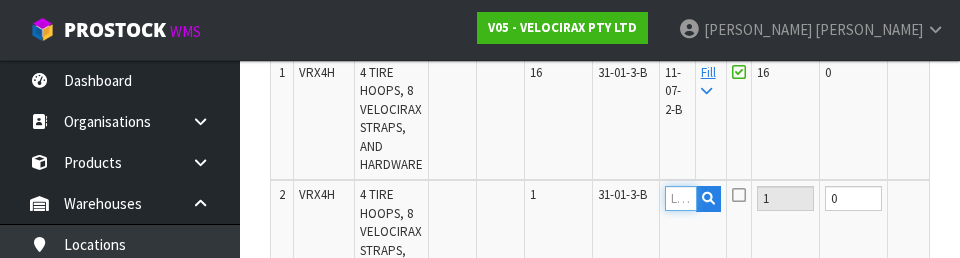 type 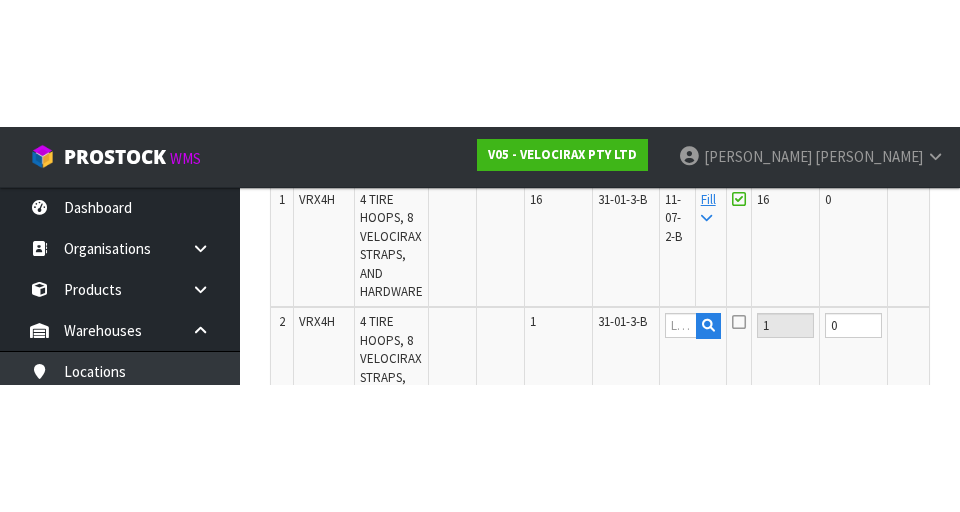 scroll, scrollTop: 620, scrollLeft: 0, axis: vertical 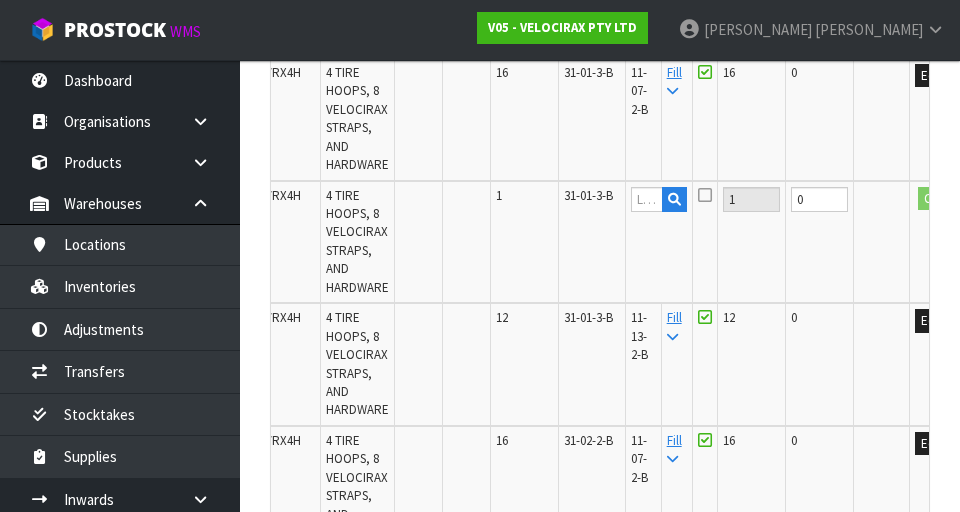 click at bounding box center [882, 242] 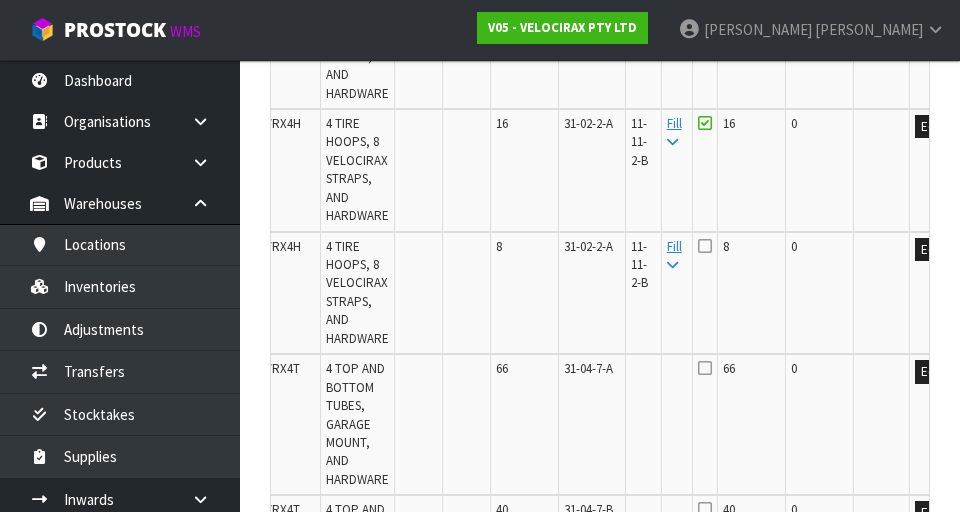 scroll, scrollTop: 1579, scrollLeft: 0, axis: vertical 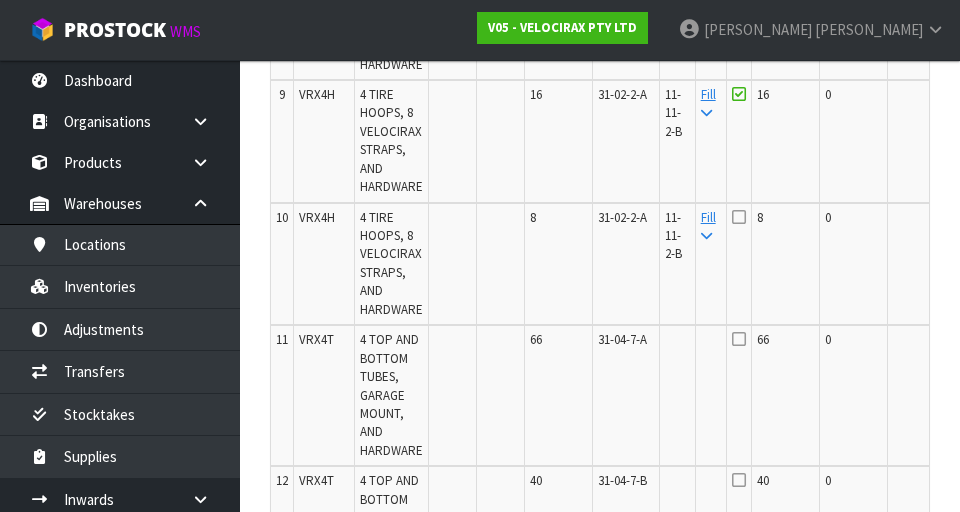 click at bounding box center (739, 217) 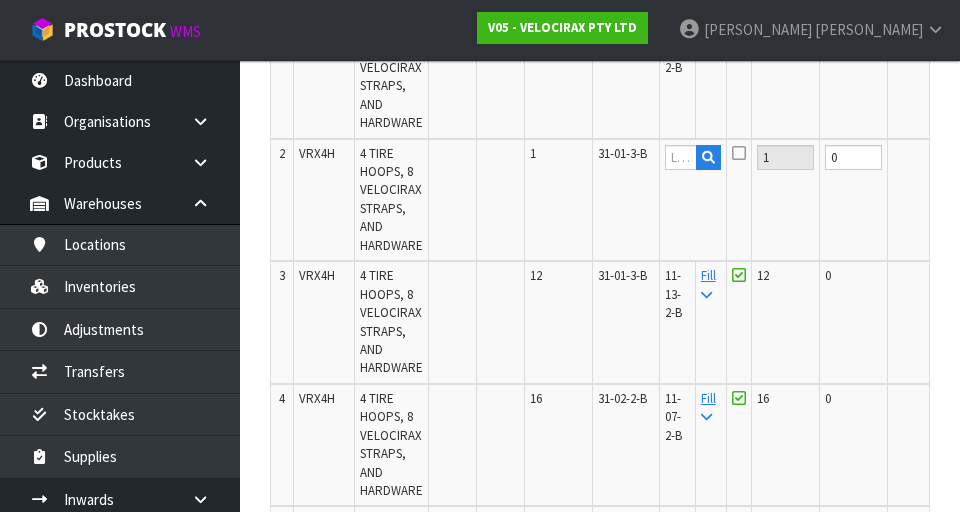 scroll, scrollTop: 676, scrollLeft: 0, axis: vertical 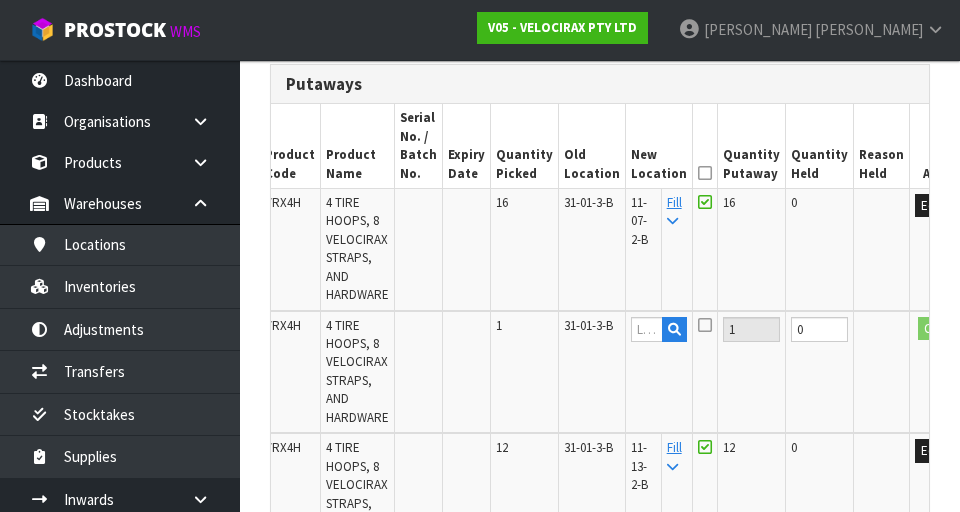 click at bounding box center [882, 249] 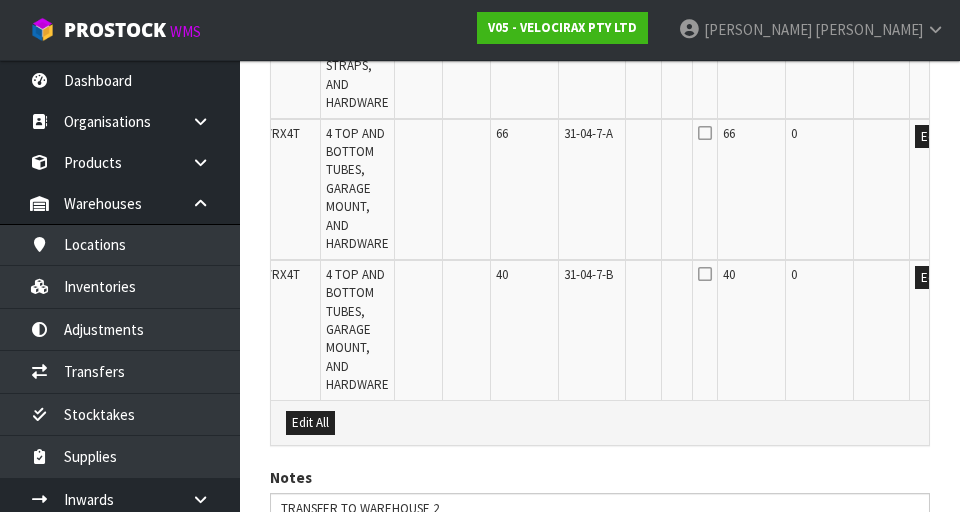scroll, scrollTop: 1840, scrollLeft: 0, axis: vertical 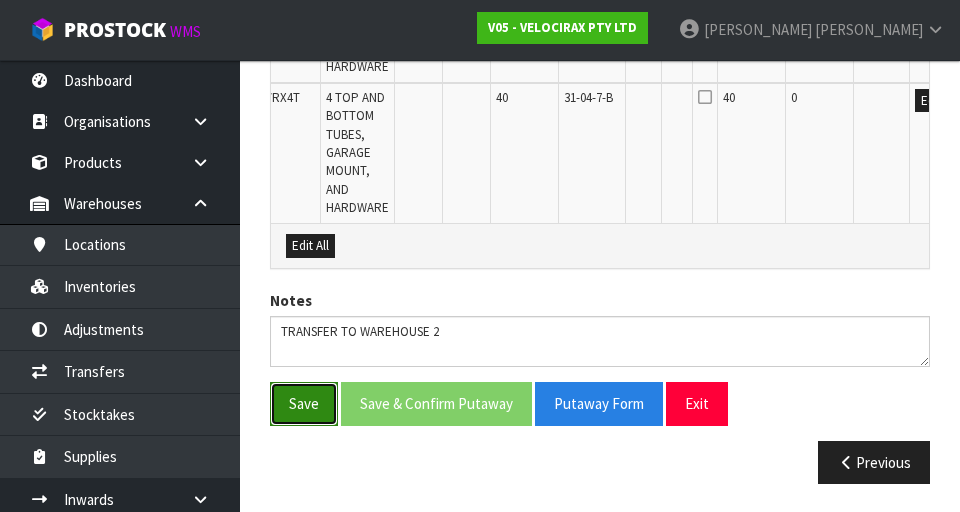 click on "Save" at bounding box center [304, 403] 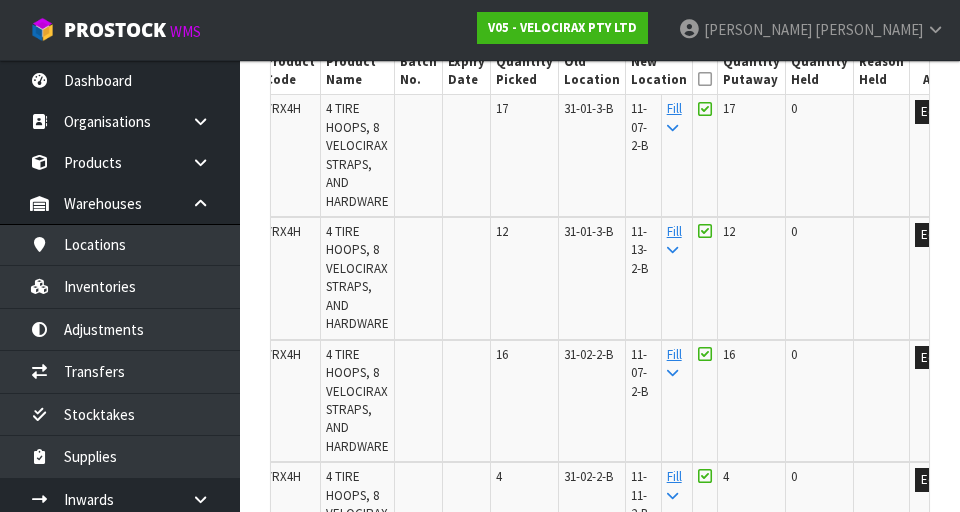 scroll, scrollTop: 0, scrollLeft: 0, axis: both 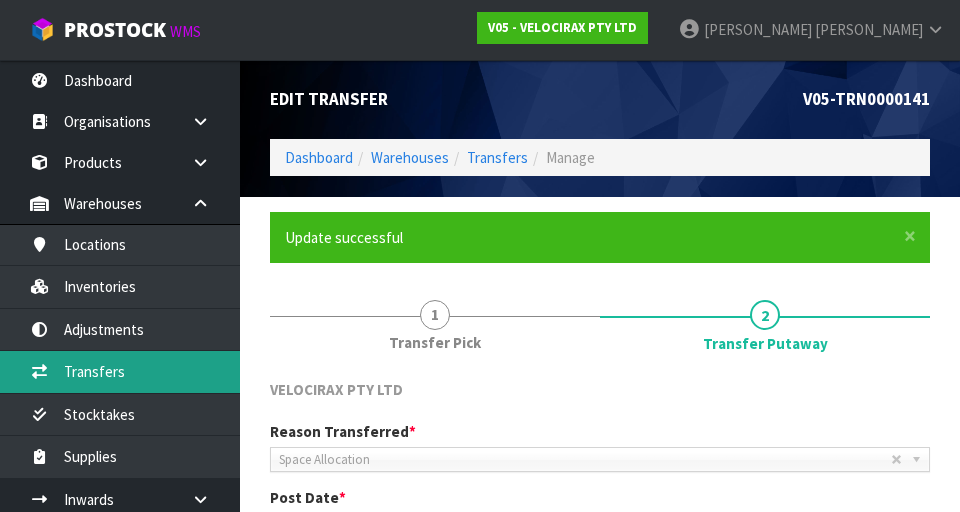 click on "Transfers" at bounding box center (120, 371) 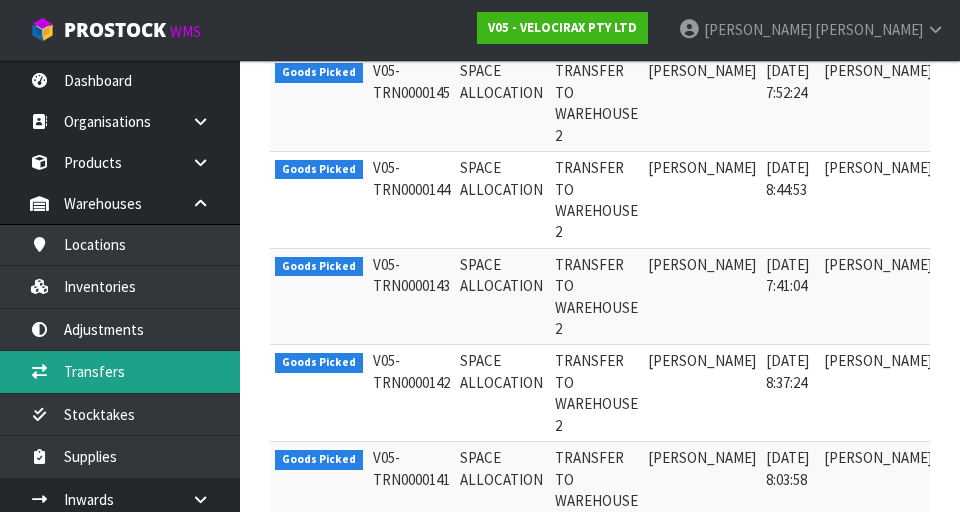 scroll, scrollTop: 675, scrollLeft: 0, axis: vertical 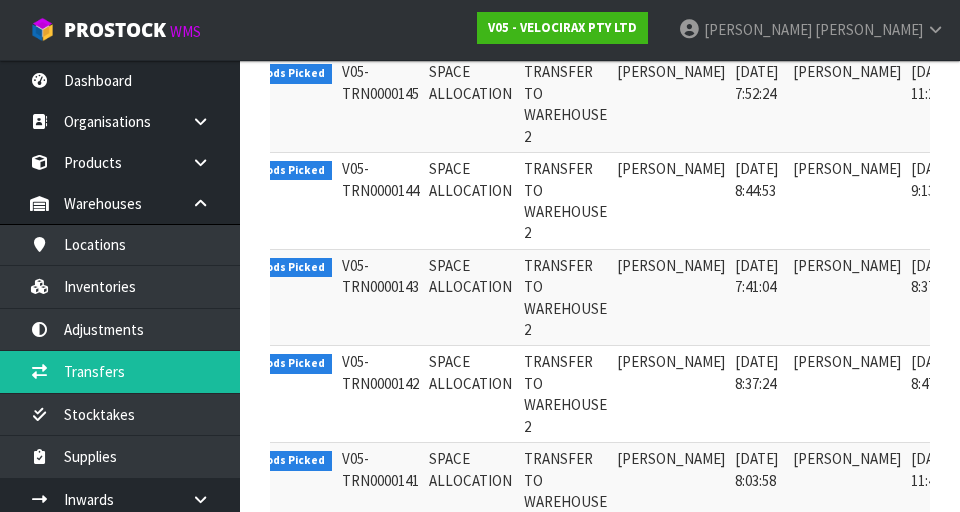 click at bounding box center [991, 270] 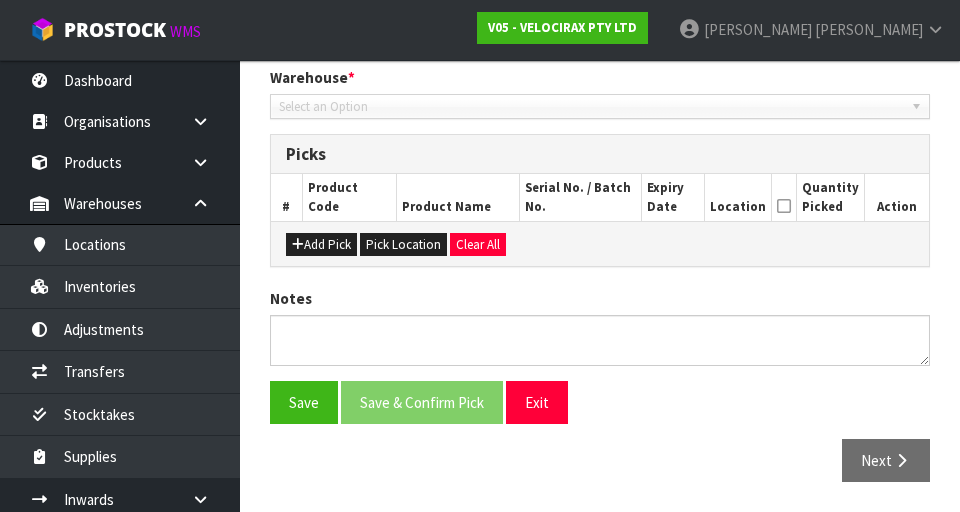 type on "[DATE]" 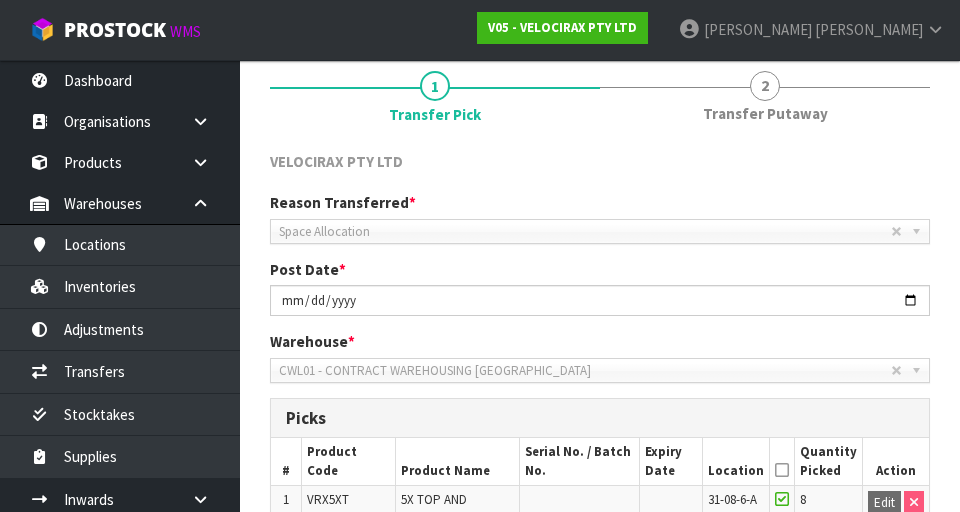 scroll, scrollTop: 150, scrollLeft: 0, axis: vertical 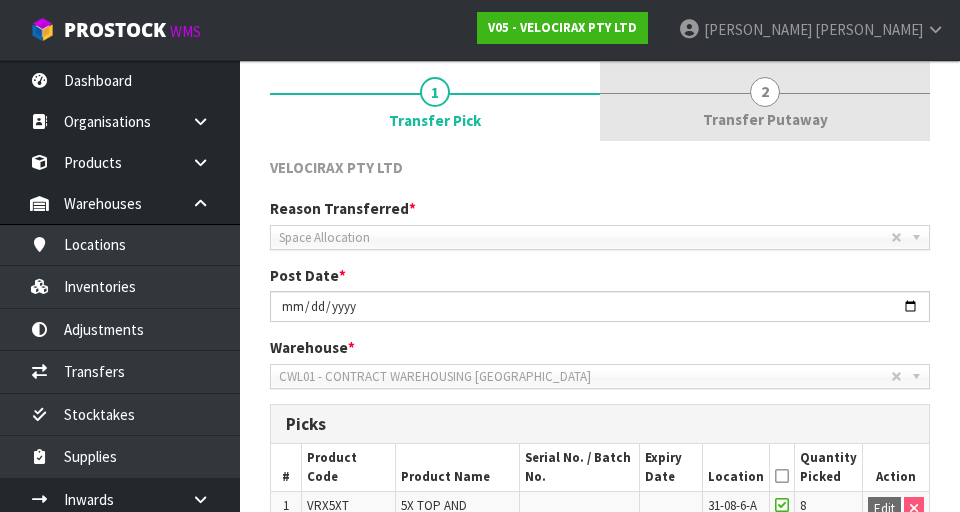 click on "Transfer Putaway" at bounding box center [765, 119] 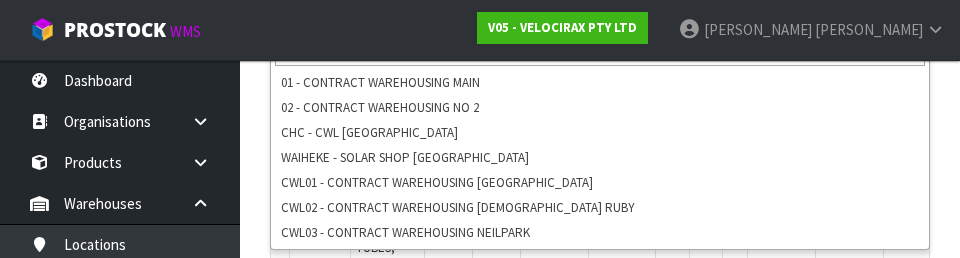 scroll, scrollTop: 518, scrollLeft: 0, axis: vertical 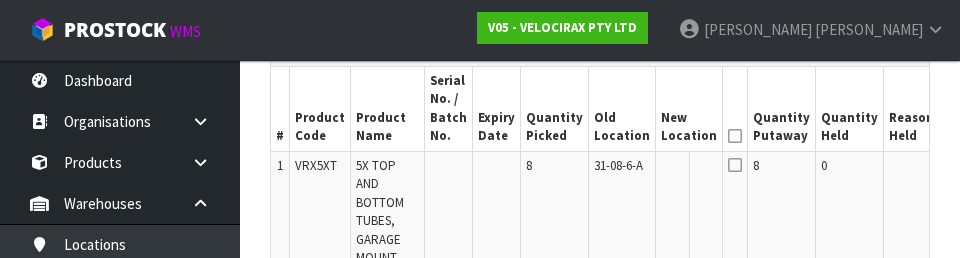 click at bounding box center [706, 230] 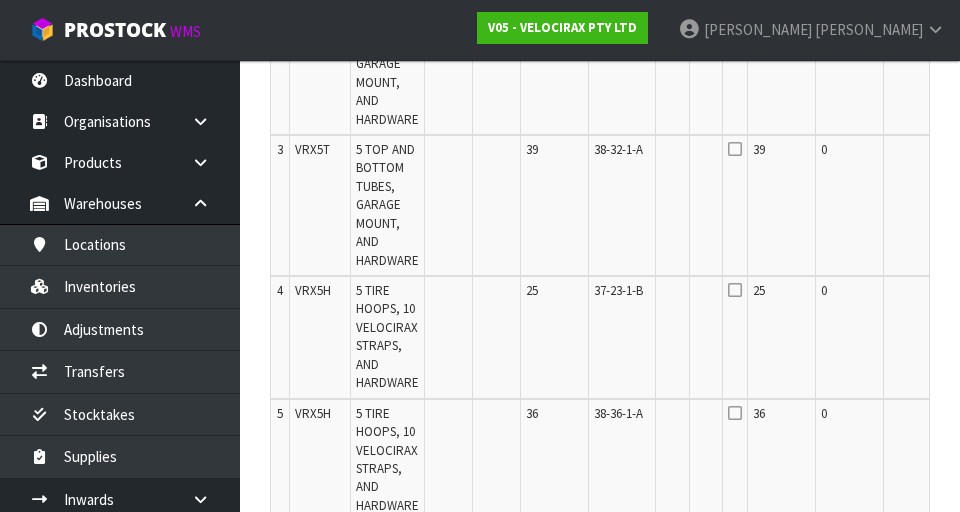 scroll, scrollTop: 875, scrollLeft: 0, axis: vertical 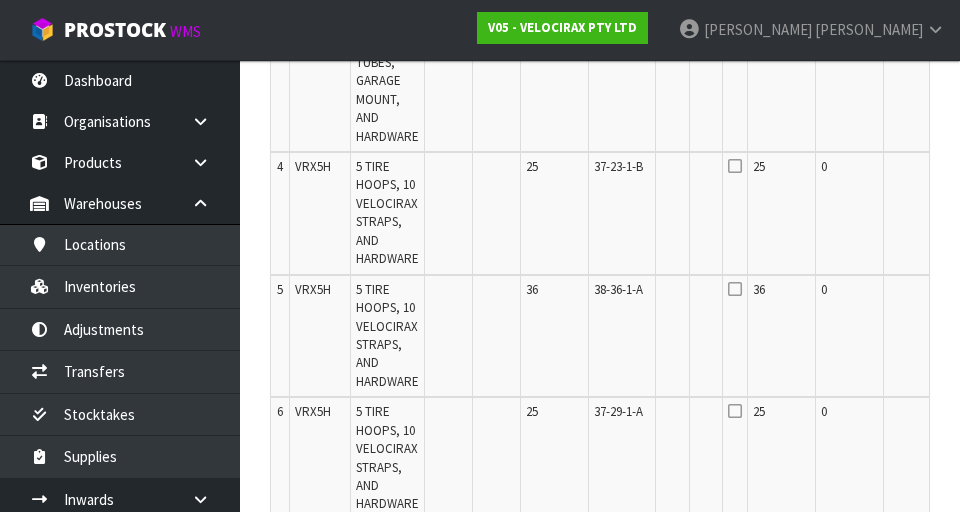 click on "Edit" at bounding box center [961, 170] 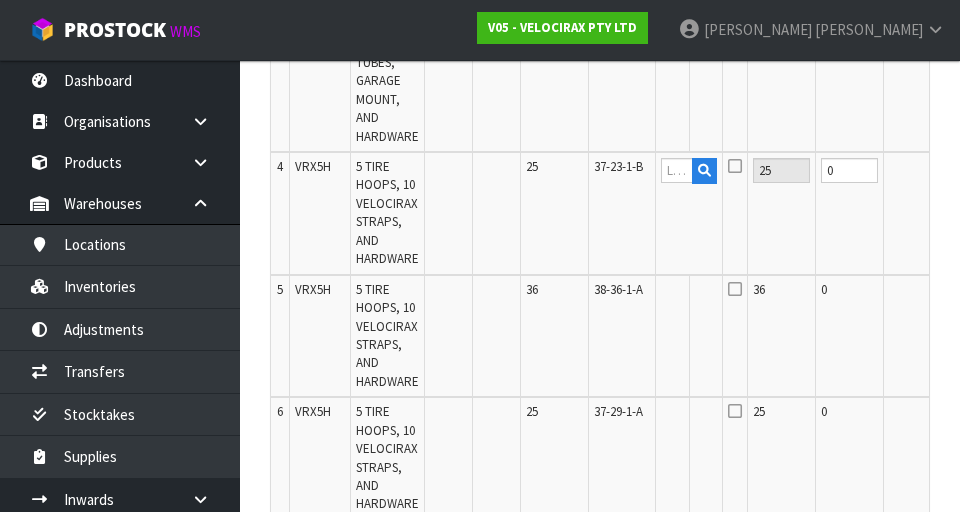 click at bounding box center (735, 166) 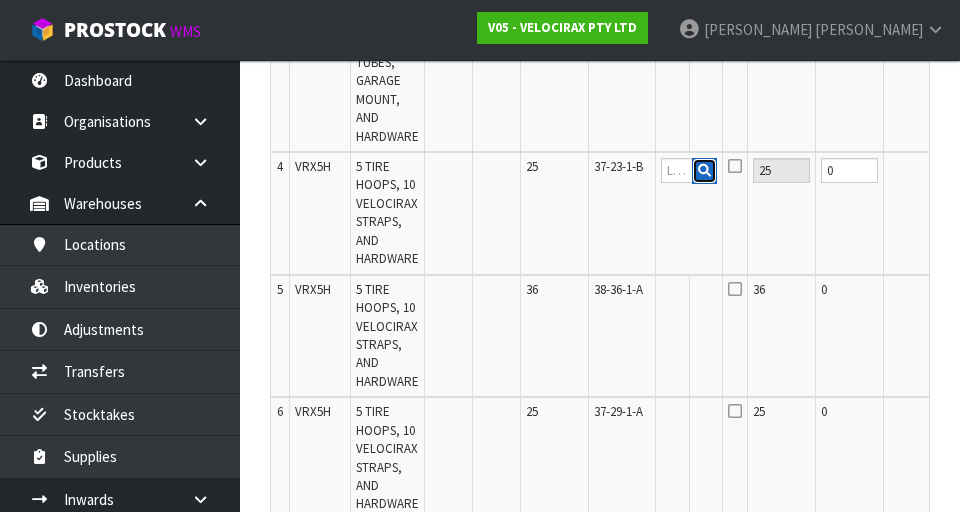 click at bounding box center [704, 171] 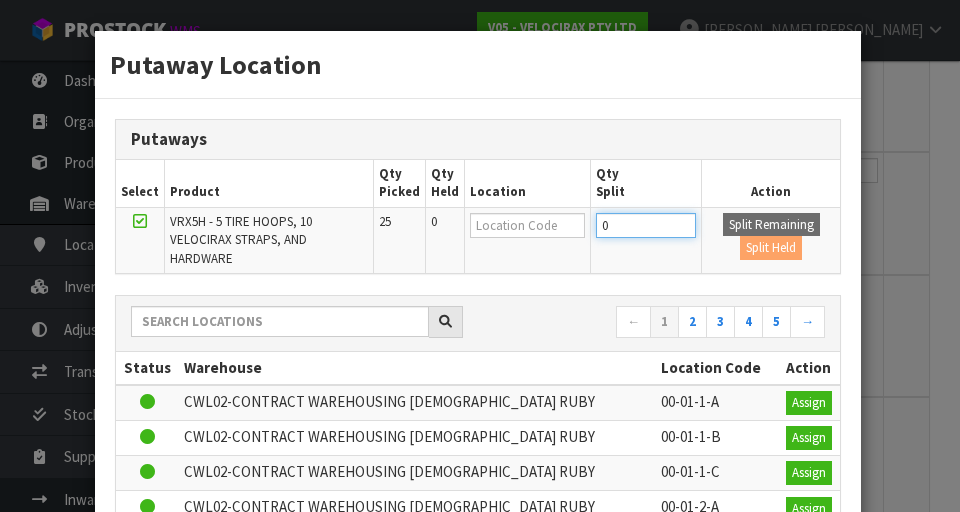 click on "0" at bounding box center (646, 225) 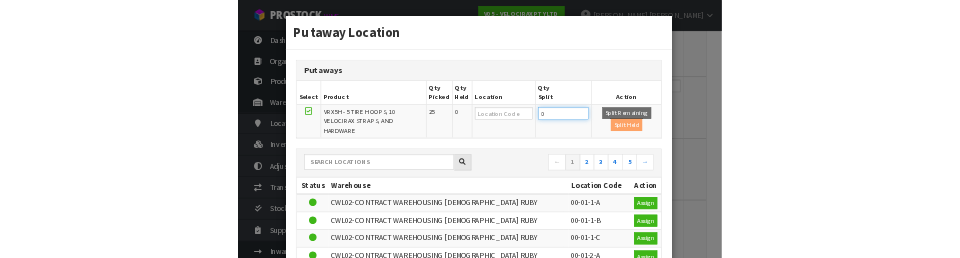 scroll, scrollTop: 976, scrollLeft: 0, axis: vertical 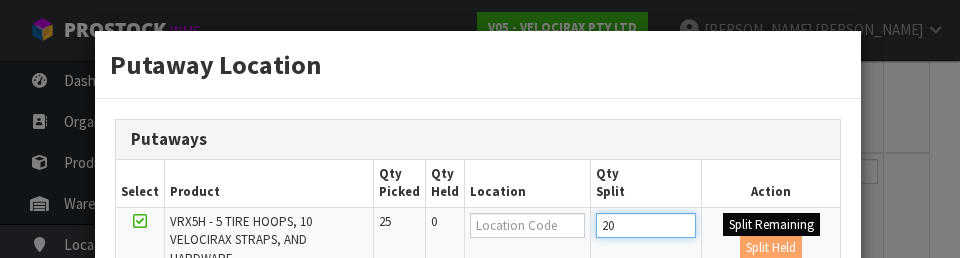 type on "20" 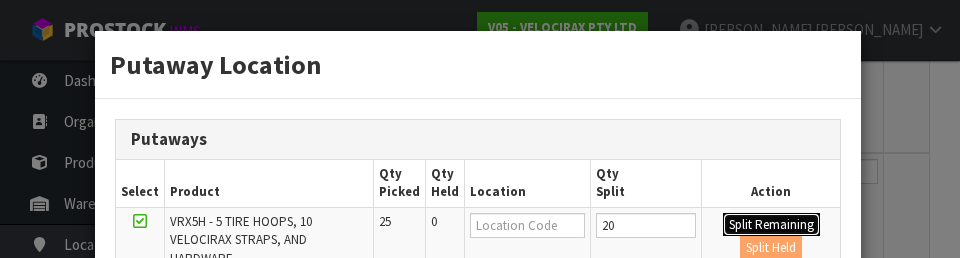 click on "Split Remaining" at bounding box center (771, 225) 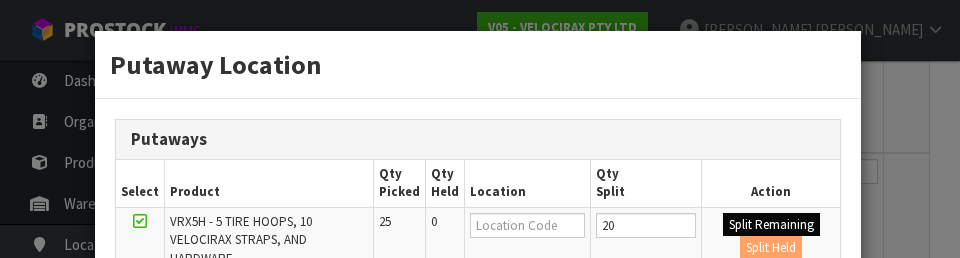 type on "20" 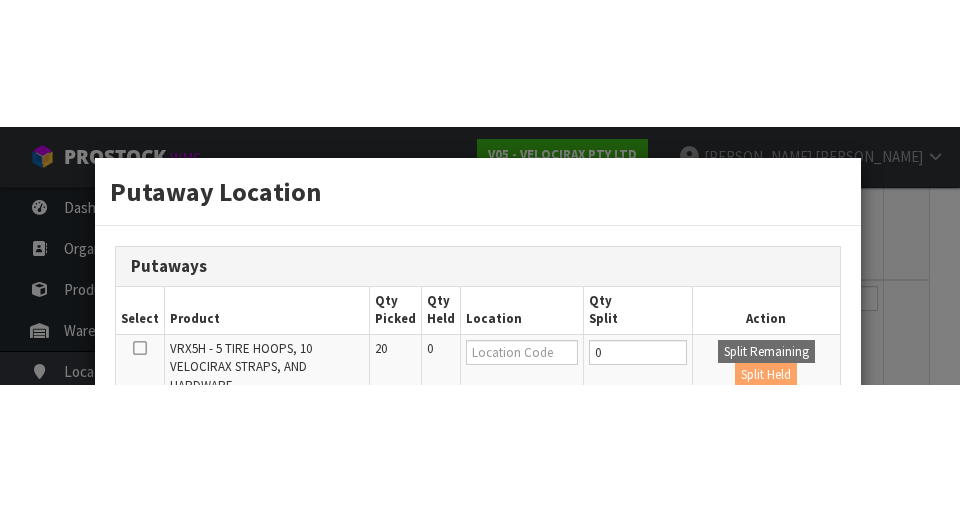scroll, scrollTop: 986, scrollLeft: 0, axis: vertical 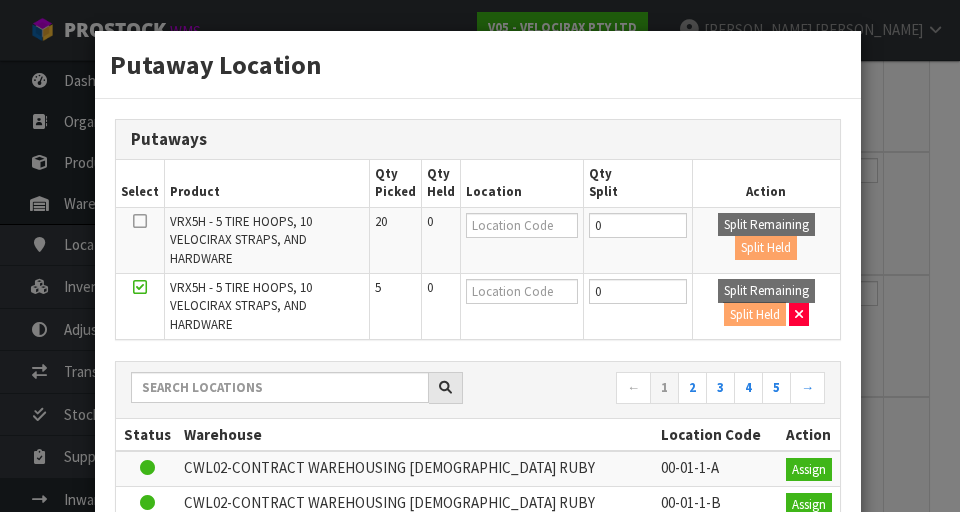 click on "Putaway Location
Putaways
Select
Product
Qty  Picked
Qty  Held
Location
Qty  Split
Action
VRX5H - 5 TIRE HOOPS, 10 VELOCIRAX STRAPS, AND HARDWARE
20
0
0
Split Remaining
Split Held
VRX5H - 5 TIRE HOOPS, 10 VELOCIRAX STRAPS, AND HARDWARE
5
0
0
Split Remaining
Split Held" at bounding box center [480, 256] 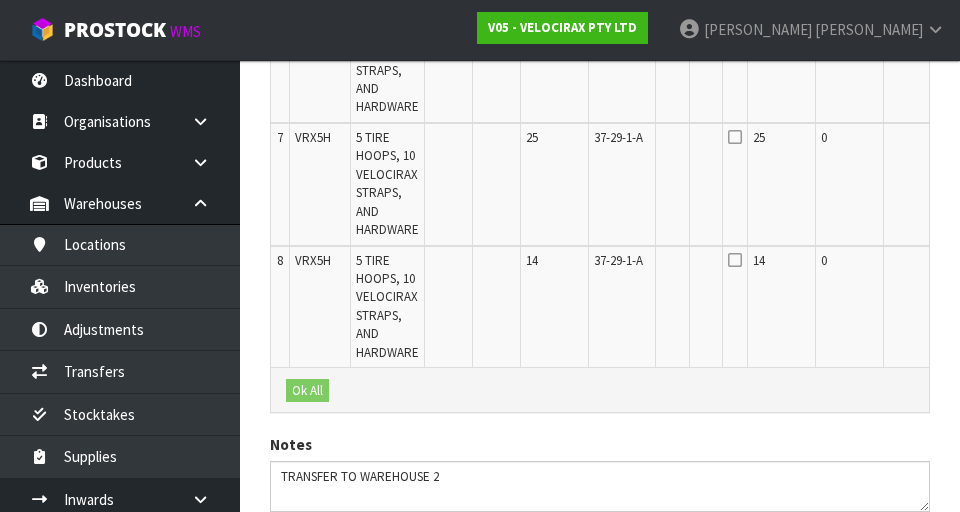 scroll, scrollTop: 1384, scrollLeft: 0, axis: vertical 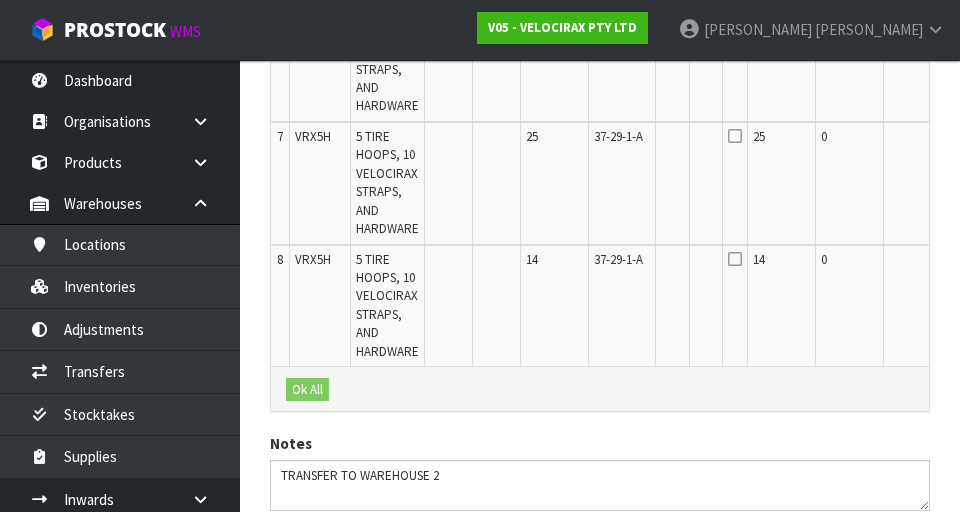 click on "Edit" at bounding box center (961, 140) 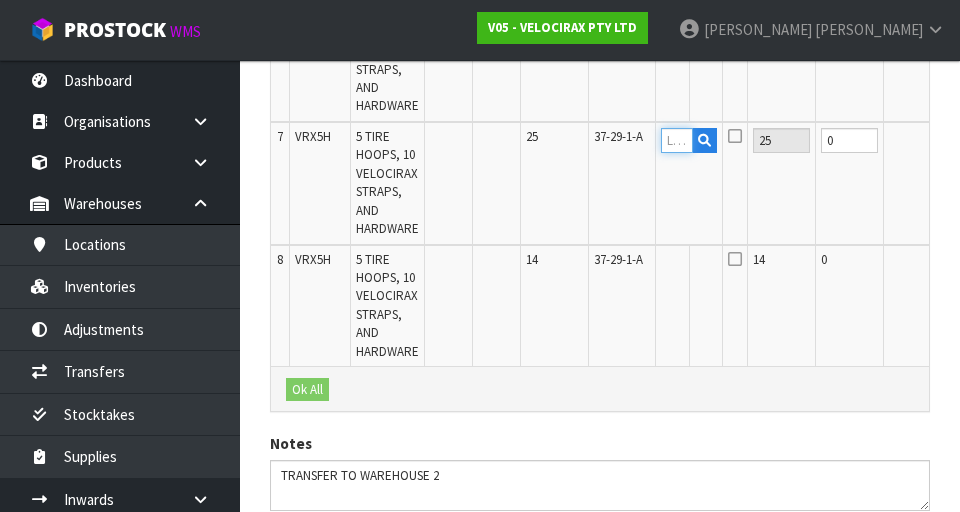 click at bounding box center [677, 140] 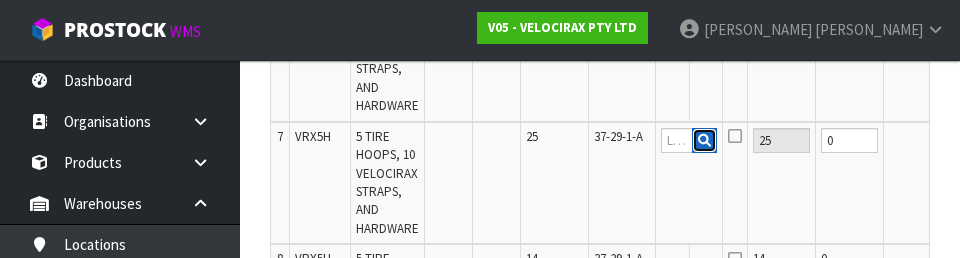 click at bounding box center (704, 141) 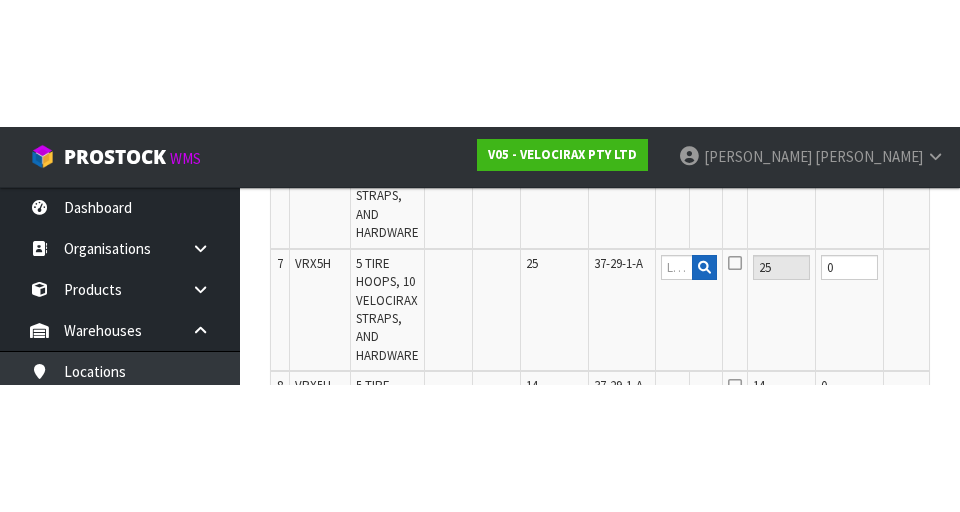 scroll, scrollTop: 1384, scrollLeft: 0, axis: vertical 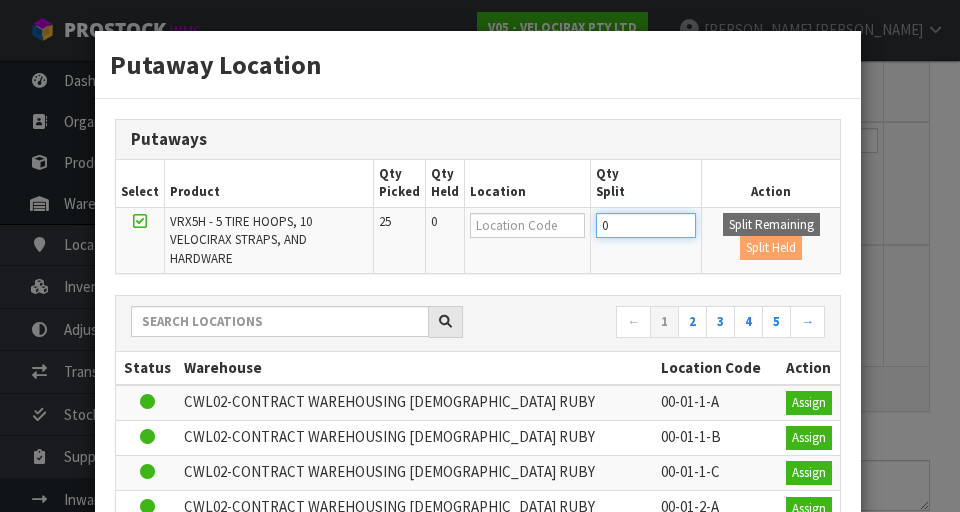 click on "0" at bounding box center (646, 225) 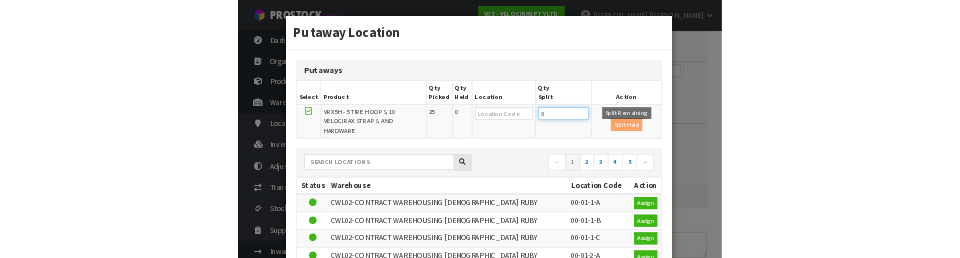scroll, scrollTop: 1375, scrollLeft: 0, axis: vertical 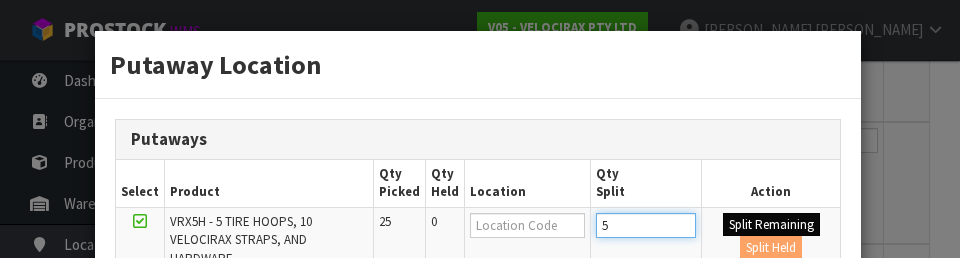 type on "5" 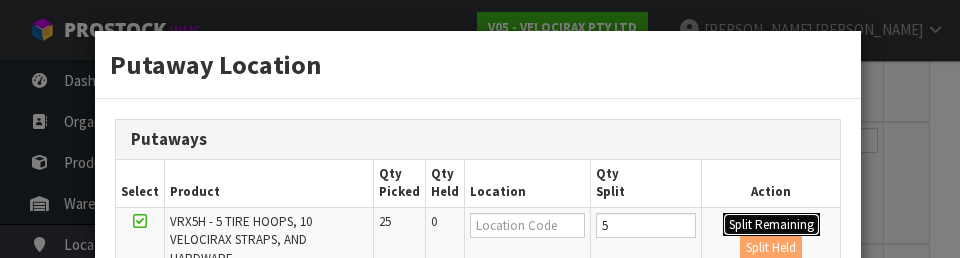 click on "Split Remaining" at bounding box center [771, 225] 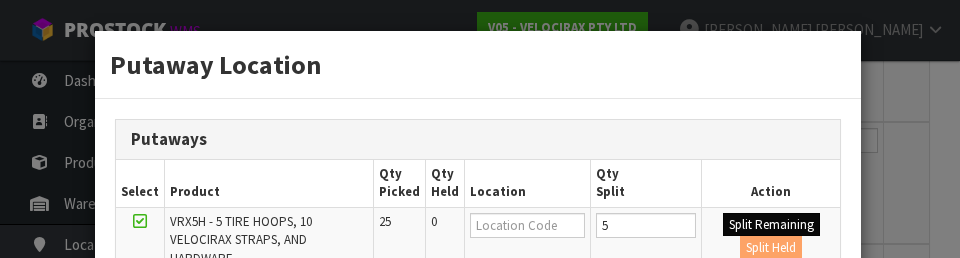 type on "5" 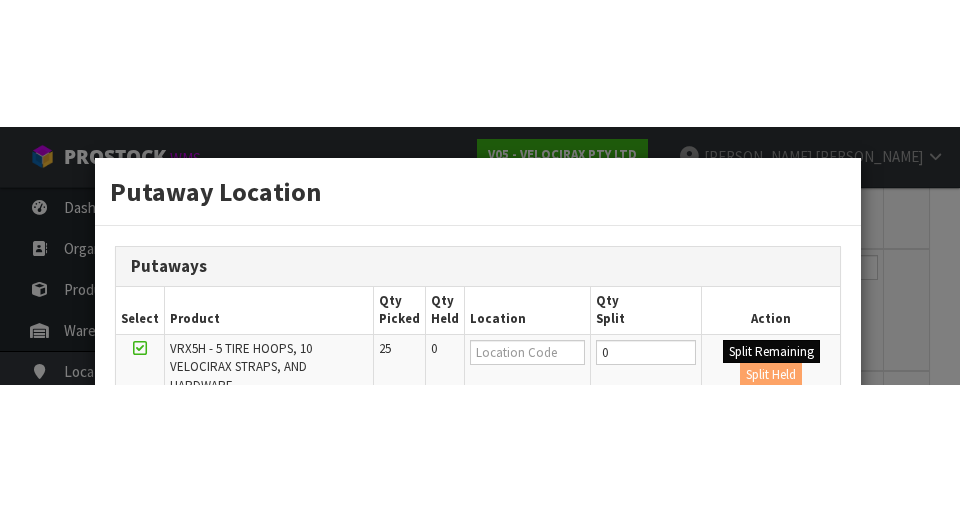 scroll, scrollTop: 1384, scrollLeft: 0, axis: vertical 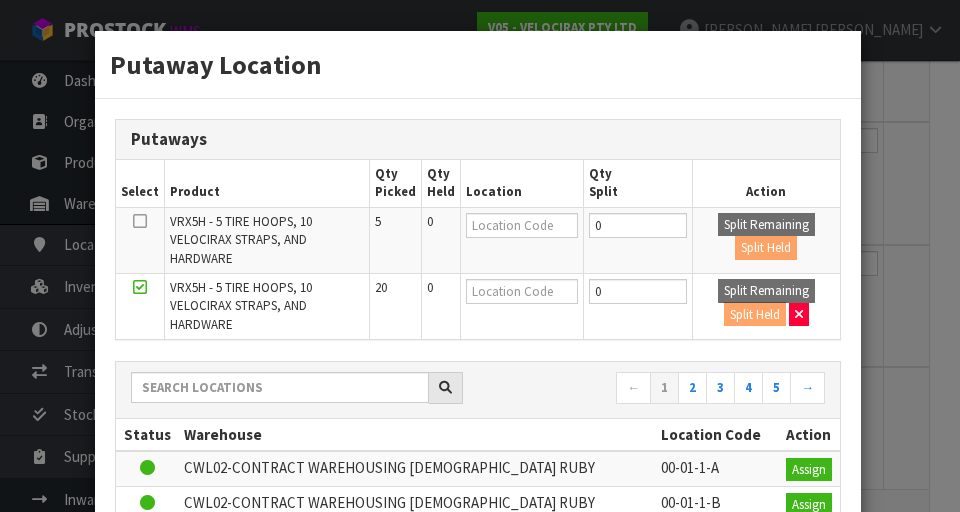 click on "Putaway Location
Putaways
Select
Product
Qty  Picked
Qty  Held
Location
Qty  Split
Action
VRX5H - 5 TIRE HOOPS, 10 VELOCIRAX STRAPS, AND HARDWARE
5
0
0
Split Remaining
Split Held
VRX5H - 5 TIRE HOOPS, 10 VELOCIRAX STRAPS, AND HARDWARE
20
0
0
Split Remaining
Split Held" at bounding box center [480, 256] 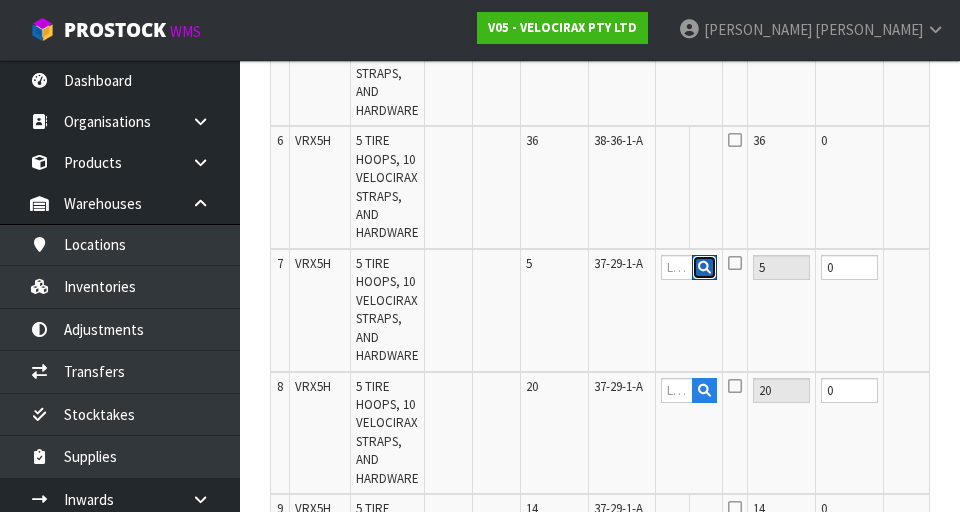 scroll, scrollTop: 1254, scrollLeft: 0, axis: vertical 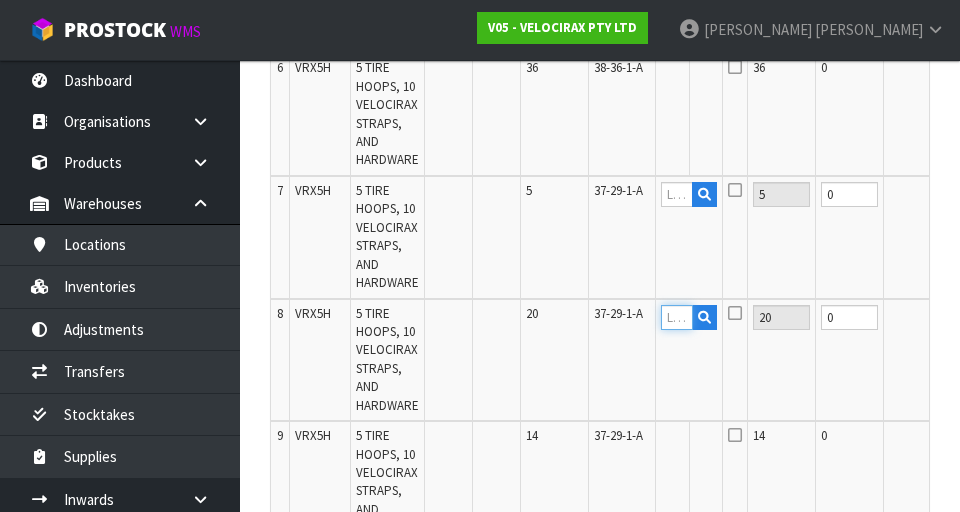 click at bounding box center [677, 317] 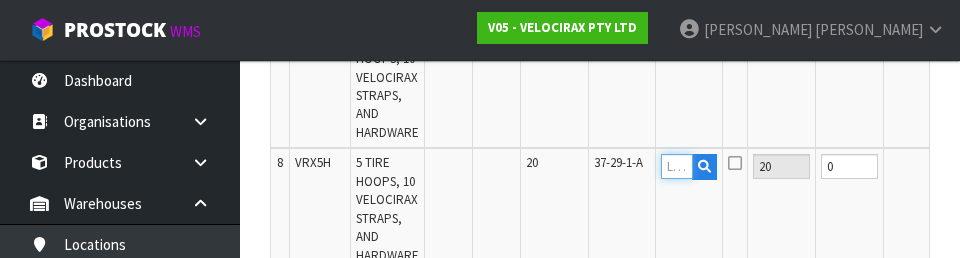 scroll, scrollTop: 1508, scrollLeft: 0, axis: vertical 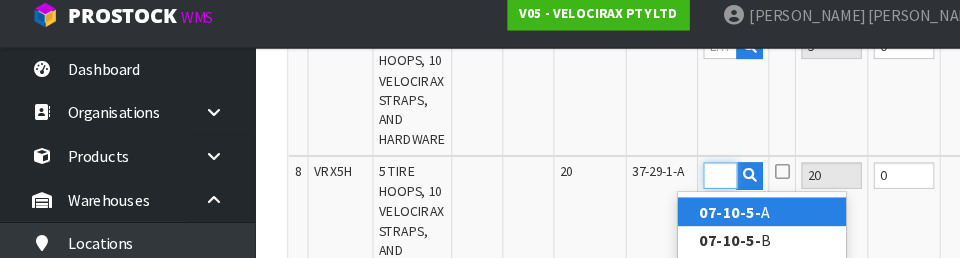 type on "07-10-5-B" 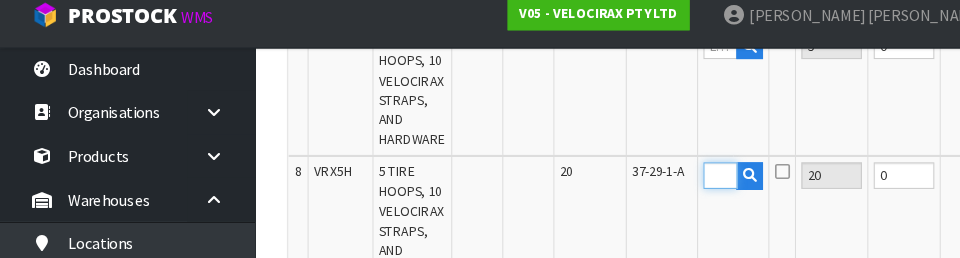 scroll, scrollTop: 0, scrollLeft: 28, axis: horizontal 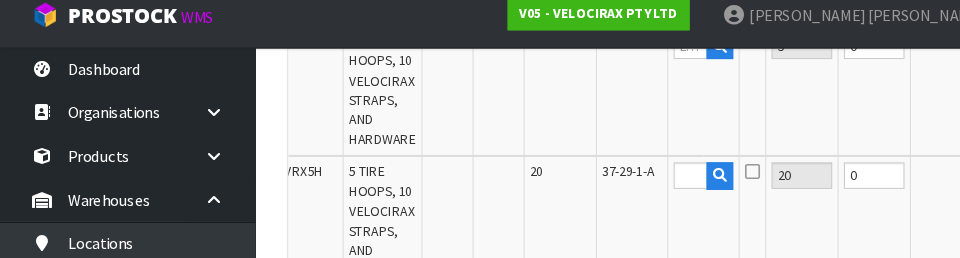 click on "OK" at bounding box center (934, 180) 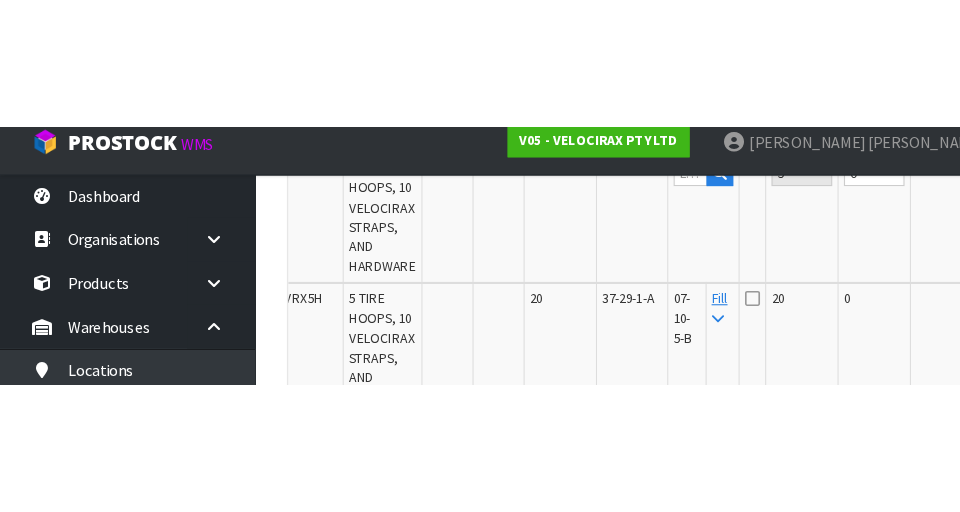 scroll, scrollTop: 1466, scrollLeft: 0, axis: vertical 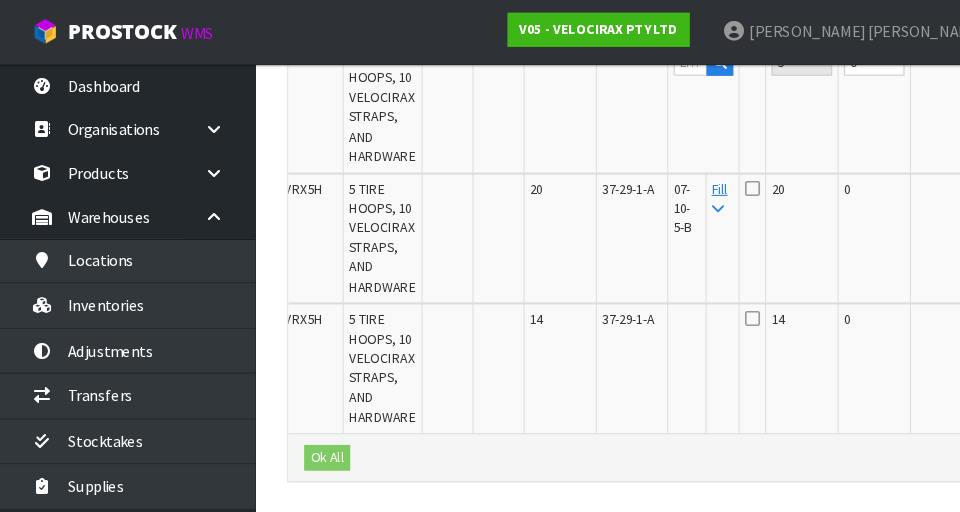 click at bounding box center (707, 177) 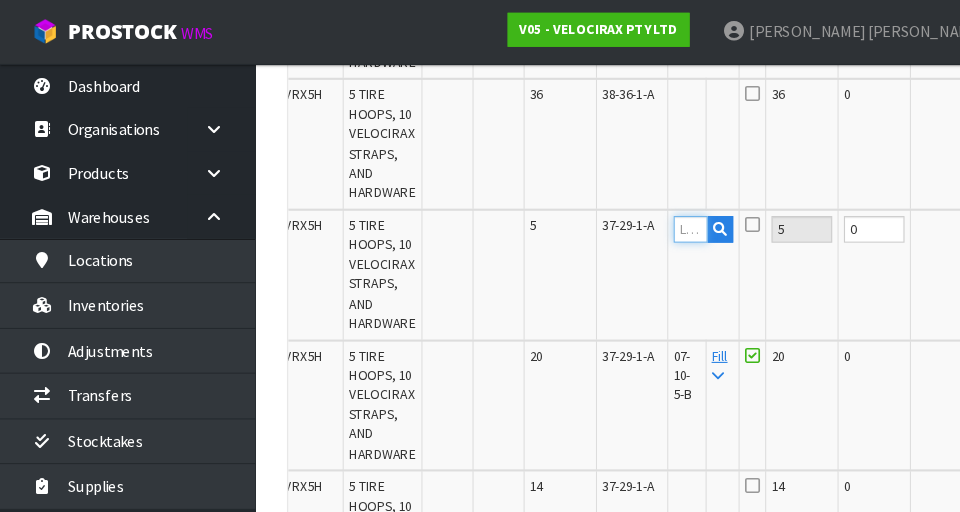 click at bounding box center (649, 215) 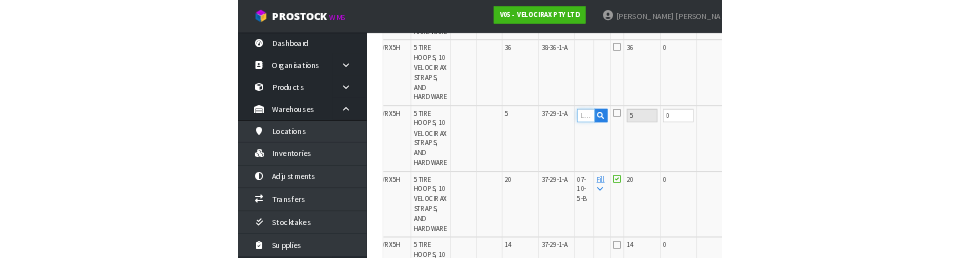 scroll, scrollTop: 1300, scrollLeft: 0, axis: vertical 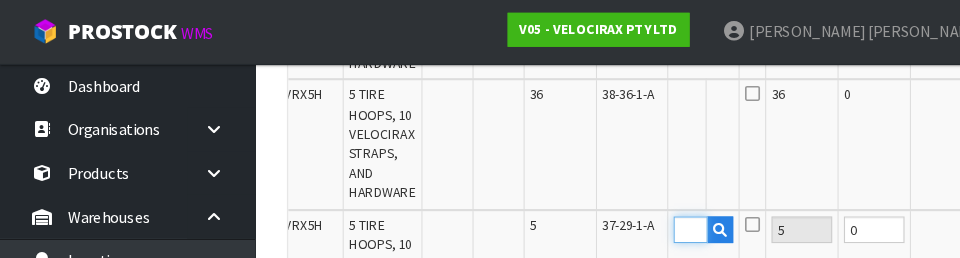 type on "20-1-1-A" 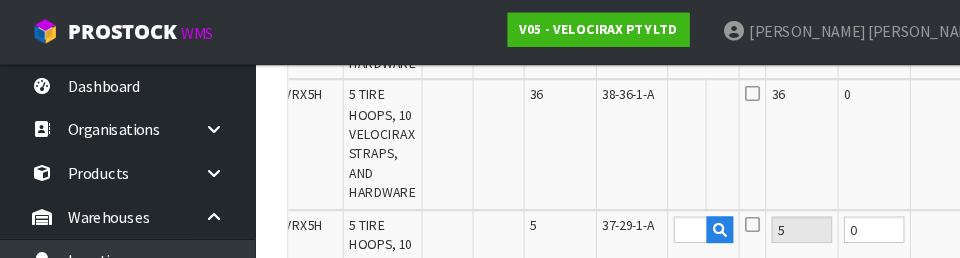 click on "0" at bounding box center (822, 135) 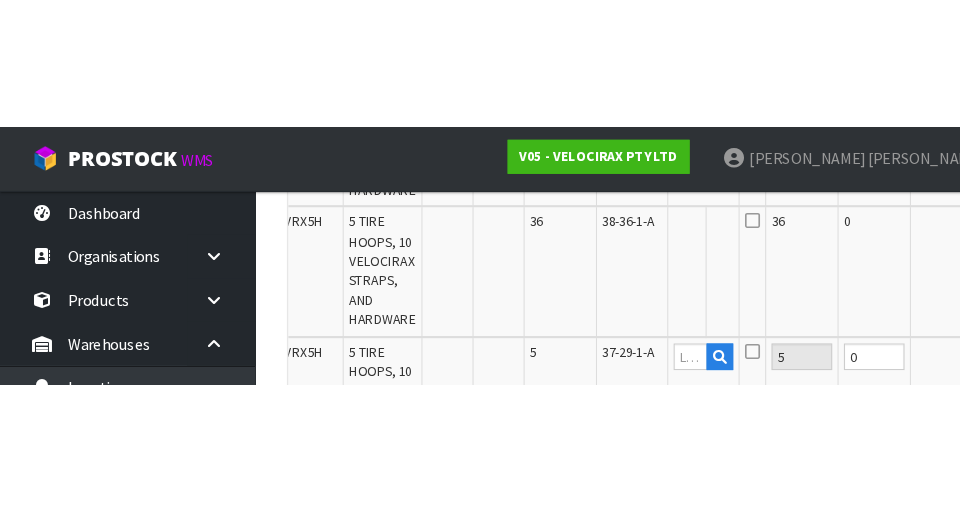 scroll, scrollTop: 1309, scrollLeft: 0, axis: vertical 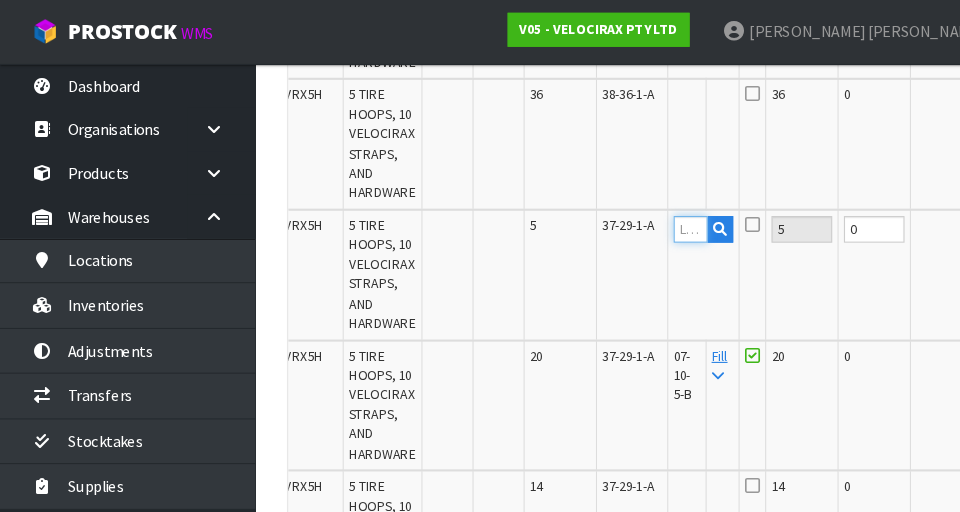 click at bounding box center (649, 215) 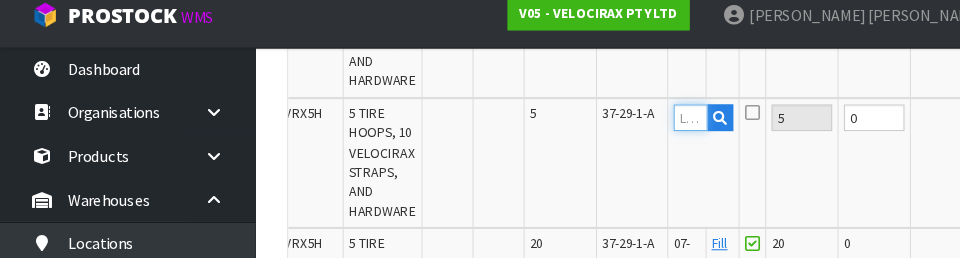 scroll, scrollTop: 1390, scrollLeft: 0, axis: vertical 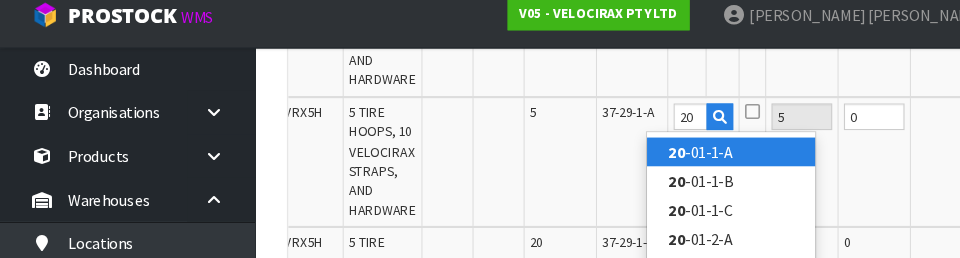 click on "20 -01-1-A" at bounding box center [687, 158] 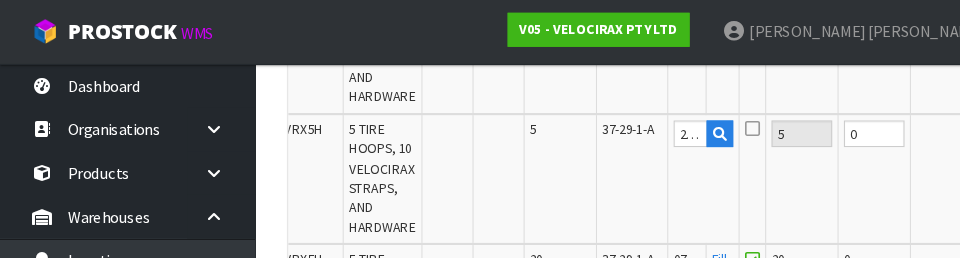 click on "OK" at bounding box center [934, 125] 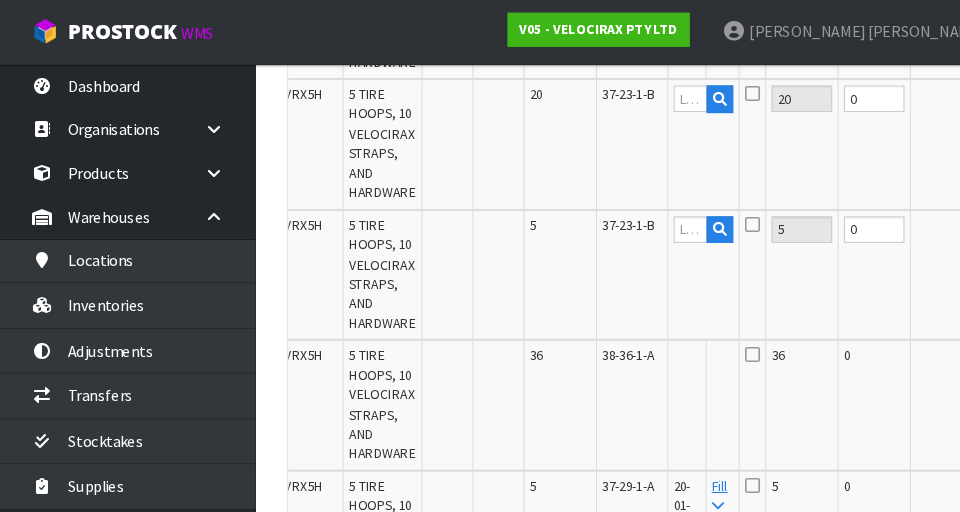 scroll, scrollTop: 1050, scrollLeft: 0, axis: vertical 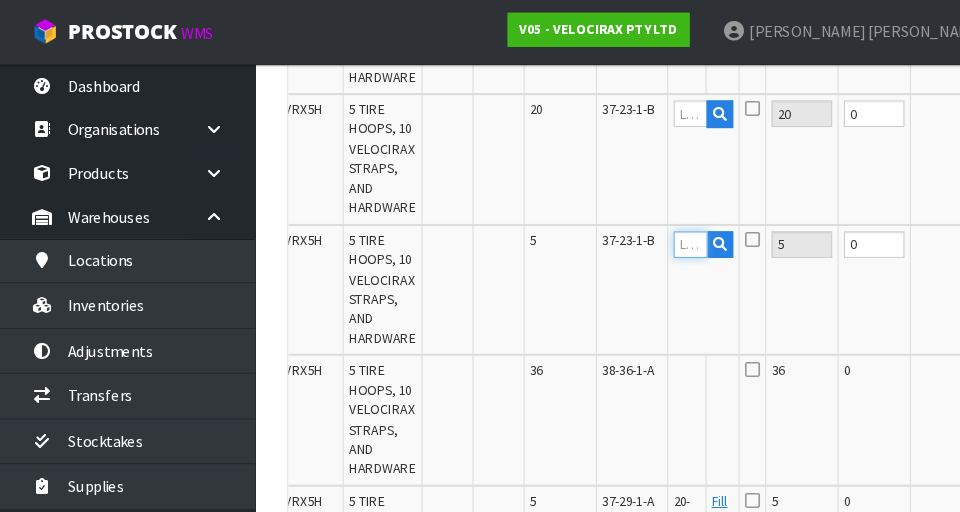 click at bounding box center (649, 229) 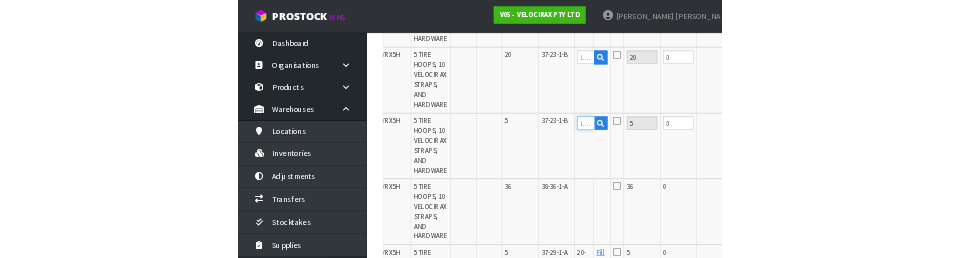 scroll, scrollTop: 1041, scrollLeft: 0, axis: vertical 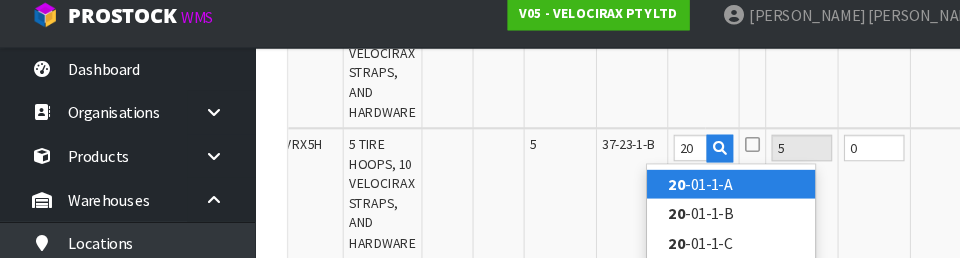 click on "20 -01-1-A" at bounding box center [687, 188] 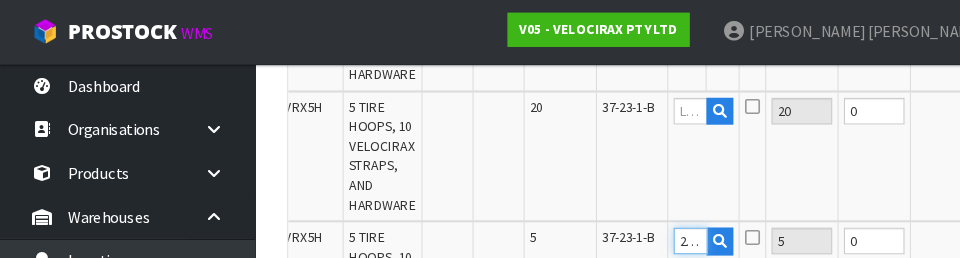 scroll, scrollTop: 988, scrollLeft: 0, axis: vertical 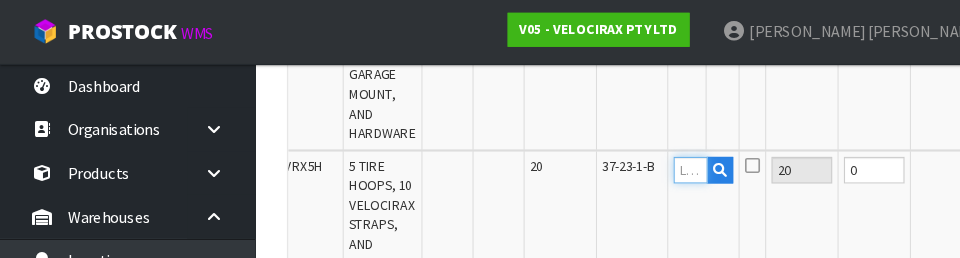 click at bounding box center [649, 159] 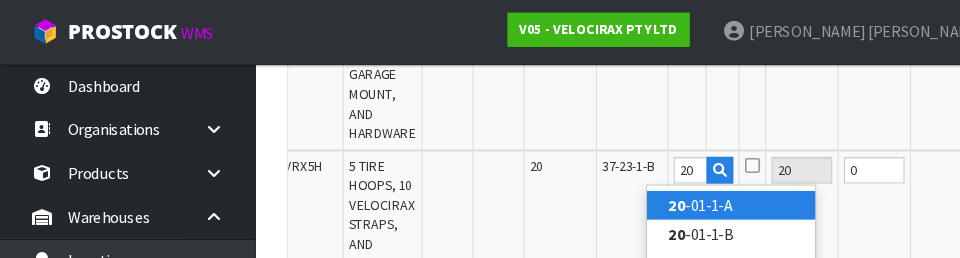 click on "20 -01-1-A" at bounding box center (687, 192) 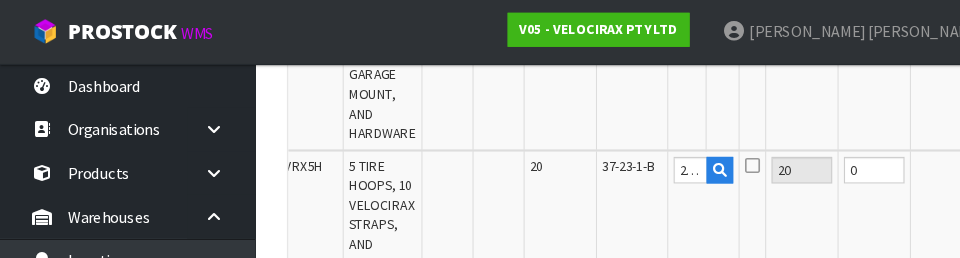 click on "OK" at bounding box center (934, 159) 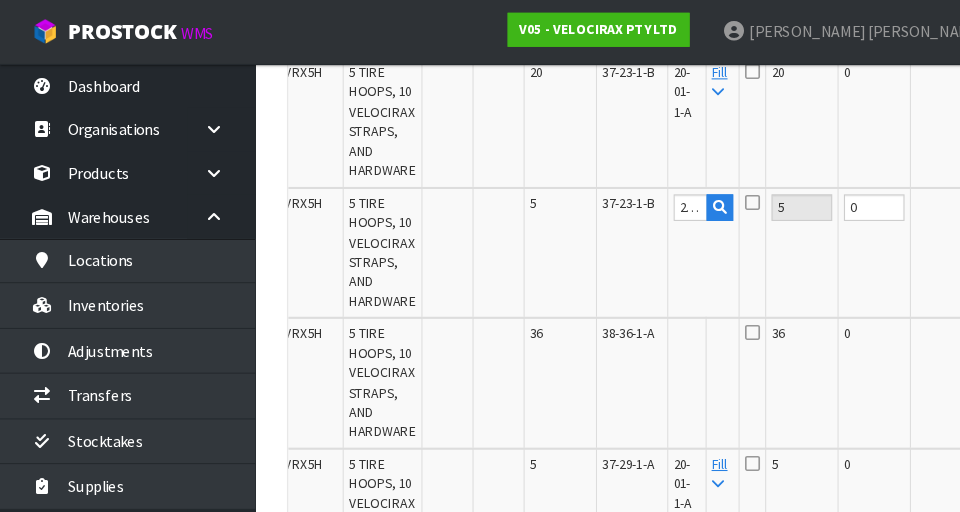 scroll, scrollTop: 1000, scrollLeft: 0, axis: vertical 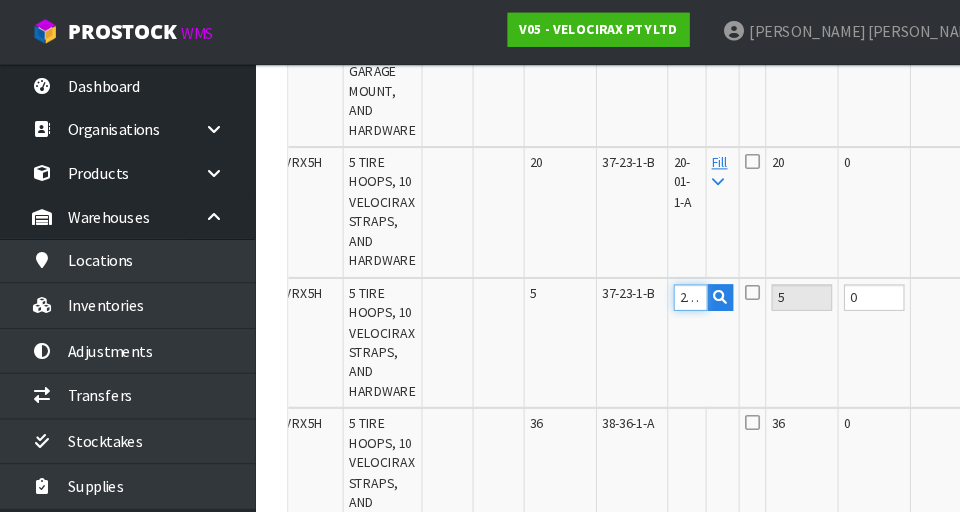click on "20-01-1-A" at bounding box center [649, 279] 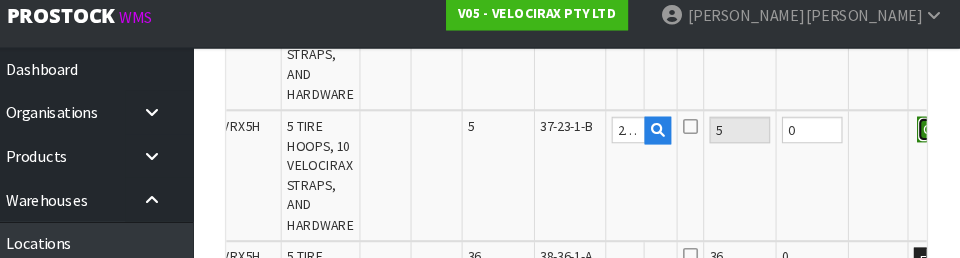 click on "OK" at bounding box center (934, 137) 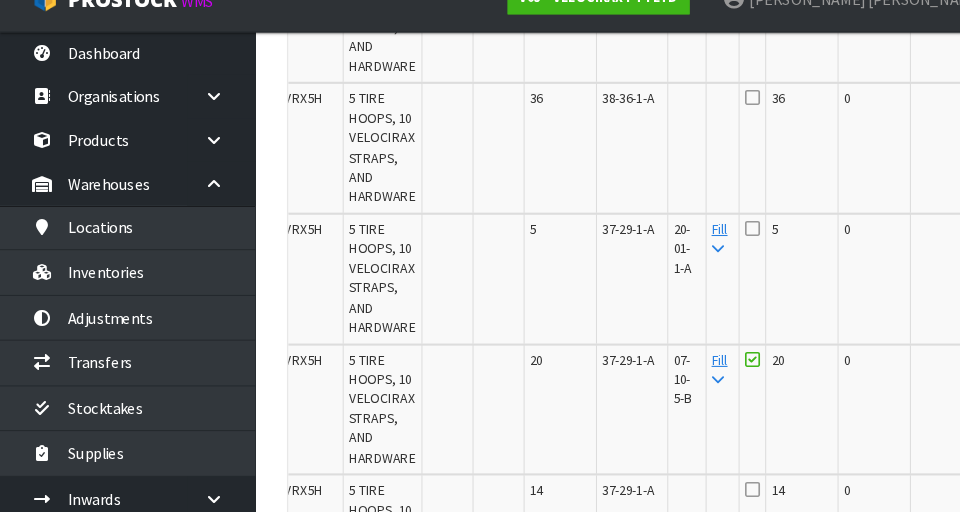 scroll, scrollTop: 1650, scrollLeft: 0, axis: vertical 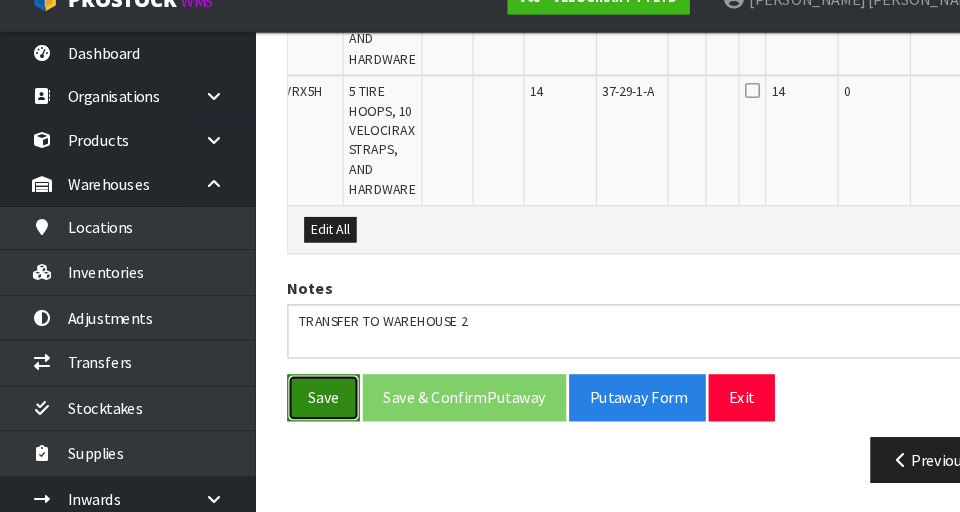 click on "Save" at bounding box center (304, 403) 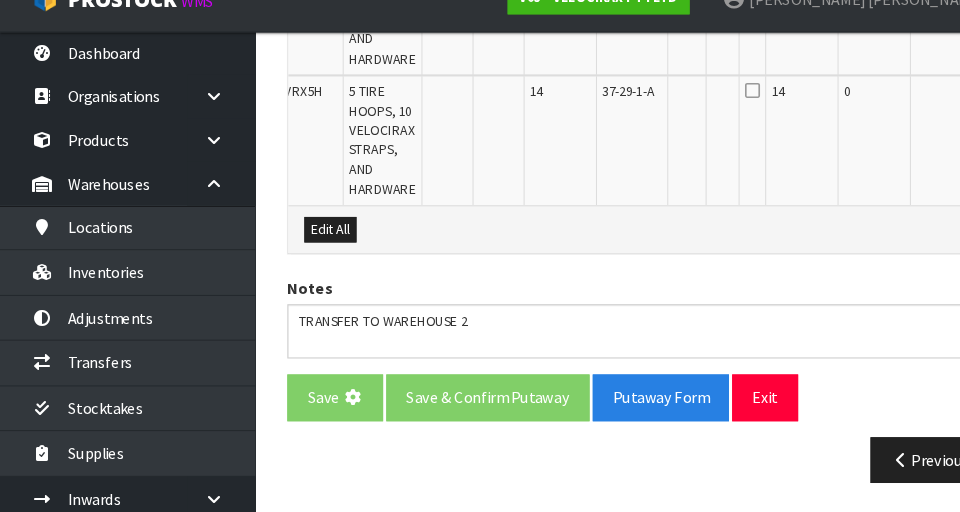 scroll, scrollTop: 0, scrollLeft: 0, axis: both 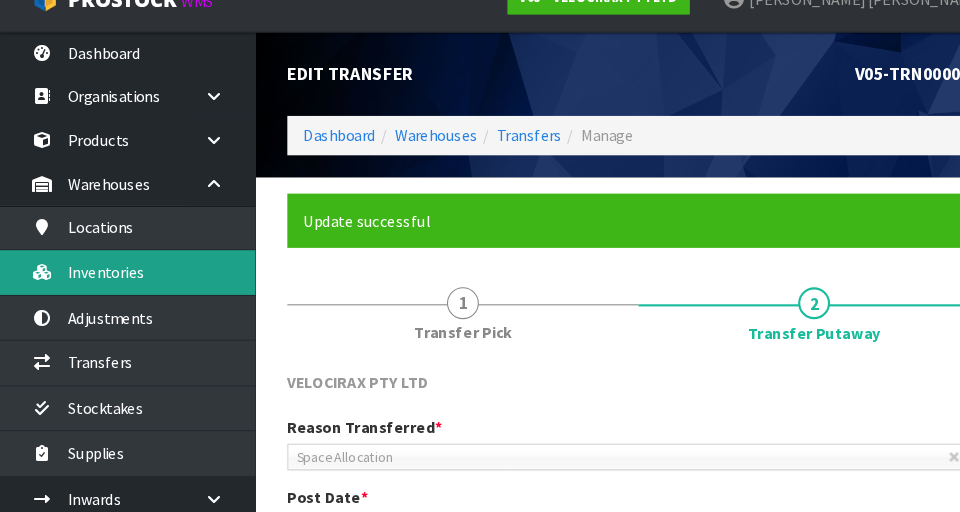 click on "Inventories" at bounding box center (120, 286) 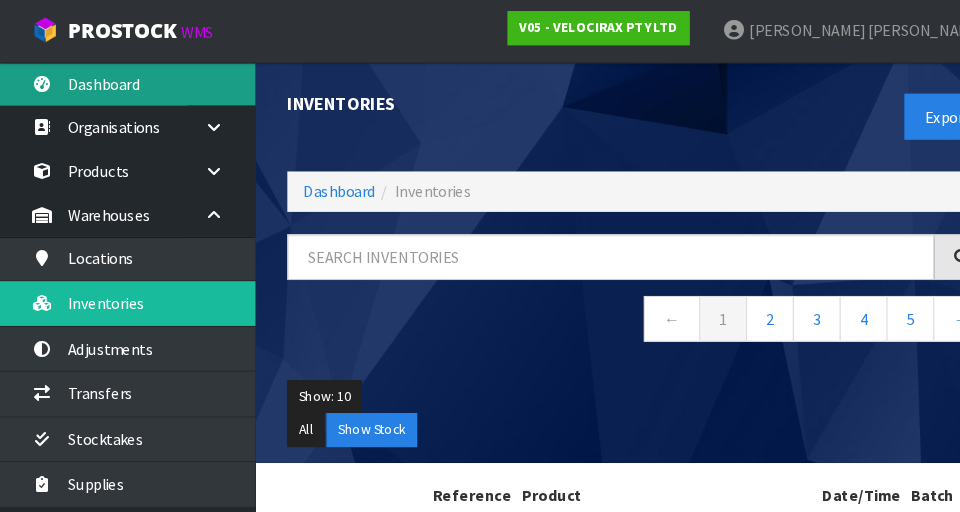 click on "Dashboard" at bounding box center (120, 80) 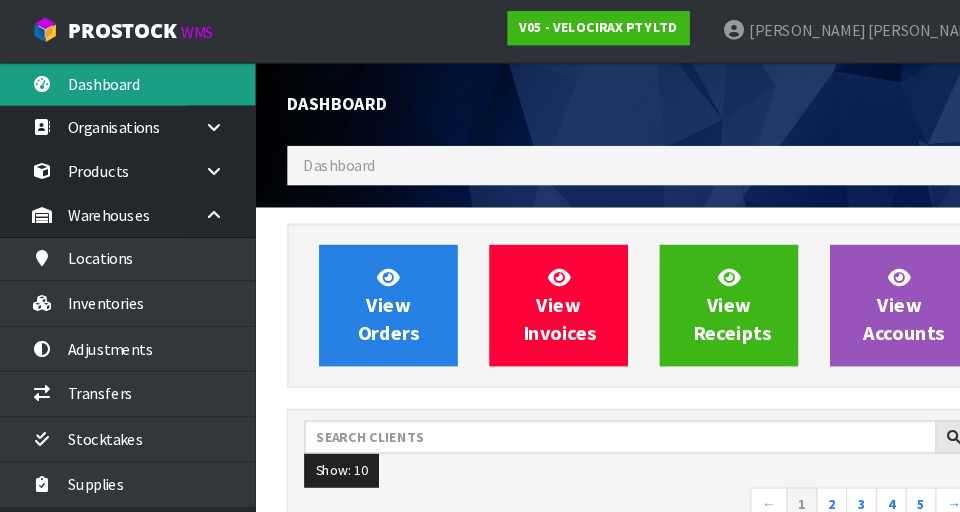 scroll, scrollTop: 998348, scrollLeft: 999310, axis: both 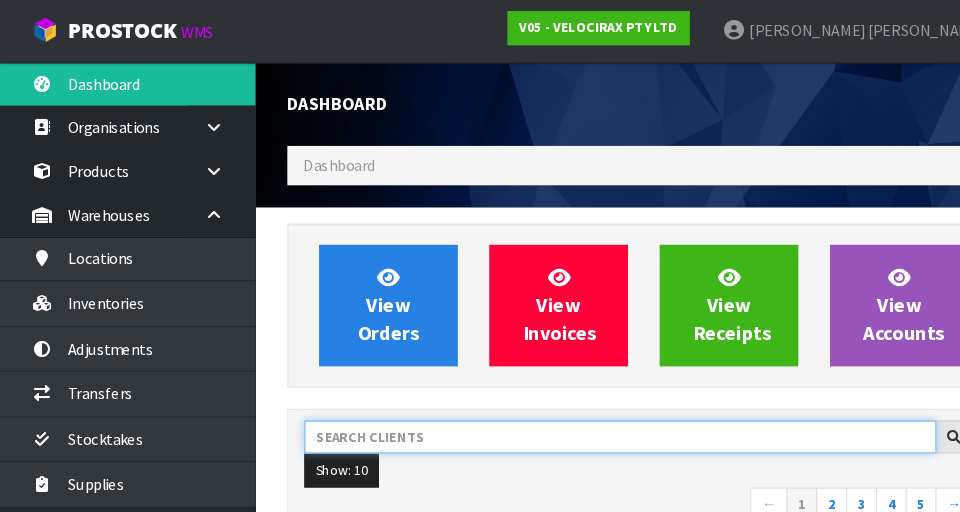 click at bounding box center [583, 412] 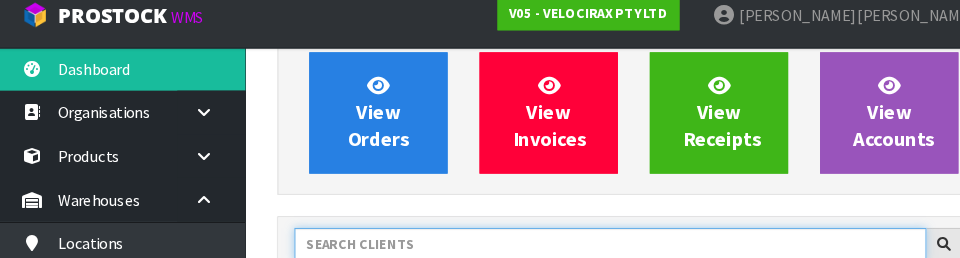 scroll, scrollTop: 266, scrollLeft: 0, axis: vertical 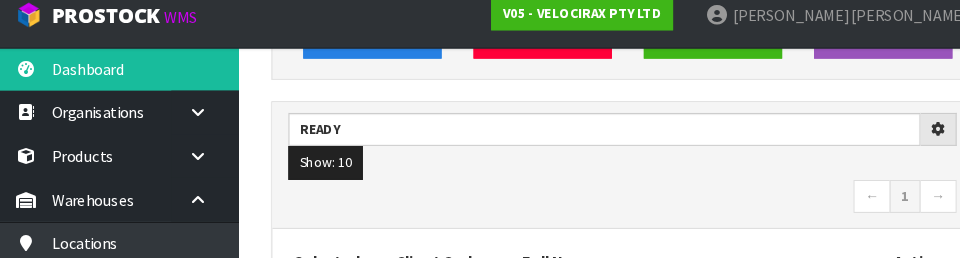click on "←
1
→" at bounding box center (600, 202) 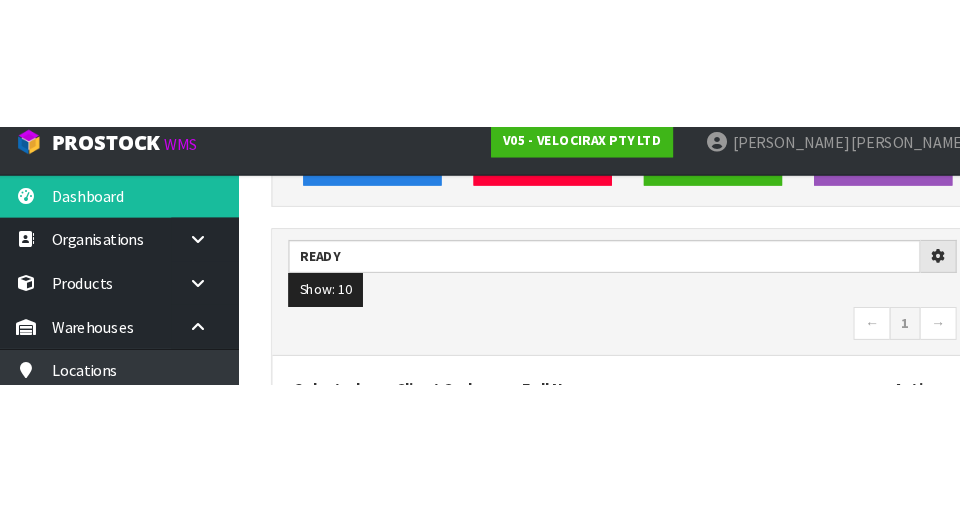 scroll, scrollTop: 276, scrollLeft: 0, axis: vertical 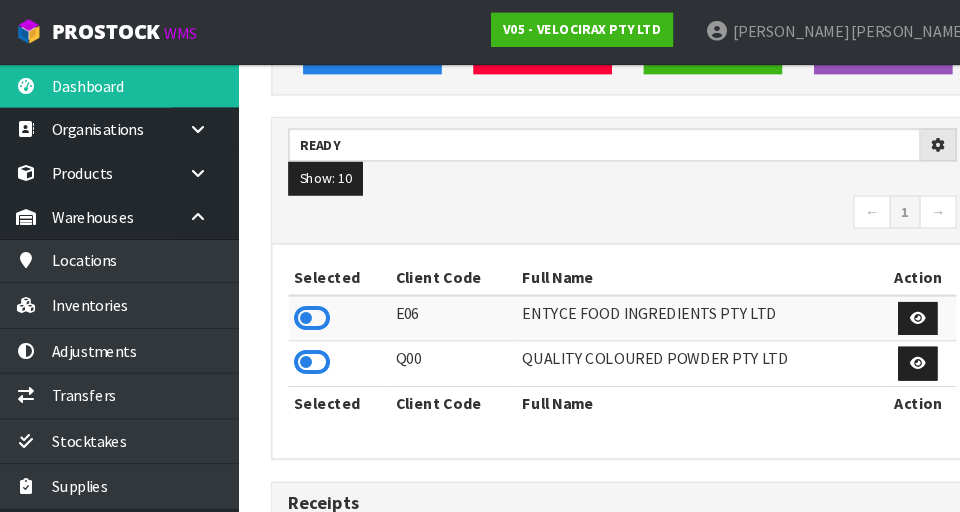 type on "READY" 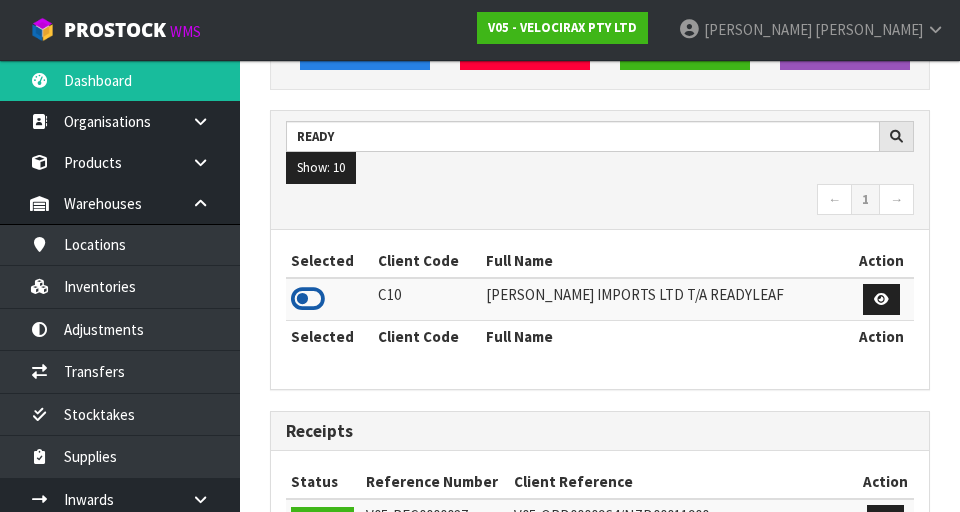click at bounding box center [308, 299] 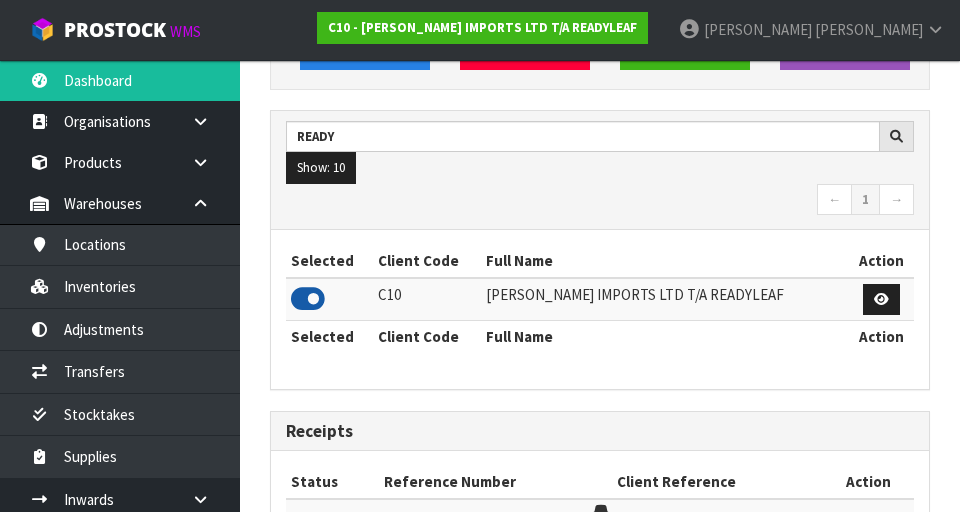 scroll, scrollTop: 1318, scrollLeft: 690, axis: both 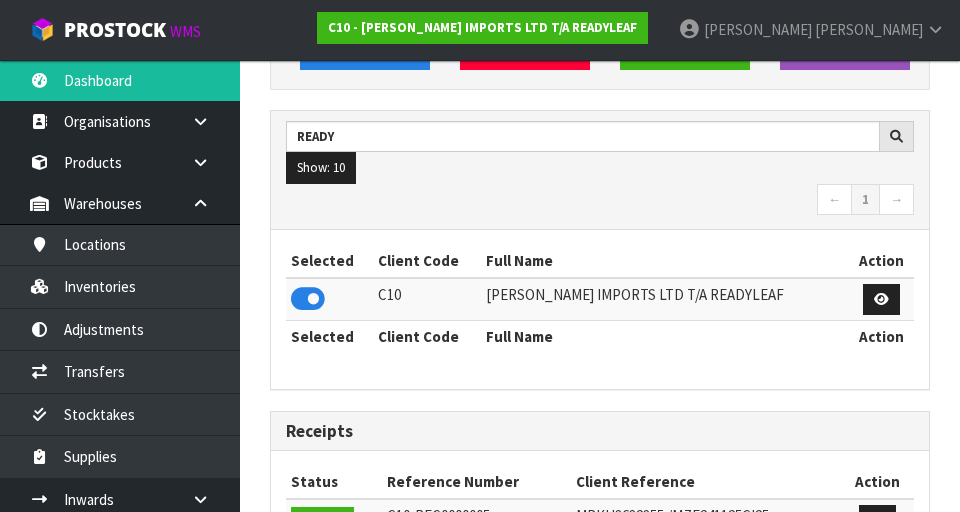 click on "Selected
Client Code
Full Name
Action
C10
[PERSON_NAME] IMPORTS LTD T/A READYLEAF
Selected
Client Code
Full Name
Action" at bounding box center (600, 309) 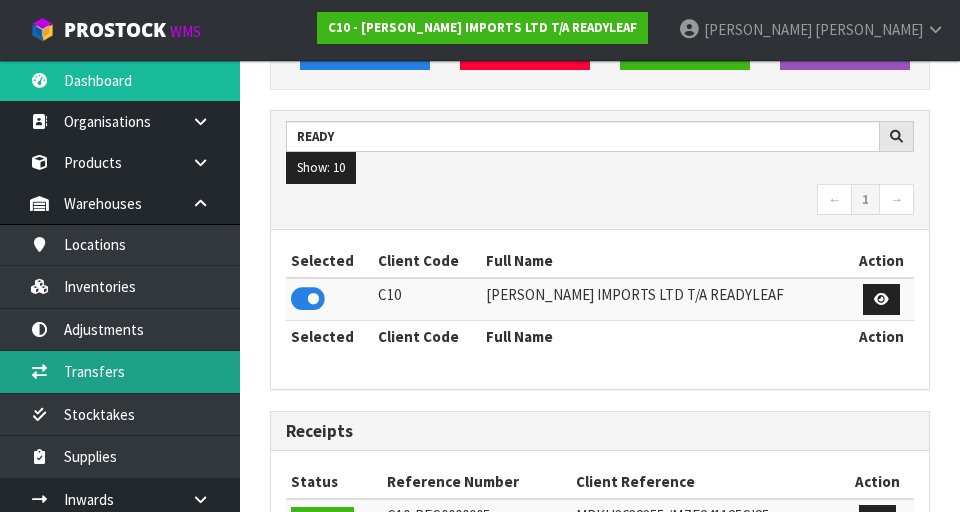 click on "Transfers" at bounding box center (120, 371) 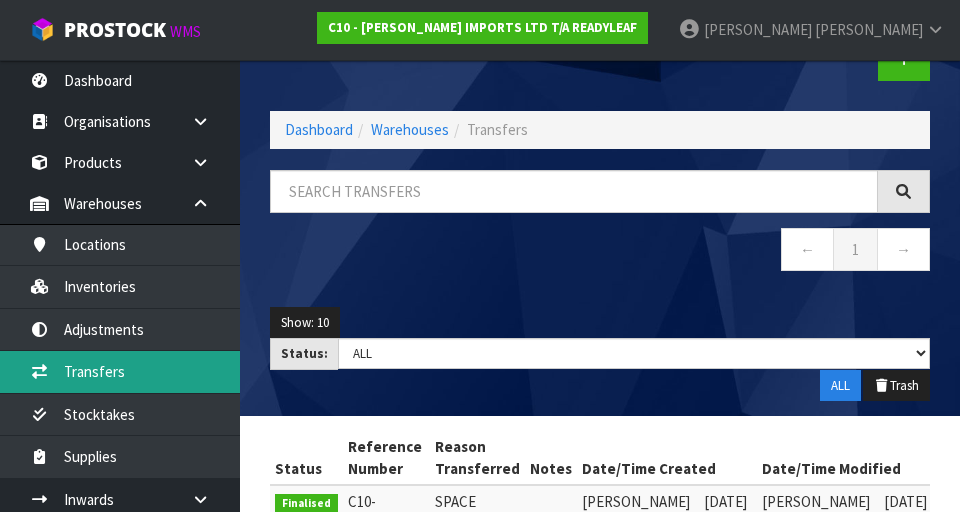 scroll, scrollTop: 0, scrollLeft: 0, axis: both 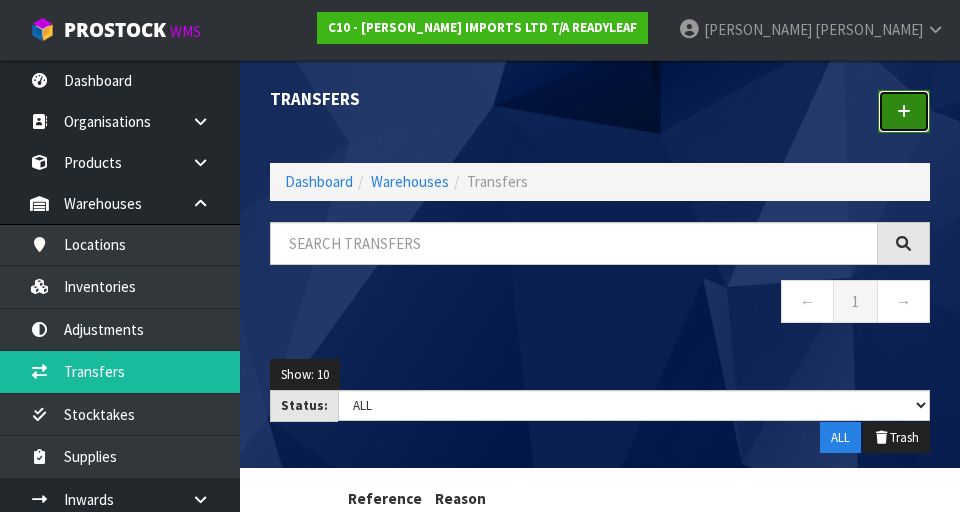 click at bounding box center (904, 111) 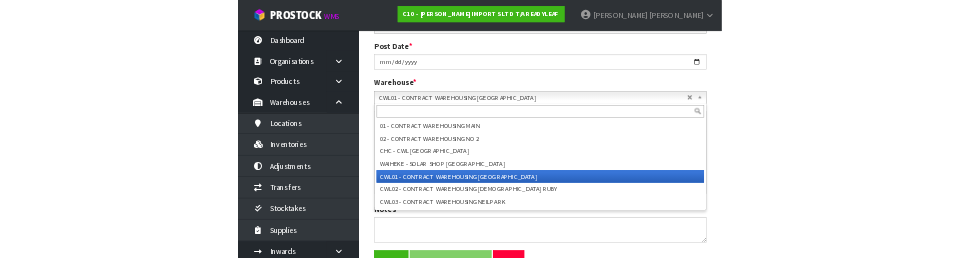 scroll, scrollTop: 324, scrollLeft: 0, axis: vertical 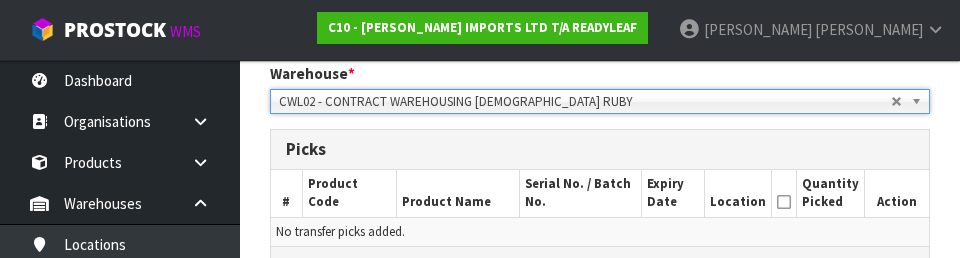click on "Expiry Date" at bounding box center [673, 193] 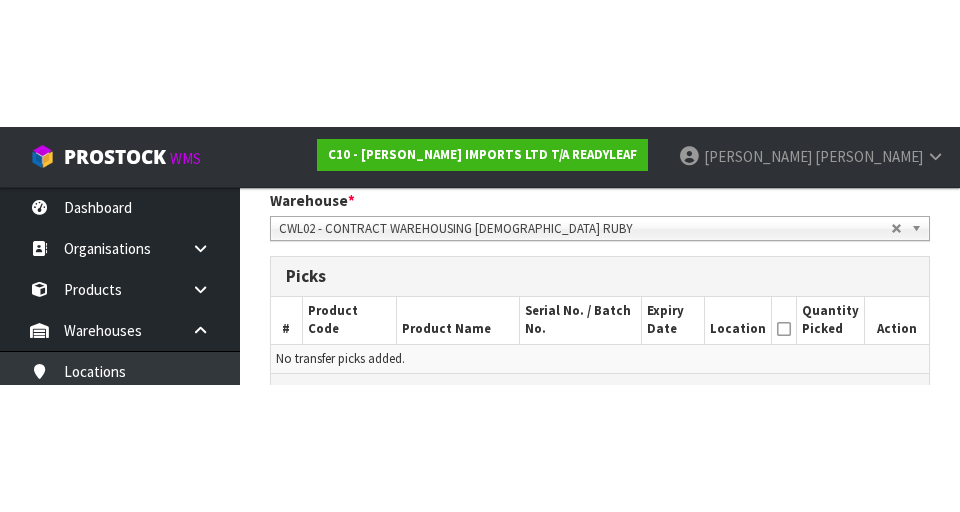 scroll, scrollTop: 424, scrollLeft: 0, axis: vertical 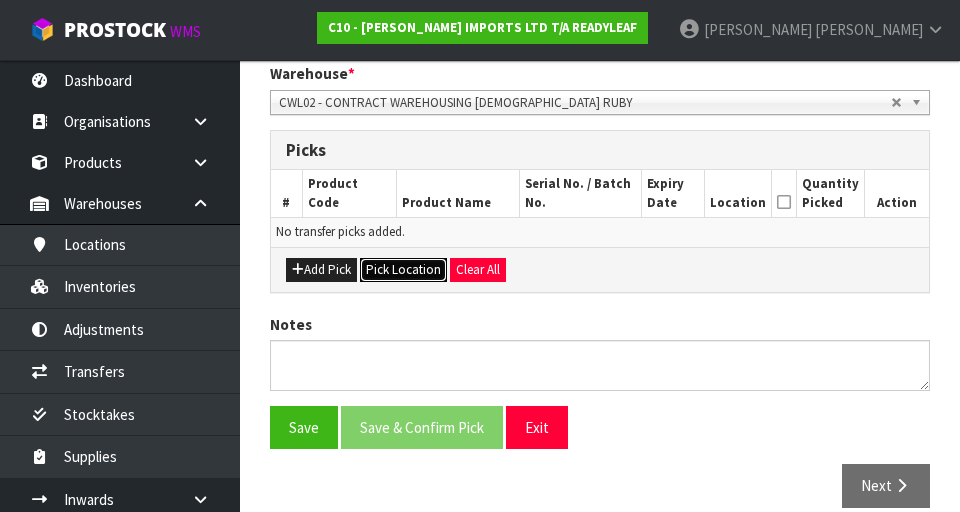 click on "Pick Location" at bounding box center [403, 270] 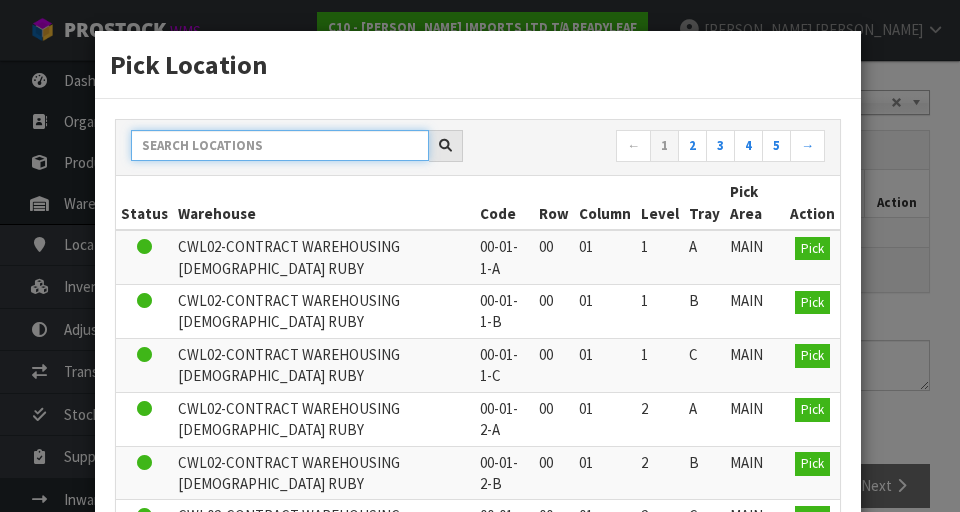 click at bounding box center (280, 145) 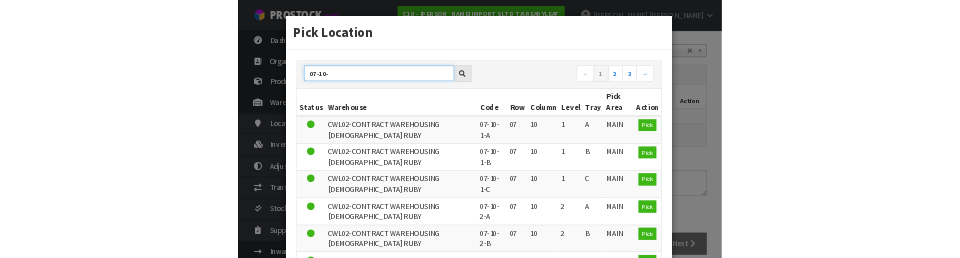 scroll, scrollTop: 417, scrollLeft: 0, axis: vertical 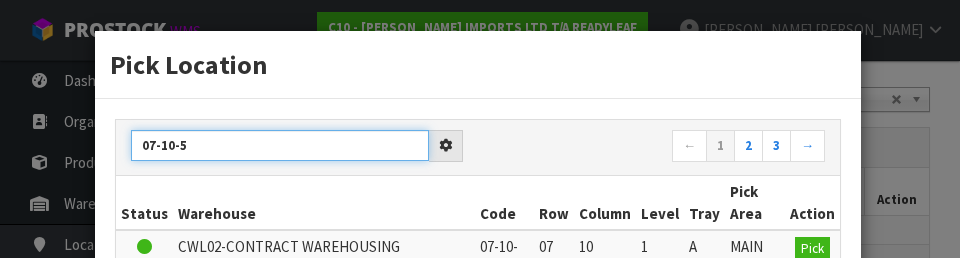 type on "07-10-5" 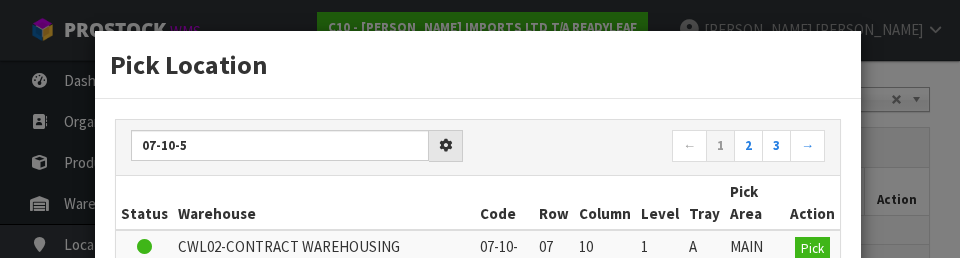 click on "07-10-5
←
1 2 3
→
Status
Warehouse
Code
Row
Column
Level
Tray
Pick Area
Action
CWL02-CONTRACT WAREHOUSING [DEMOGRAPHIC_DATA] RUBY
07-10-1-A
07
10
1
A
MAIN
Pick
CWL02-CONTRACT WAREHOUSING [DEMOGRAPHIC_DATA] RUBY
07-10-1-B
07
10
1
B
MAIN
Pick
CWL02-CONTRACT WAREHOUSING [DEMOGRAPHIC_DATA] RUBY
07-10-1-C
07
10
1
C
MAIN
2" at bounding box center [478, 481] 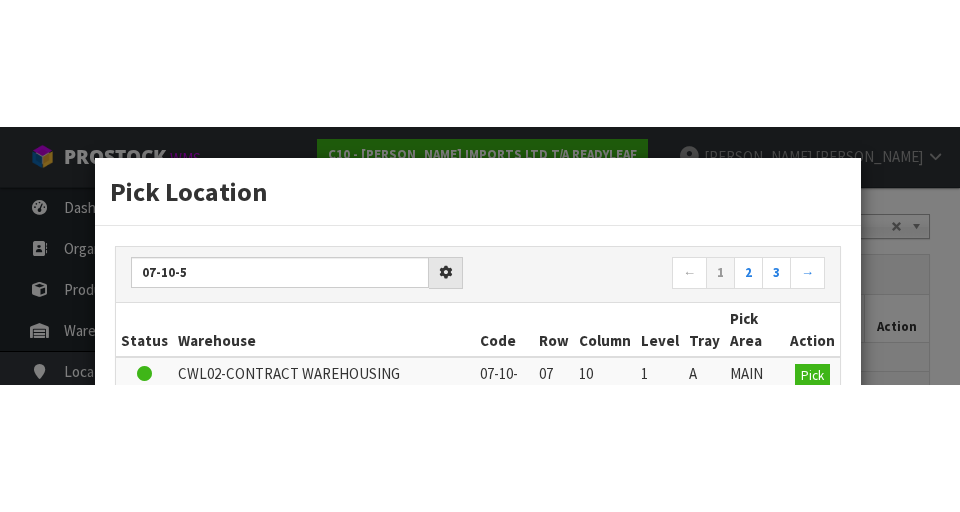 scroll, scrollTop: 426, scrollLeft: 0, axis: vertical 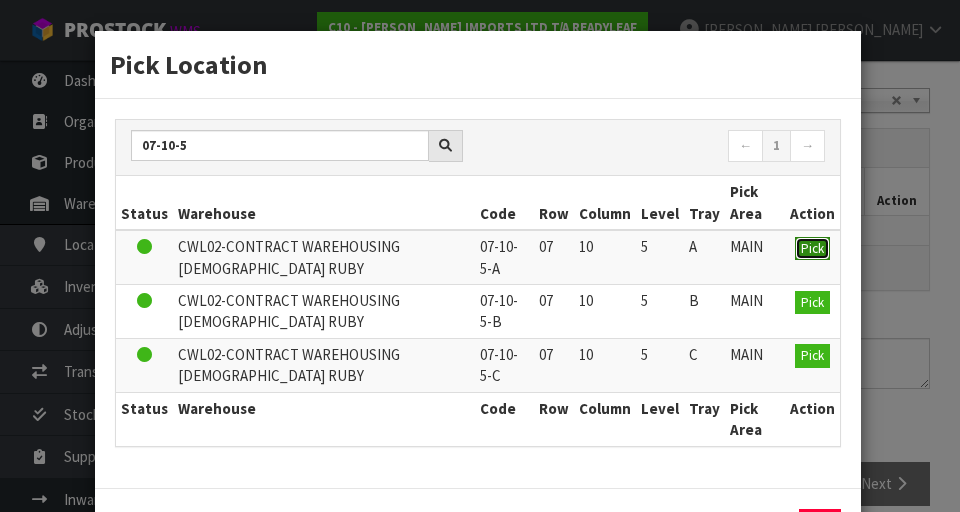 click on "Pick" at bounding box center (812, 248) 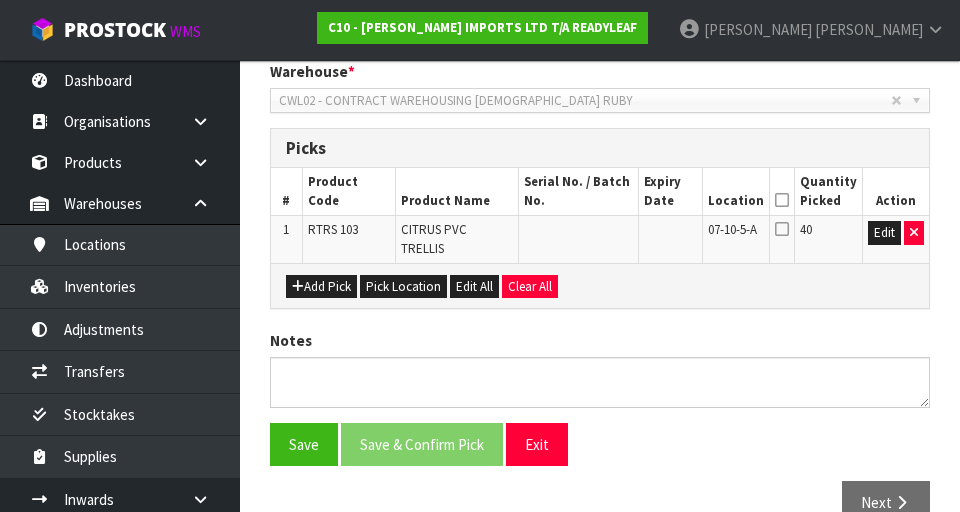 click at bounding box center [782, 200] 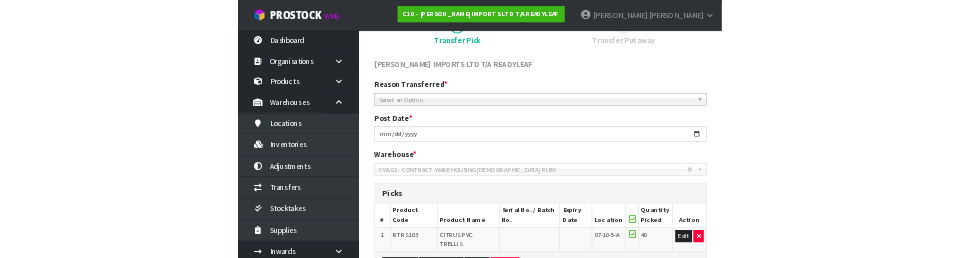 scroll, scrollTop: 190, scrollLeft: 0, axis: vertical 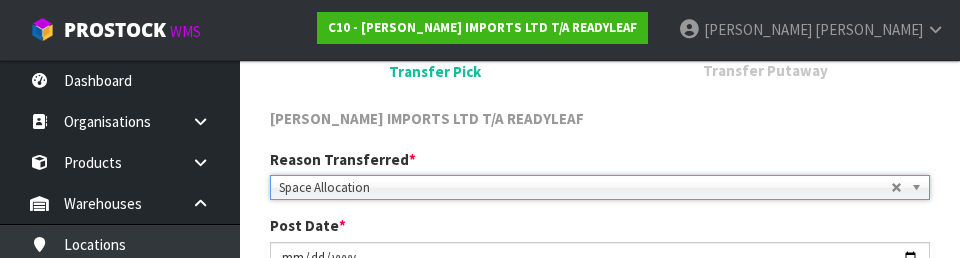 click on "[PERSON_NAME] IMPORTS LTD T/A READYLEAF" at bounding box center [600, 121] 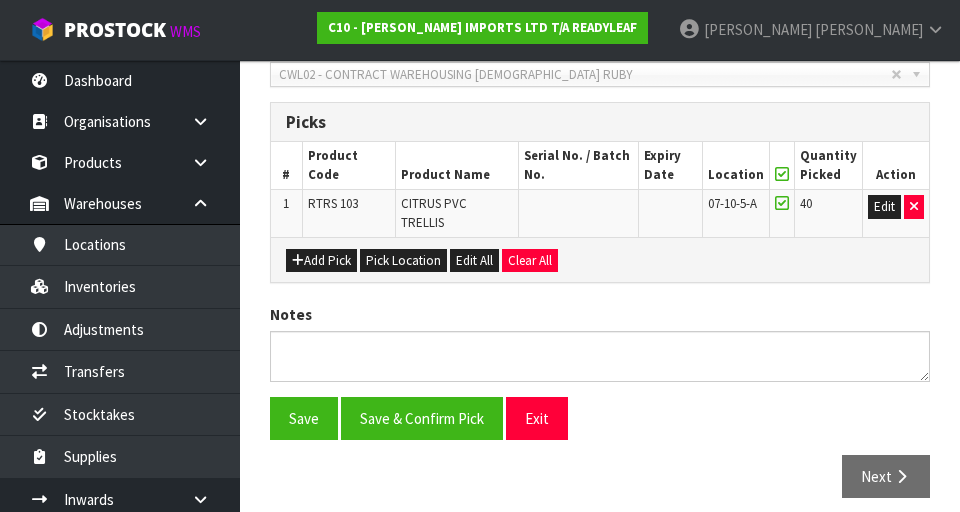 scroll, scrollTop: 454, scrollLeft: 0, axis: vertical 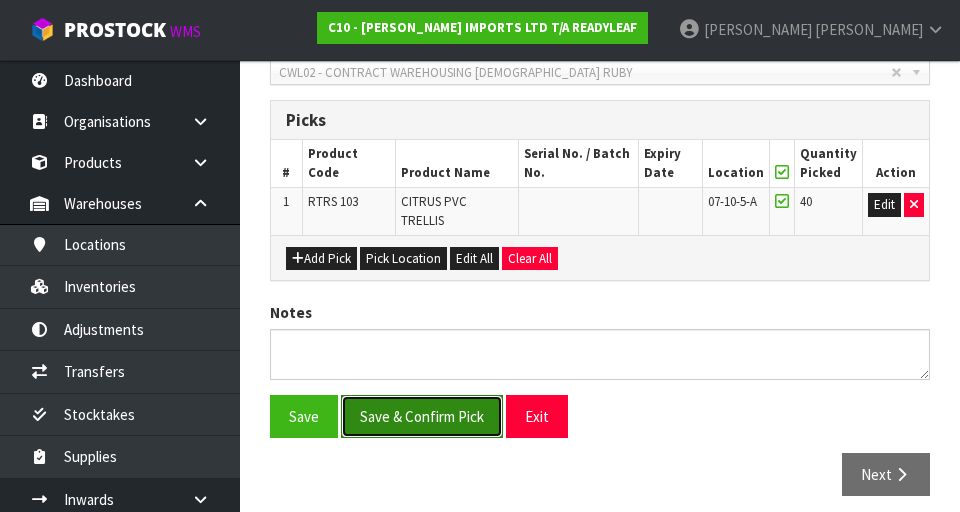 click on "Save & Confirm Pick" at bounding box center (422, 416) 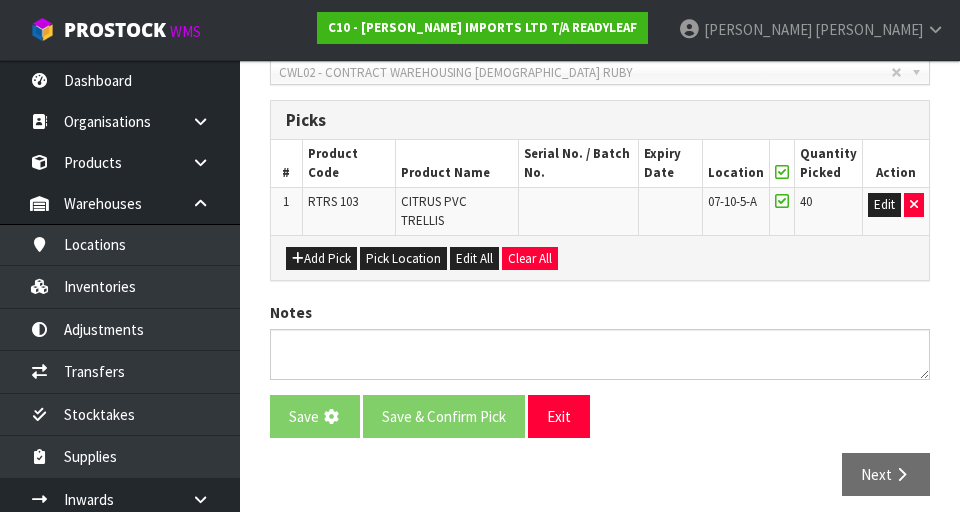 scroll, scrollTop: 0, scrollLeft: 0, axis: both 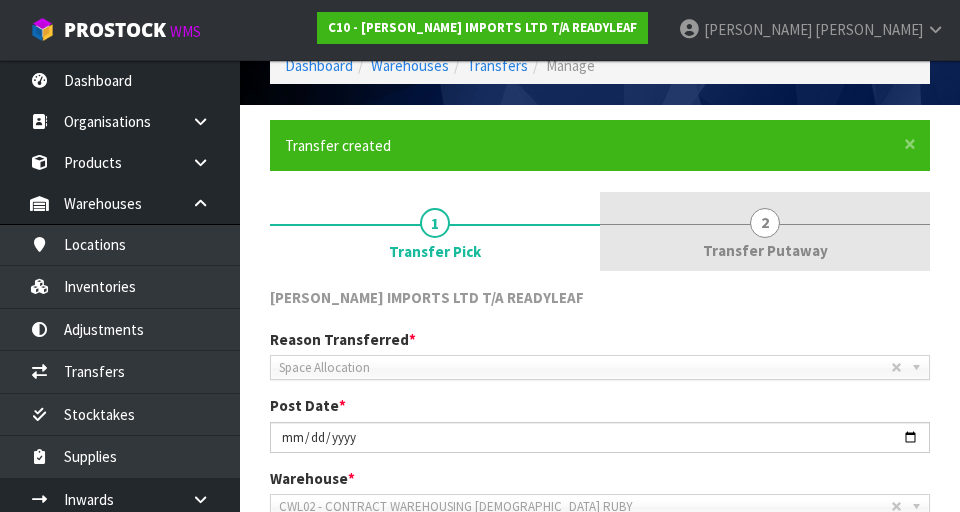 click on "2
Transfer Putaway" at bounding box center (765, 231) 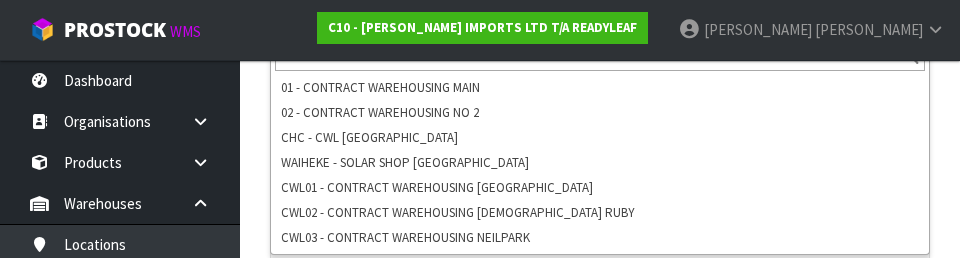 scroll, scrollTop: 587, scrollLeft: 0, axis: vertical 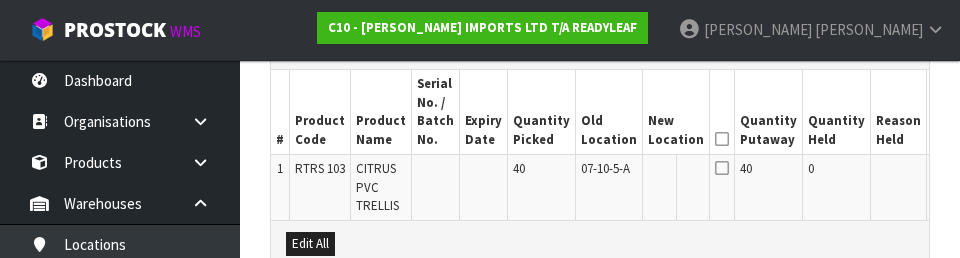 click on "Quantity
Held" at bounding box center [837, 112] 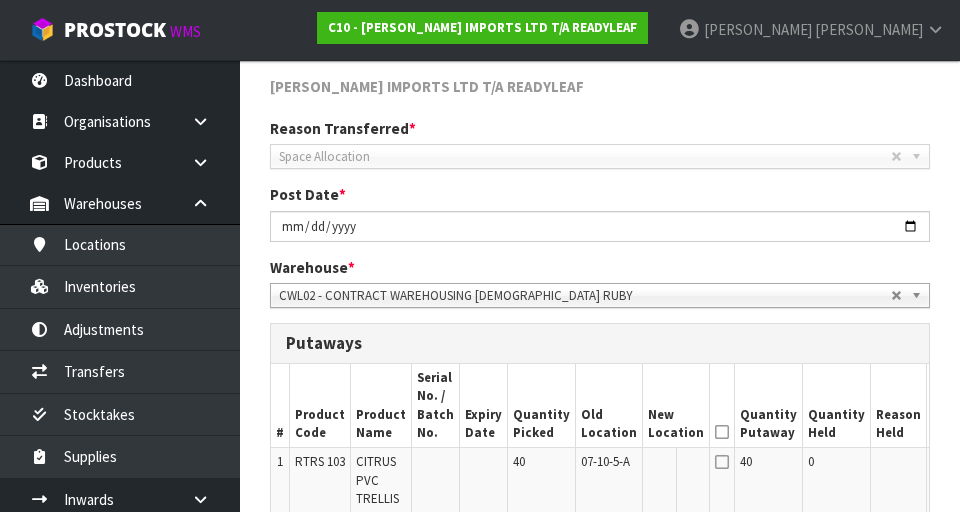 click on "Space Allocation" at bounding box center [585, 157] 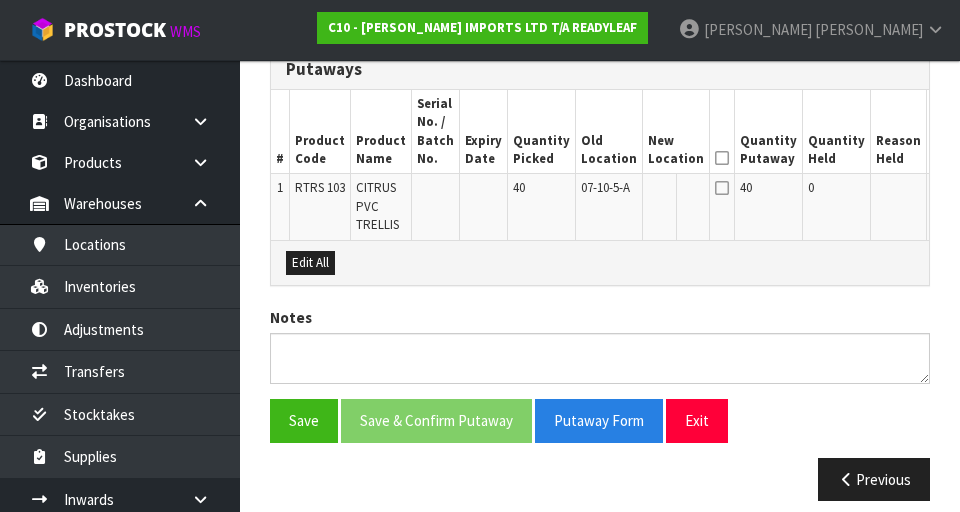 scroll, scrollTop: 595, scrollLeft: 0, axis: vertical 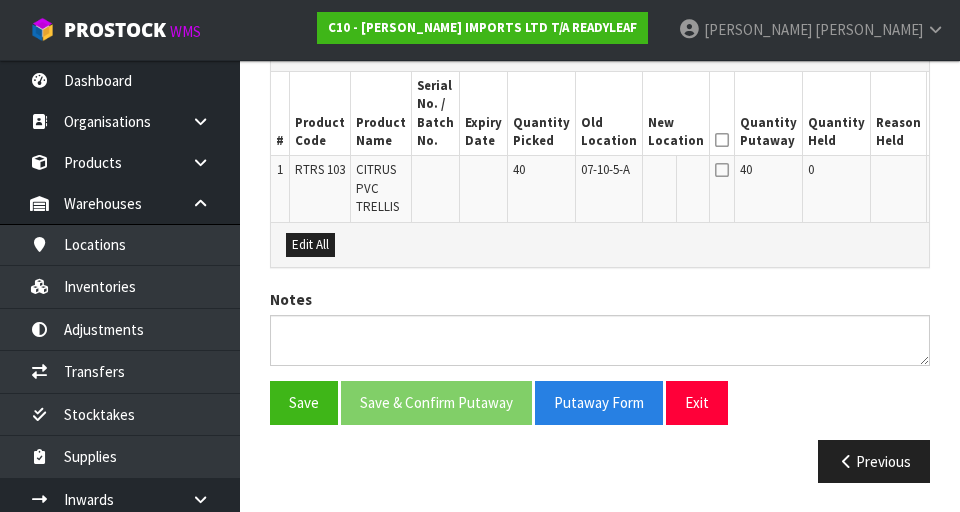 click on "Edit" at bounding box center [948, 173] 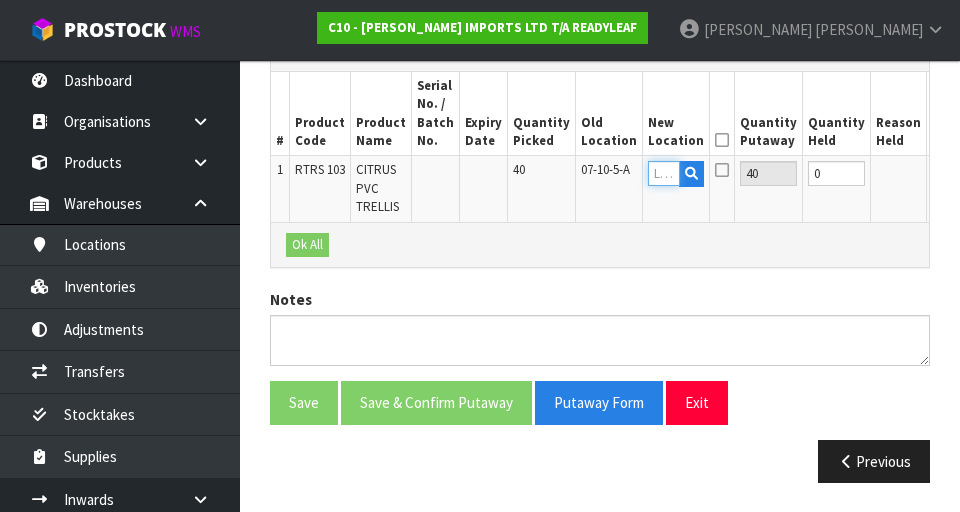 click at bounding box center [664, 173] 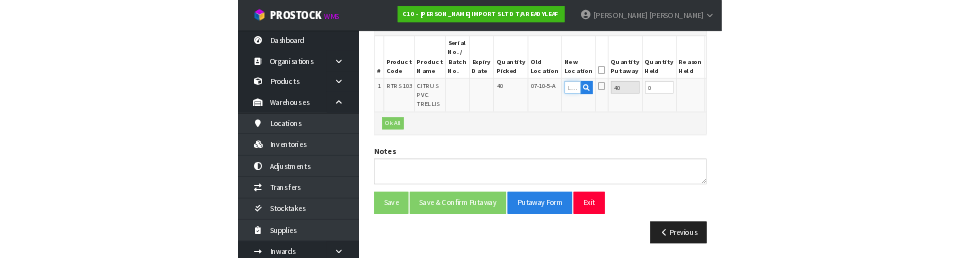 scroll, scrollTop: 586, scrollLeft: 0, axis: vertical 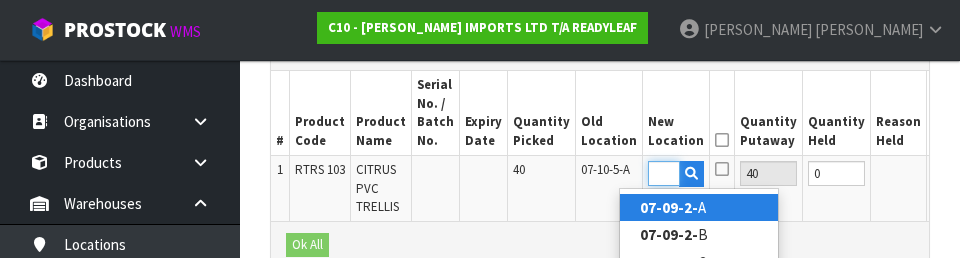 type on "07-09-2-B" 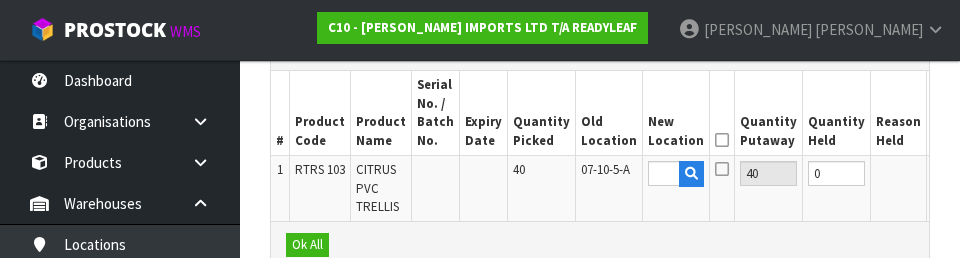 click on "OK" at bounding box center [946, 173] 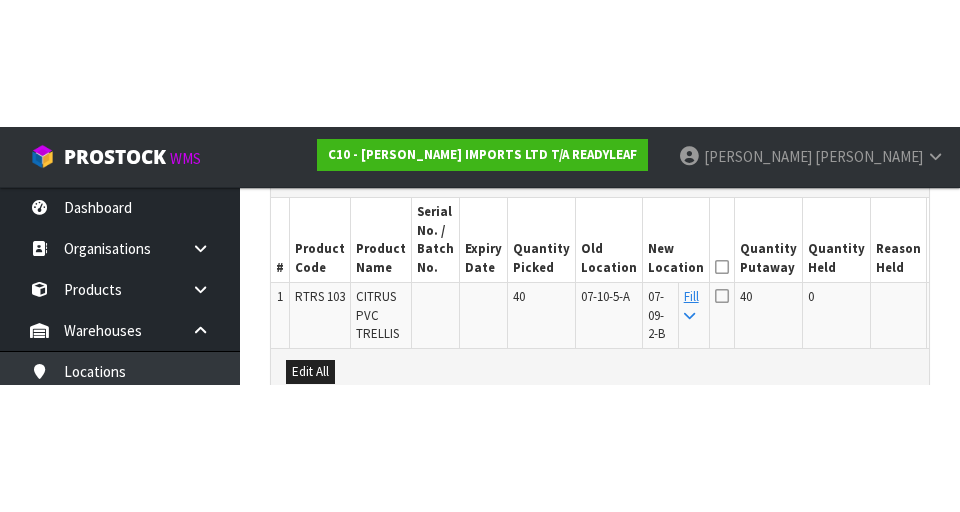 scroll, scrollTop: 595, scrollLeft: 0, axis: vertical 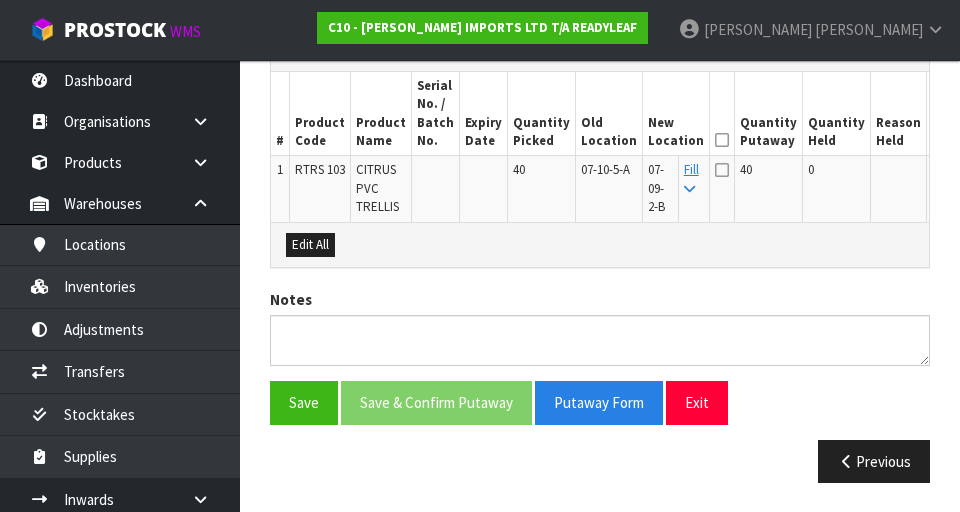 click at bounding box center (722, 140) 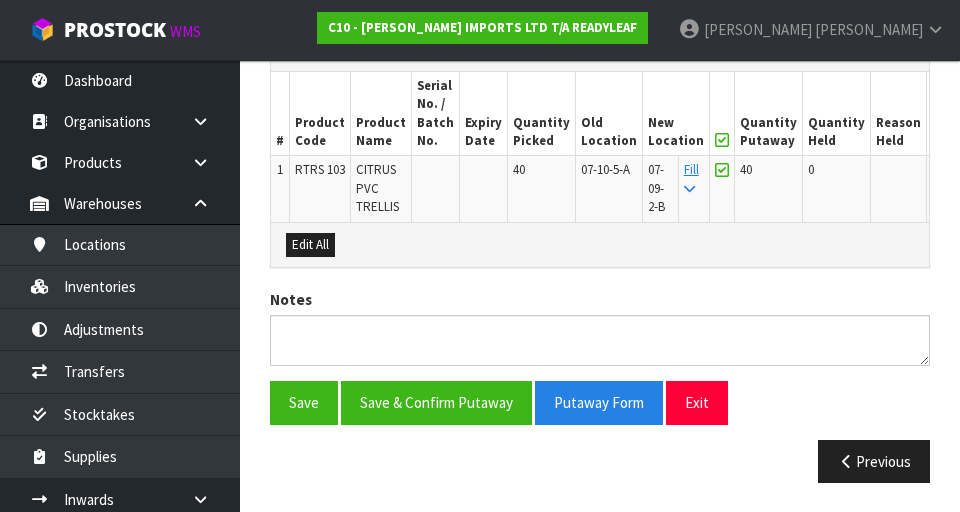 click on "Edit" at bounding box center [948, 173] 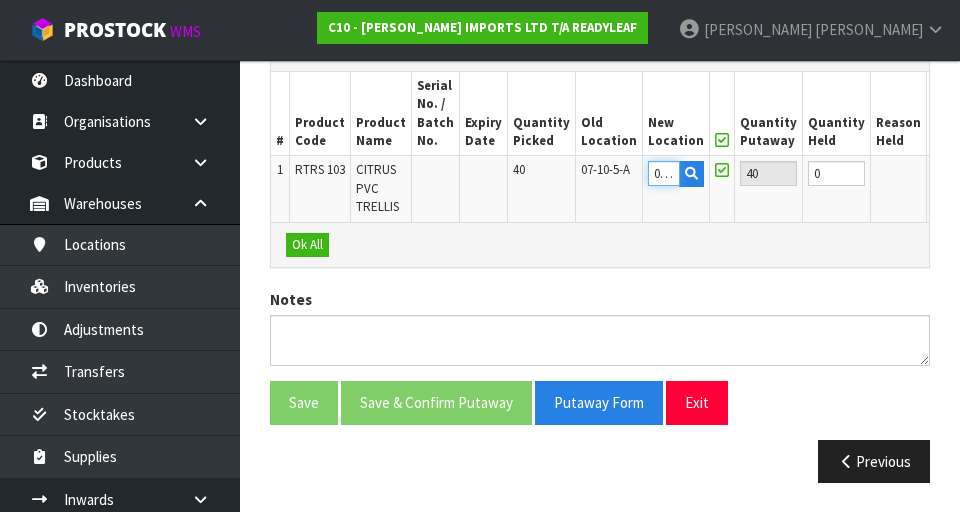 click on "07-09-2-B" at bounding box center [664, 173] 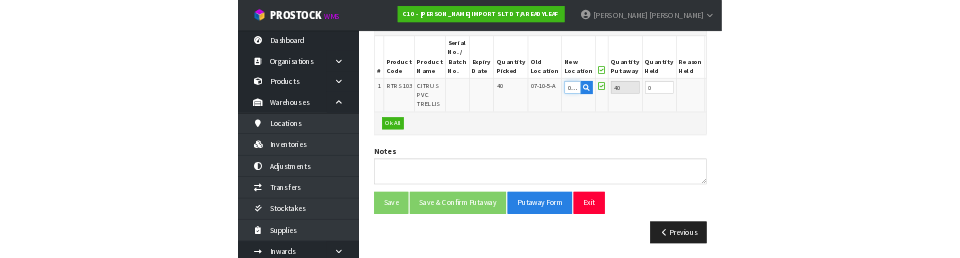 scroll, scrollTop: 586, scrollLeft: 0, axis: vertical 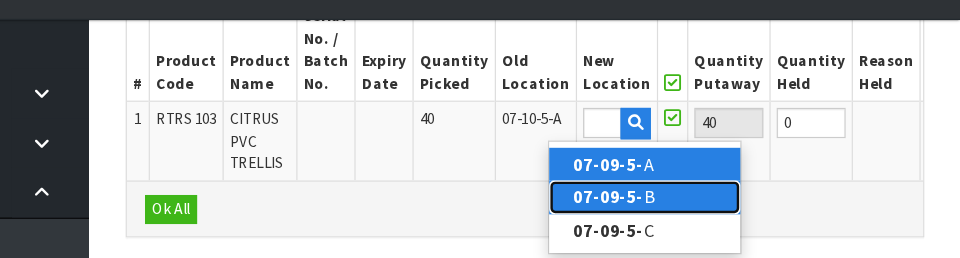 click on "07-09-5- B" at bounding box center (699, 207) 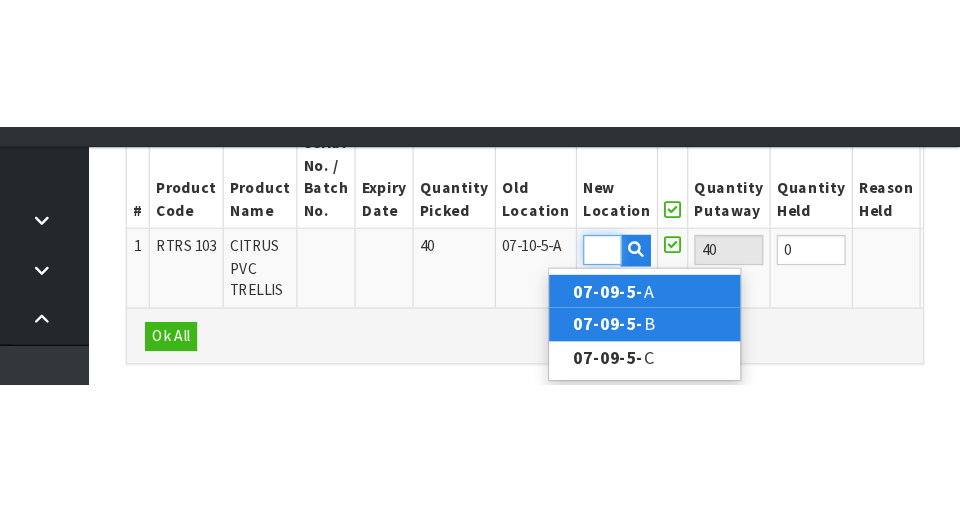 scroll, scrollTop: 595, scrollLeft: 0, axis: vertical 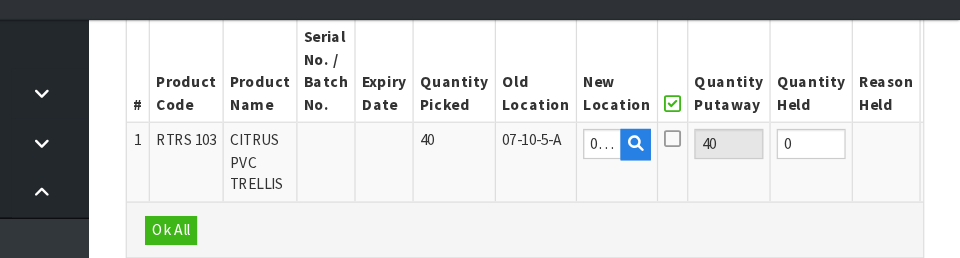click on "OK" at bounding box center (946, 163) 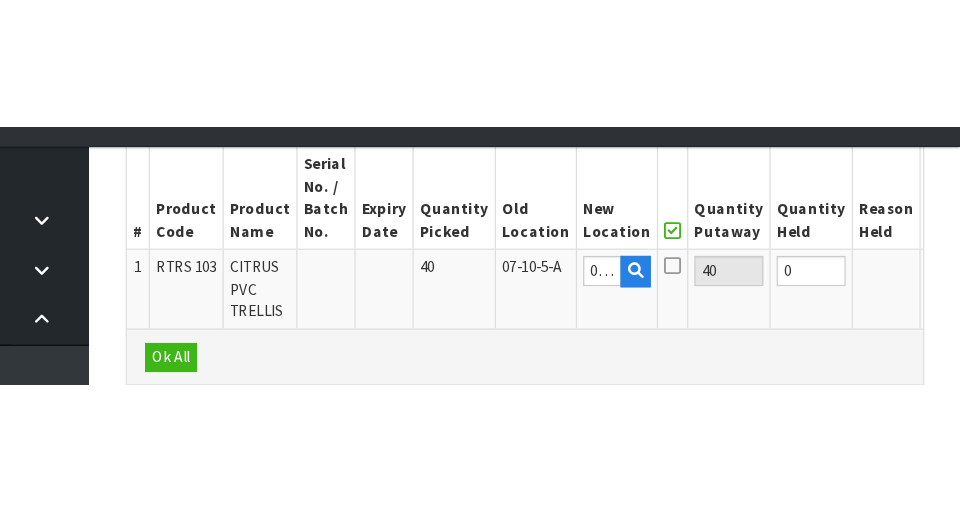scroll, scrollTop: 595, scrollLeft: 0, axis: vertical 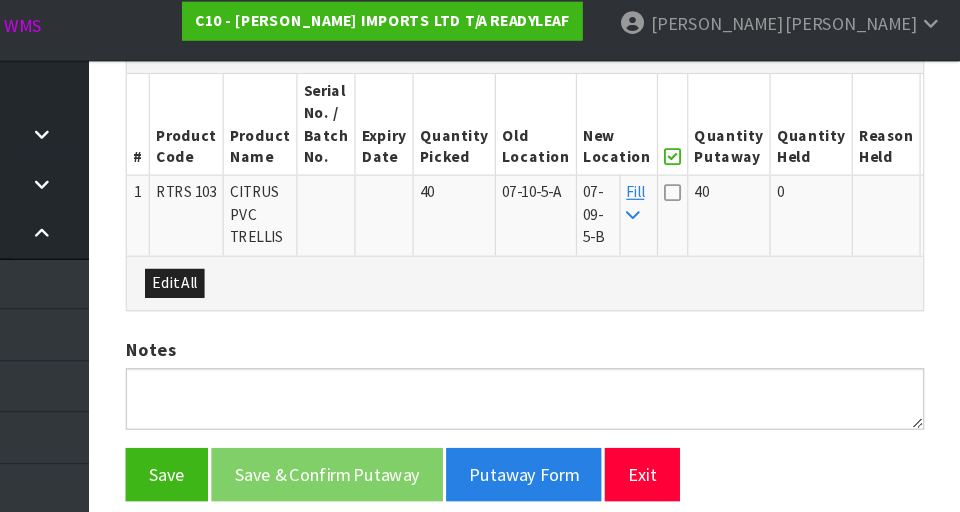 click at bounding box center (722, 170) 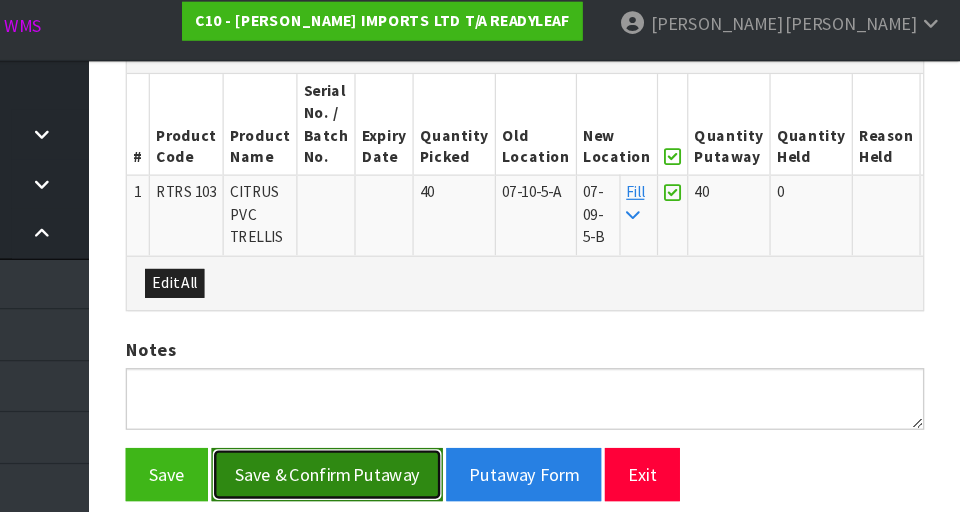 click on "Save & Confirm Putaway" at bounding box center [436, 402] 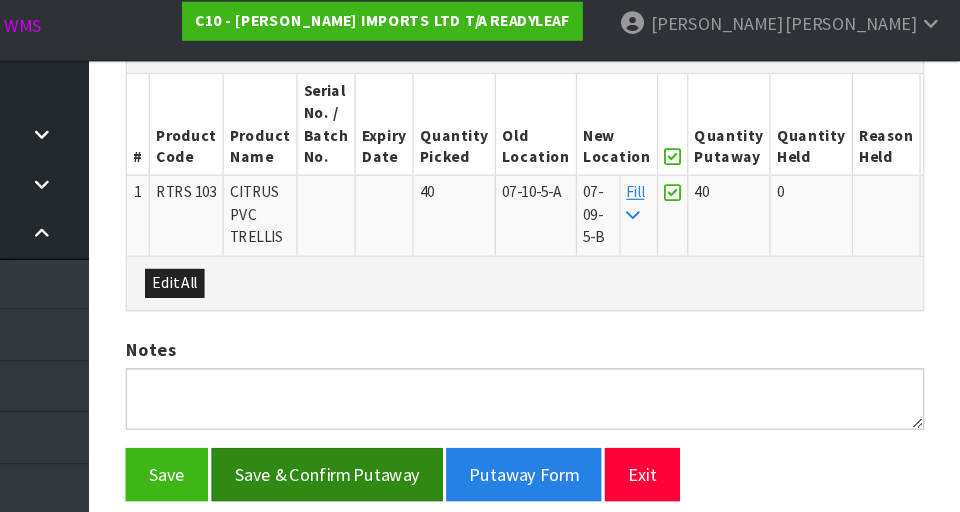 scroll, scrollTop: 0, scrollLeft: 0, axis: both 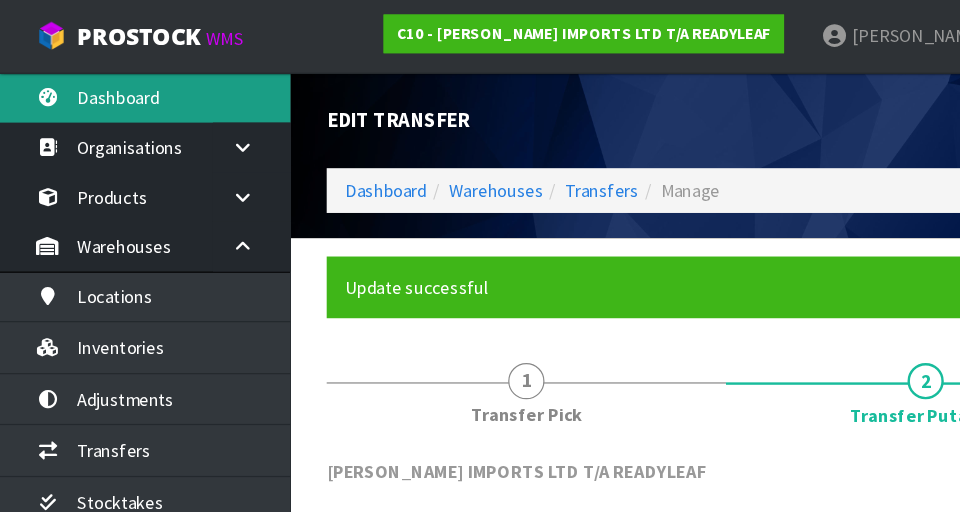 click on "Dashboard" at bounding box center [120, 80] 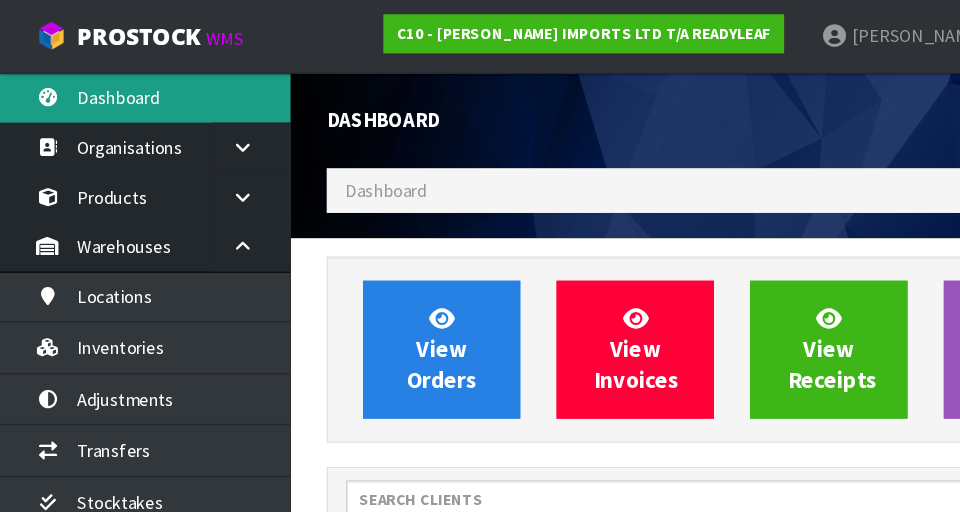 scroll, scrollTop: 998672, scrollLeft: 999310, axis: both 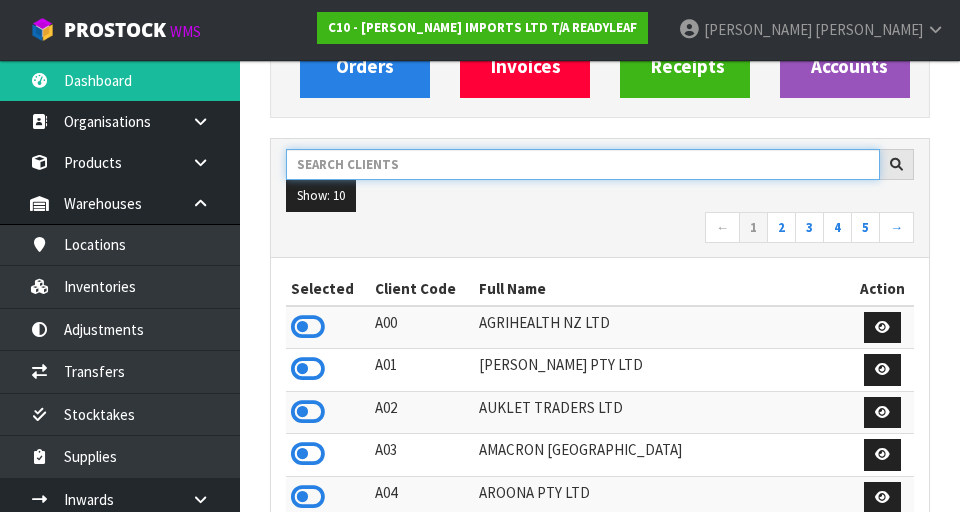 click at bounding box center [583, 164] 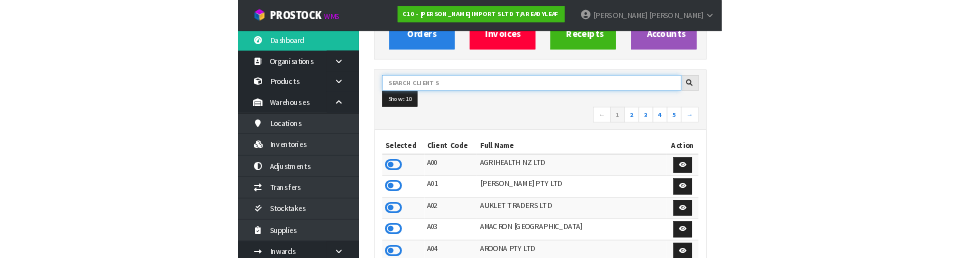 scroll, scrollTop: 239, scrollLeft: 0, axis: vertical 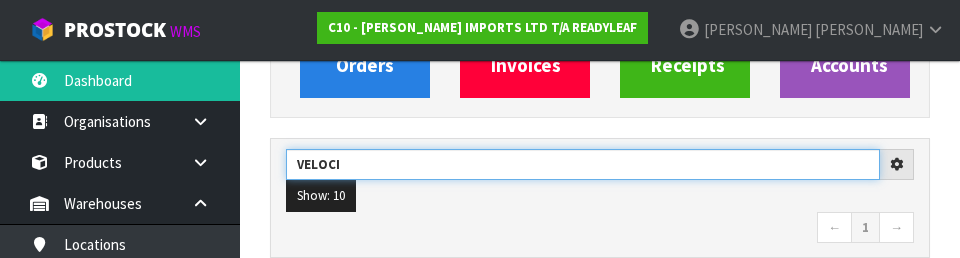 type on "VELOCI" 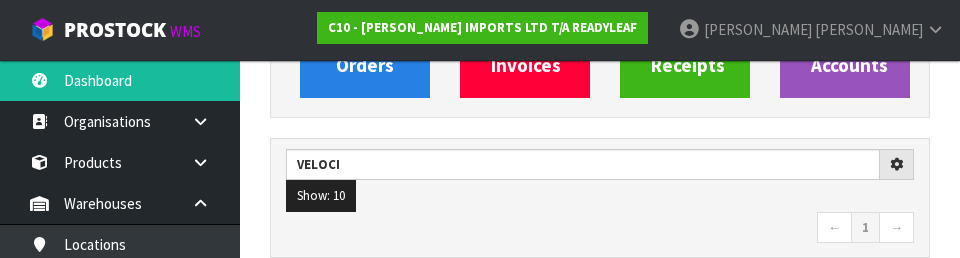 click on "Show: 10
5
10
25
50" at bounding box center (600, 196) 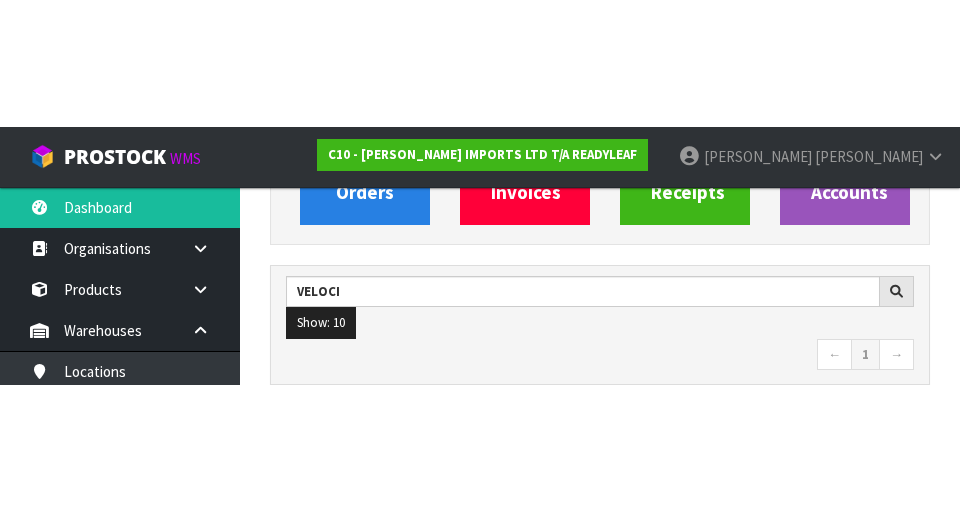 scroll, scrollTop: 248, scrollLeft: 0, axis: vertical 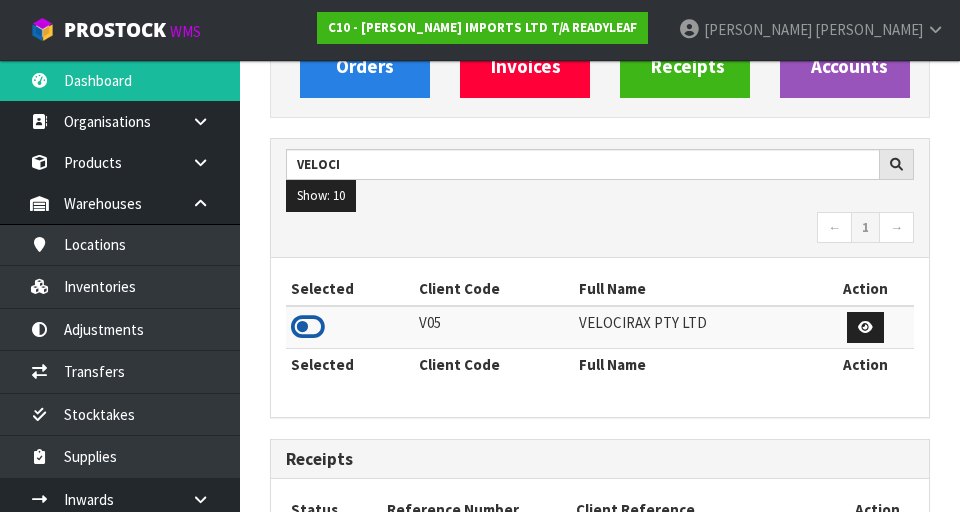click at bounding box center (308, 327) 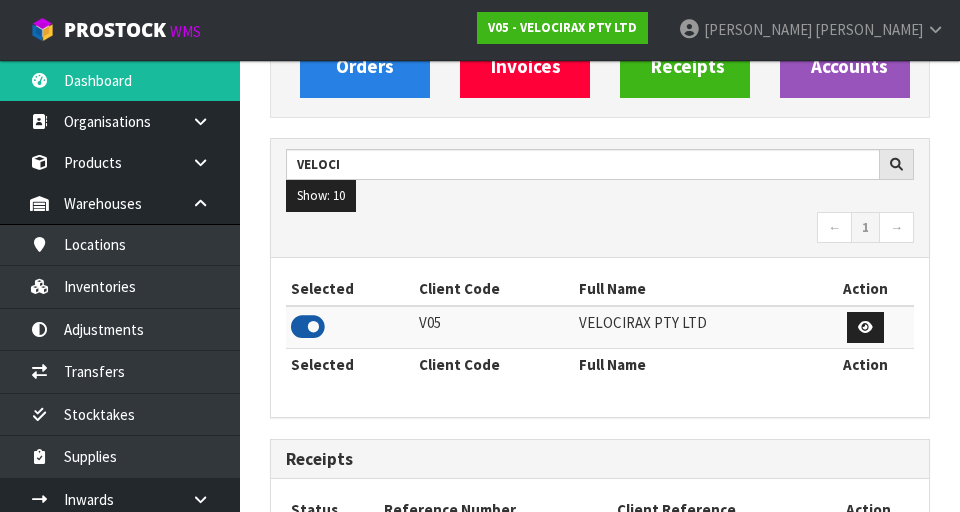 scroll, scrollTop: 1318, scrollLeft: 690, axis: both 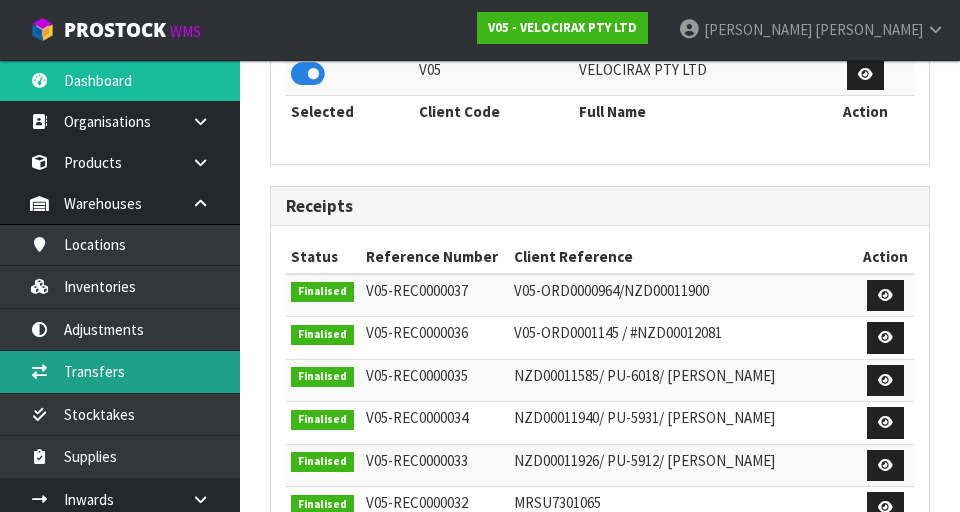 click on "Transfers" at bounding box center [120, 371] 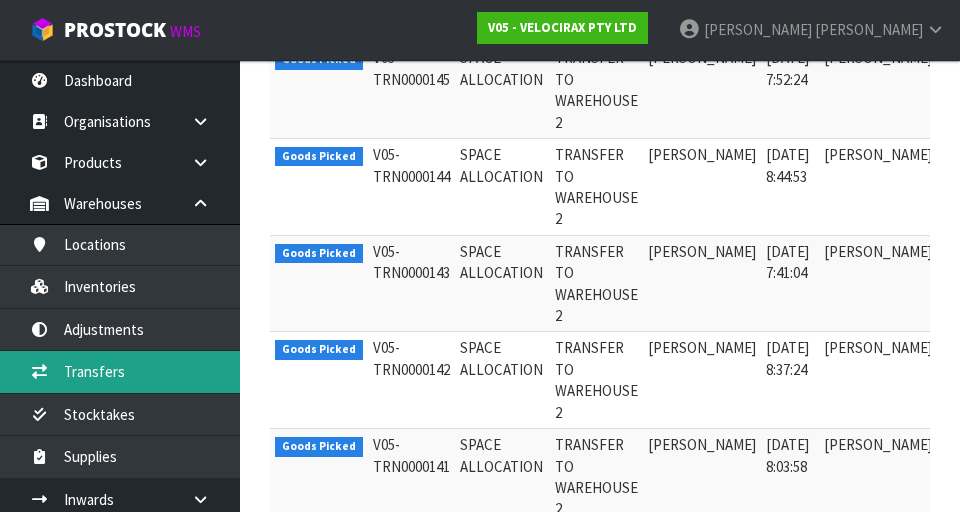 scroll, scrollTop: 684, scrollLeft: 0, axis: vertical 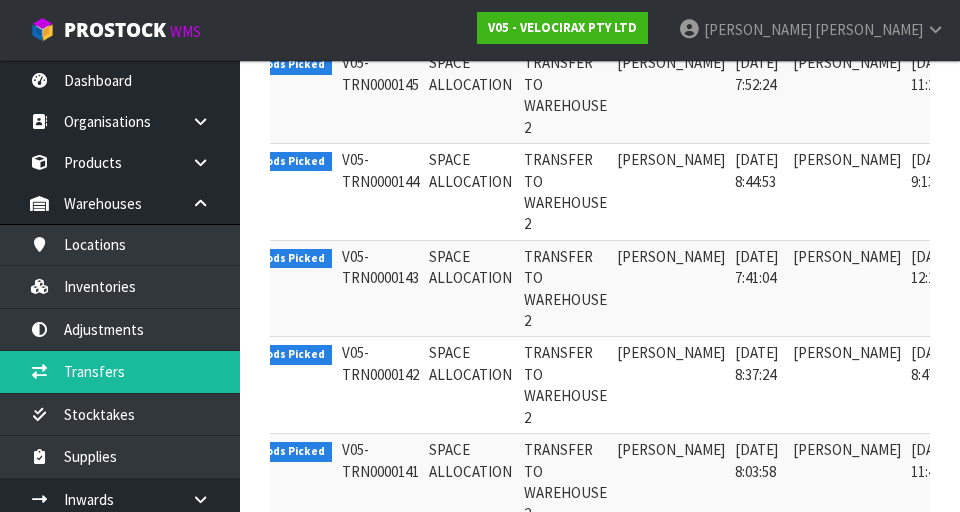 click at bounding box center [991, 262] 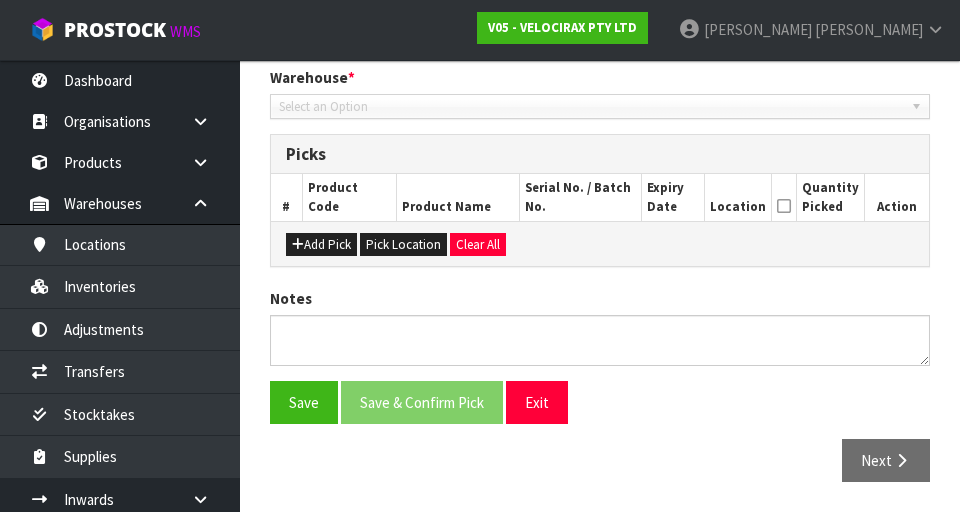 type on "[DATE]" 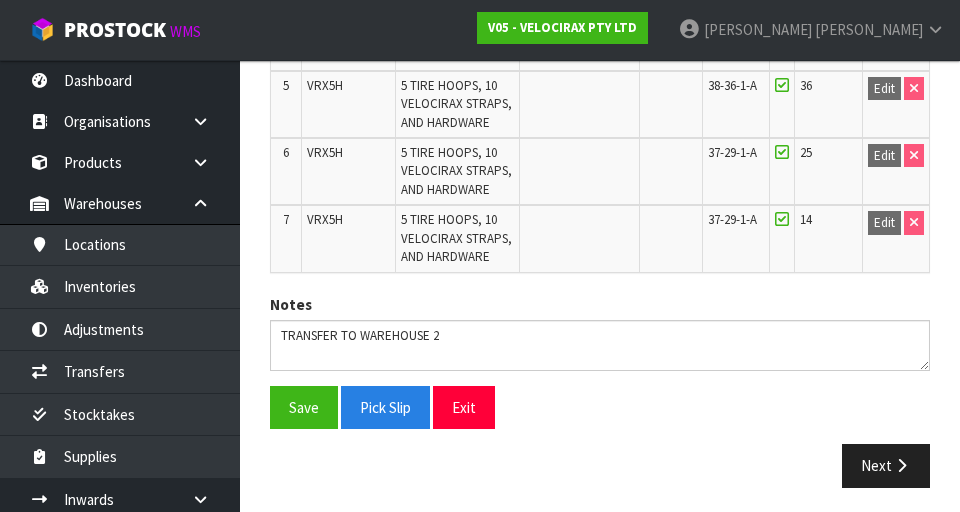 scroll, scrollTop: 900, scrollLeft: 0, axis: vertical 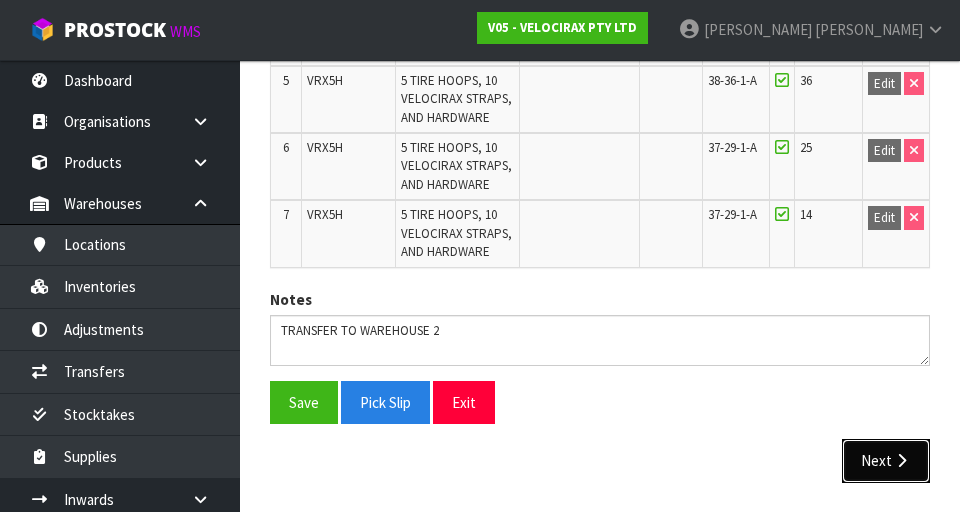 click on "Next" at bounding box center [886, 460] 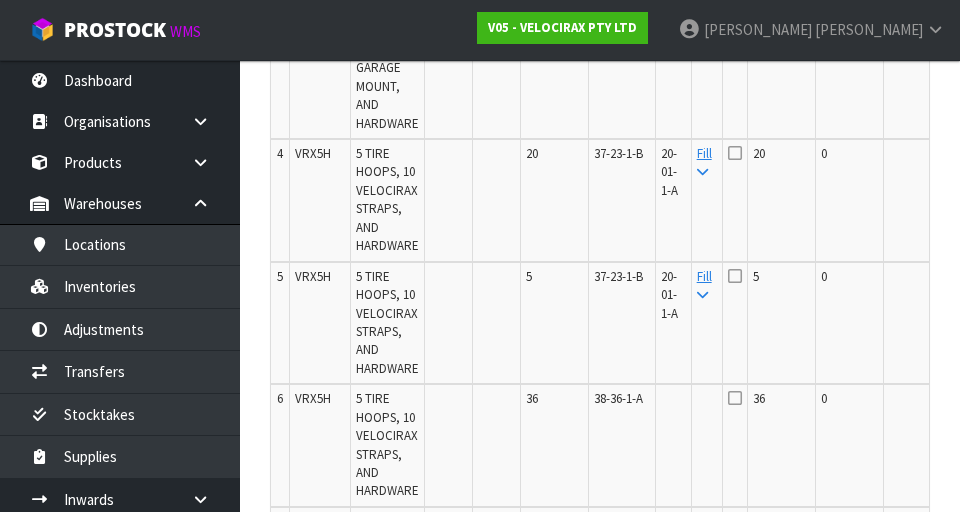 scroll, scrollTop: 982, scrollLeft: 0, axis: vertical 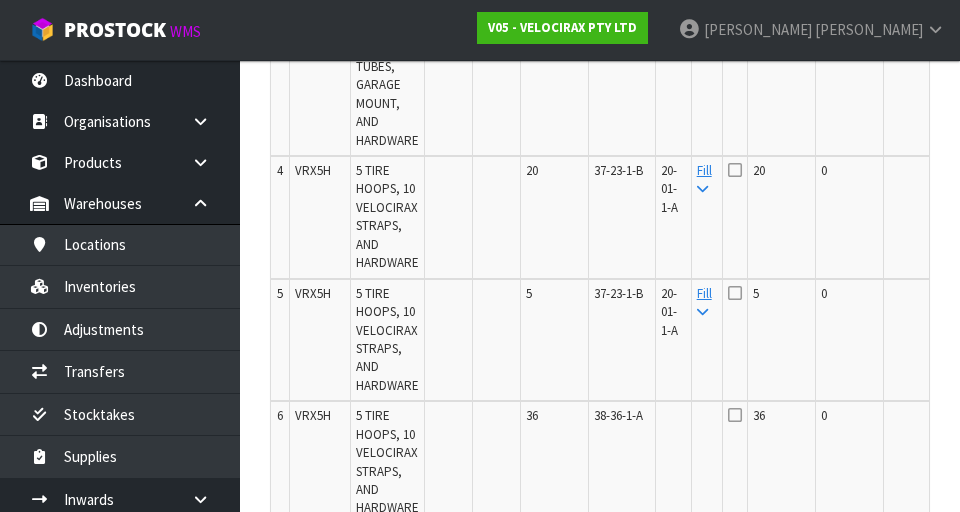 click on "Edit" at bounding box center [961, 174] 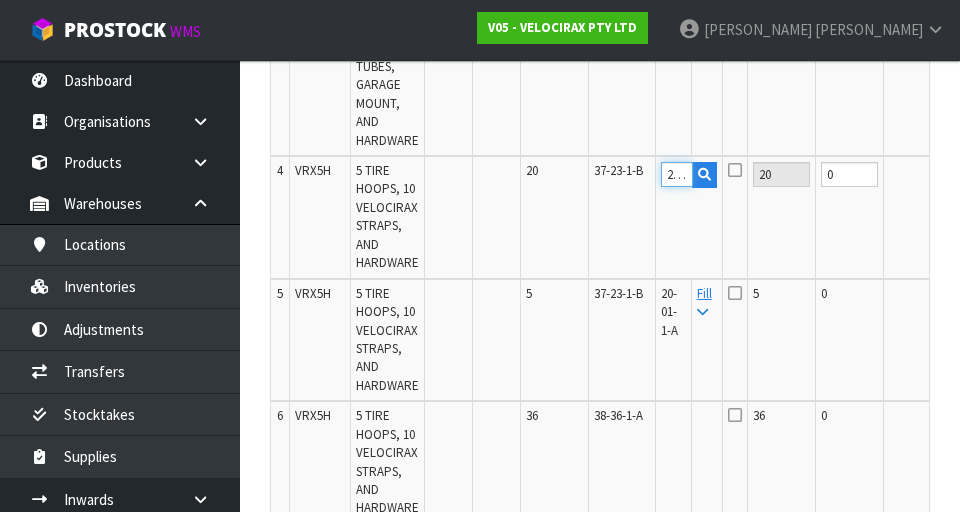 click on "20-01-1-A" at bounding box center (677, 174) 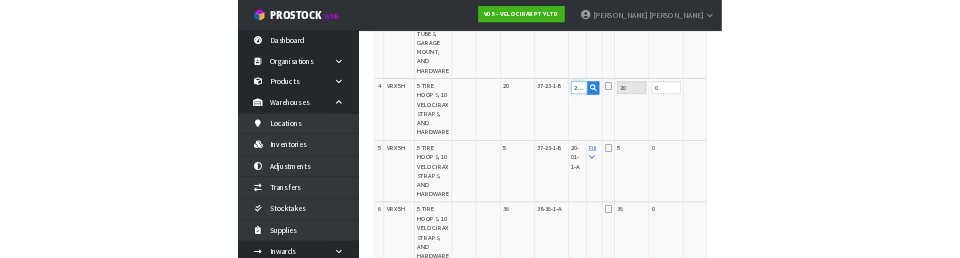 scroll, scrollTop: 972, scrollLeft: 0, axis: vertical 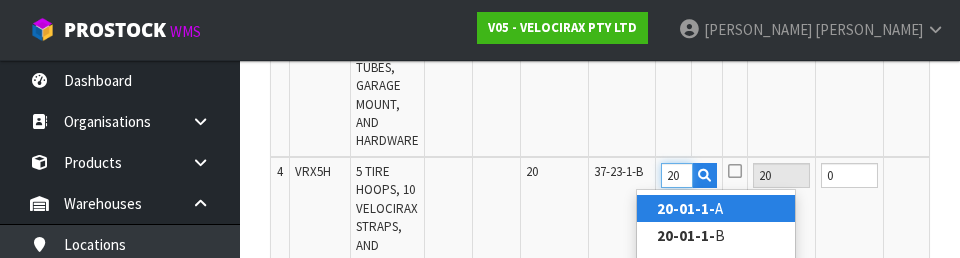 type on "2" 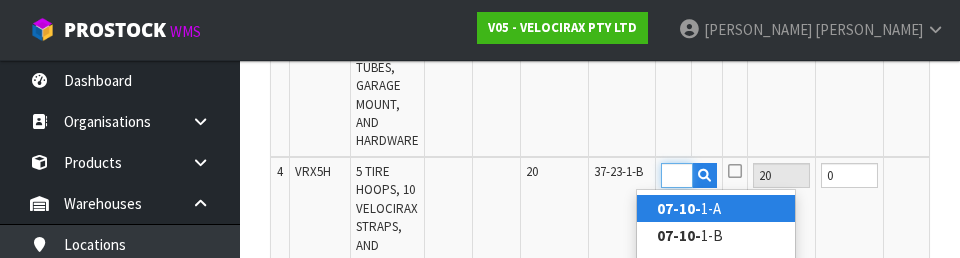 scroll, scrollTop: 0, scrollLeft: 27, axis: horizontal 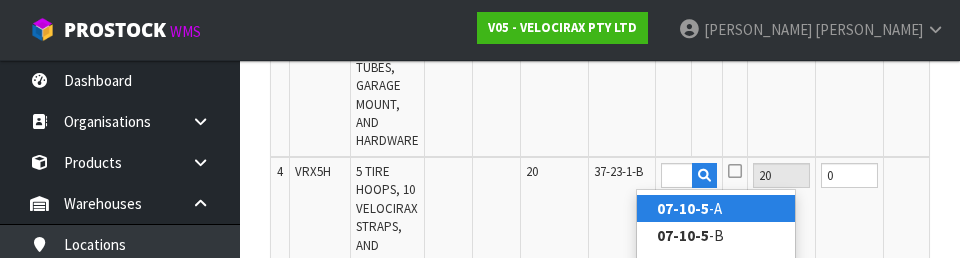 click on "07-10-5 -A" at bounding box center [716, 208] 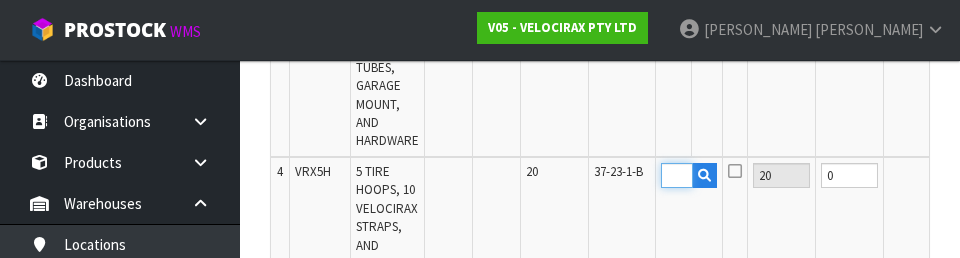 scroll, scrollTop: 0, scrollLeft: 0, axis: both 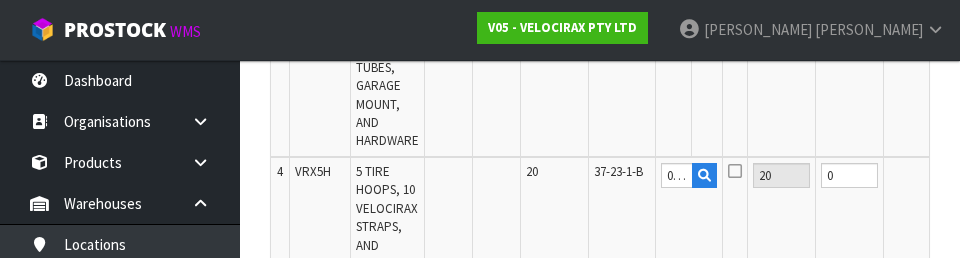 click on "OK" at bounding box center (962, 175) 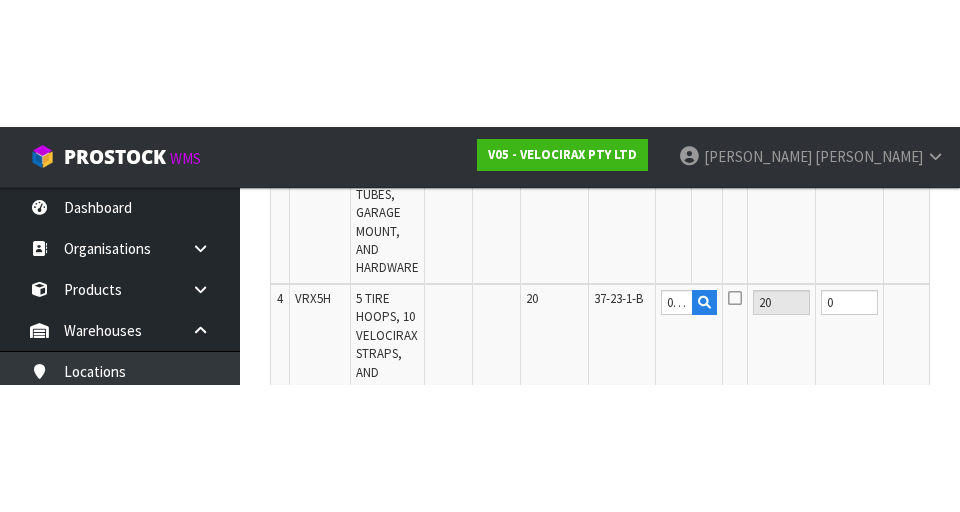 scroll, scrollTop: 982, scrollLeft: 0, axis: vertical 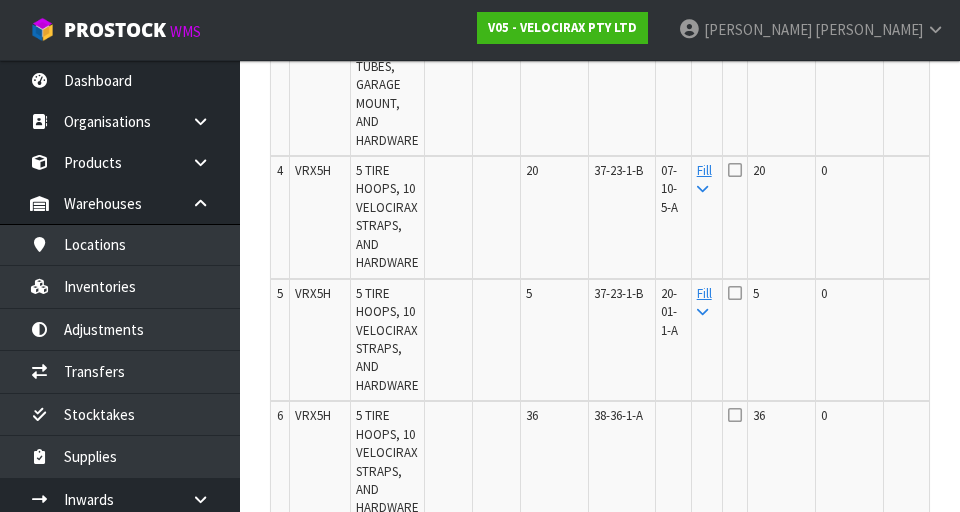 click at bounding box center (735, 170) 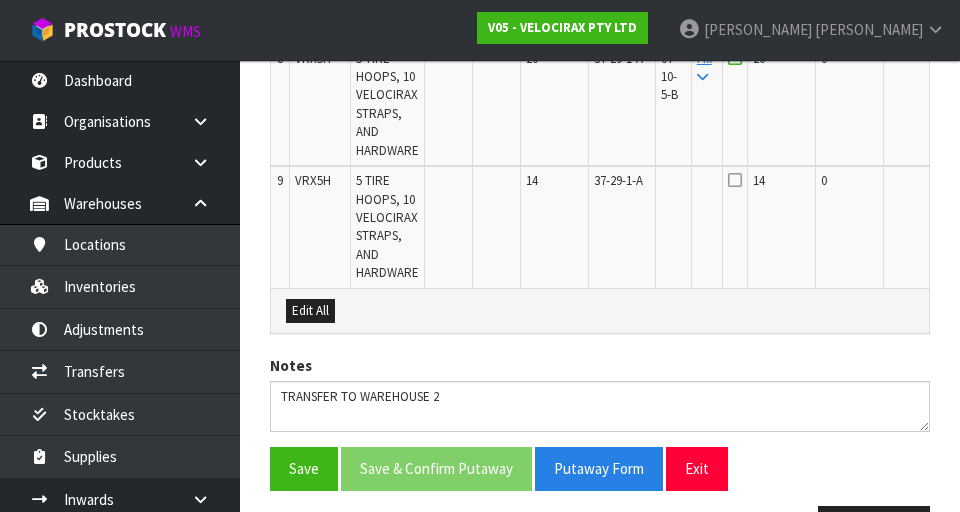 scroll, scrollTop: 1650, scrollLeft: 0, axis: vertical 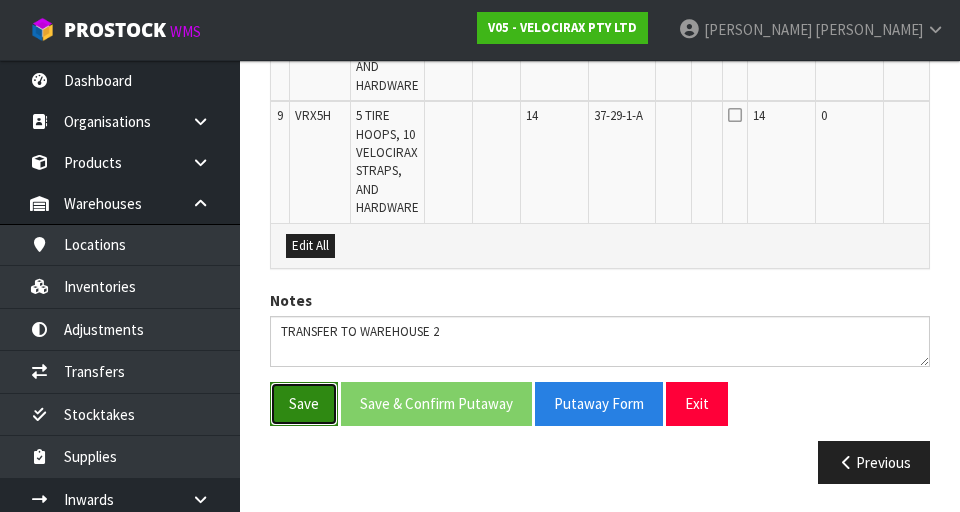 click on "Save" at bounding box center (304, 403) 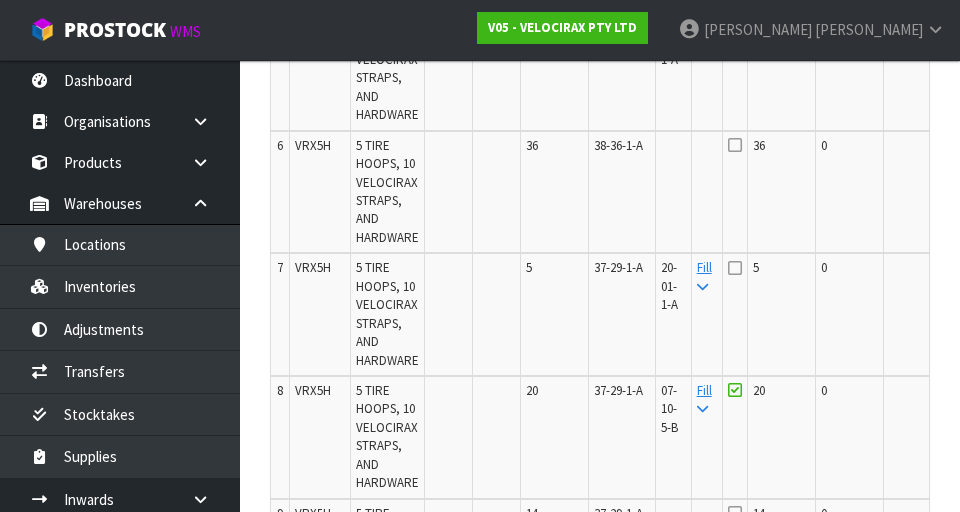 scroll, scrollTop: 1331, scrollLeft: 0, axis: vertical 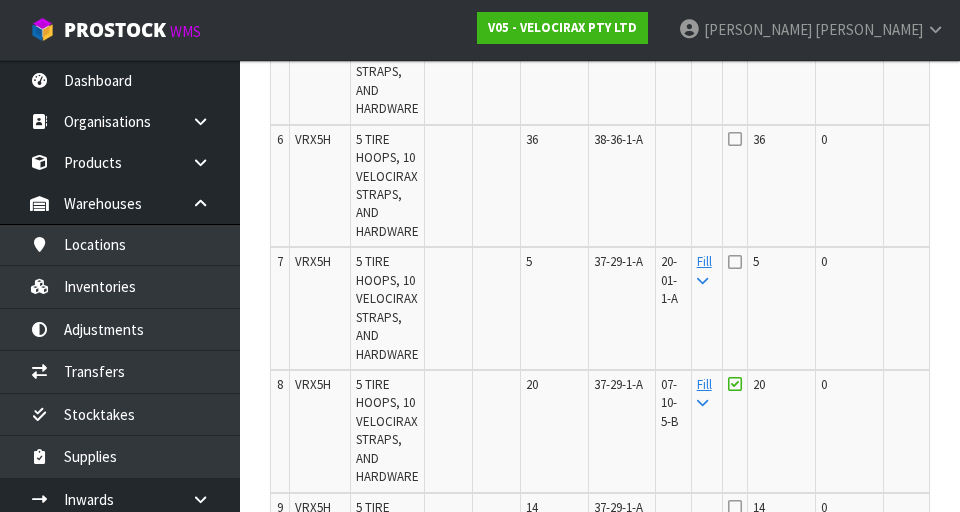 click on "Edit" at bounding box center (961, 143) 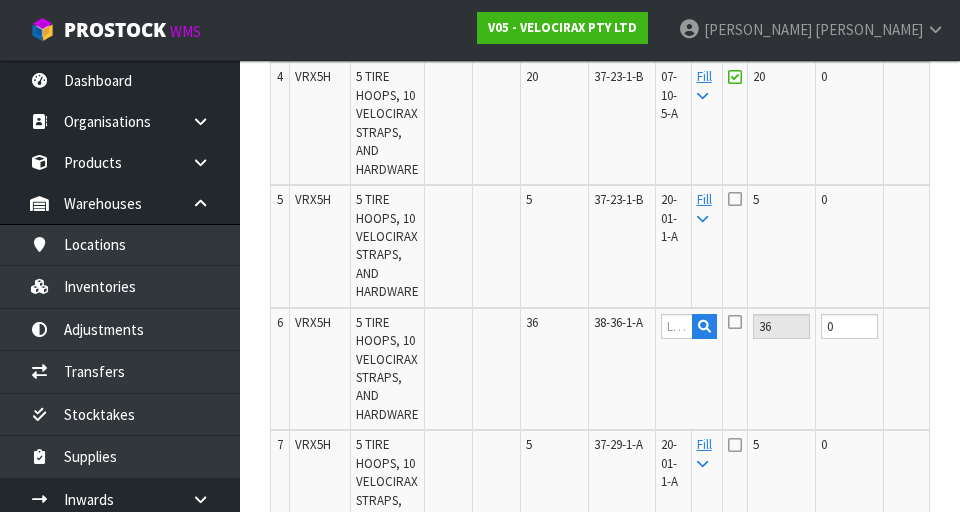 scroll, scrollTop: 1159, scrollLeft: 0, axis: vertical 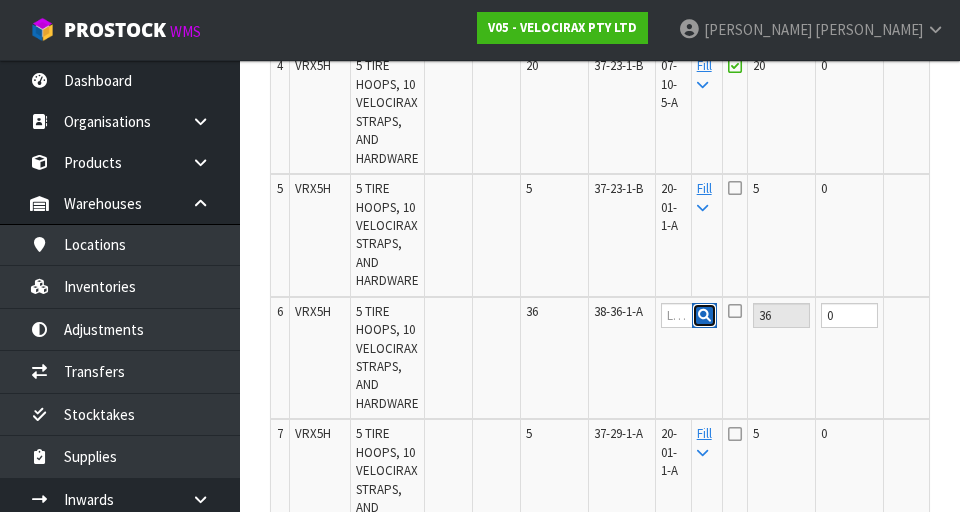 click at bounding box center (704, 316) 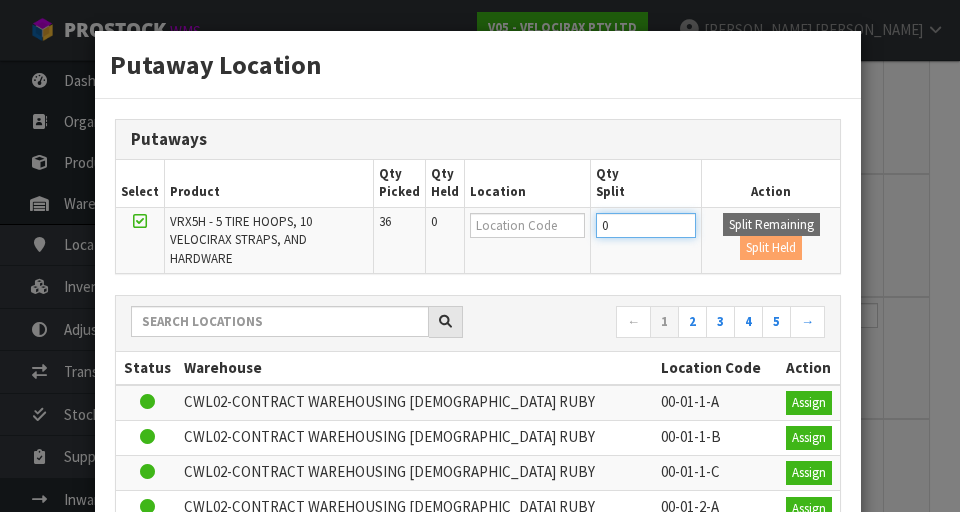 click on "0" at bounding box center [646, 225] 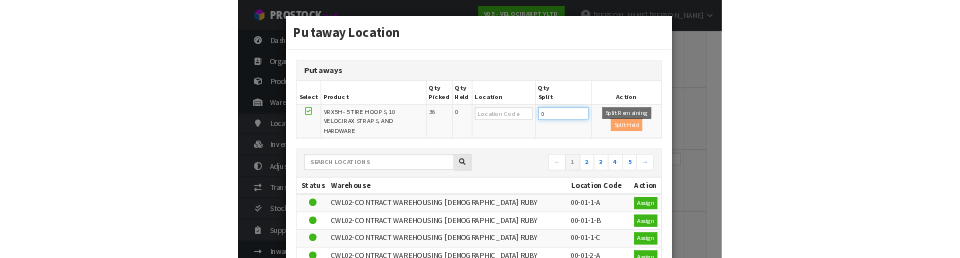 scroll, scrollTop: 1150, scrollLeft: 0, axis: vertical 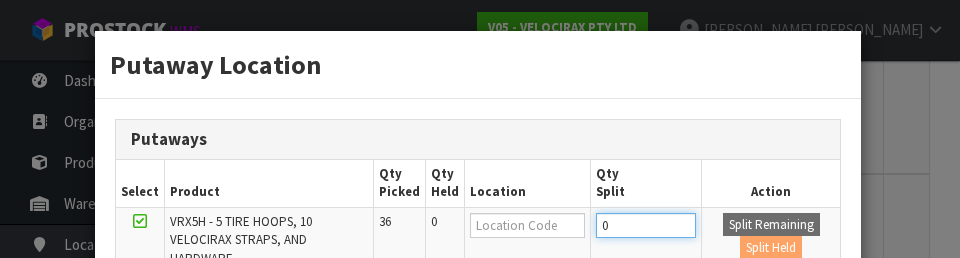 click on "0" at bounding box center (646, 225) 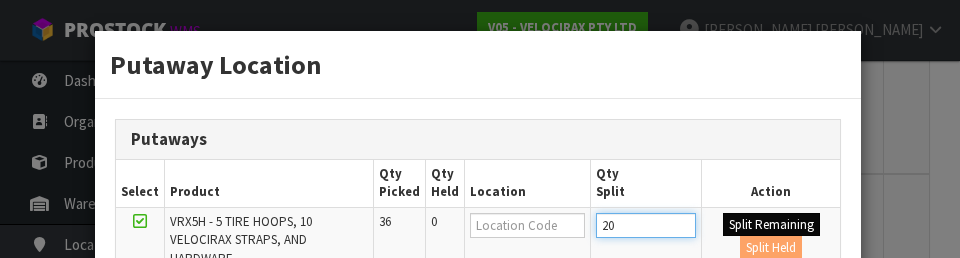 type on "20" 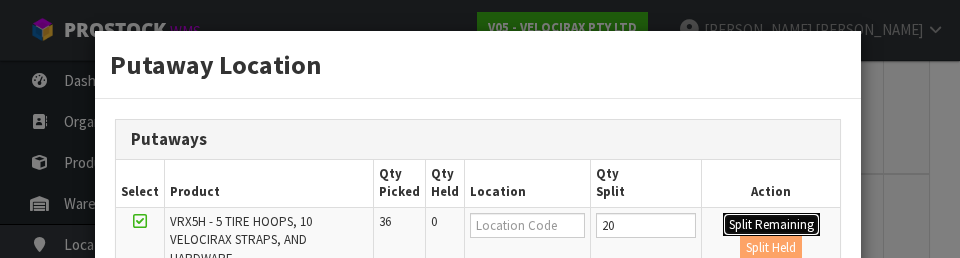 click on "Split Remaining" at bounding box center (771, 225) 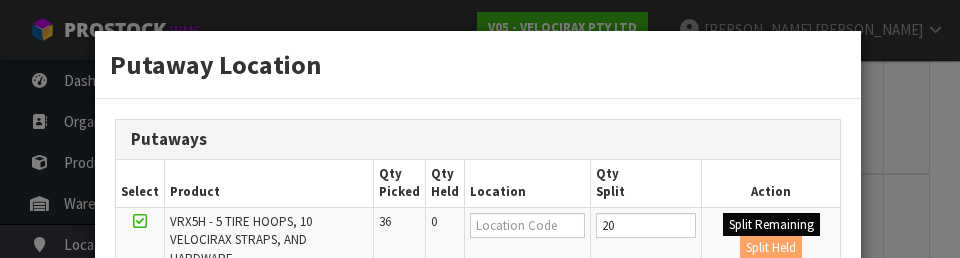 type on "20" 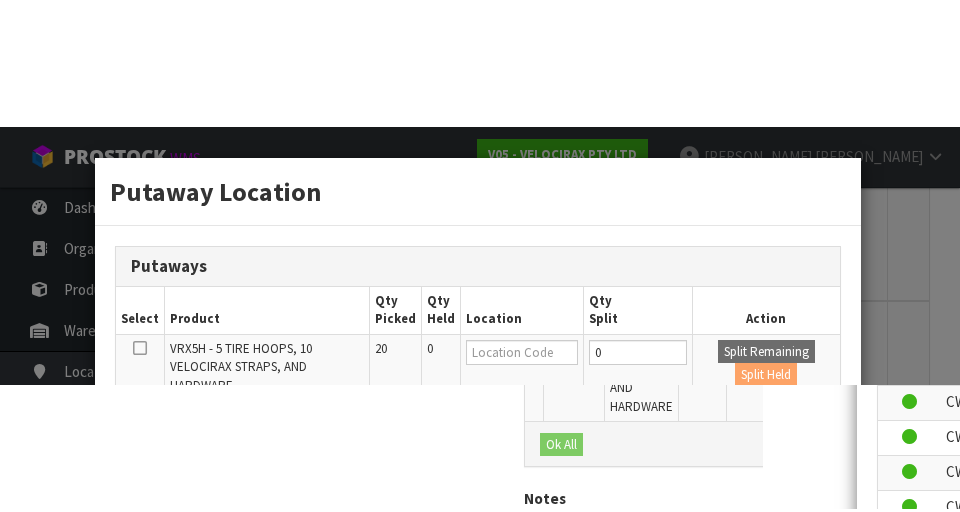 scroll, scrollTop: 1159, scrollLeft: 0, axis: vertical 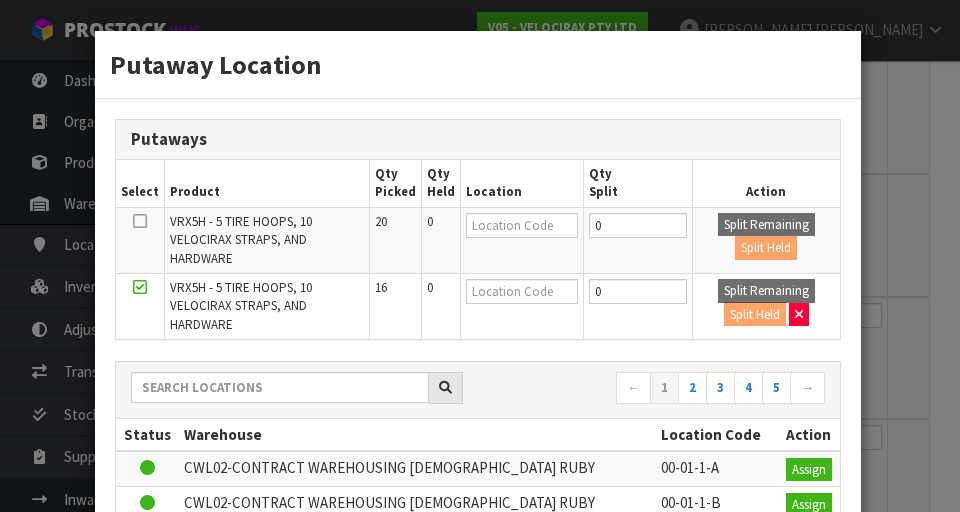 click on "Putaway Location
Putaways
Select
Product
Qty  Picked
Qty  Held
Location
Qty  Split
Action
VRX5H - 5 TIRE HOOPS, 10 VELOCIRAX STRAPS, AND HARDWARE
20
0
0
Split Remaining
Split Held
VRX5H - 5 TIRE HOOPS, 10 VELOCIRAX STRAPS, AND HARDWARE
16
0
0
Split Remaining
Split Held" at bounding box center (480, 256) 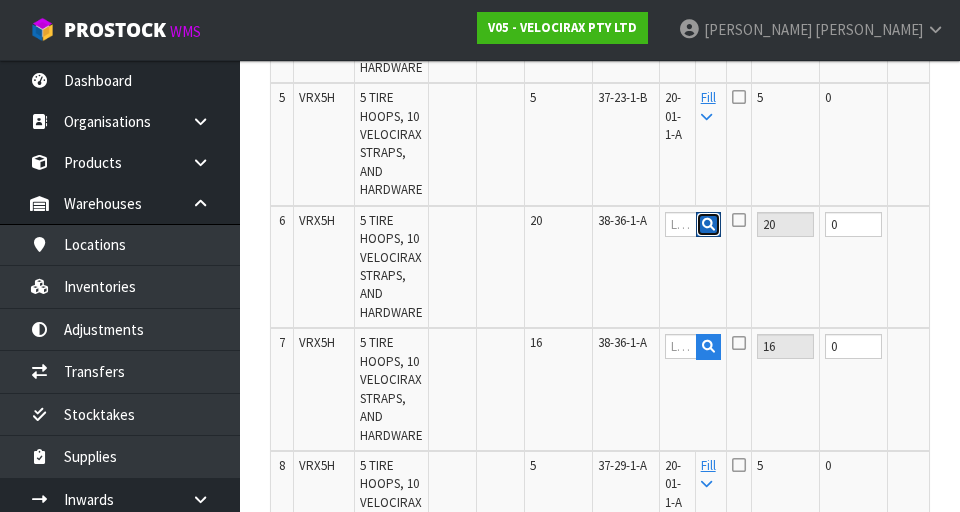 scroll, scrollTop: 1256, scrollLeft: 0, axis: vertical 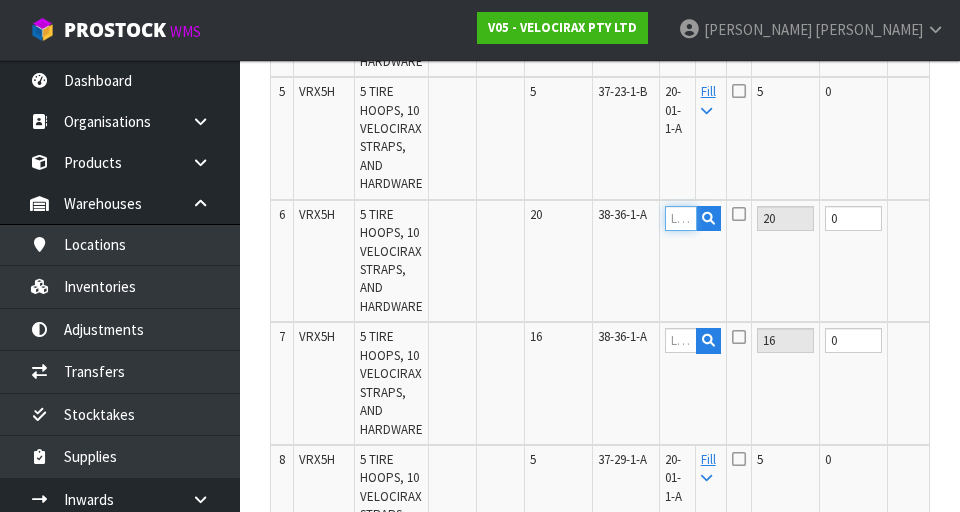 click at bounding box center (681, 218) 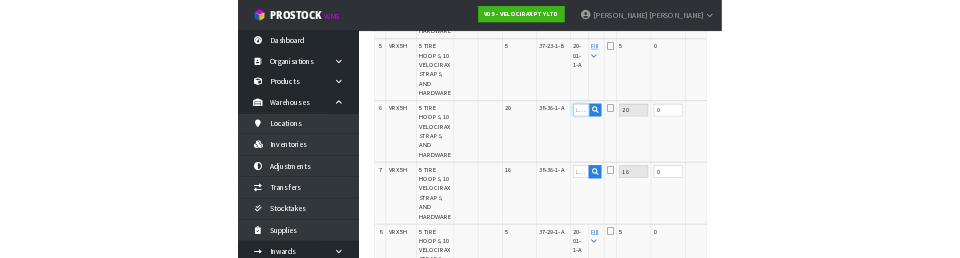 scroll, scrollTop: 1247, scrollLeft: 0, axis: vertical 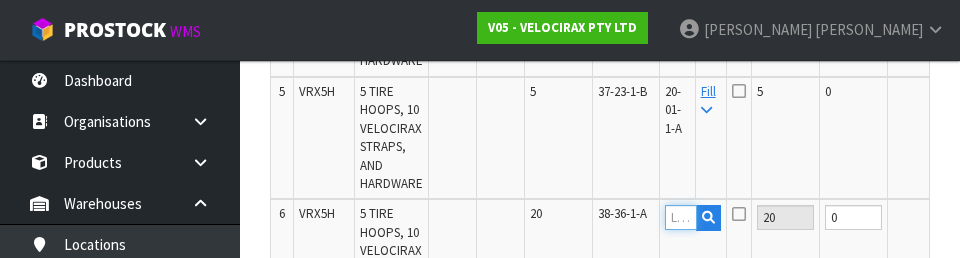 type on "-" 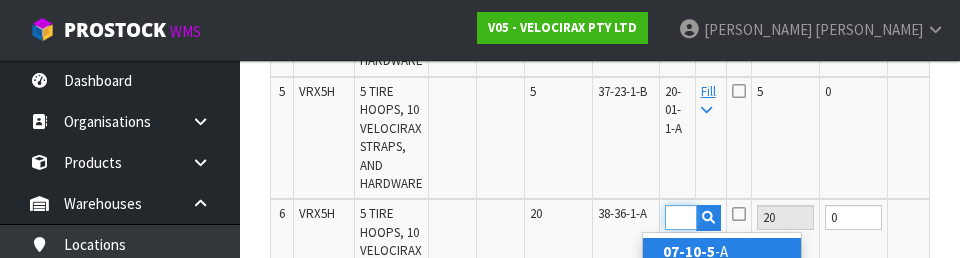 scroll, scrollTop: 0, scrollLeft: 31, axis: horizontal 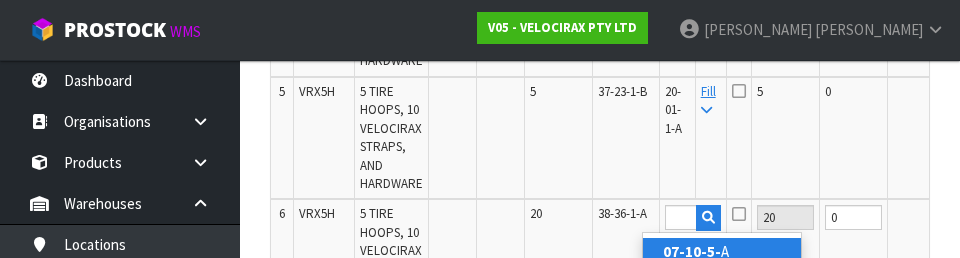 click on "07-10-5- A" at bounding box center [722, 251] 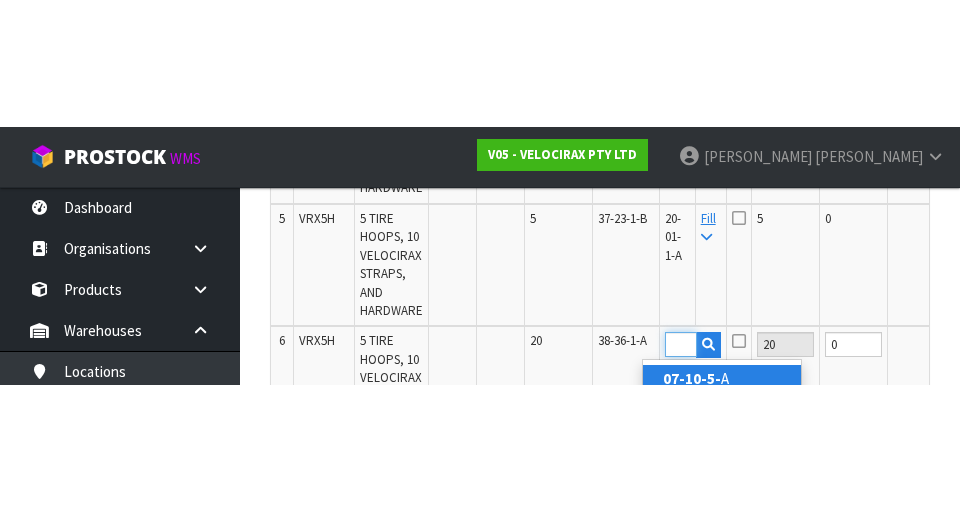 scroll, scrollTop: 1256, scrollLeft: 0, axis: vertical 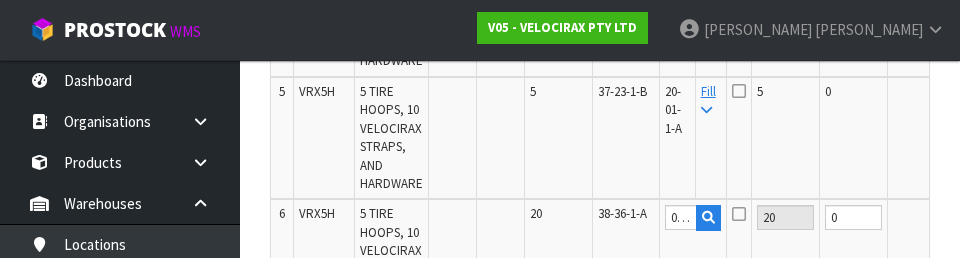 click on "OK" at bounding box center [966, 217] 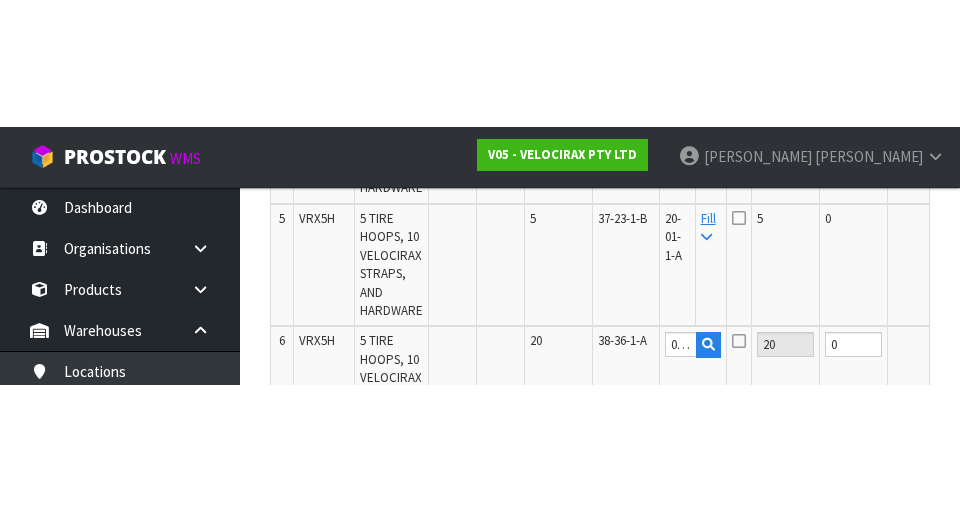 scroll, scrollTop: 1256, scrollLeft: 0, axis: vertical 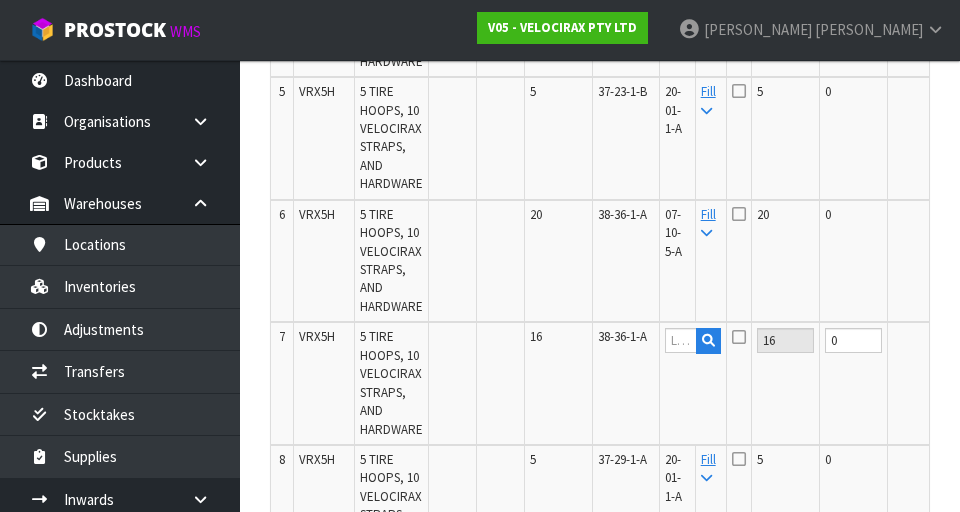 click at bounding box center (739, 214) 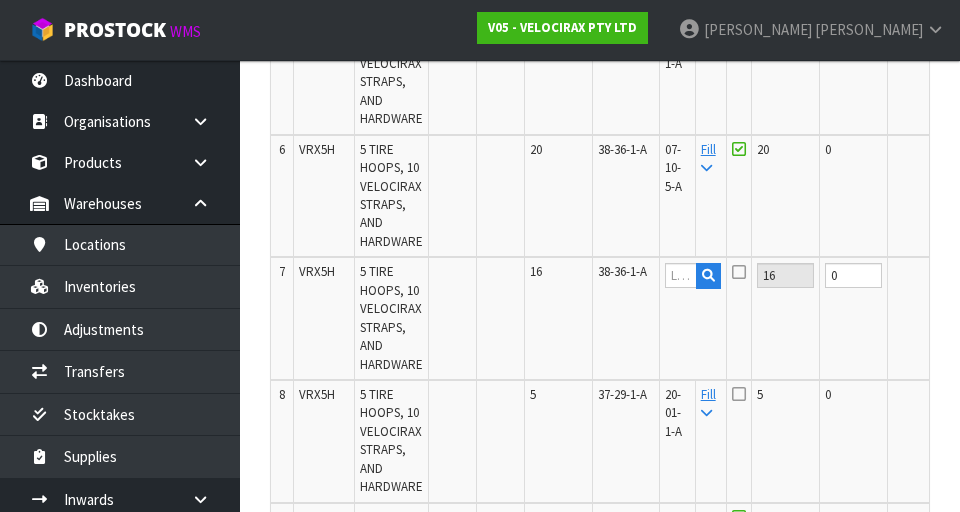 scroll, scrollTop: 1324, scrollLeft: 0, axis: vertical 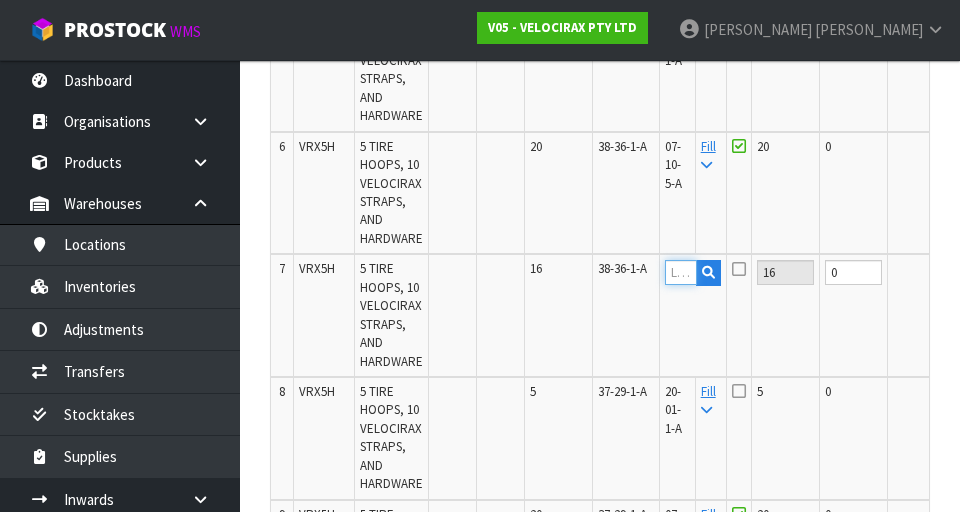 click at bounding box center (681, 272) 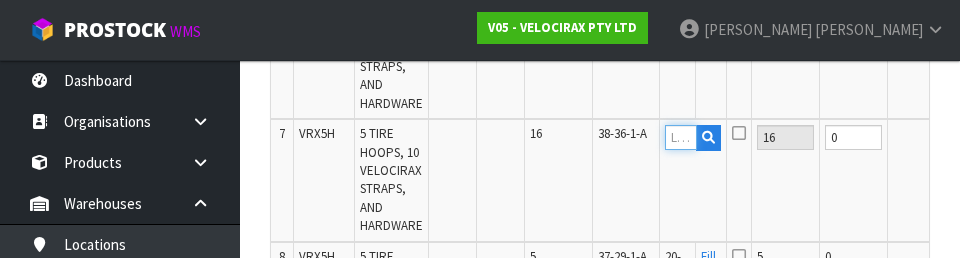 scroll, scrollTop: 1457, scrollLeft: 0, axis: vertical 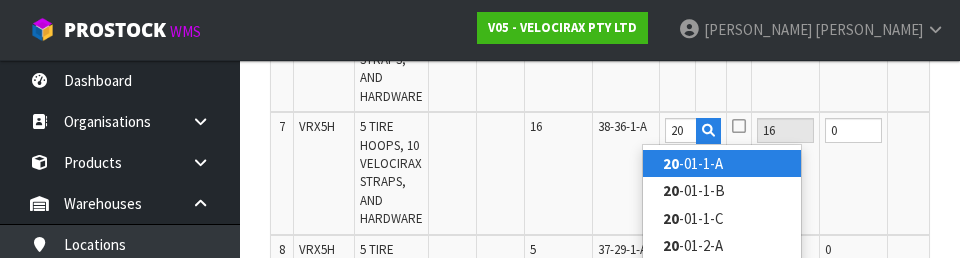 click on "20 -01-1-A" at bounding box center (722, 163) 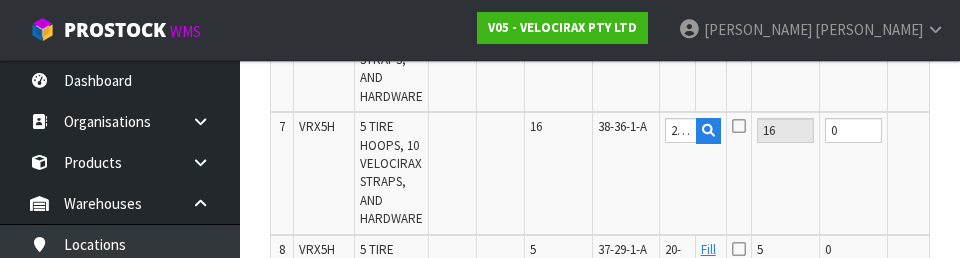 click on "OK" at bounding box center (966, 130) 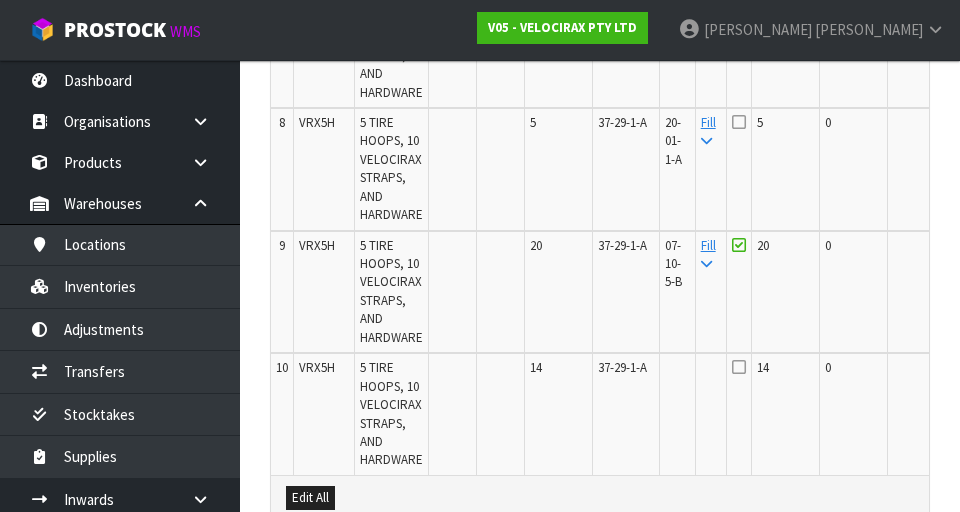 scroll, scrollTop: 1845, scrollLeft: 0, axis: vertical 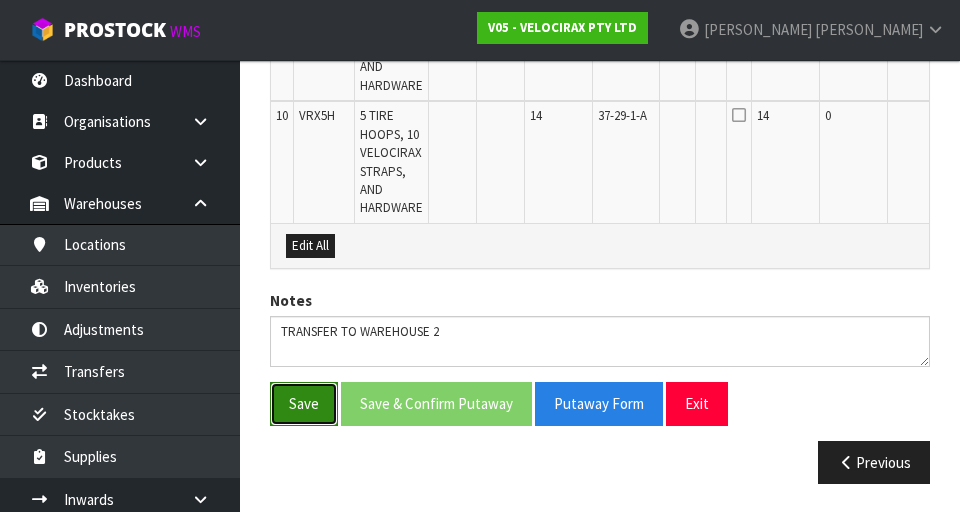 click on "Save" at bounding box center (304, 403) 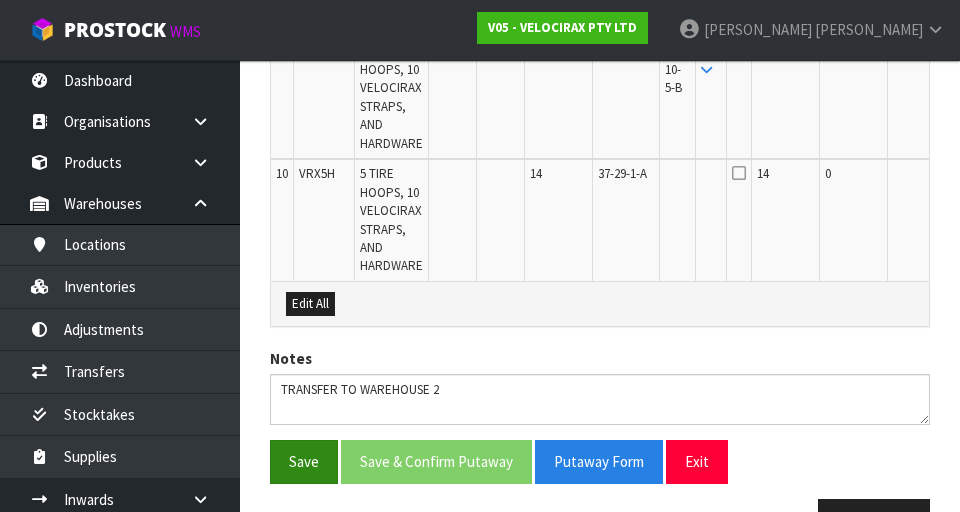 scroll, scrollTop: 1845, scrollLeft: 0, axis: vertical 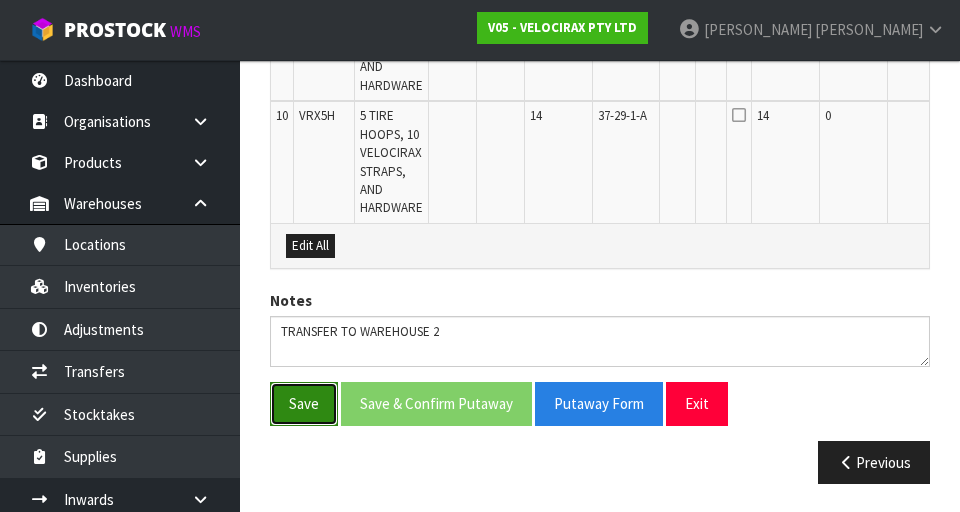 click on "Save" at bounding box center [304, 403] 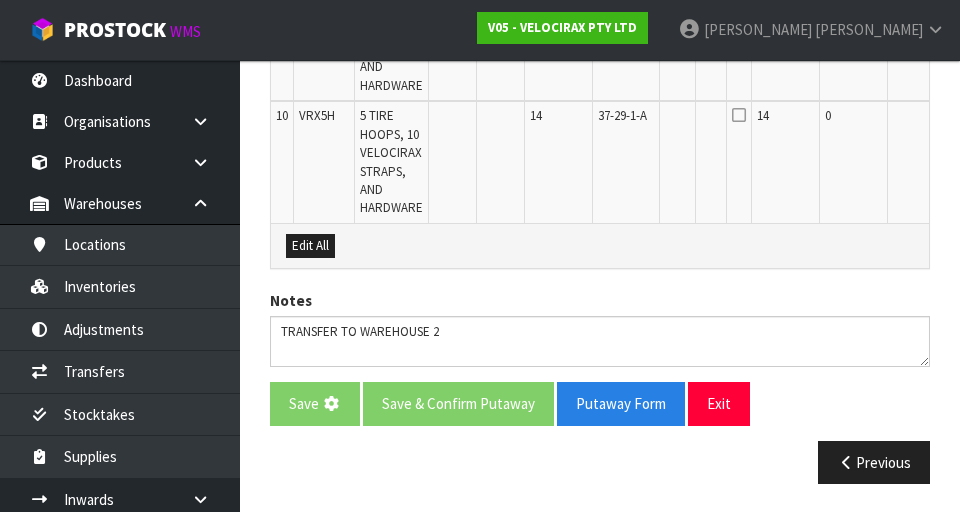 scroll, scrollTop: 0, scrollLeft: 0, axis: both 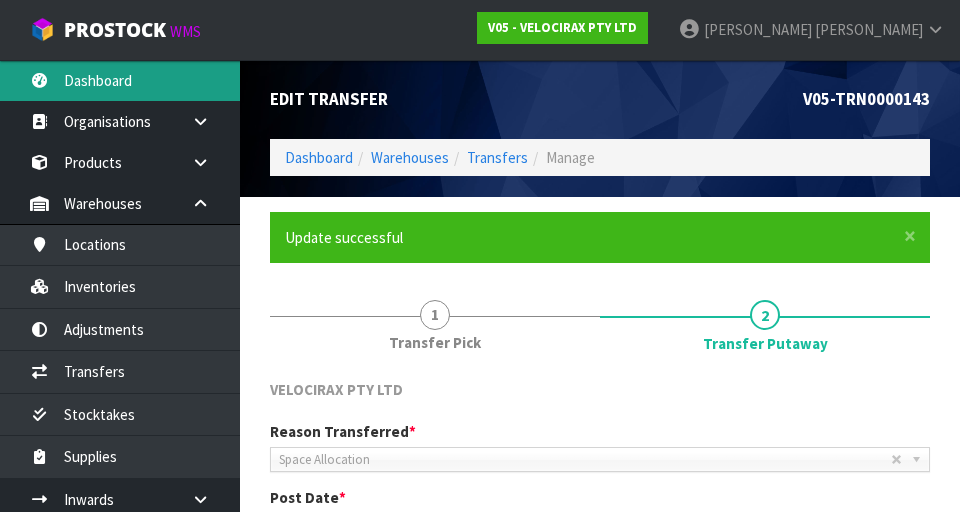 click on "Dashboard" at bounding box center (120, 80) 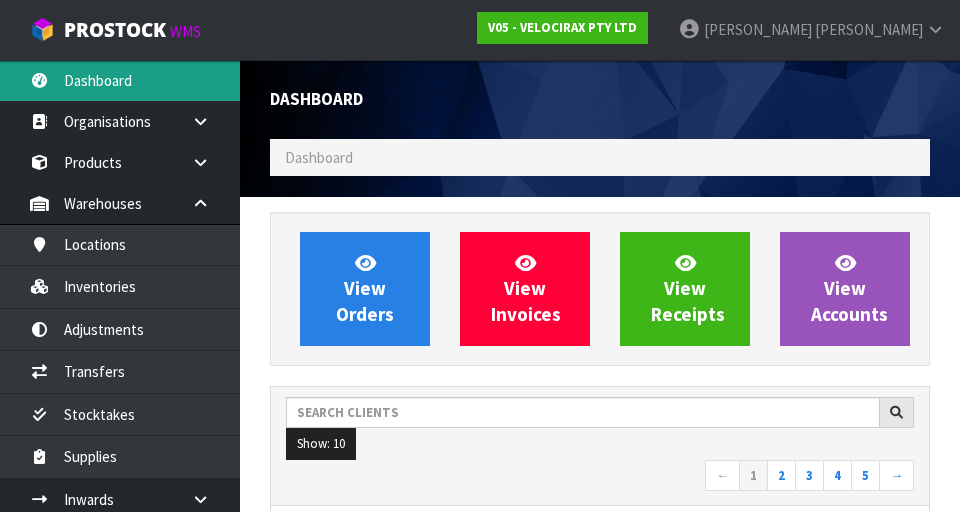 scroll, scrollTop: 998306, scrollLeft: 999310, axis: both 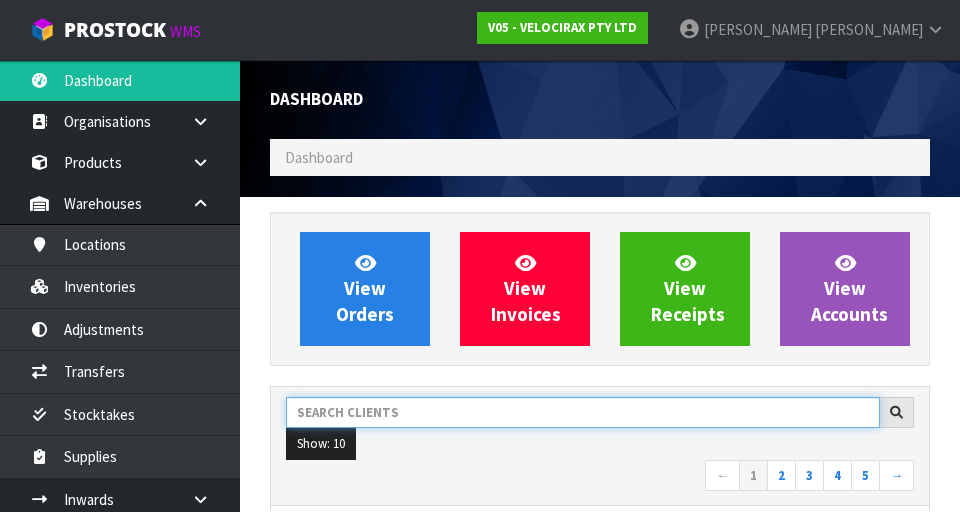 click at bounding box center [583, 412] 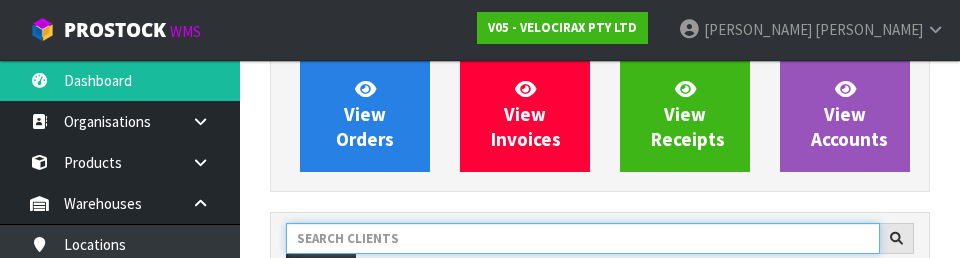 scroll, scrollTop: 274, scrollLeft: 0, axis: vertical 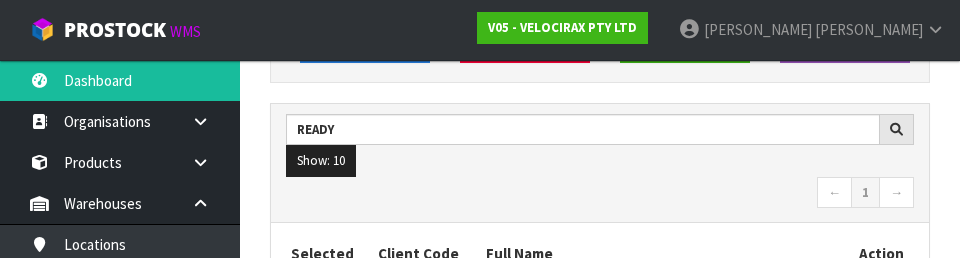 click on "←
1
→" at bounding box center (600, 194) 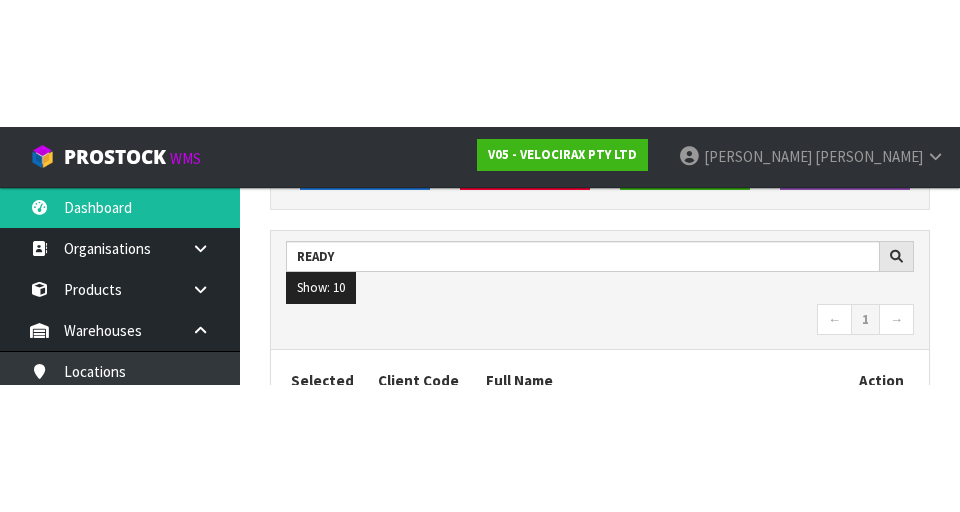 scroll, scrollTop: 283, scrollLeft: 0, axis: vertical 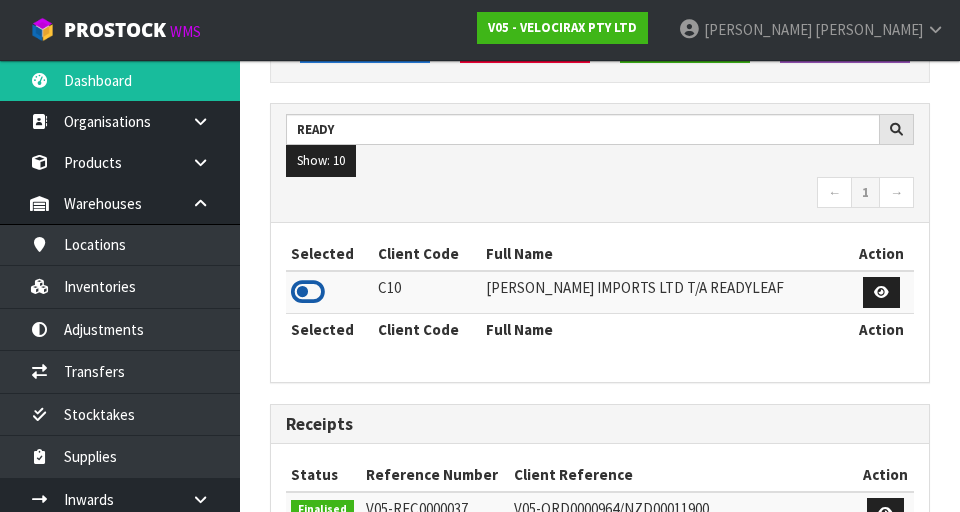click at bounding box center (308, 292) 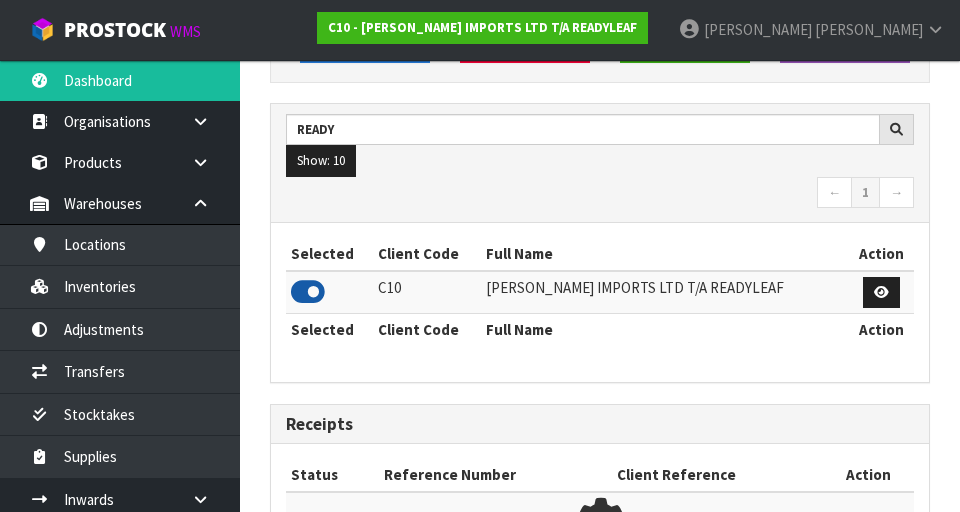 scroll, scrollTop: 1318, scrollLeft: 690, axis: both 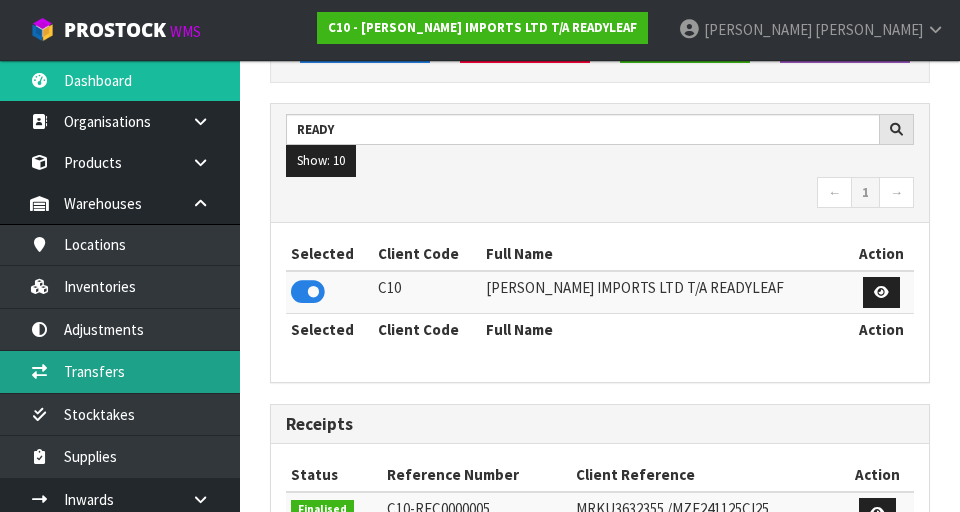 click on "Transfers" at bounding box center (120, 371) 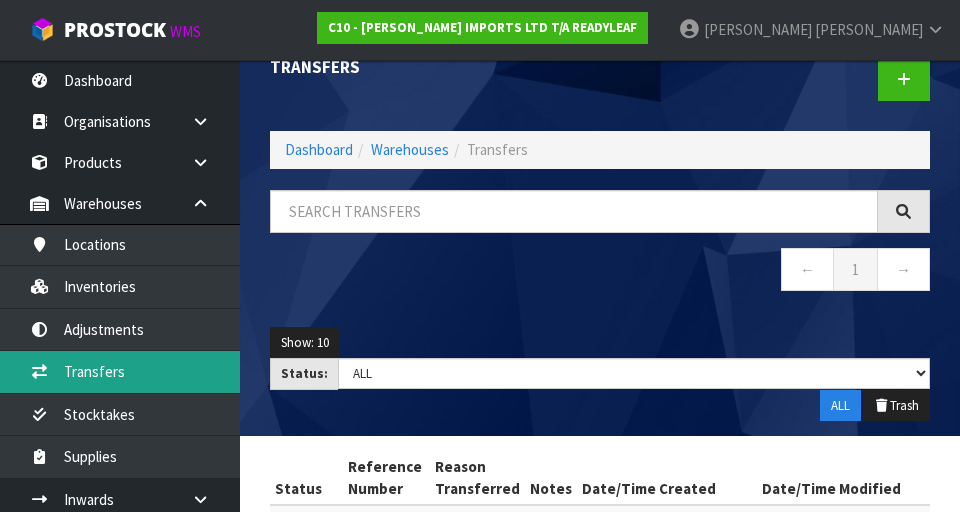 scroll, scrollTop: 0, scrollLeft: 0, axis: both 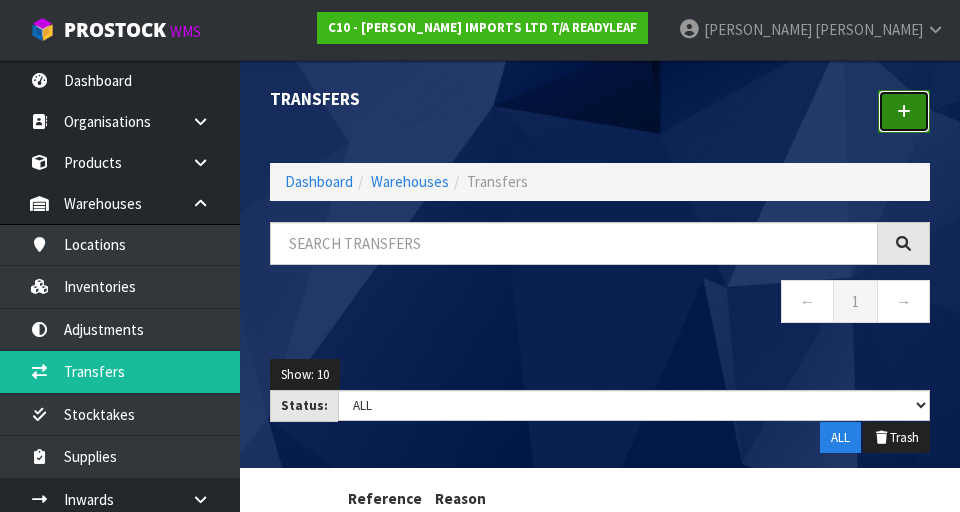 click at bounding box center [904, 111] 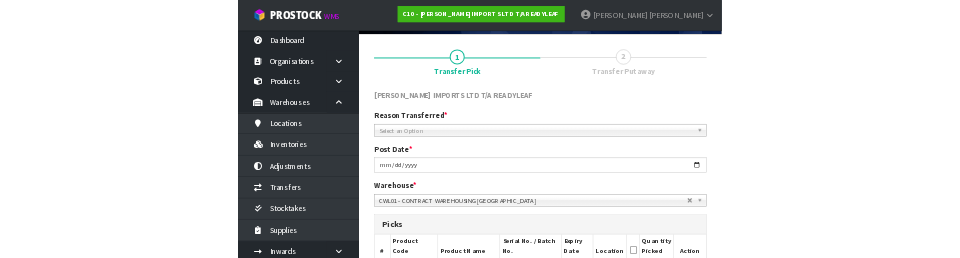 scroll, scrollTop: 129, scrollLeft: 0, axis: vertical 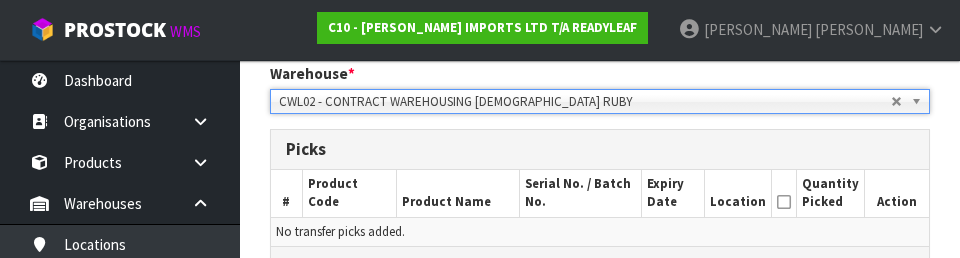 click on "Picks" at bounding box center [600, 149] 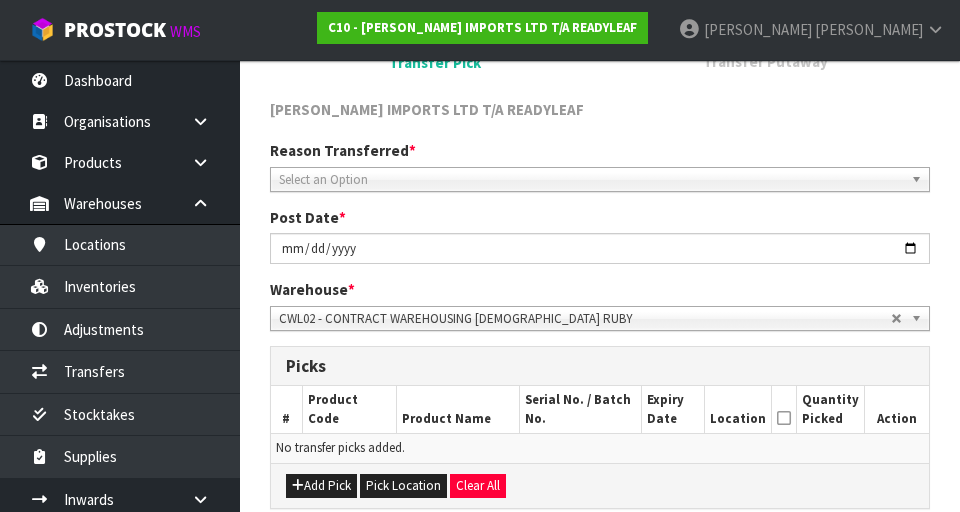 scroll, scrollTop: 199, scrollLeft: 0, axis: vertical 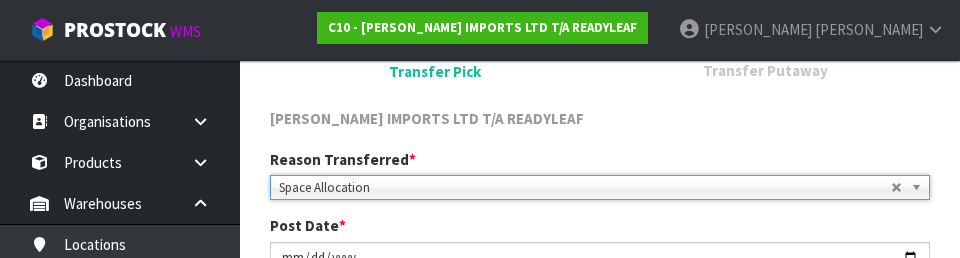 click on "[PERSON_NAME] IMPORTS LTD T/A READYLEAF" at bounding box center (600, 121) 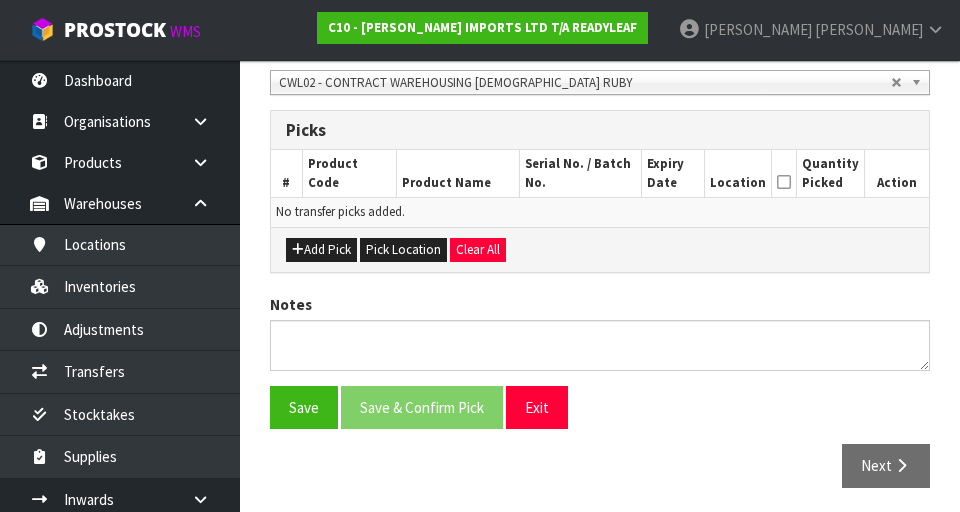 scroll, scrollTop: 445, scrollLeft: 0, axis: vertical 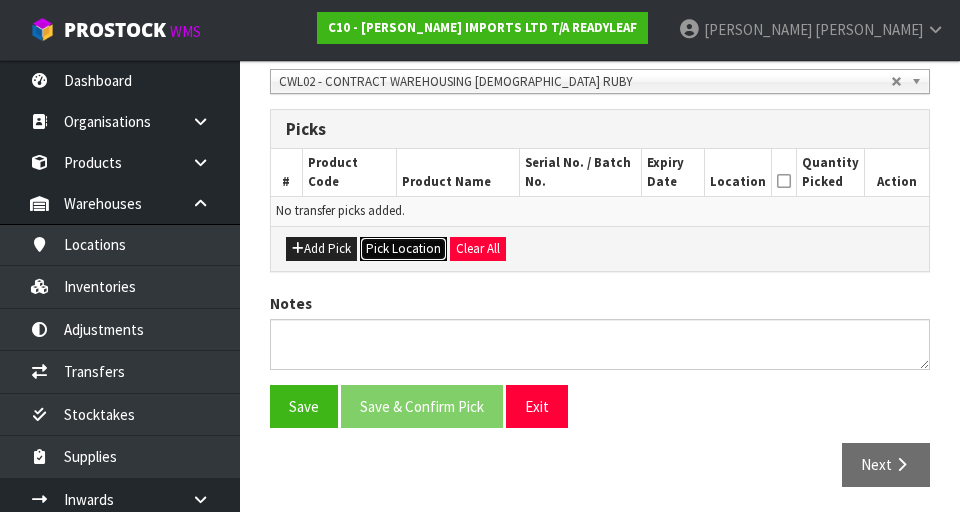 click on "Pick Location" at bounding box center [403, 249] 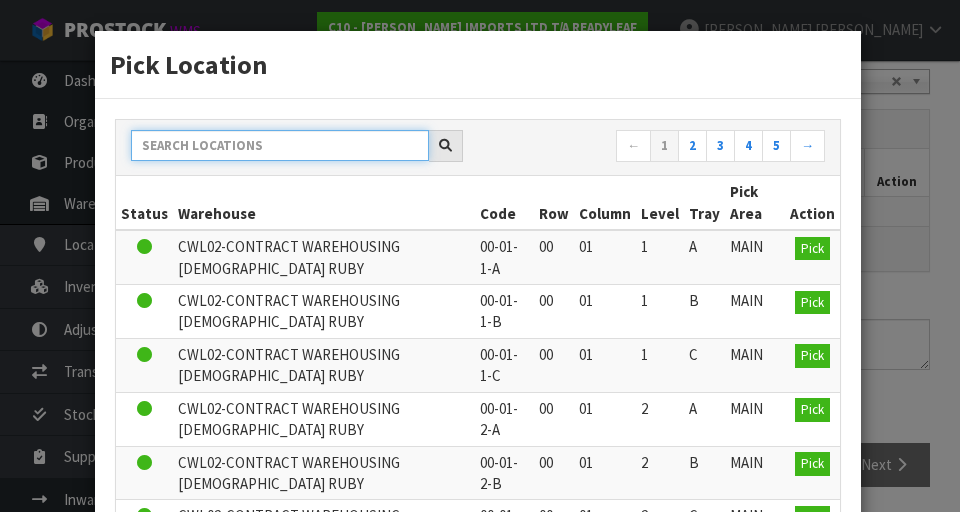 click at bounding box center [280, 145] 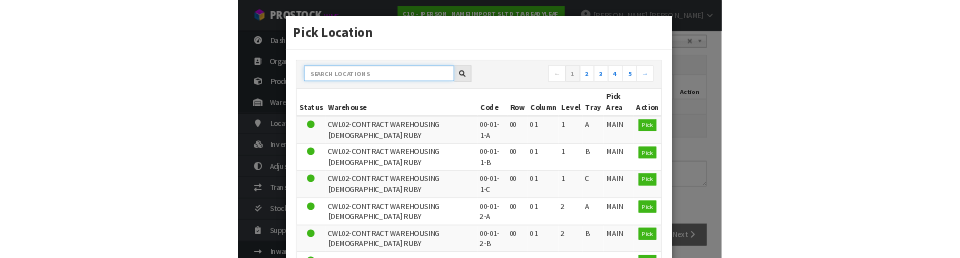 scroll, scrollTop: 436, scrollLeft: 0, axis: vertical 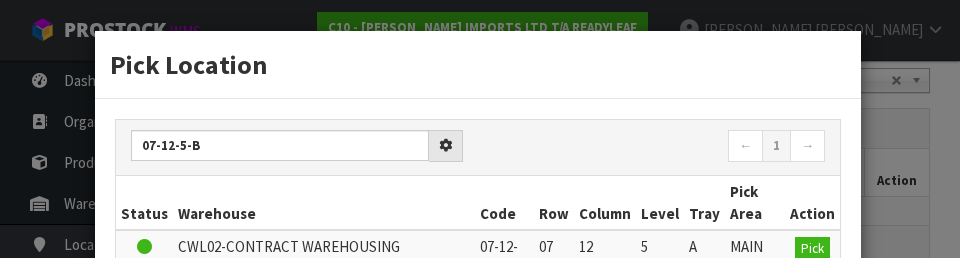 click on "←
1
→" at bounding box center [659, 147] 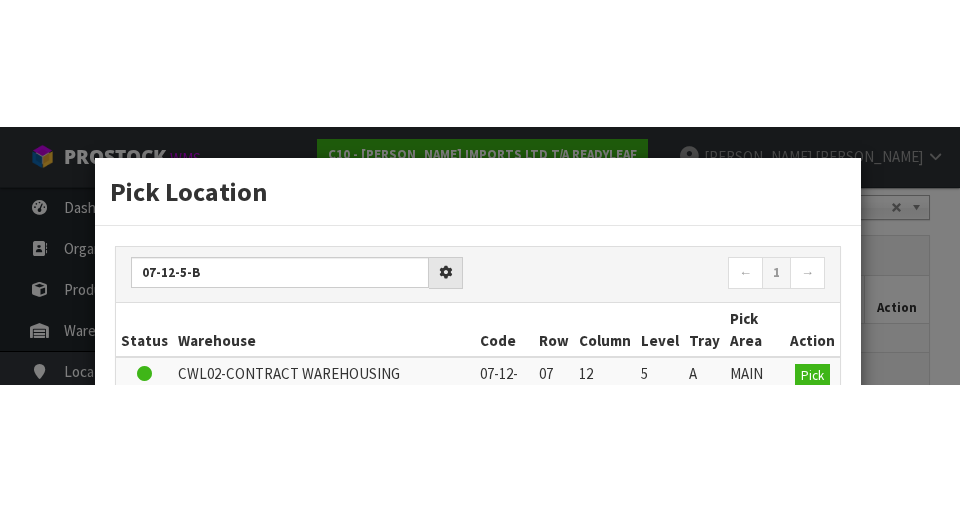 scroll, scrollTop: 445, scrollLeft: 0, axis: vertical 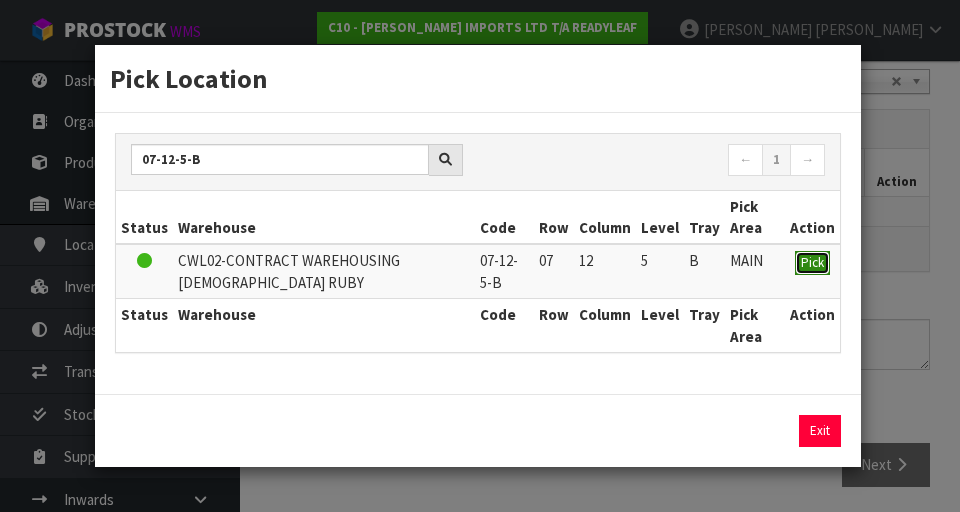 click on "Pick" at bounding box center (812, 262) 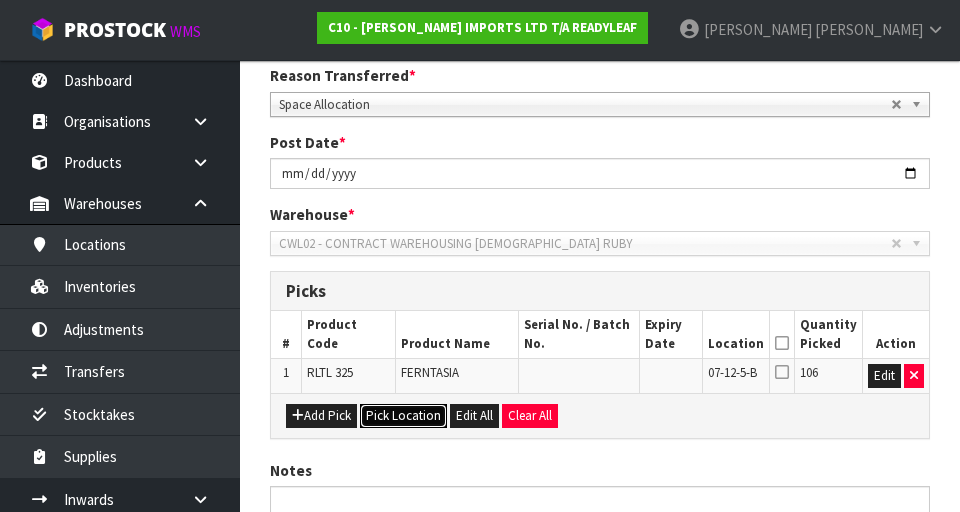 scroll, scrollTop: 454, scrollLeft: 0, axis: vertical 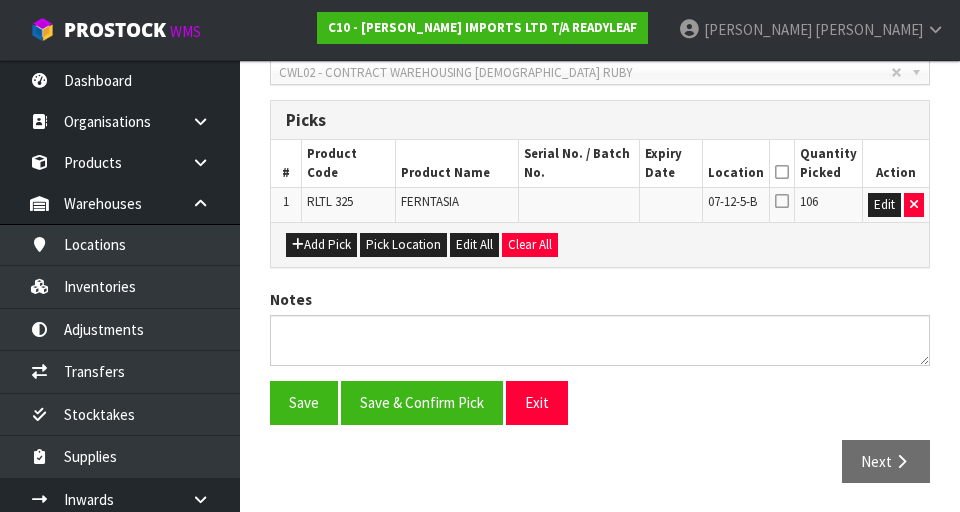 click at bounding box center (782, 172) 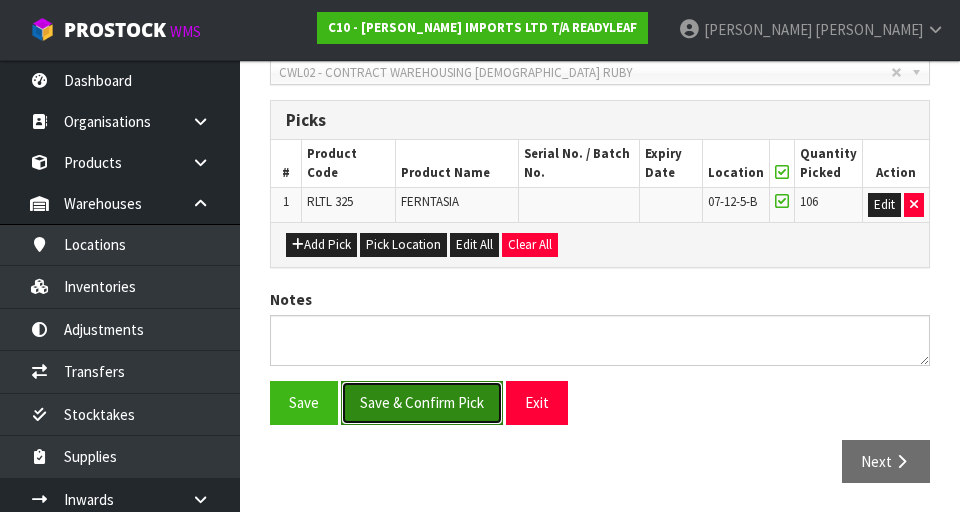 click on "Save & Confirm Pick" at bounding box center [422, 402] 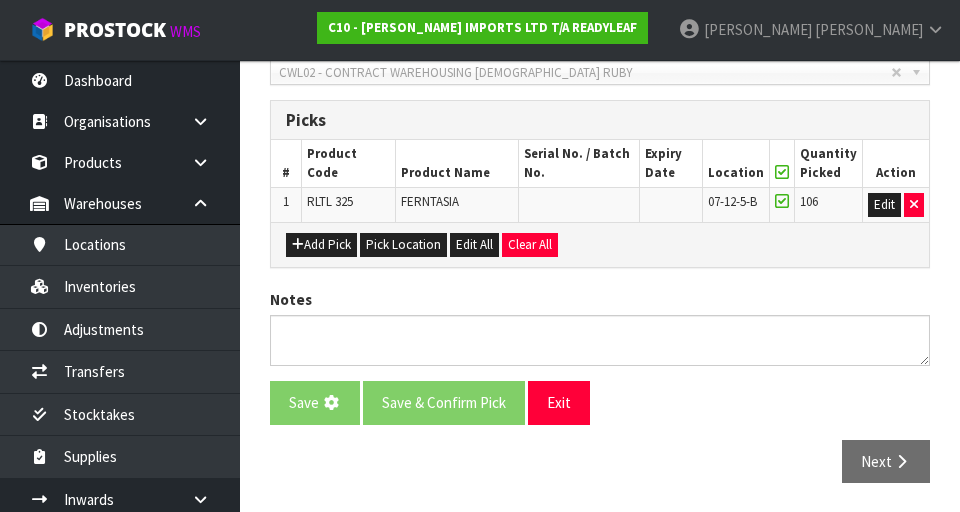 scroll, scrollTop: 0, scrollLeft: 0, axis: both 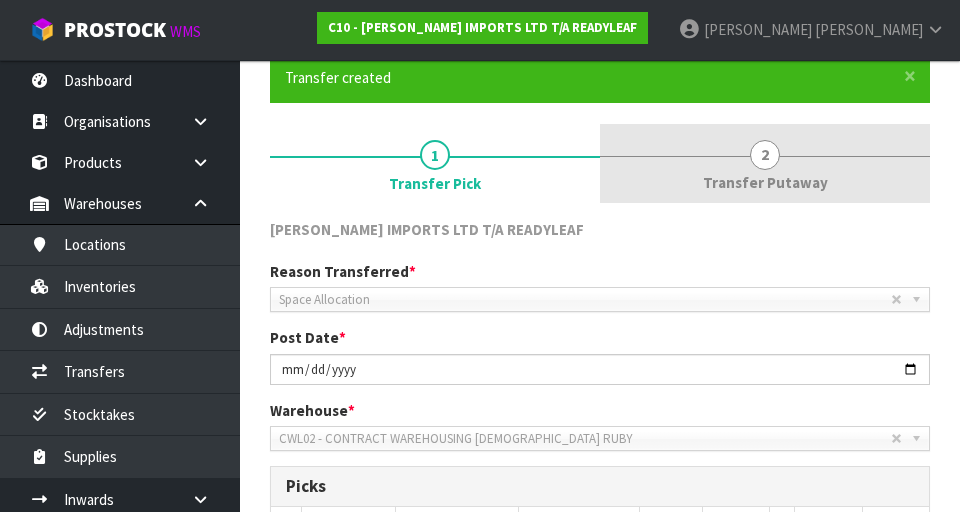 click on "2
Transfer Putaway" at bounding box center [765, 163] 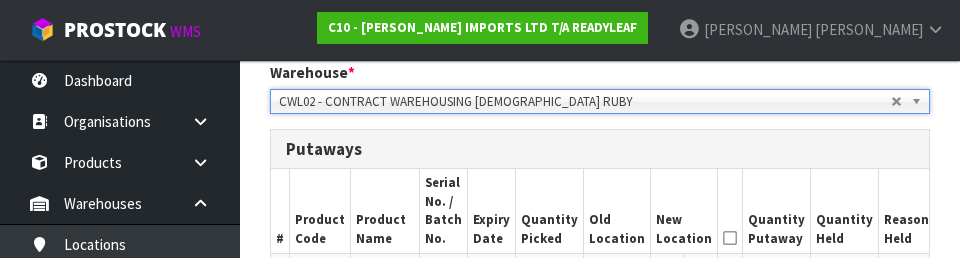 click on "Quantity
Held" at bounding box center [845, 211] 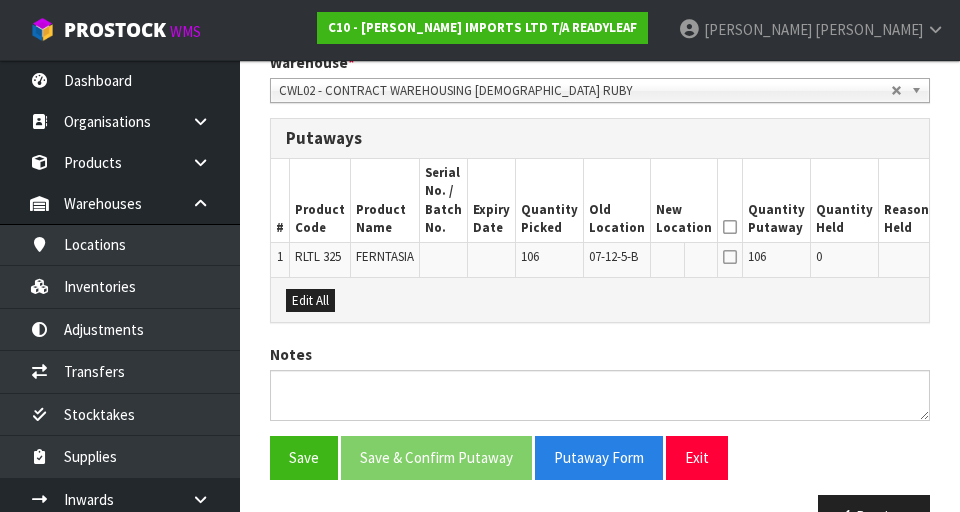 scroll, scrollTop: 577, scrollLeft: 0, axis: vertical 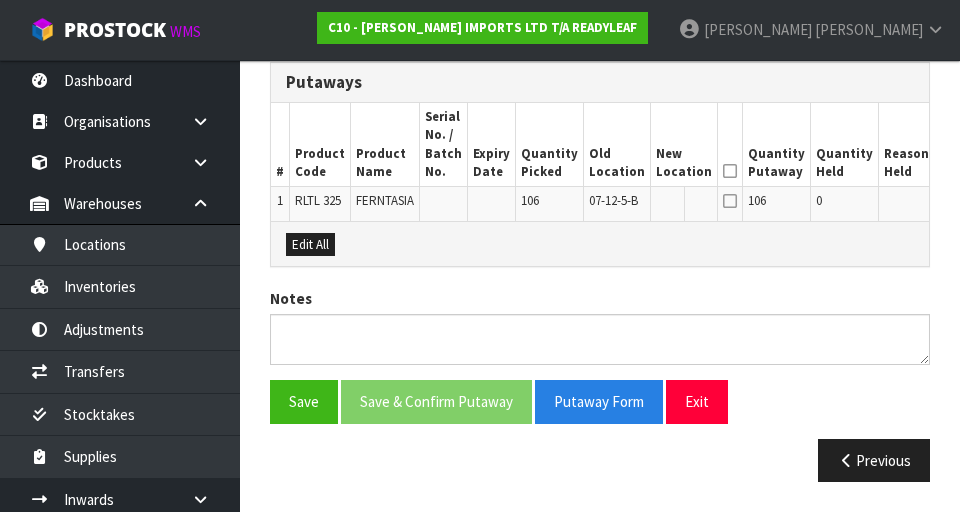 click on "Edit" at bounding box center [956, 204] 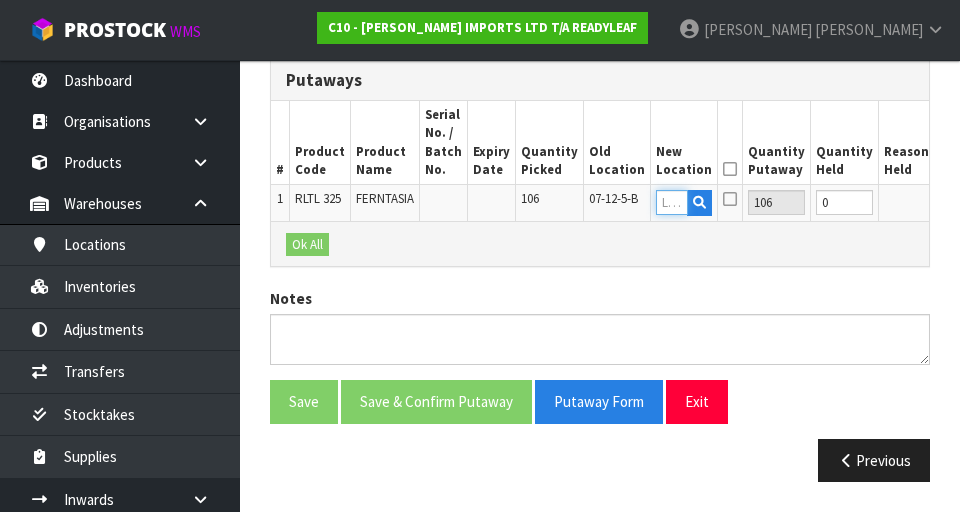 click at bounding box center [672, 202] 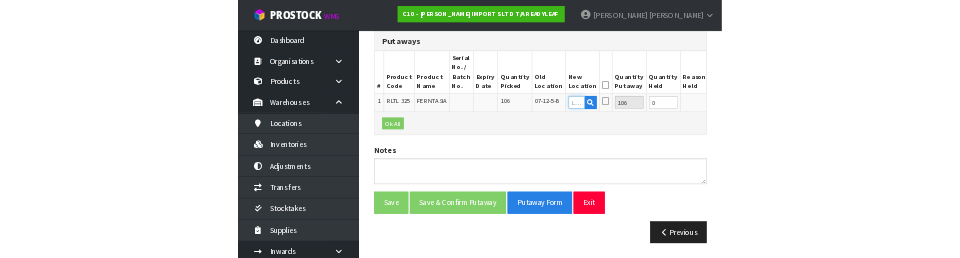 scroll, scrollTop: 568, scrollLeft: 0, axis: vertical 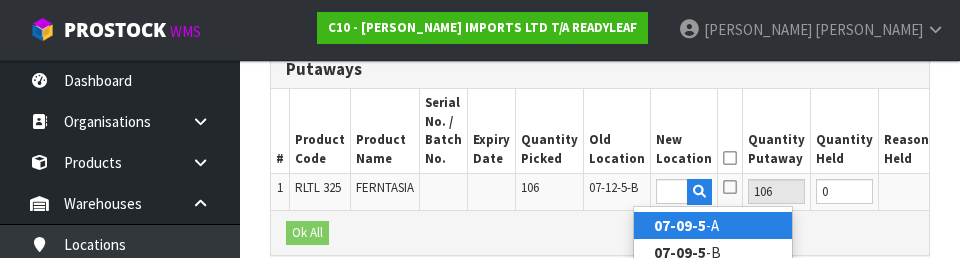 click on "07-09-5 -A" at bounding box center (713, 225) 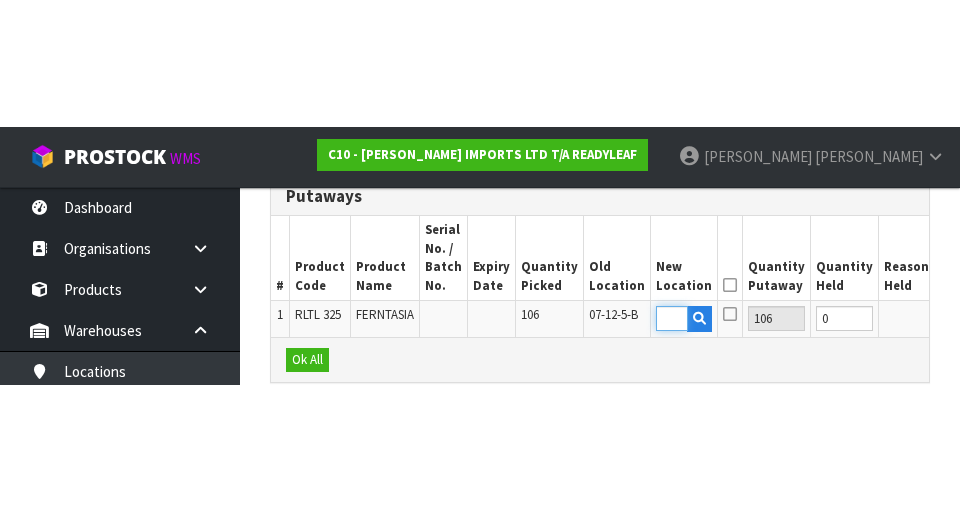 scroll, scrollTop: 577, scrollLeft: 0, axis: vertical 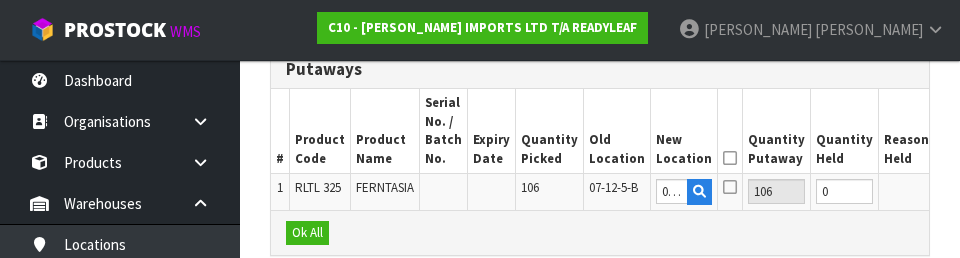 click on "OK" at bounding box center [954, 191] 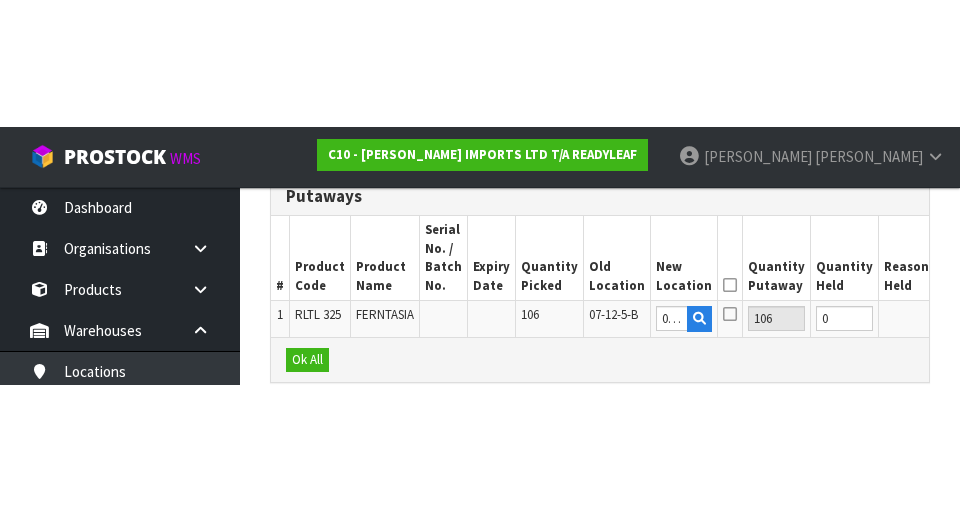 scroll, scrollTop: 577, scrollLeft: 0, axis: vertical 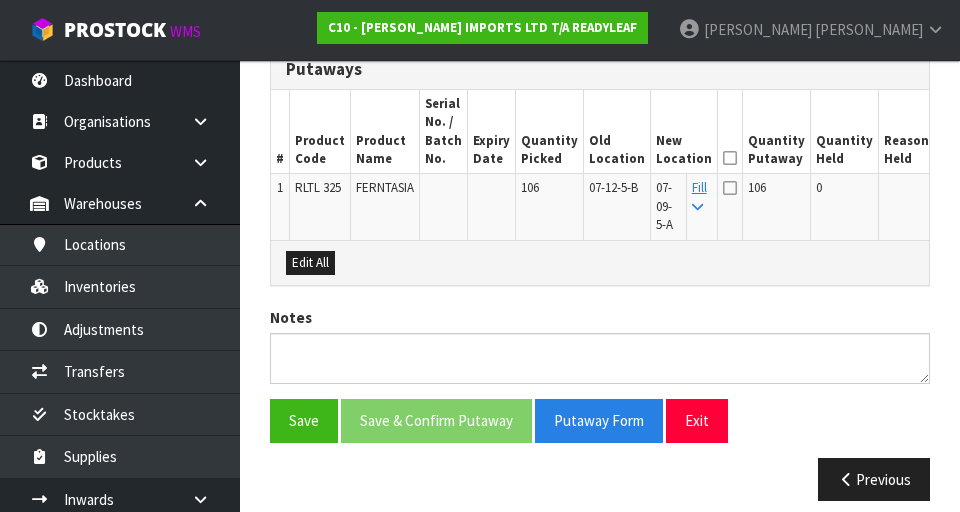 click at bounding box center [730, 158] 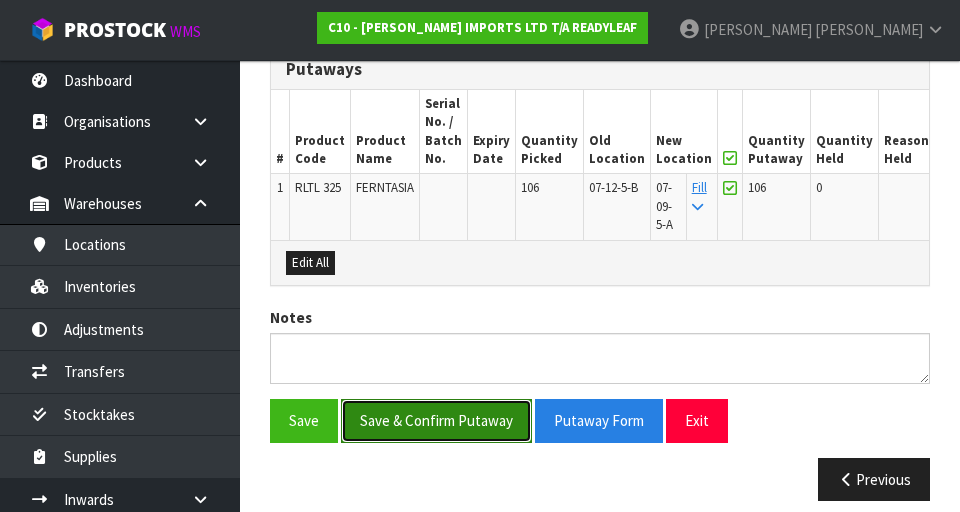 click on "Save & Confirm Putaway" at bounding box center (436, 420) 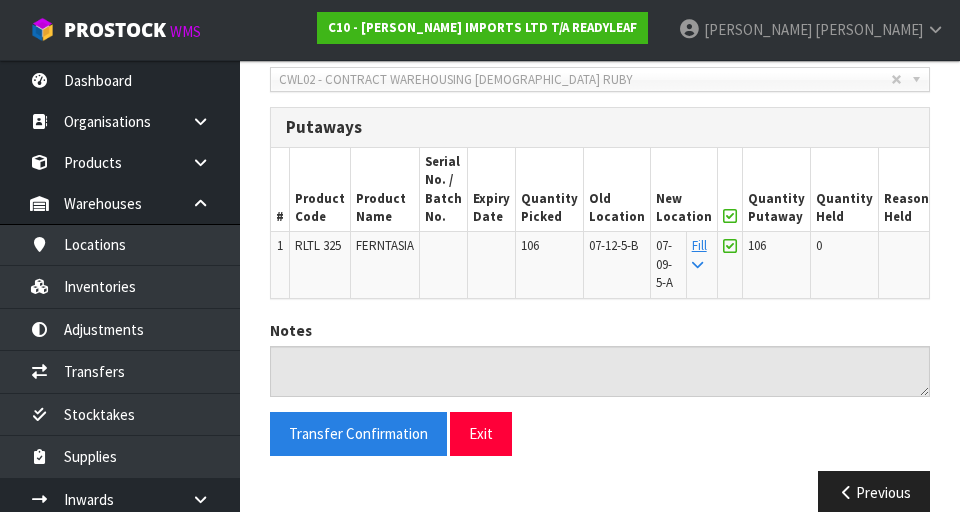 scroll, scrollTop: 551, scrollLeft: 0, axis: vertical 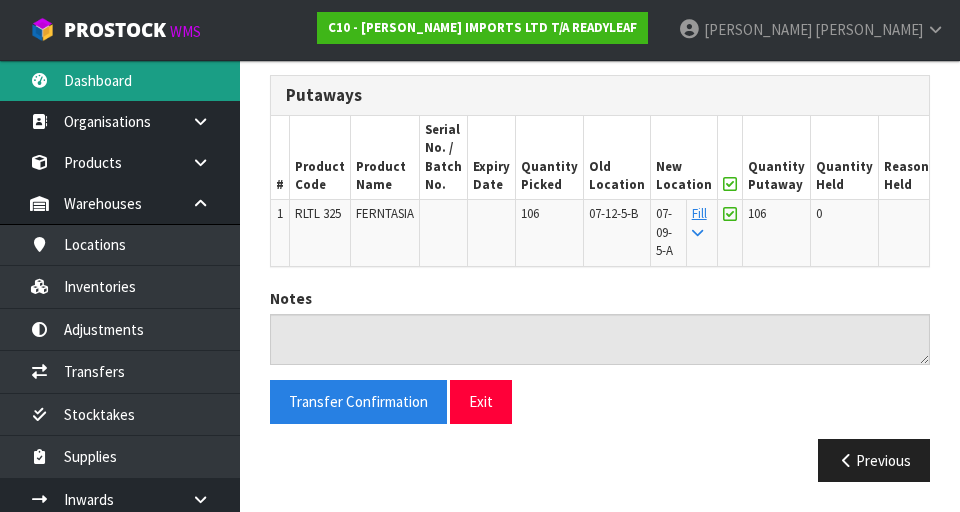 click on "Dashboard" at bounding box center [120, 80] 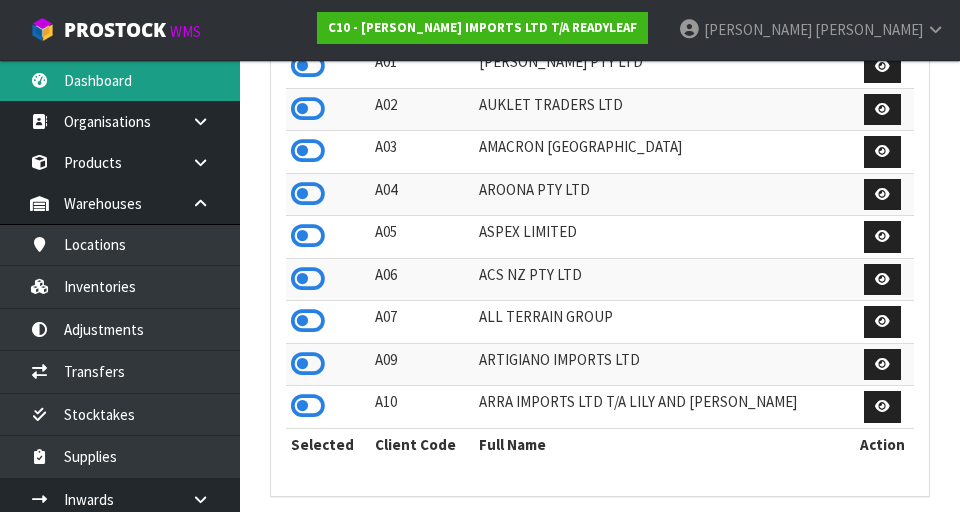 scroll, scrollTop: 998672, scrollLeft: 999310, axis: both 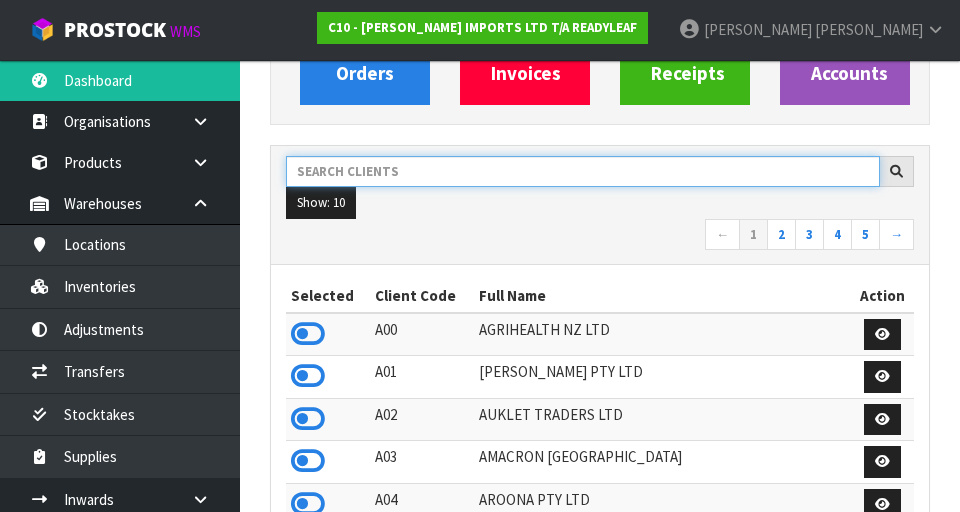 click at bounding box center (583, 171) 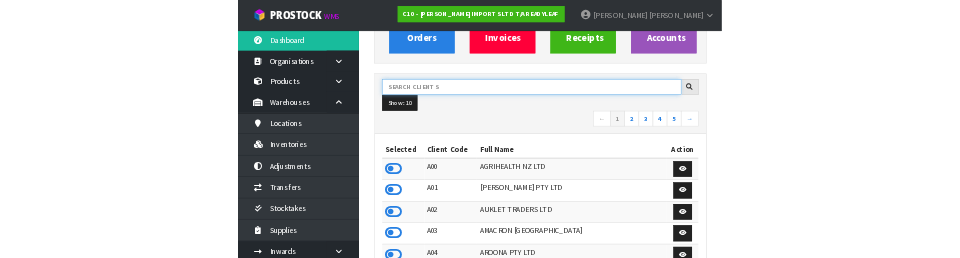 scroll, scrollTop: 232, scrollLeft: 0, axis: vertical 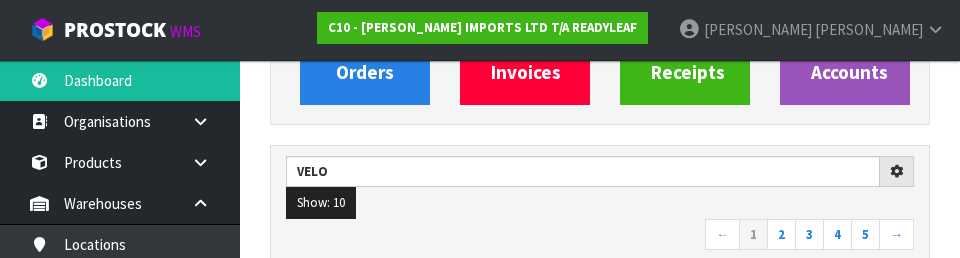 click on "←
1 2 3 4 5
→" at bounding box center [600, 236] 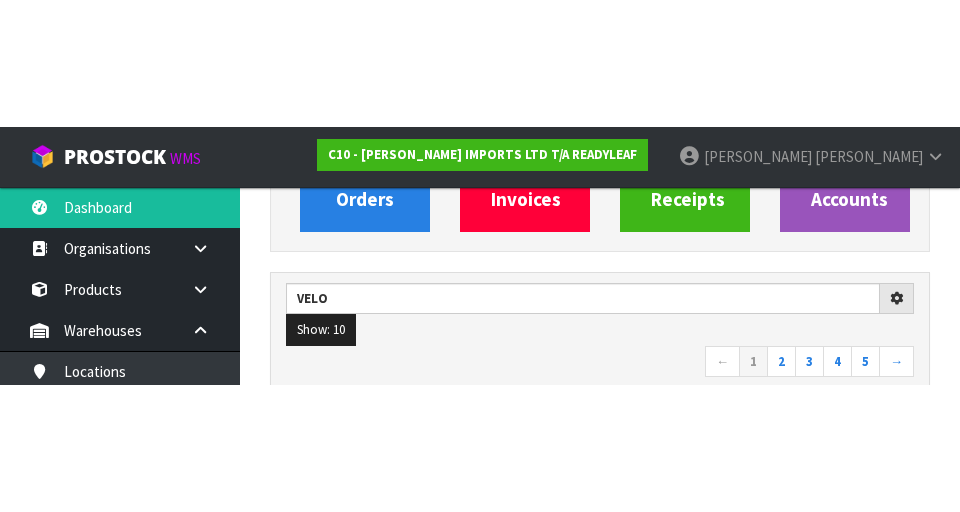 scroll, scrollTop: 241, scrollLeft: 0, axis: vertical 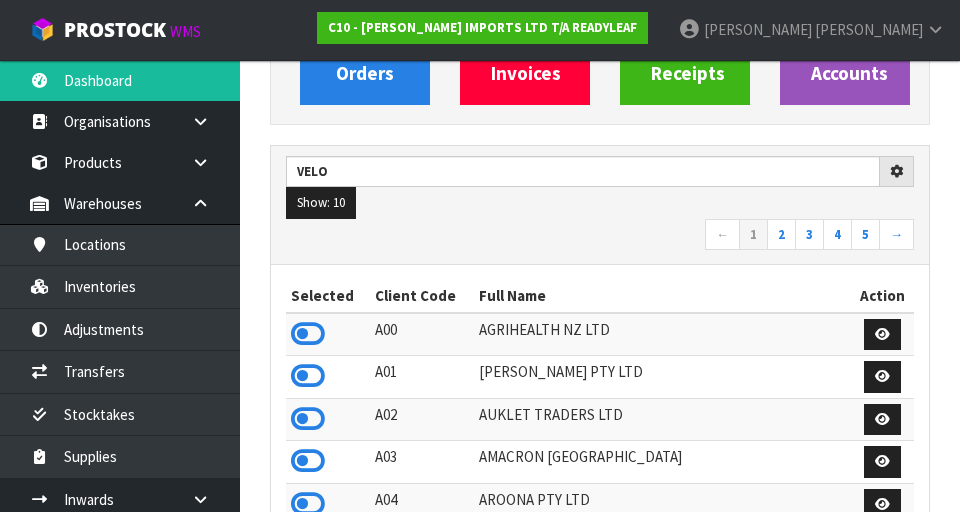 type on "VELO" 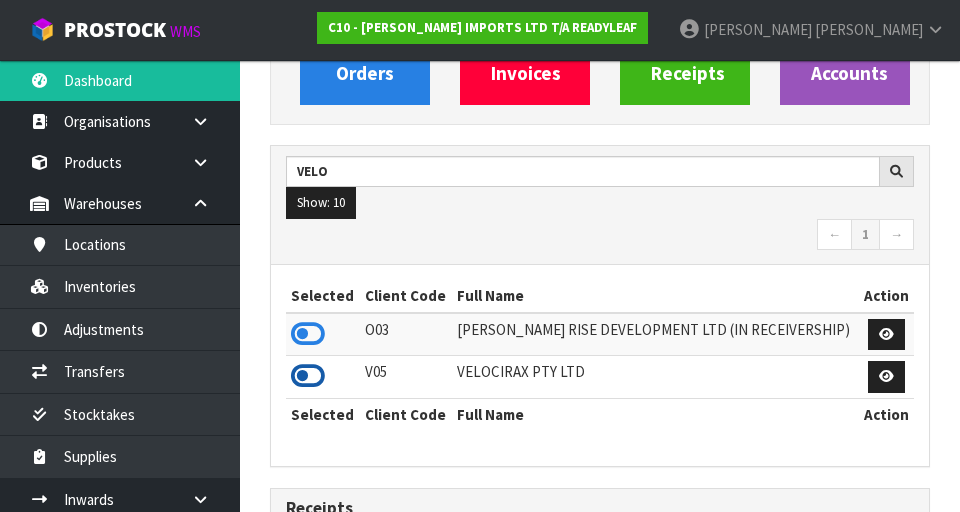 click at bounding box center (308, 376) 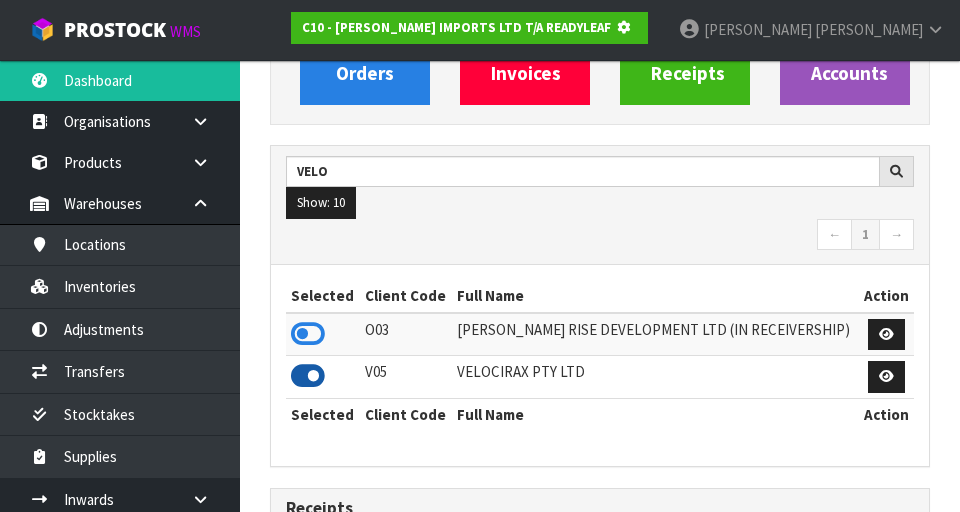 scroll, scrollTop: 1318, scrollLeft: 690, axis: both 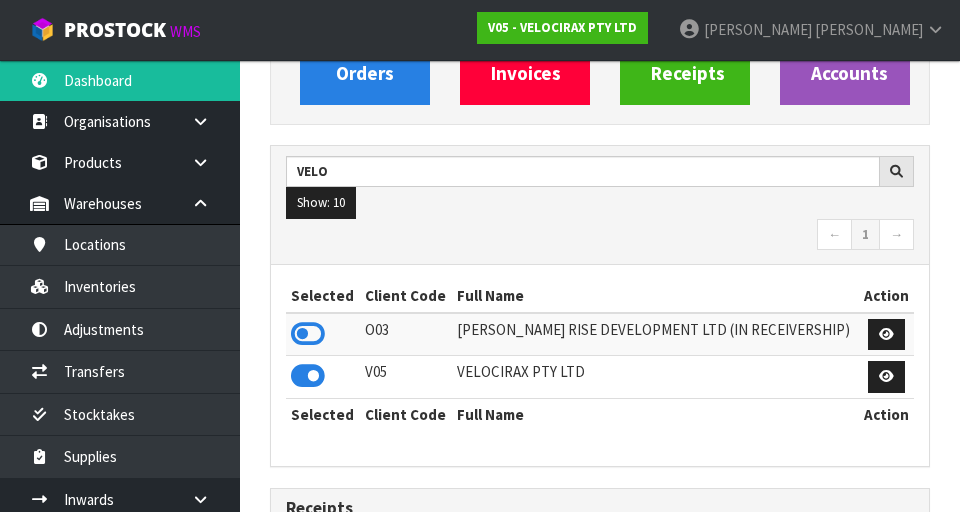 click on "←
1
→" at bounding box center (600, 236) 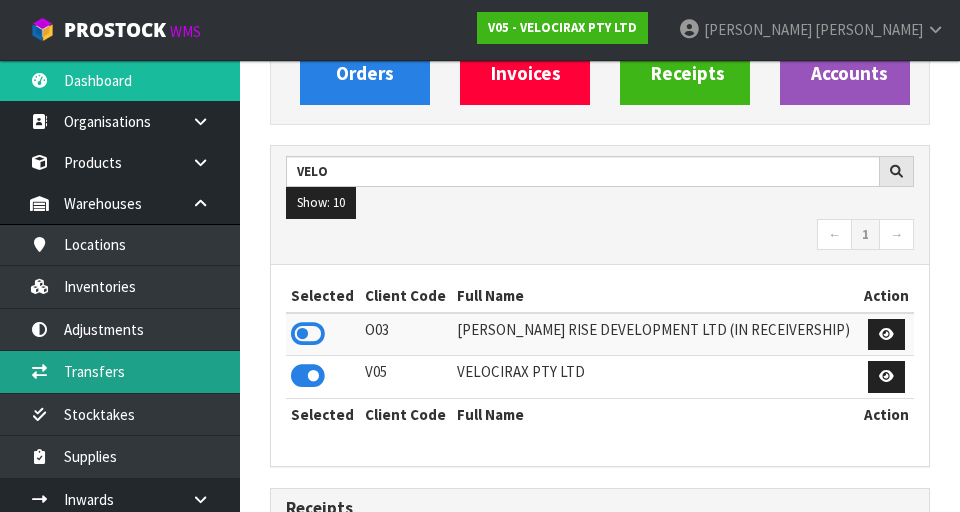 click on "Transfers" at bounding box center [120, 371] 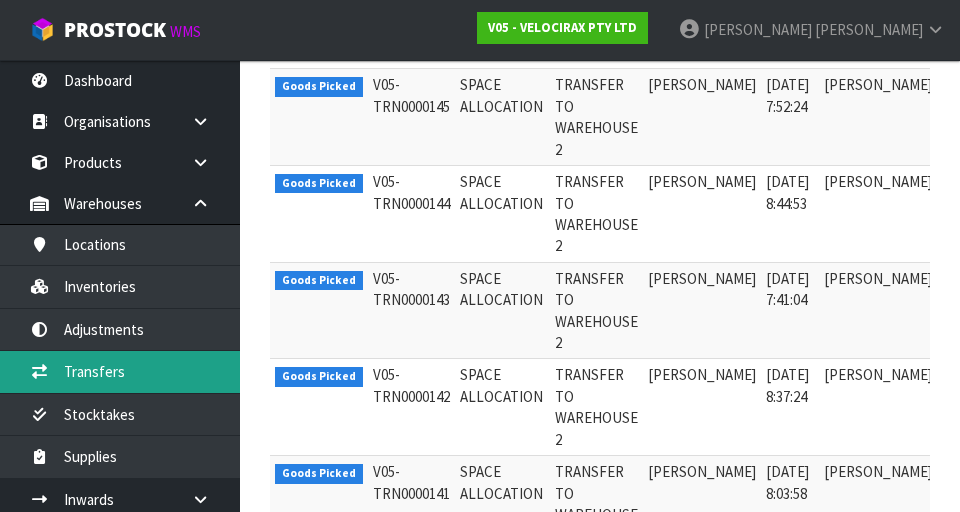scroll, scrollTop: 710, scrollLeft: 0, axis: vertical 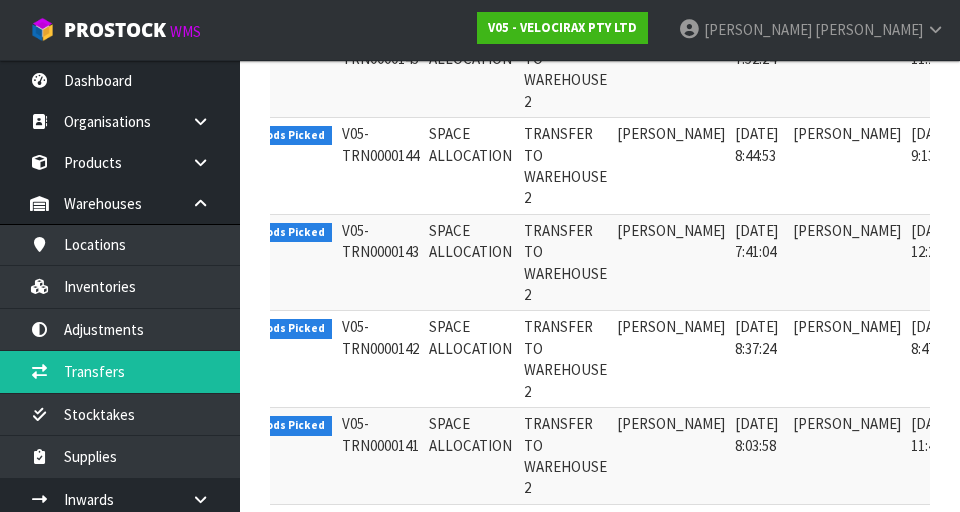 click at bounding box center [991, 236] 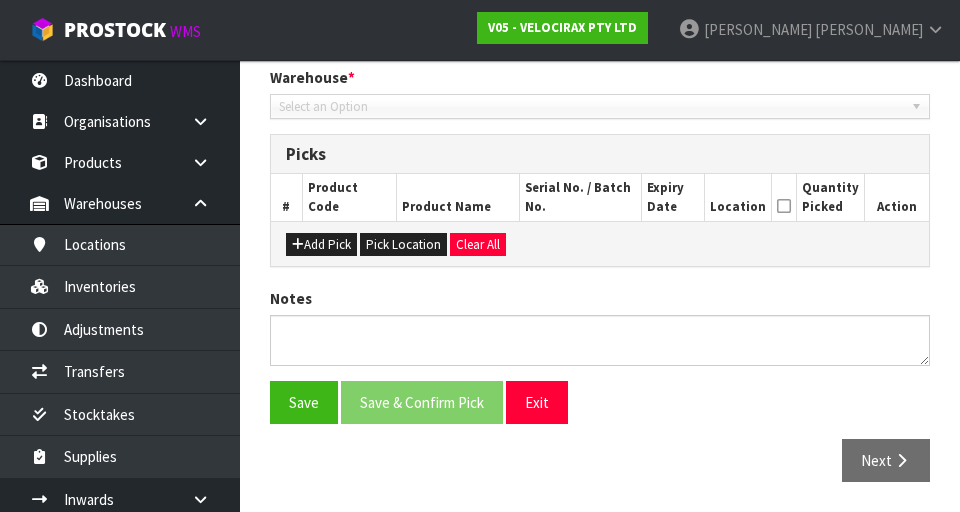 type on "[DATE]" 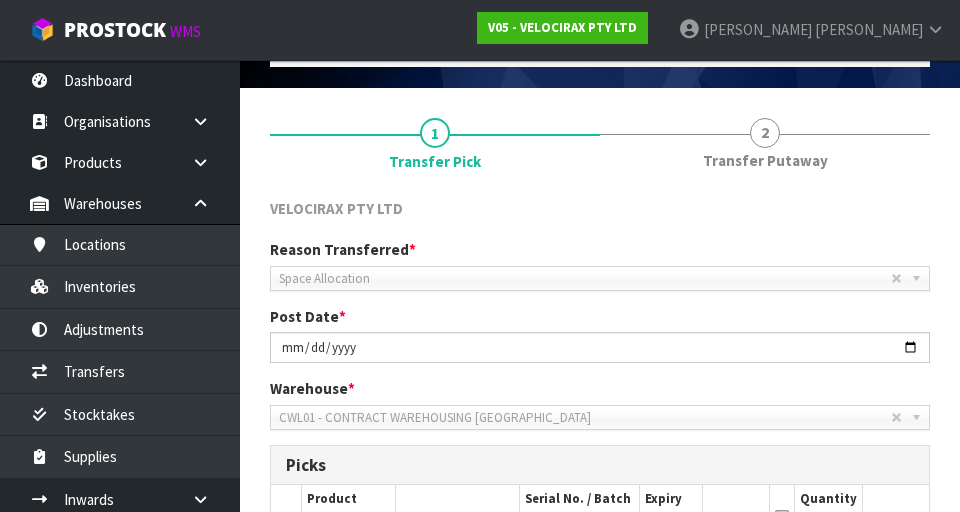 scroll, scrollTop: 0, scrollLeft: 0, axis: both 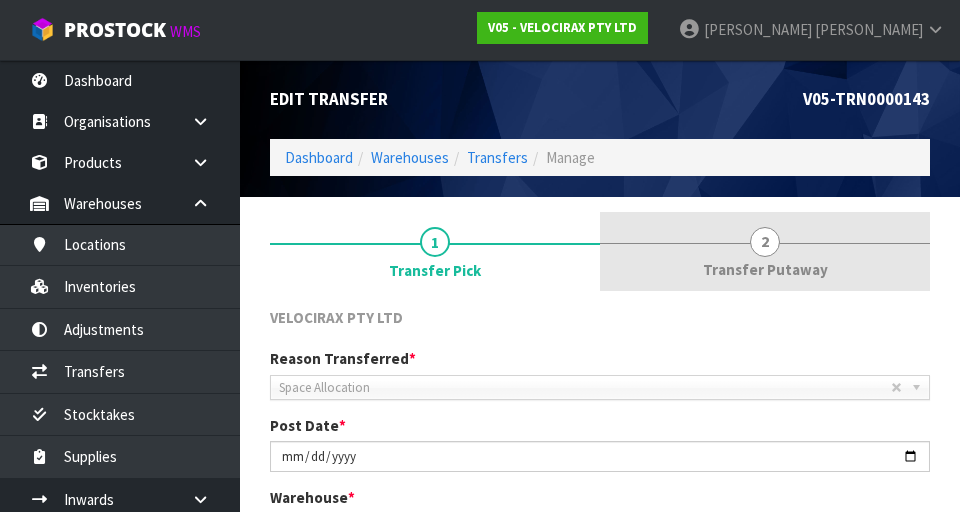 click at bounding box center [765, 243] 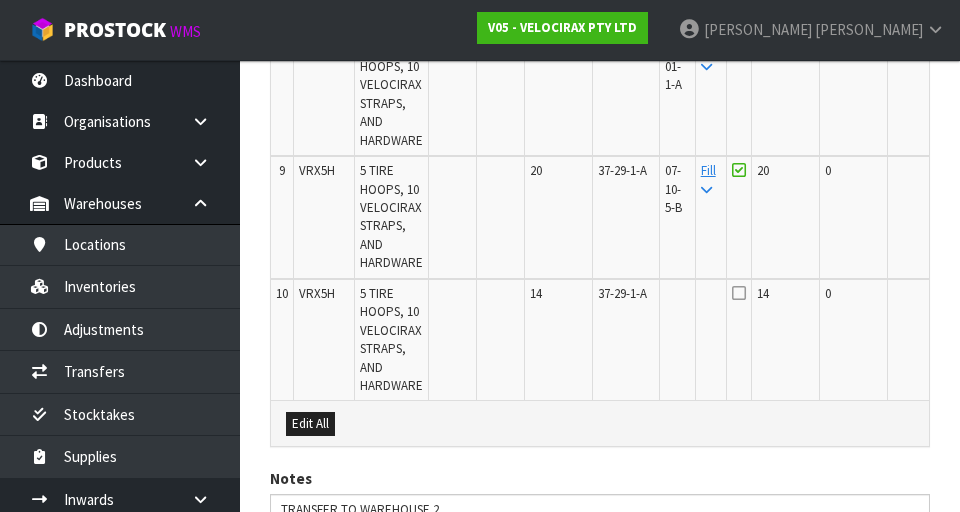 scroll, scrollTop: 1602, scrollLeft: 0, axis: vertical 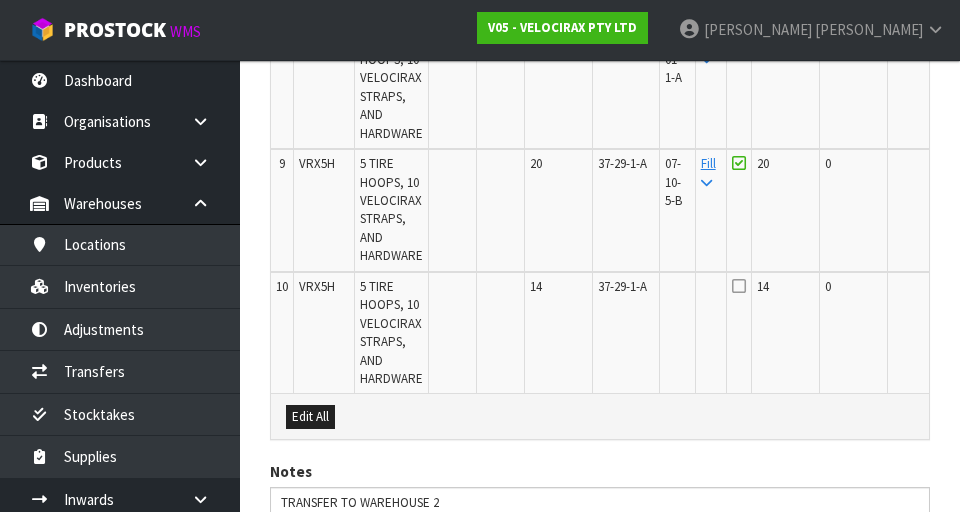 click on "Edit" at bounding box center [965, 290] 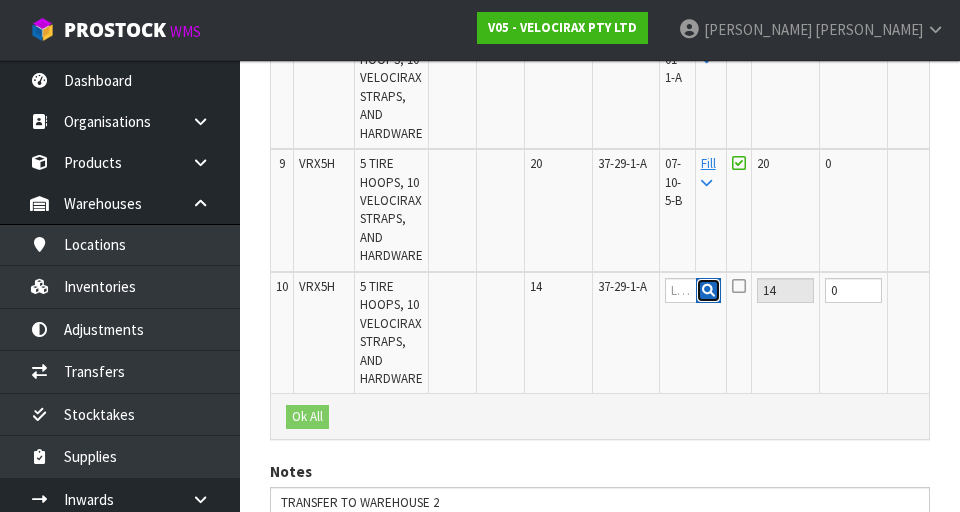 click at bounding box center [708, 290] 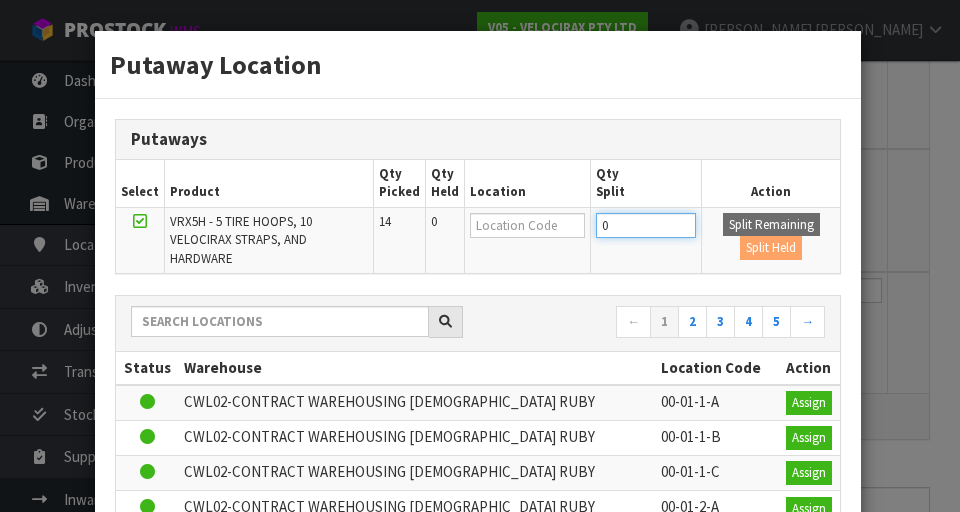 click on "0" at bounding box center [646, 225] 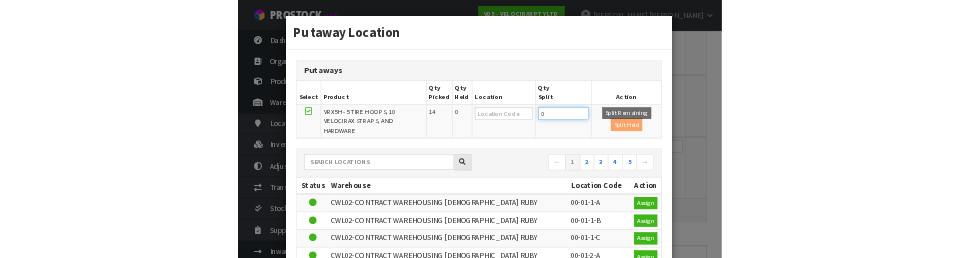 scroll, scrollTop: 1593, scrollLeft: 0, axis: vertical 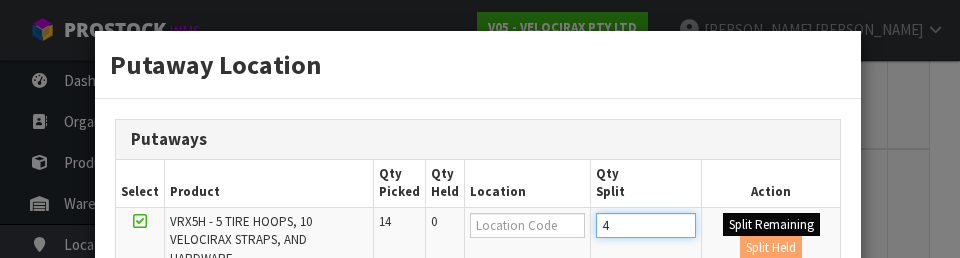 type on "4" 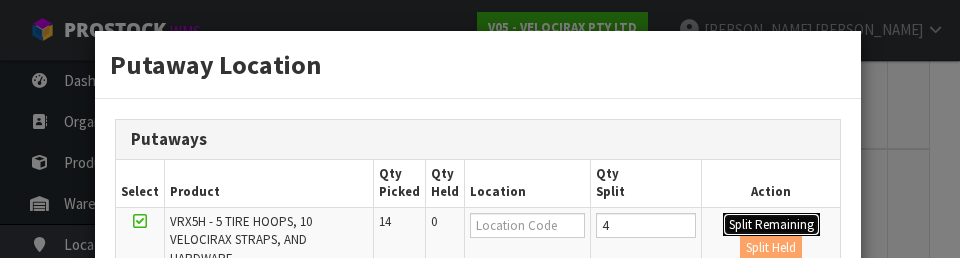click on "Split Remaining" at bounding box center [771, 225] 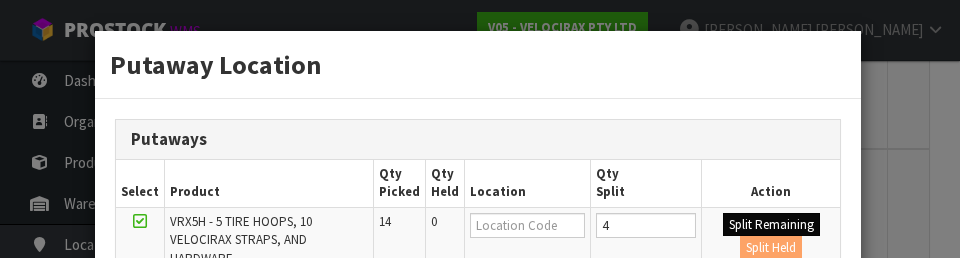 type on "4" 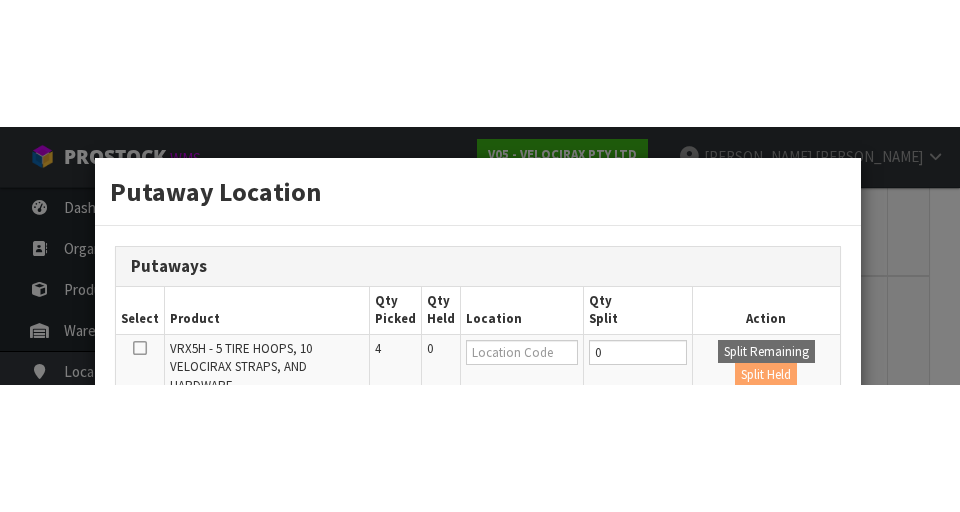 scroll, scrollTop: 1602, scrollLeft: 0, axis: vertical 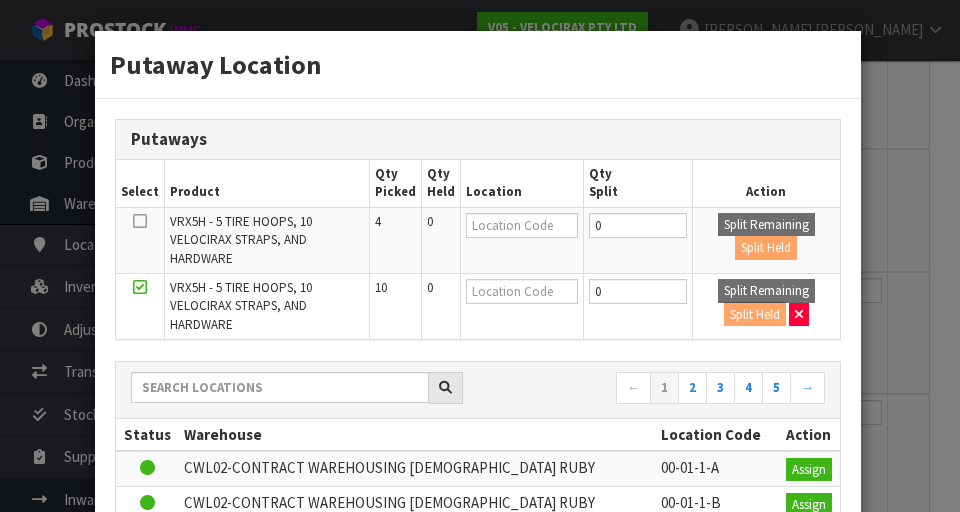 click on "Putaway Location
Putaways
Select
Product
Qty  Picked
Qty  Held
Location
Qty  Split
Action
VRX5H - 5 TIRE HOOPS, 10 VELOCIRAX STRAPS, AND HARDWARE
4
0
0
Split Remaining
Split Held
VRX5H - 5 TIRE HOOPS, 10 VELOCIRAX STRAPS, AND HARDWARE
10
0
0
Split Remaining
Split Held" at bounding box center [480, 256] 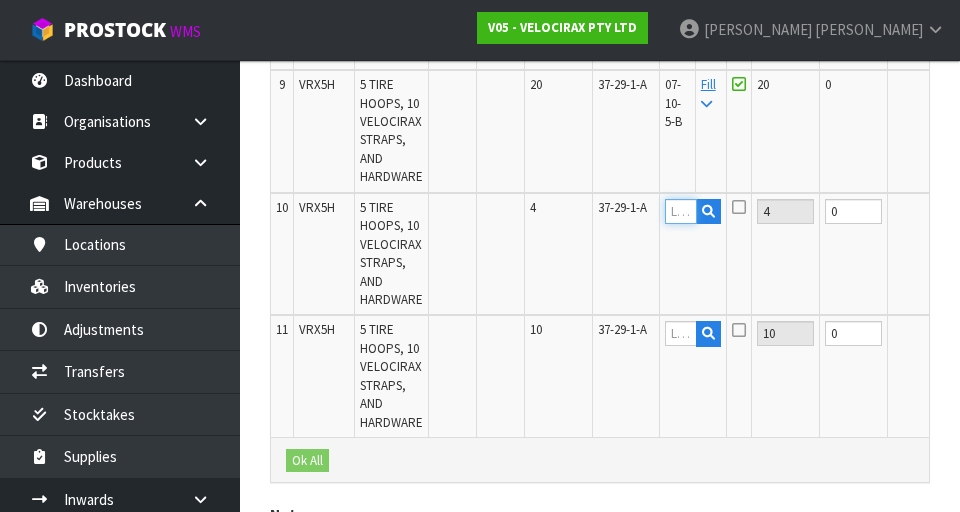 click at bounding box center (681, 211) 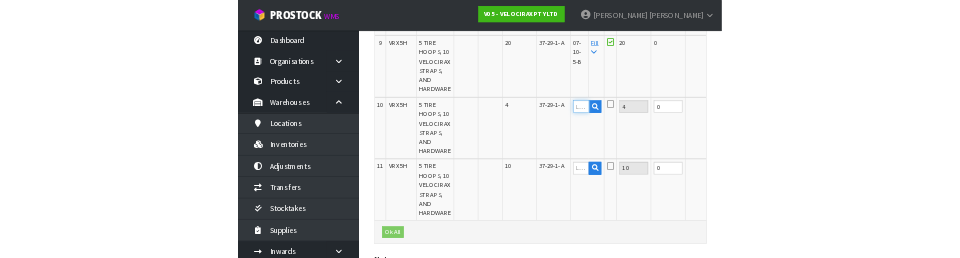 scroll, scrollTop: 1672, scrollLeft: 0, axis: vertical 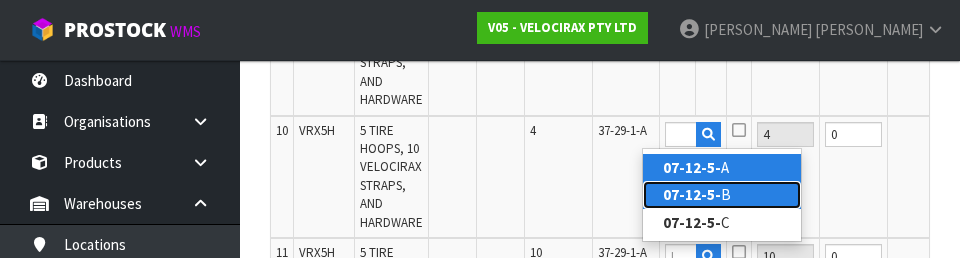 click on "07-12-5- B" at bounding box center [722, 194] 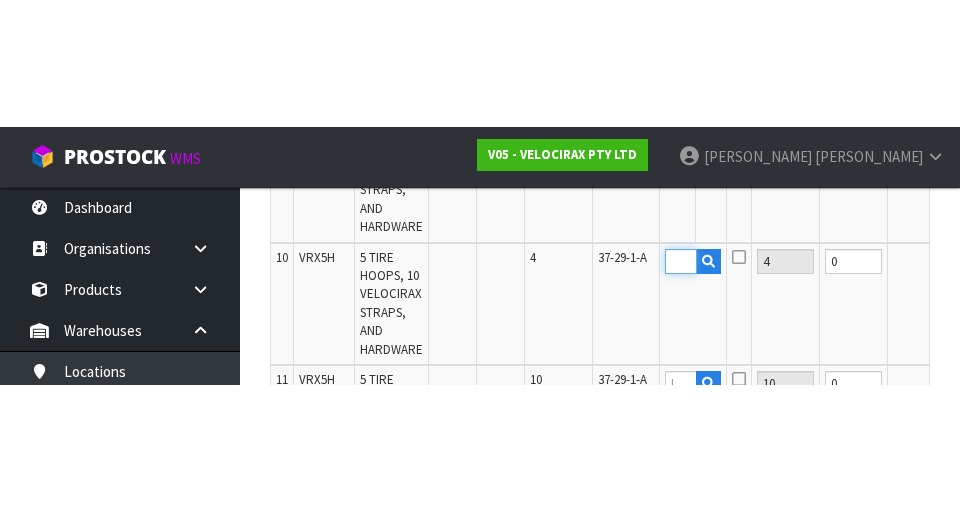 scroll, scrollTop: 1759, scrollLeft: 0, axis: vertical 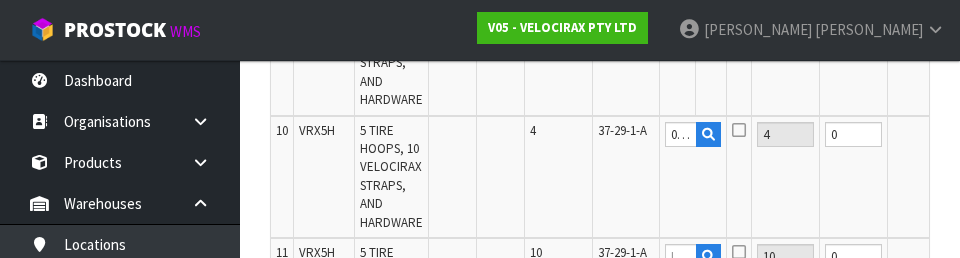 click on "OK" at bounding box center [966, 134] 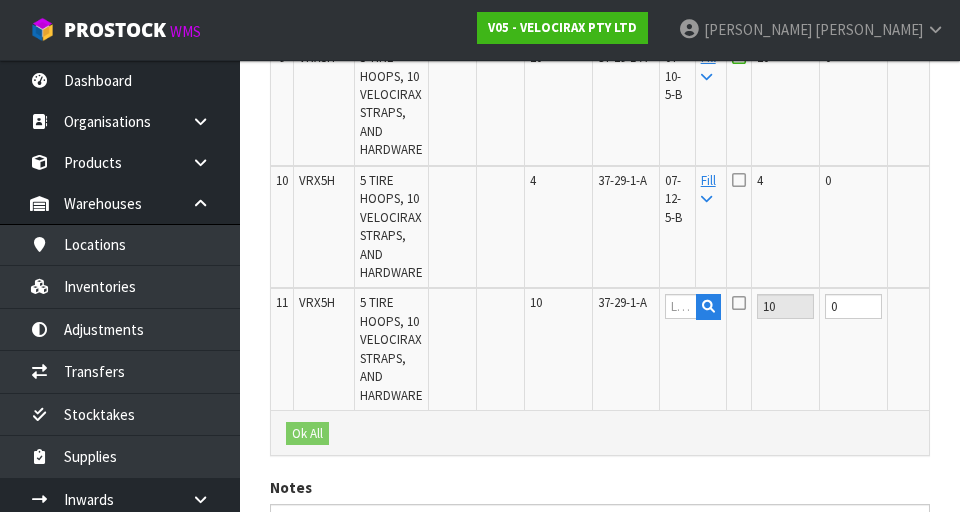 scroll, scrollTop: 1684, scrollLeft: 0, axis: vertical 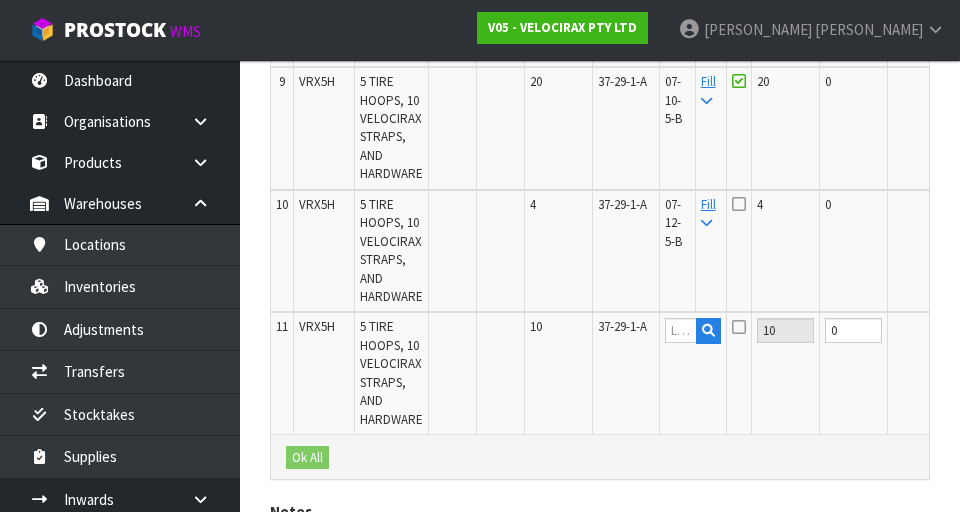 click at bounding box center (739, 204) 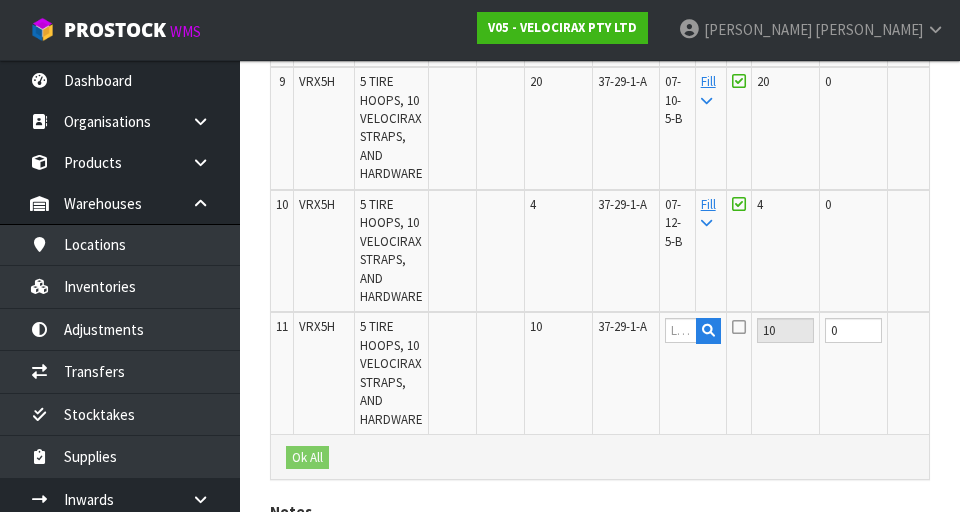 scroll, scrollTop: 0, scrollLeft: 34, axis: horizontal 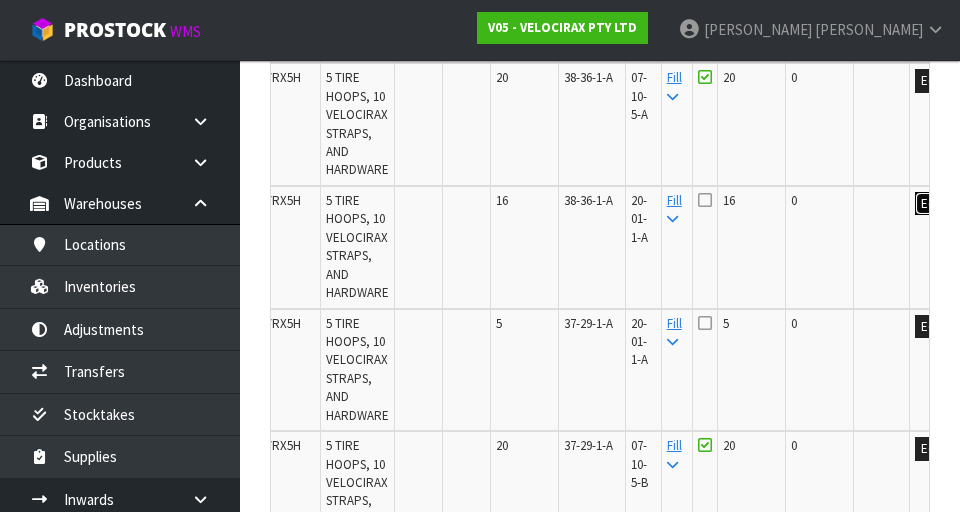 click on "Edit" at bounding box center (931, 204) 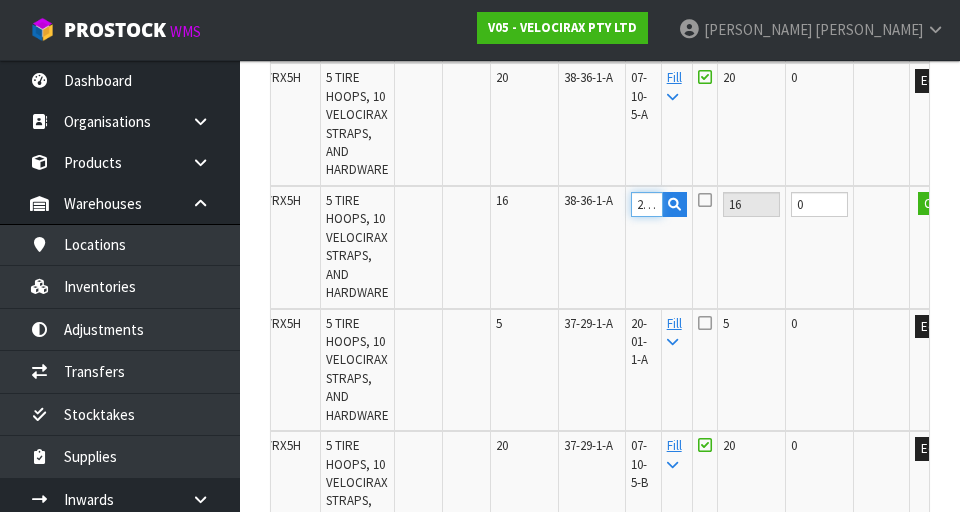 click on "20-01-1-A" at bounding box center (647, 204) 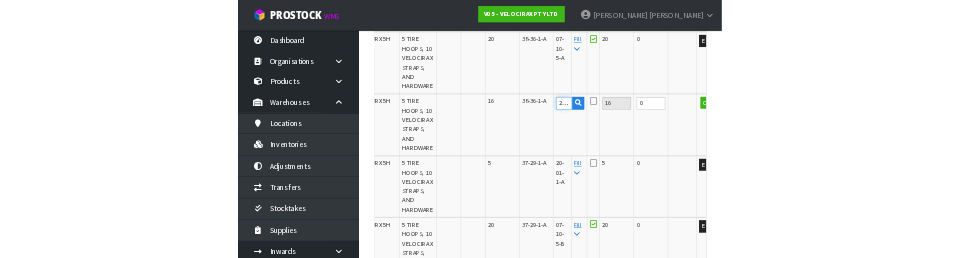 scroll, scrollTop: 1311, scrollLeft: 0, axis: vertical 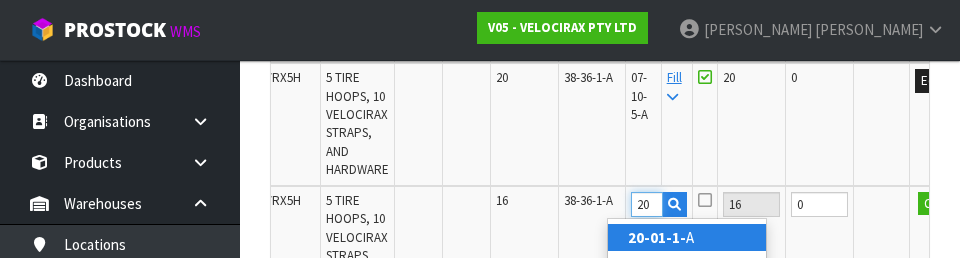 type on "2" 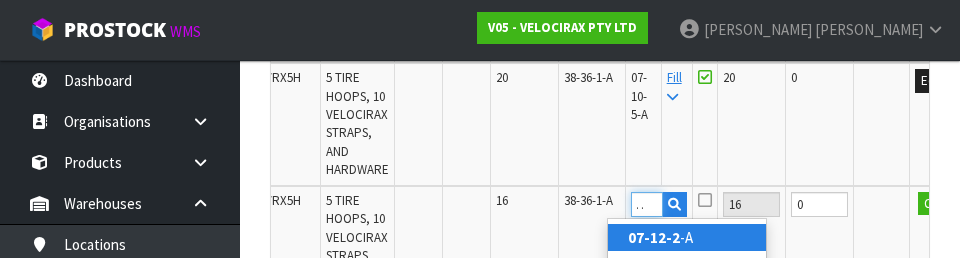 scroll, scrollTop: 0, scrollLeft: 21, axis: horizontal 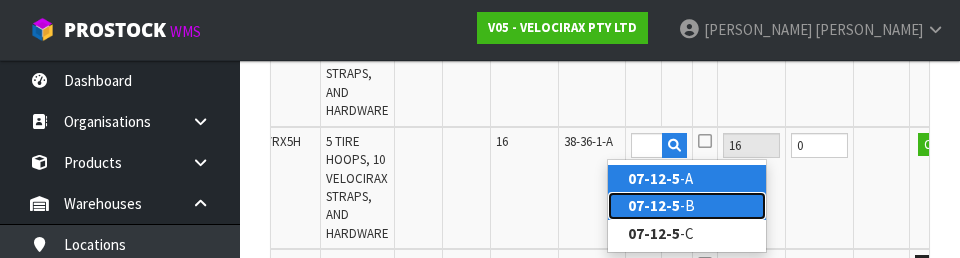 click on "07-12-5 -B" at bounding box center [687, 205] 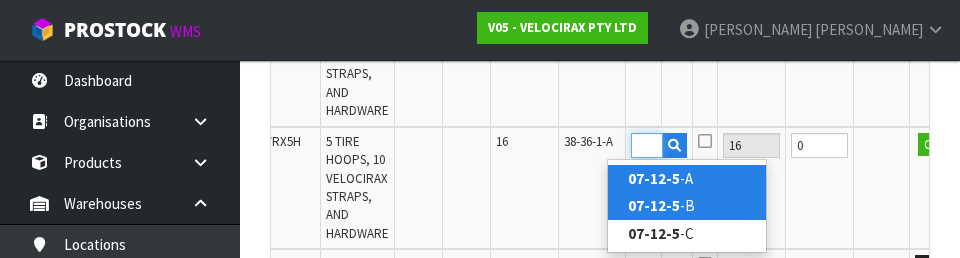 scroll, scrollTop: 0, scrollLeft: 0, axis: both 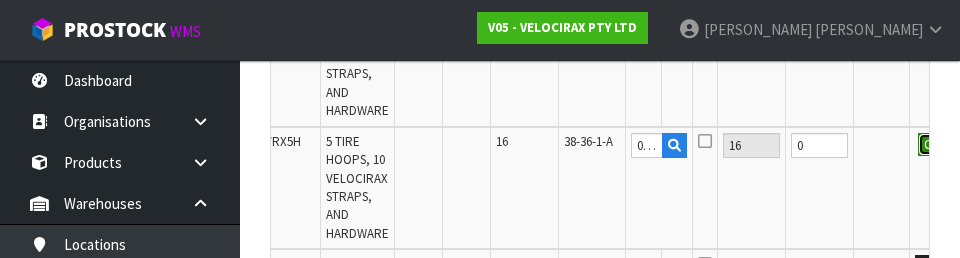 click on "OK" at bounding box center [932, 145] 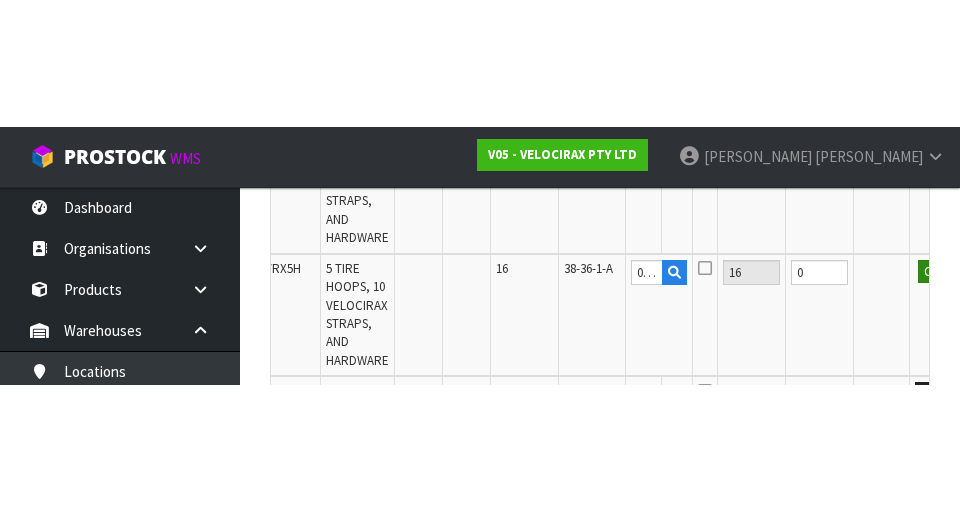 scroll, scrollTop: 1379, scrollLeft: 0, axis: vertical 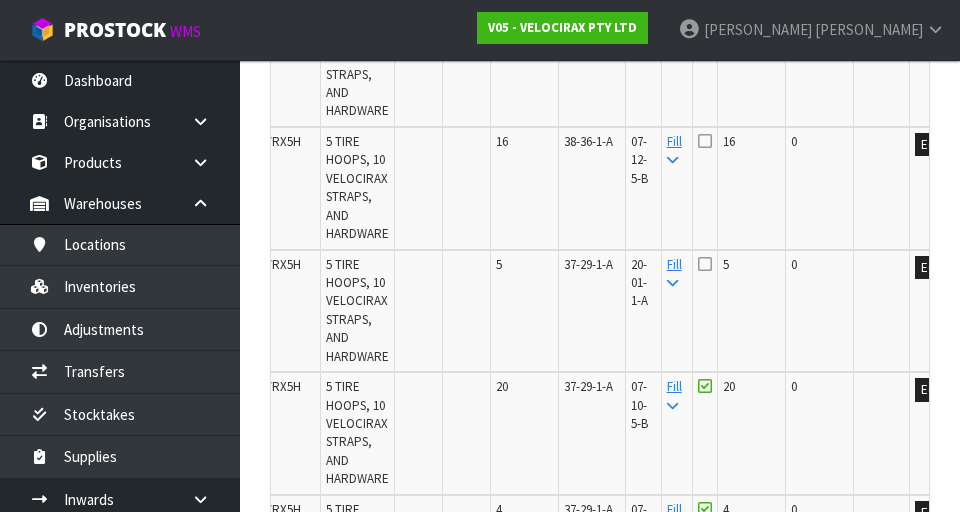 click at bounding box center [705, 141] 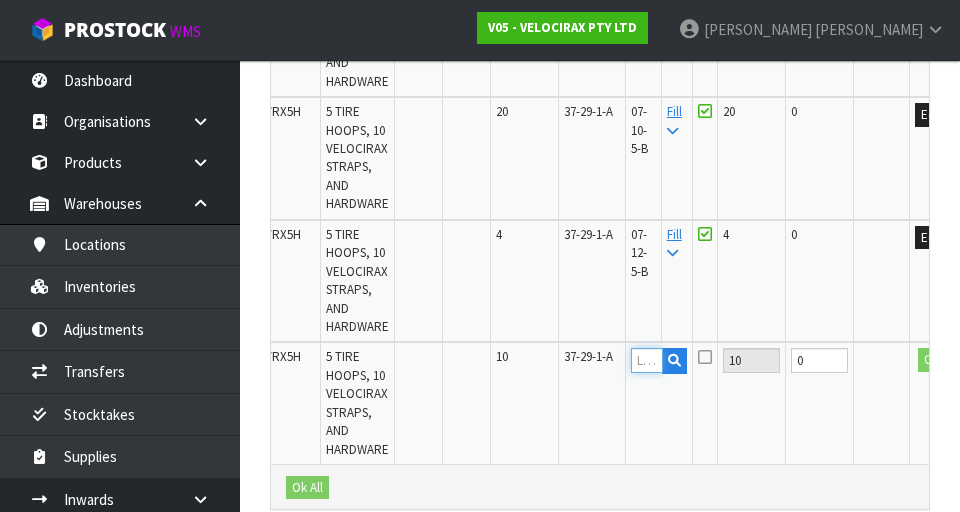 click at bounding box center (647, 360) 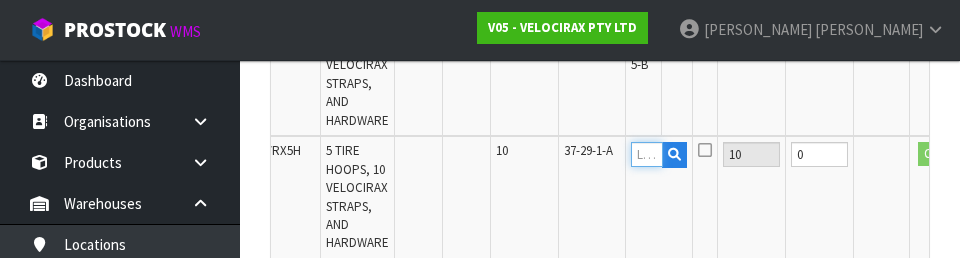 scroll, scrollTop: 1875, scrollLeft: 0, axis: vertical 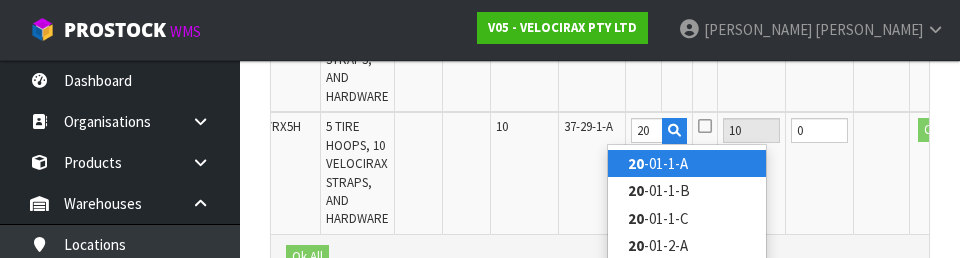 click on "20 -01-1-A" at bounding box center (687, 163) 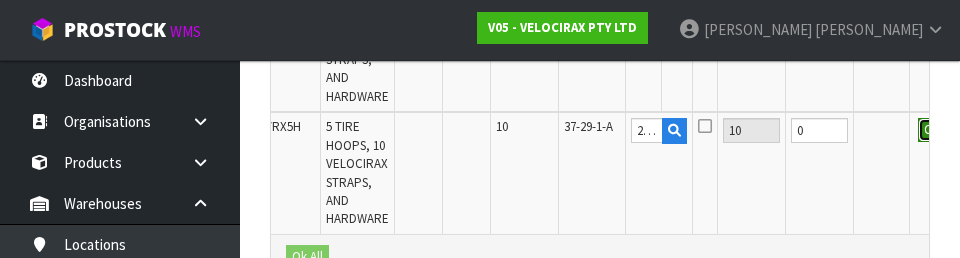 click on "OK" at bounding box center [932, 130] 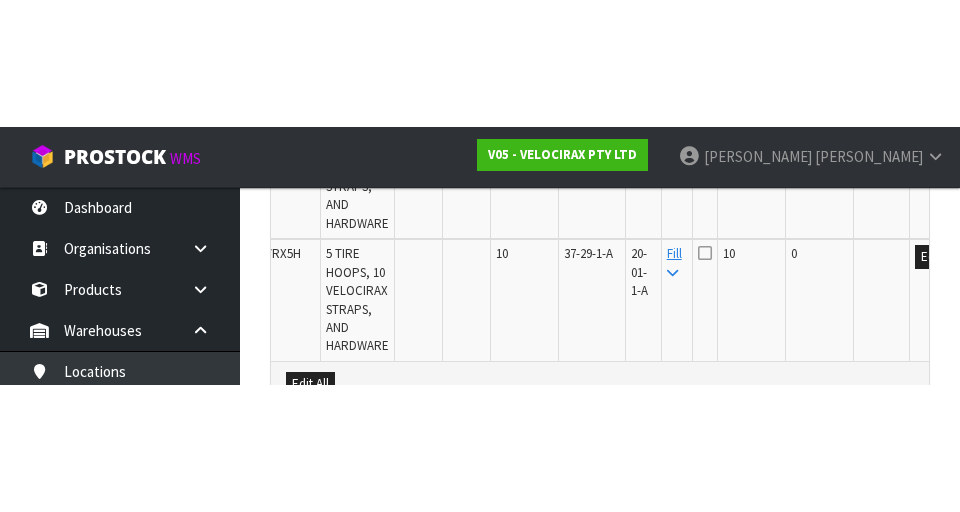 scroll, scrollTop: 1885, scrollLeft: 0, axis: vertical 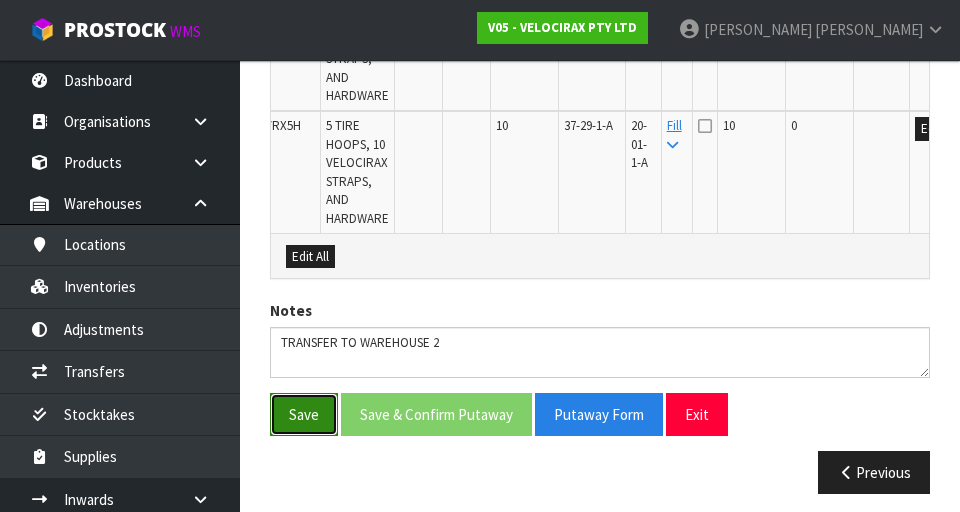 click on "Save" at bounding box center [304, 414] 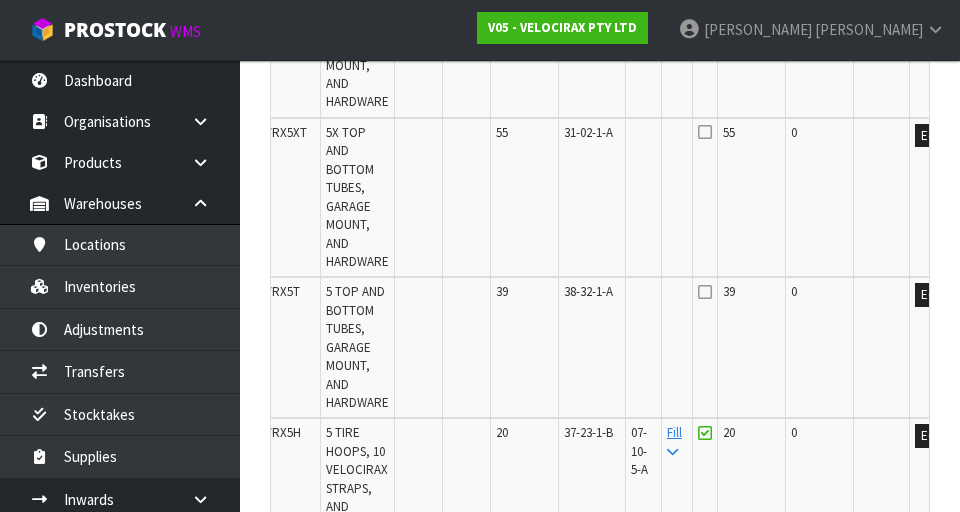 scroll, scrollTop: 800, scrollLeft: 0, axis: vertical 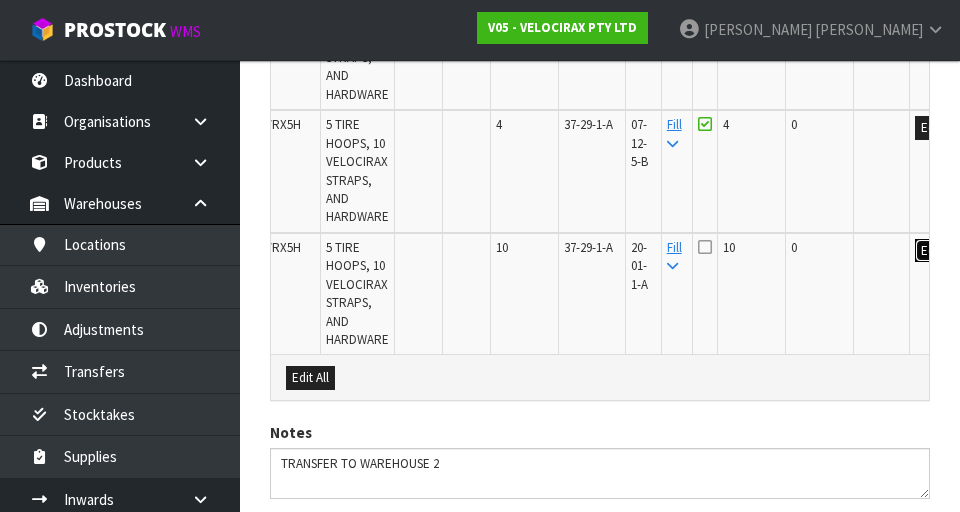 click on "Edit" at bounding box center (931, 251) 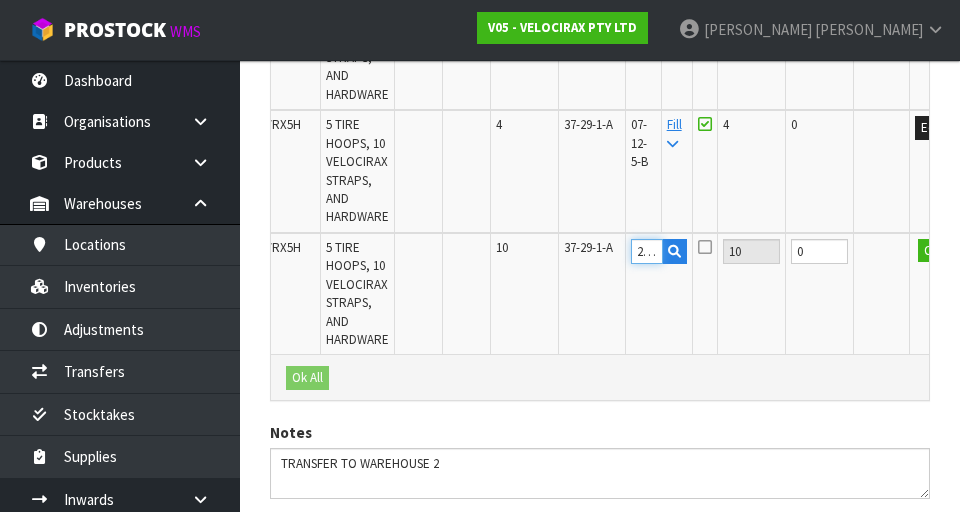 click on "20-01-1-A" at bounding box center [647, 251] 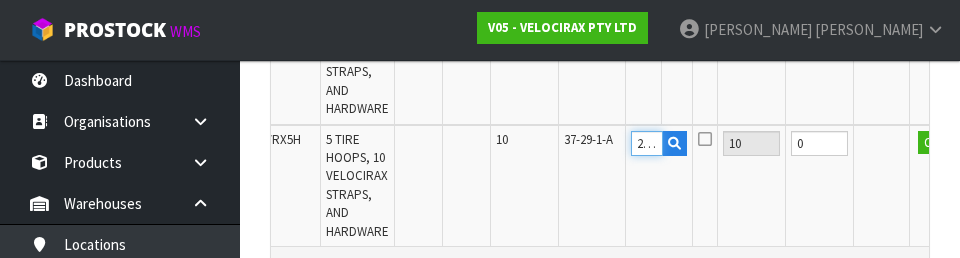 scroll, scrollTop: 1948, scrollLeft: 0, axis: vertical 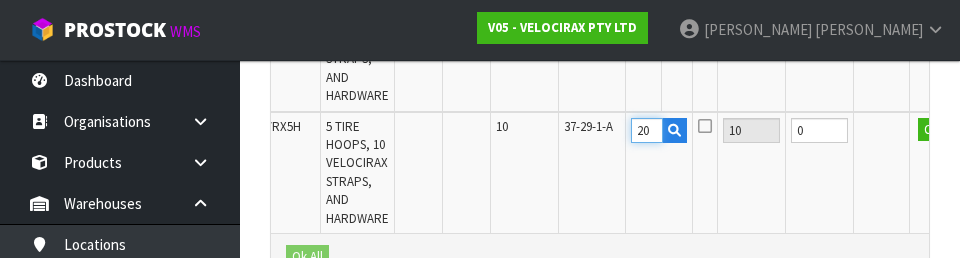 type on "2" 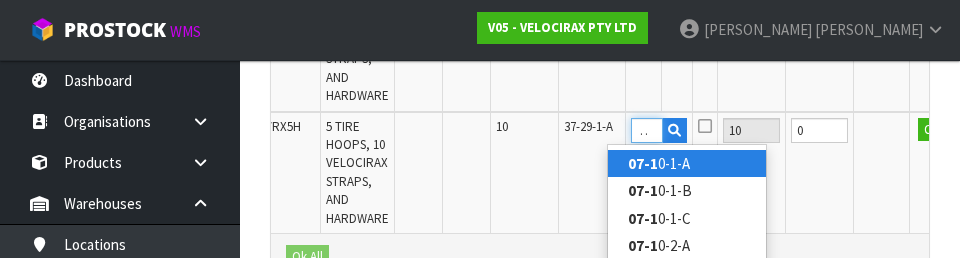 scroll, scrollTop: 0, scrollLeft: 16, axis: horizontal 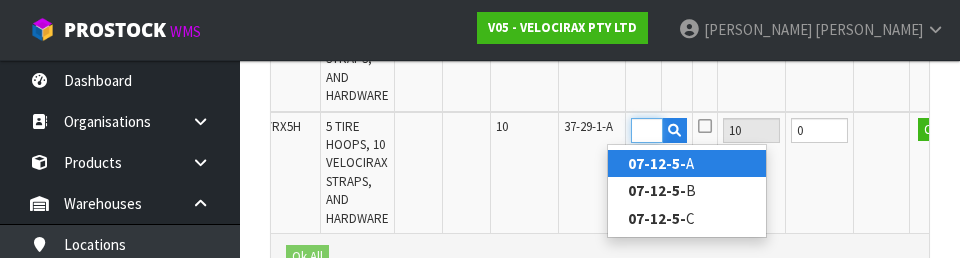 type on "07-12-5-B" 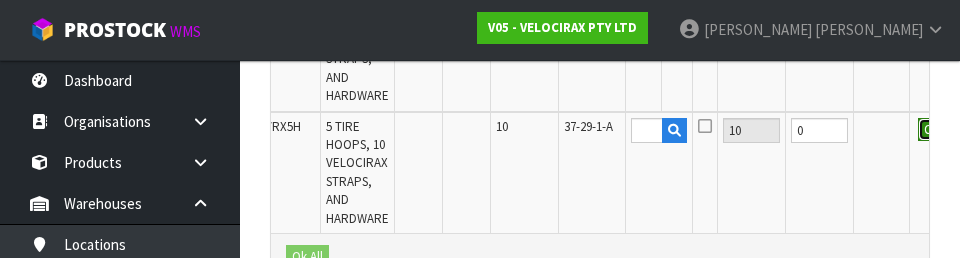click on "OK" at bounding box center (932, 130) 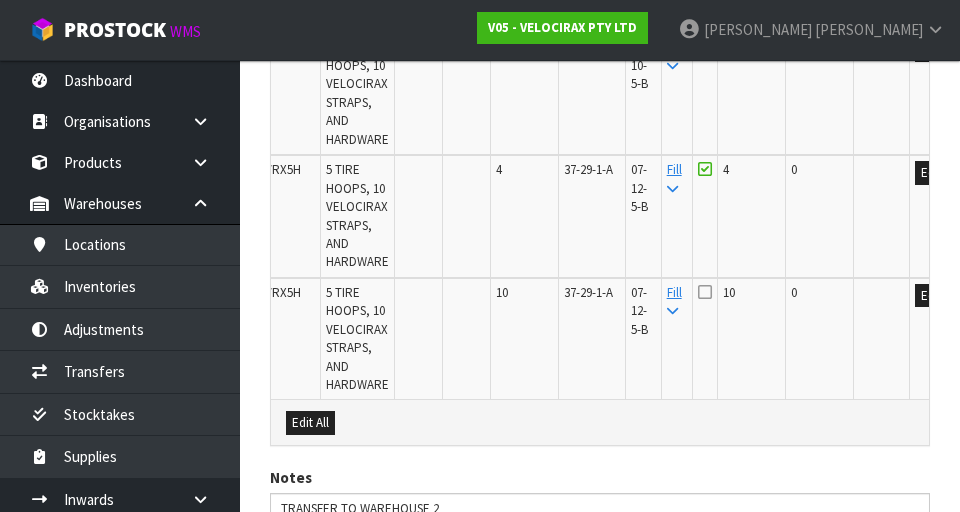 click at bounding box center [705, 292] 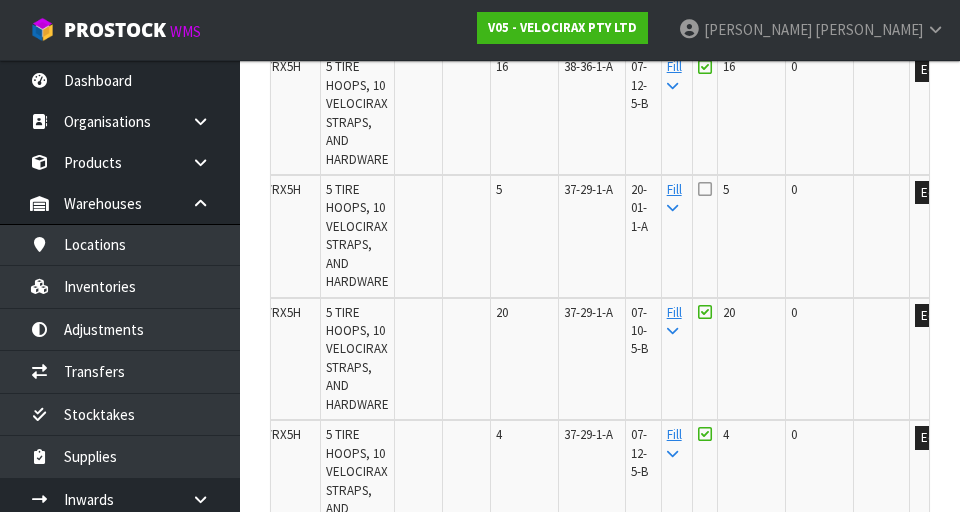 scroll, scrollTop: 1474, scrollLeft: 0, axis: vertical 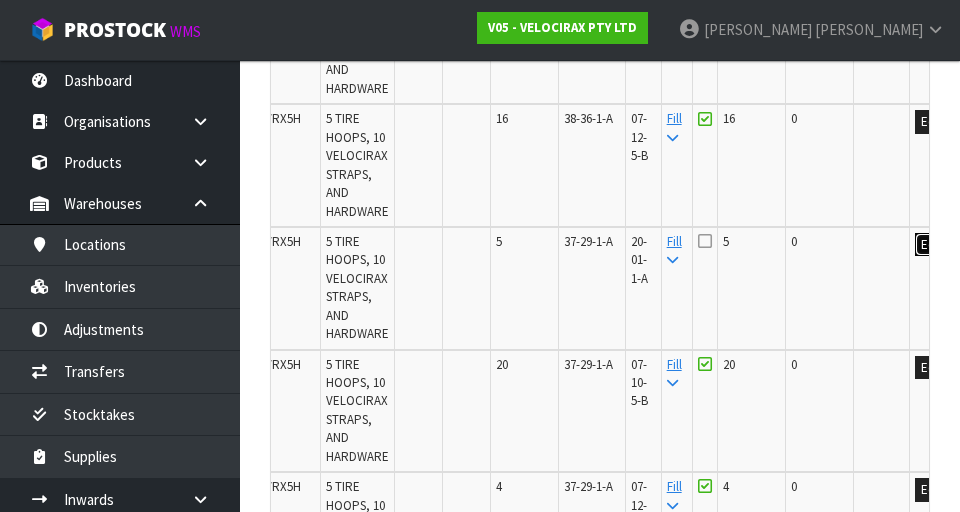 click on "Edit" at bounding box center (931, 245) 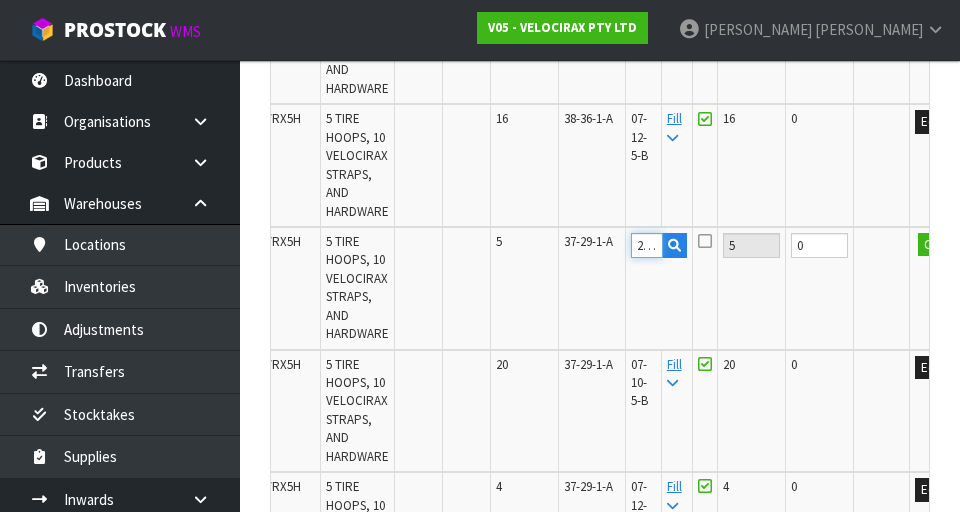 click on "20-01-1-A" at bounding box center (647, 245) 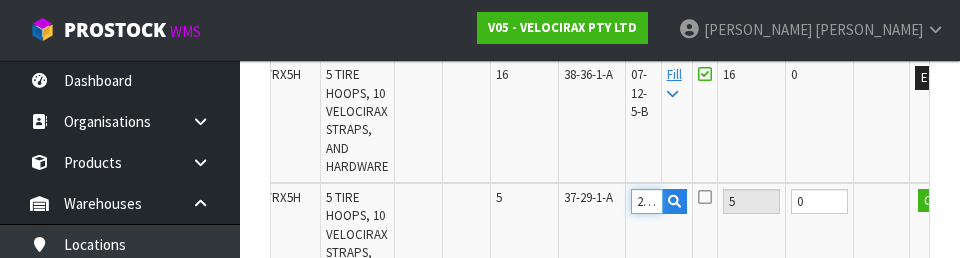 scroll, scrollTop: 1519, scrollLeft: 0, axis: vertical 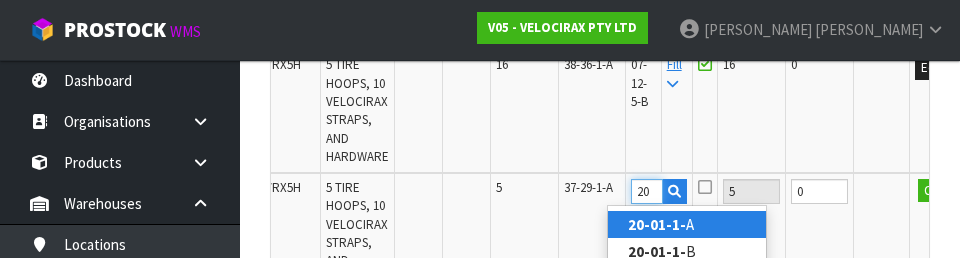 type on "2" 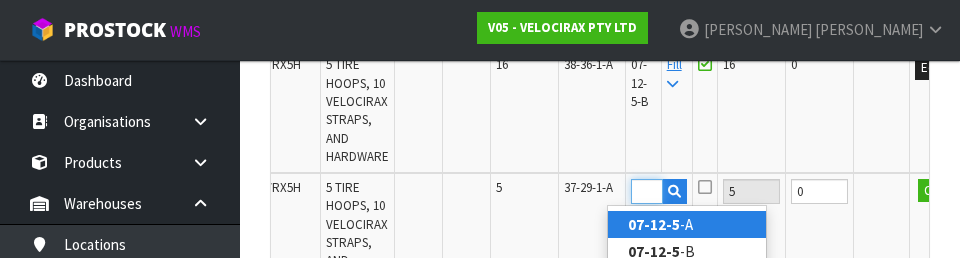 scroll, scrollTop: 0, scrollLeft: 31, axis: horizontal 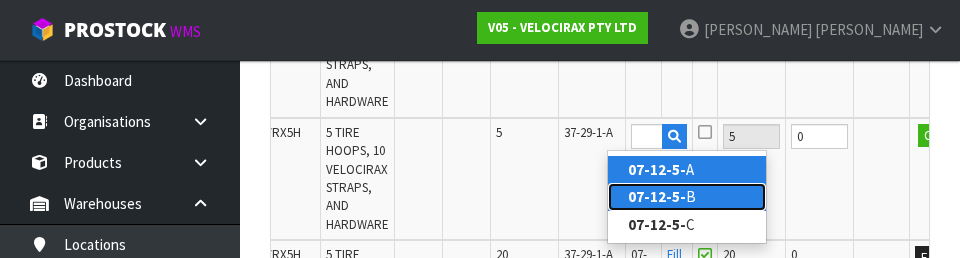 click on "07-12-5- B" at bounding box center [687, 196] 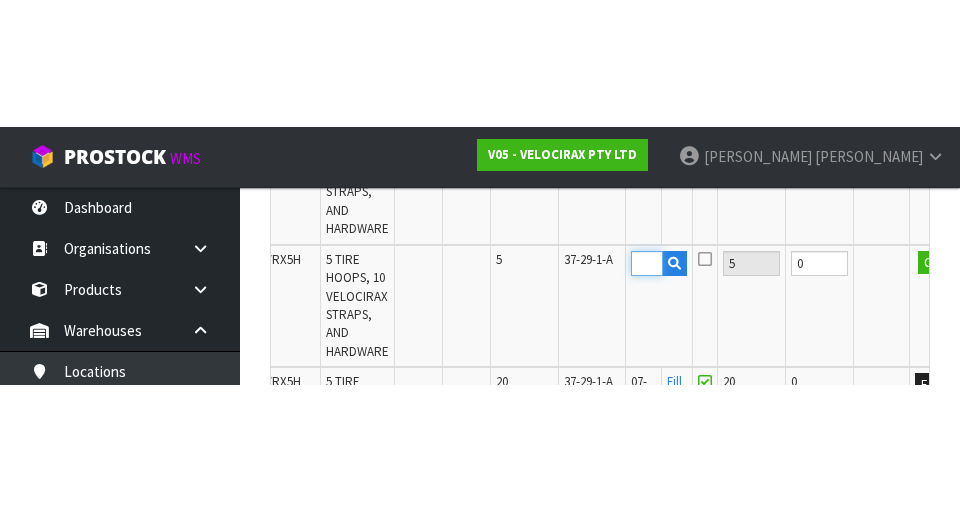 scroll, scrollTop: 1583, scrollLeft: 0, axis: vertical 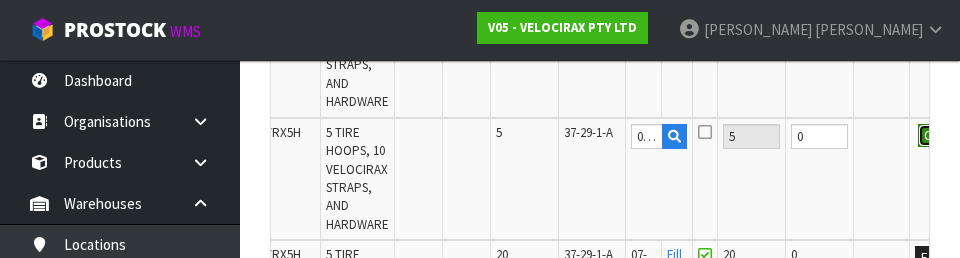 click on "OK" at bounding box center (932, 136) 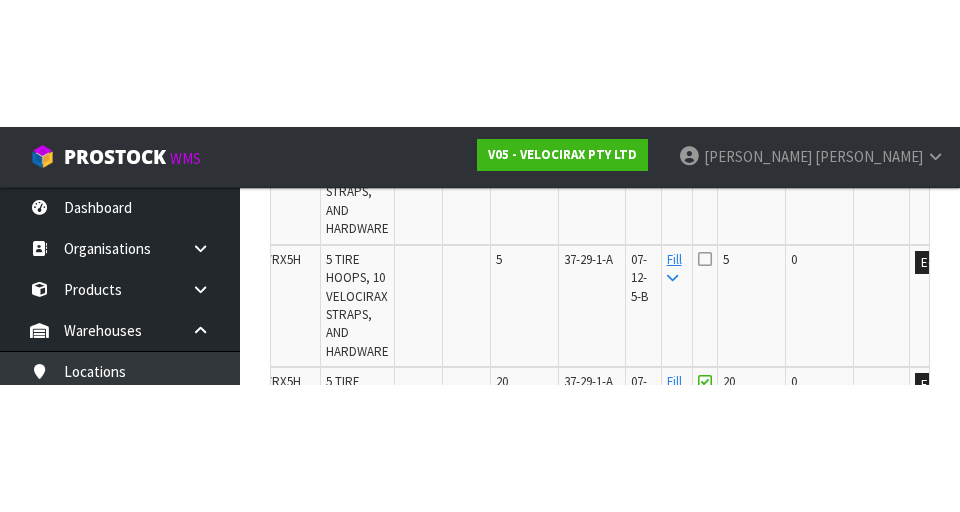 scroll, scrollTop: 1583, scrollLeft: 0, axis: vertical 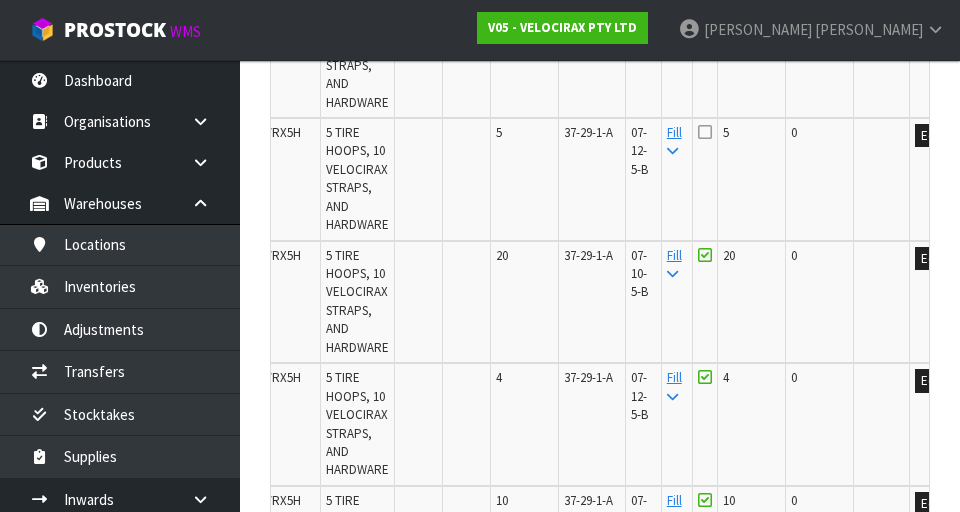 click at bounding box center (705, 132) 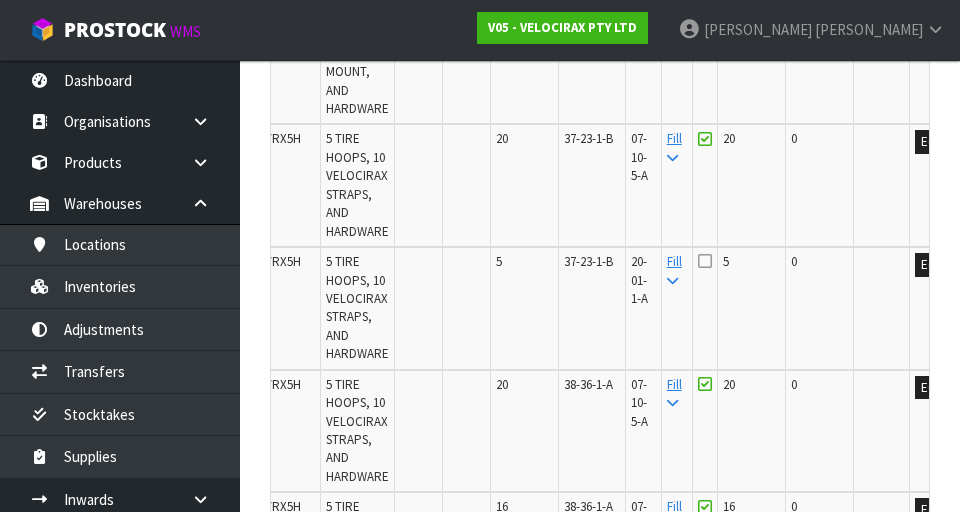 scroll, scrollTop: 1068, scrollLeft: 0, axis: vertical 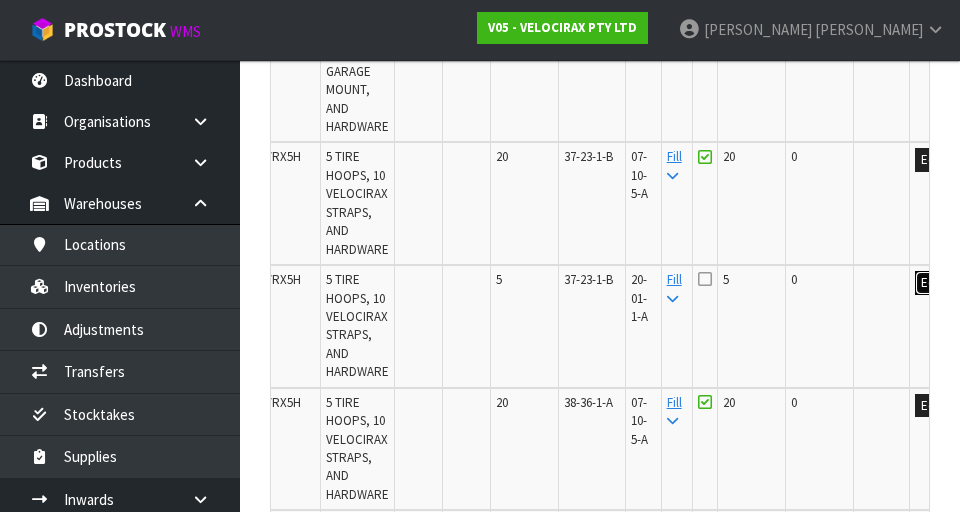 click on "Edit" at bounding box center (931, 283) 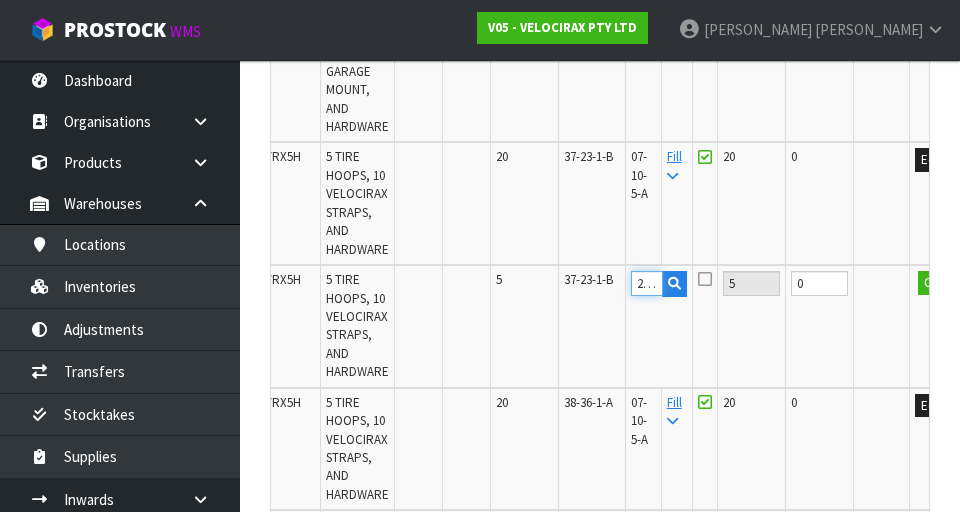 click on "20-01-1-A" at bounding box center [647, 283] 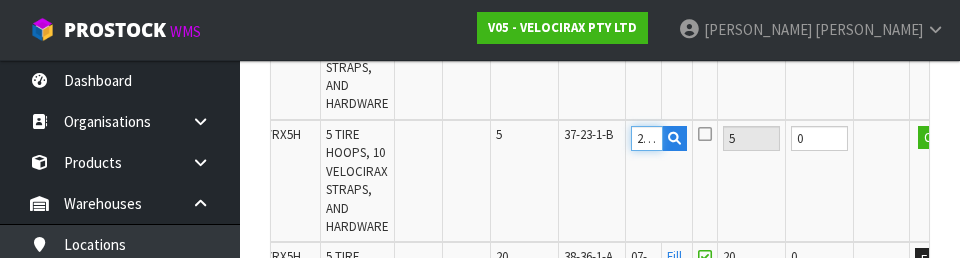 scroll, scrollTop: 1212, scrollLeft: 0, axis: vertical 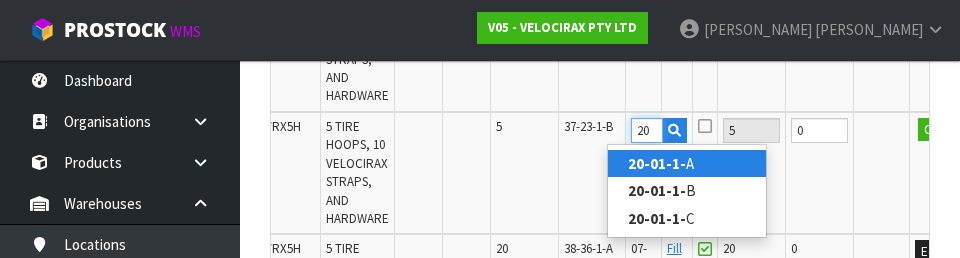 type on "2" 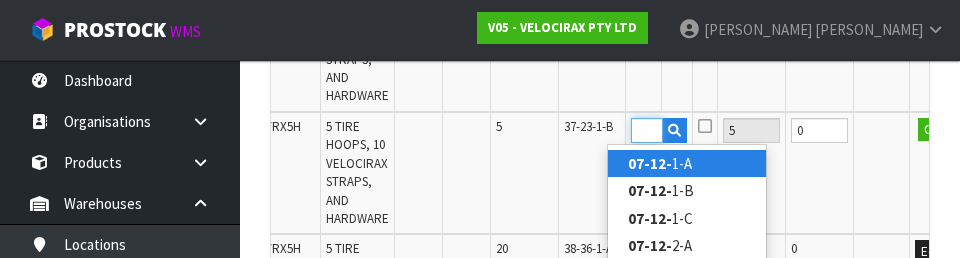 scroll, scrollTop: 0, scrollLeft: 27, axis: horizontal 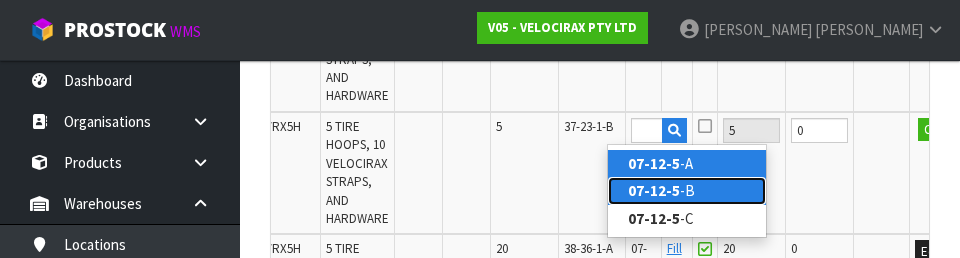 click on "07-12-5 -B" at bounding box center [687, 190] 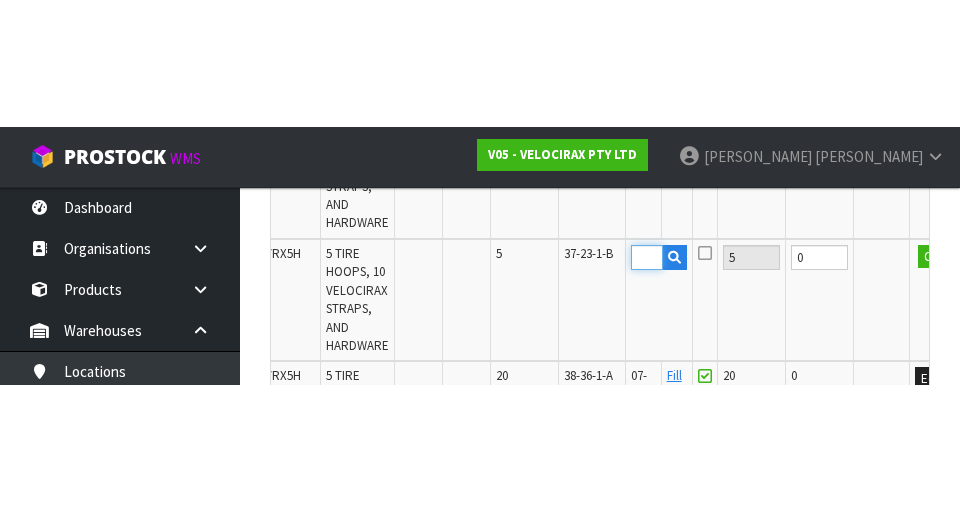 scroll, scrollTop: 1221, scrollLeft: 0, axis: vertical 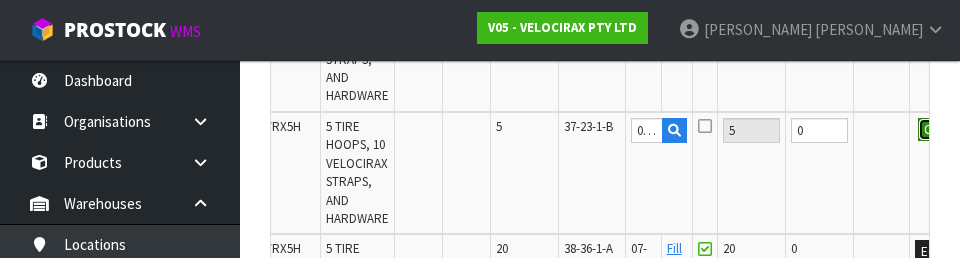 click on "OK" at bounding box center (932, 130) 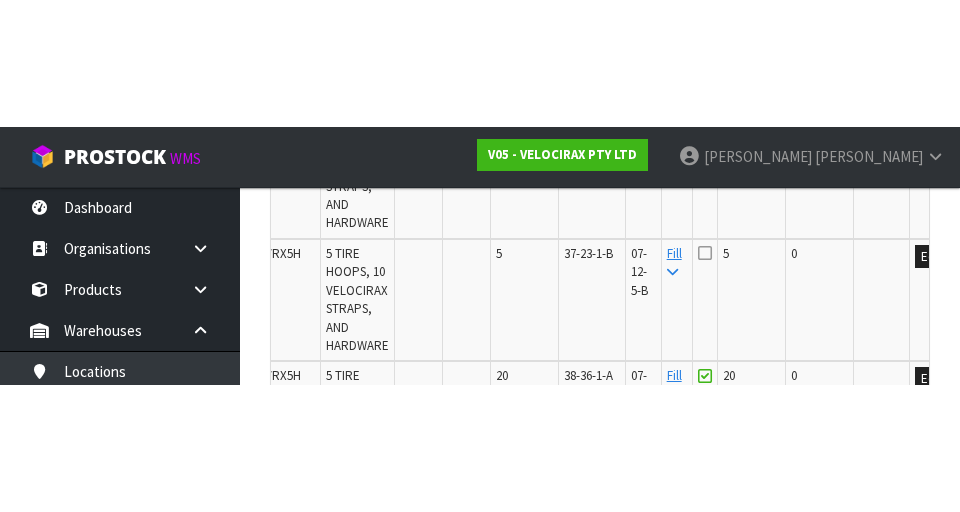 scroll, scrollTop: 1221, scrollLeft: 0, axis: vertical 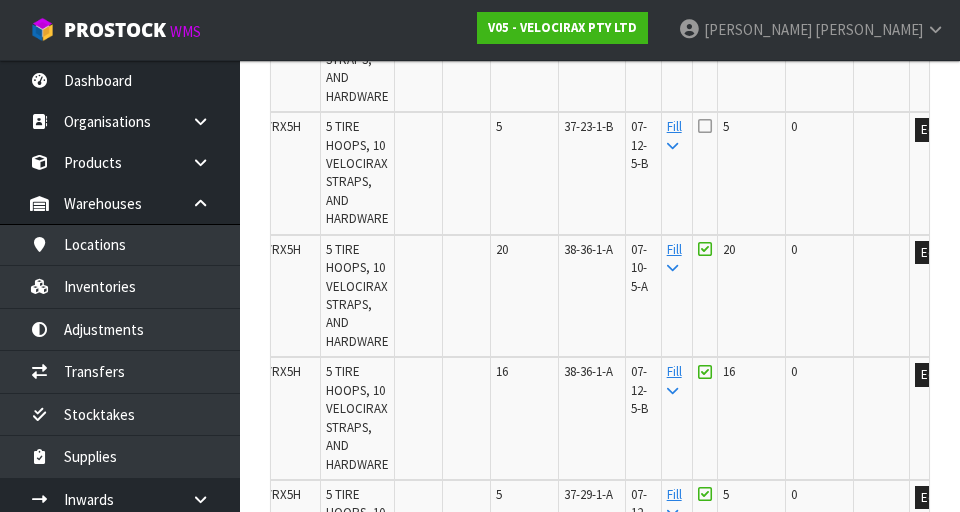 click at bounding box center [705, 126] 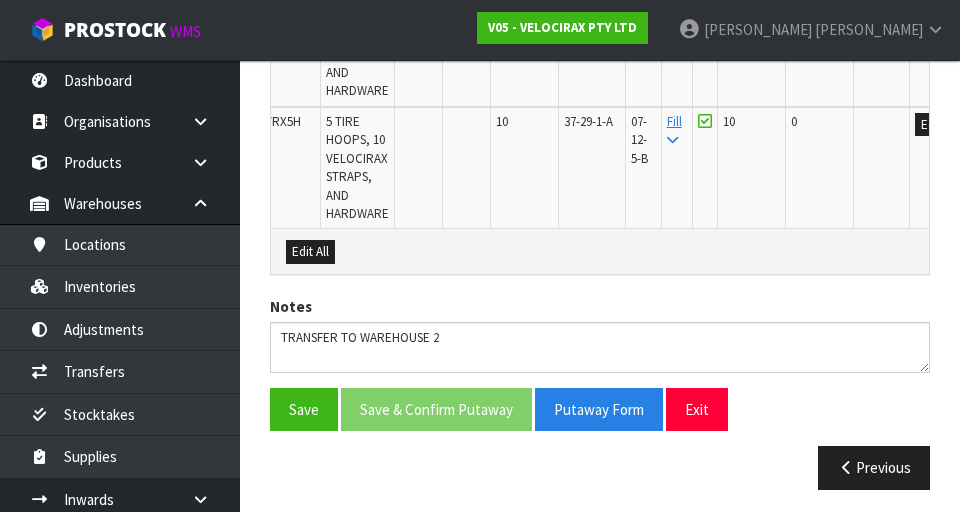 scroll, scrollTop: 1968, scrollLeft: 0, axis: vertical 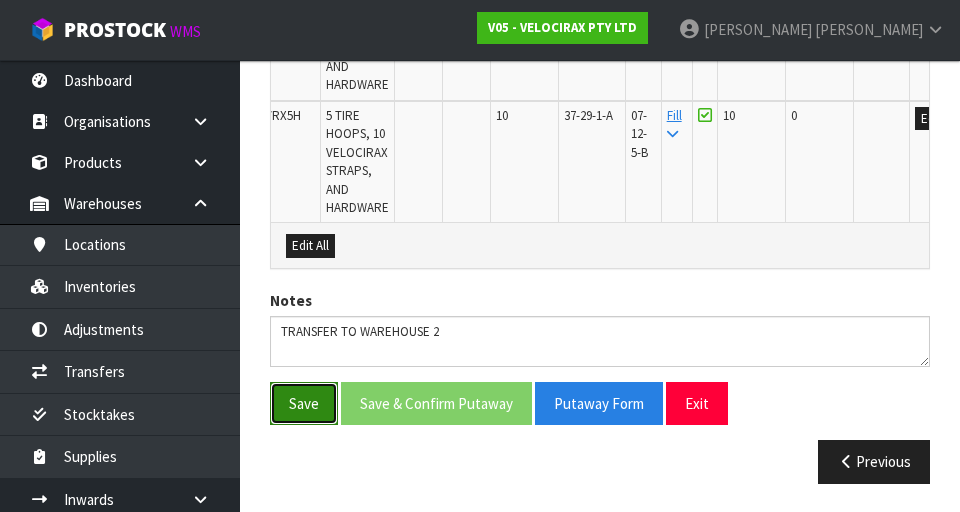 click on "Save" at bounding box center (304, 403) 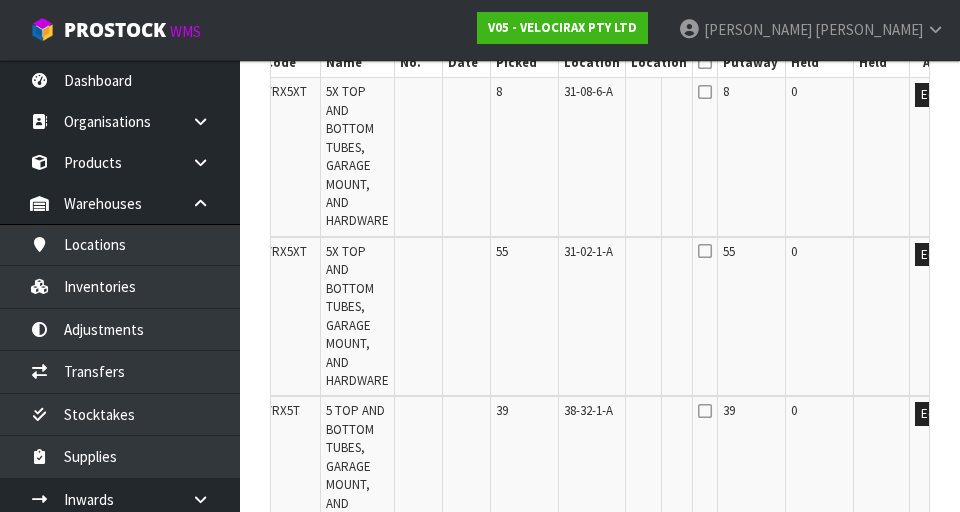 scroll, scrollTop: 667, scrollLeft: 0, axis: vertical 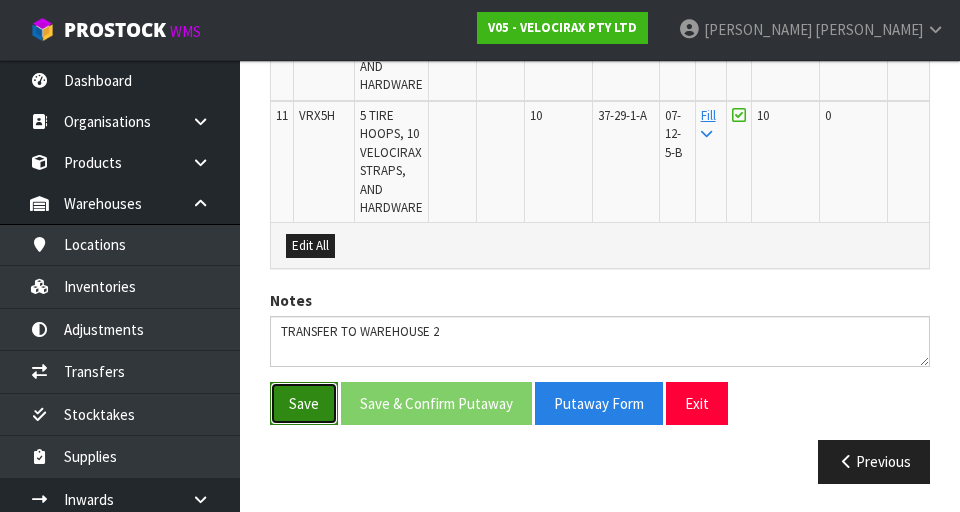 click on "Save" at bounding box center (304, 403) 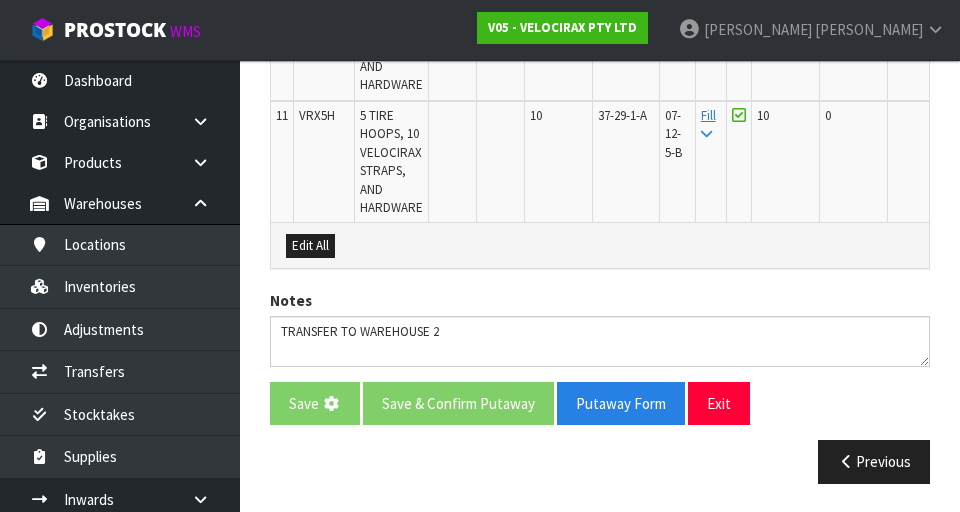 scroll, scrollTop: 0, scrollLeft: 0, axis: both 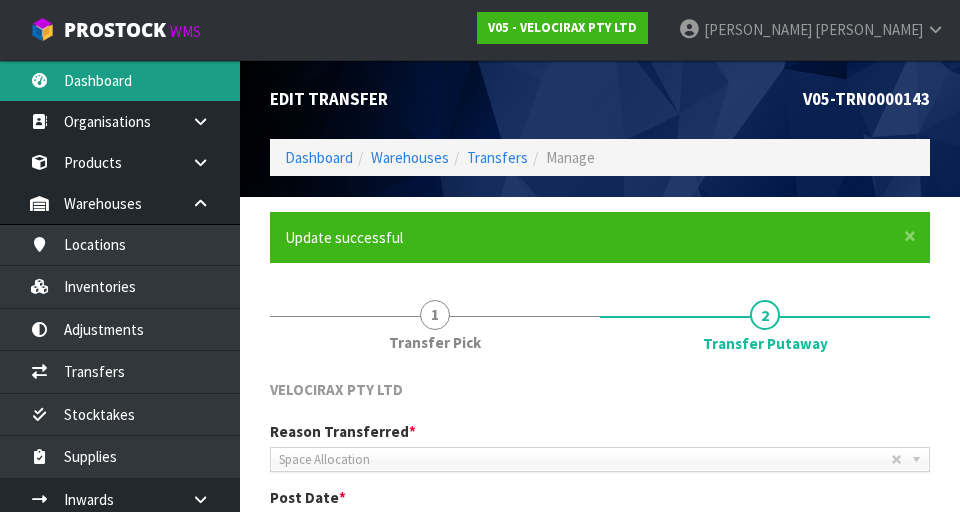 click on "Dashboard" at bounding box center [120, 80] 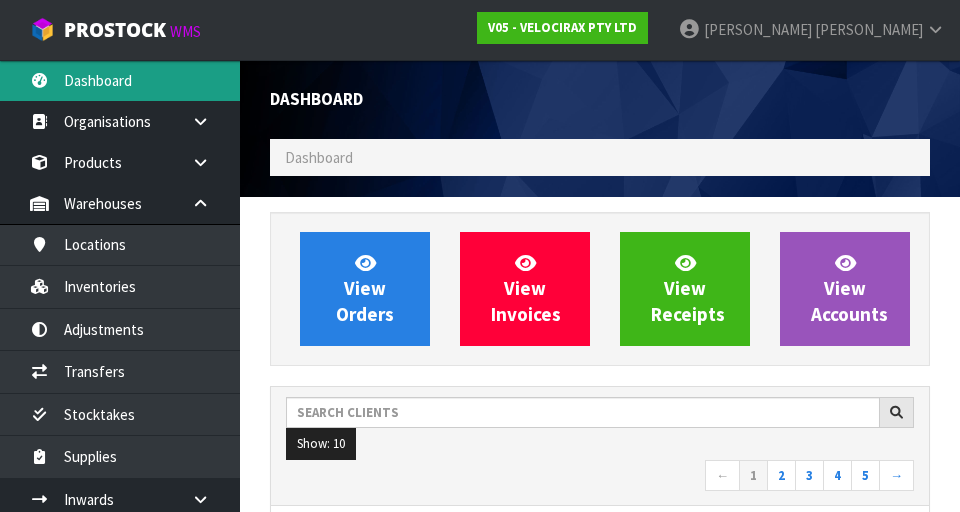 scroll, scrollTop: 998348, scrollLeft: 999310, axis: both 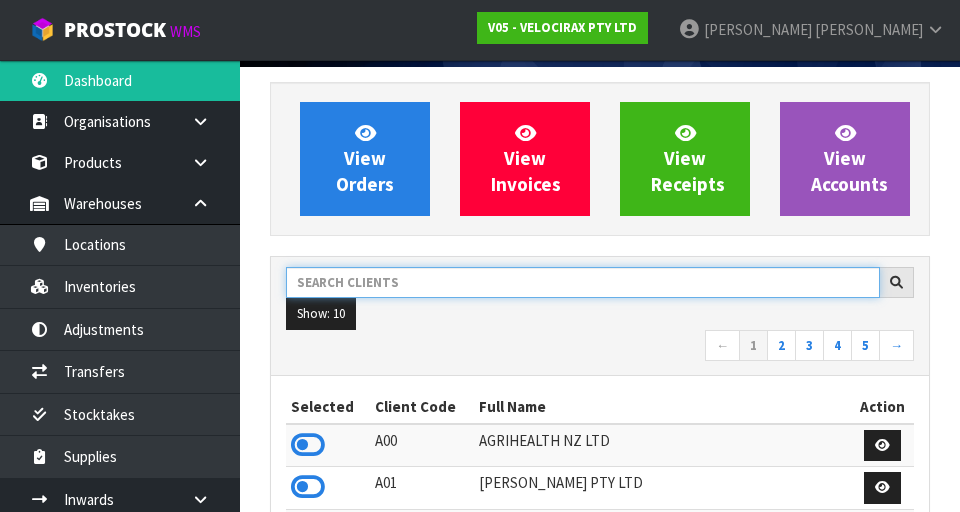 click at bounding box center [583, 282] 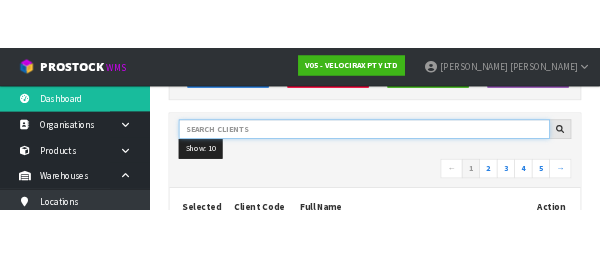 scroll, scrollTop: 0, scrollLeft: 0, axis: both 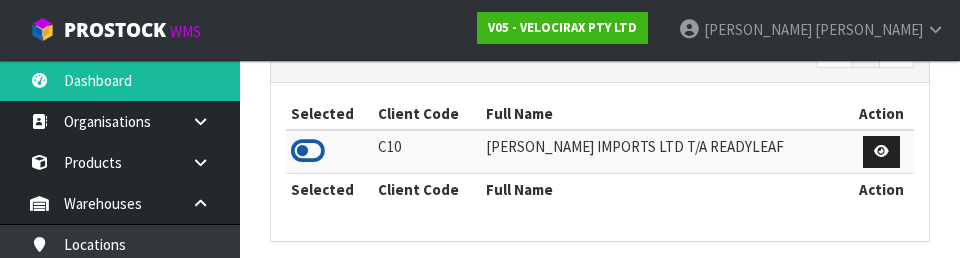 type on "READY" 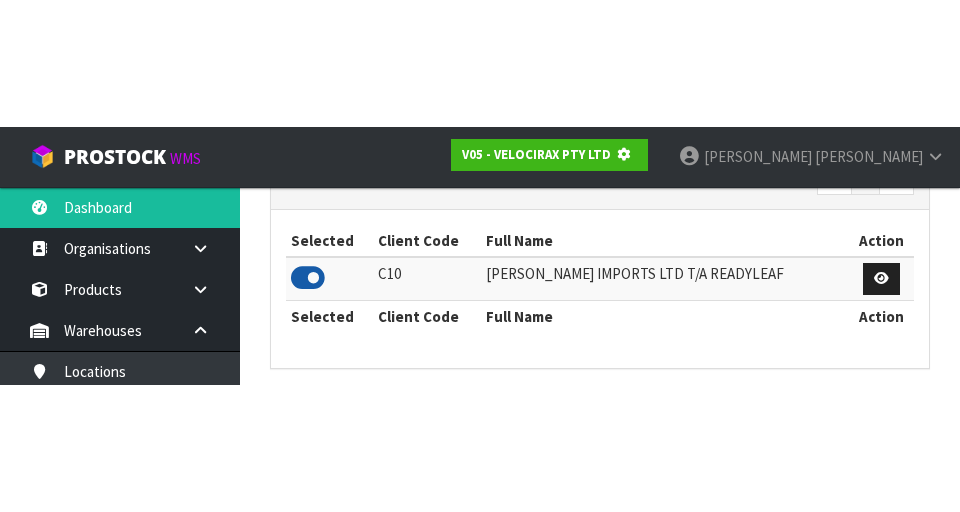 scroll, scrollTop: 423, scrollLeft: 0, axis: vertical 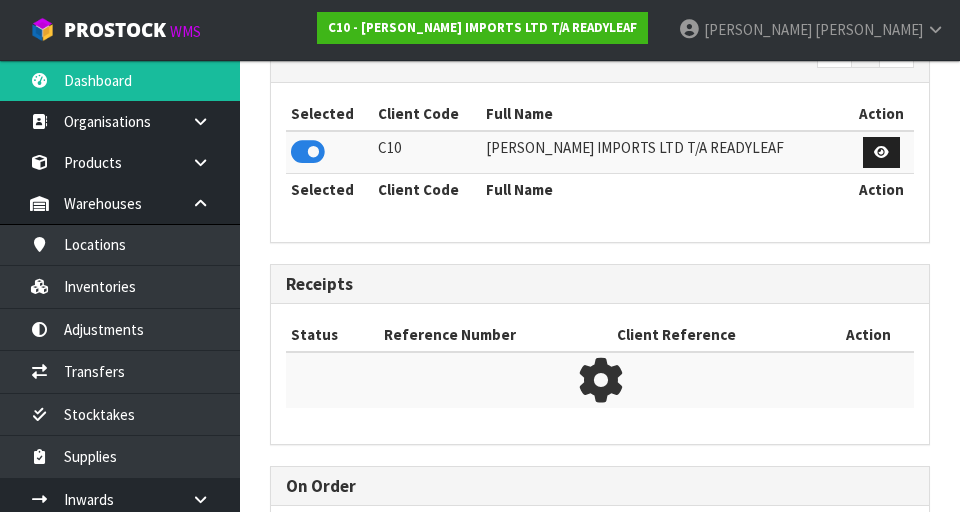click on "Selected
Client Code
Full Name
Action
C10
[PERSON_NAME] IMPORTS LTD T/A READYLEAF
Selected
Client Code
Full Name
Action" at bounding box center [600, 162] 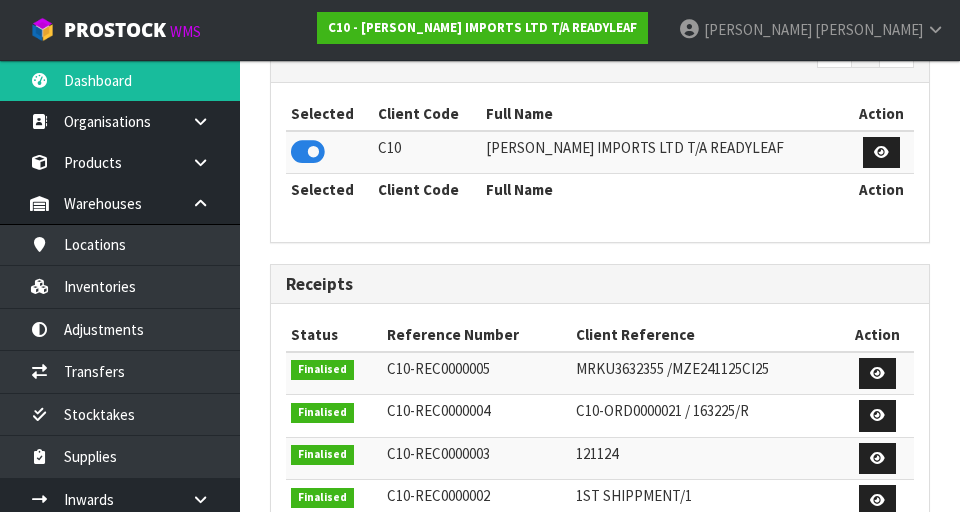 scroll, scrollTop: 998672, scrollLeft: 999310, axis: both 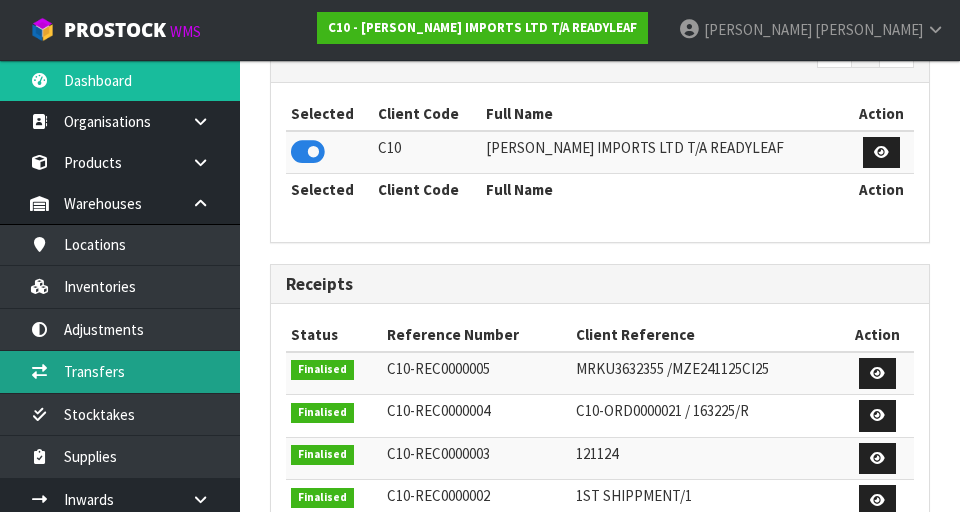 click on "Transfers" at bounding box center (120, 371) 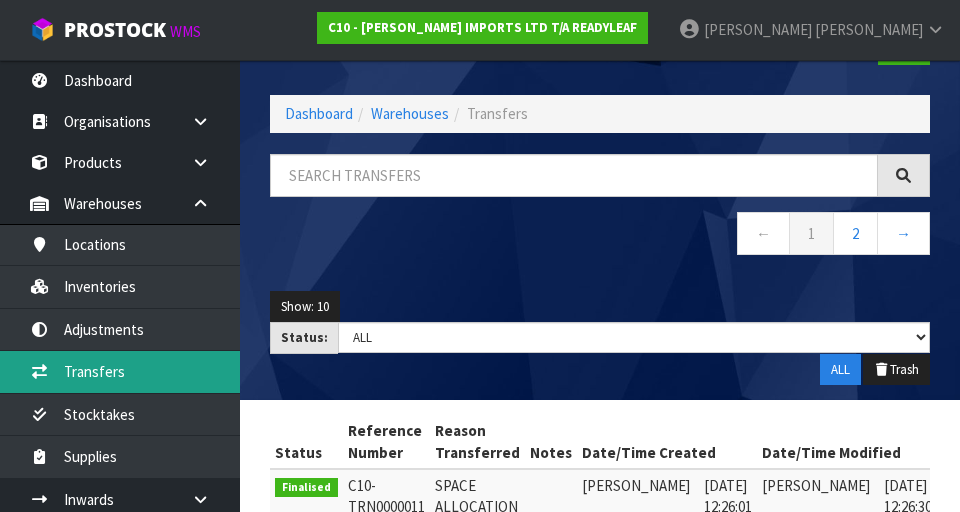 scroll, scrollTop: 0, scrollLeft: 0, axis: both 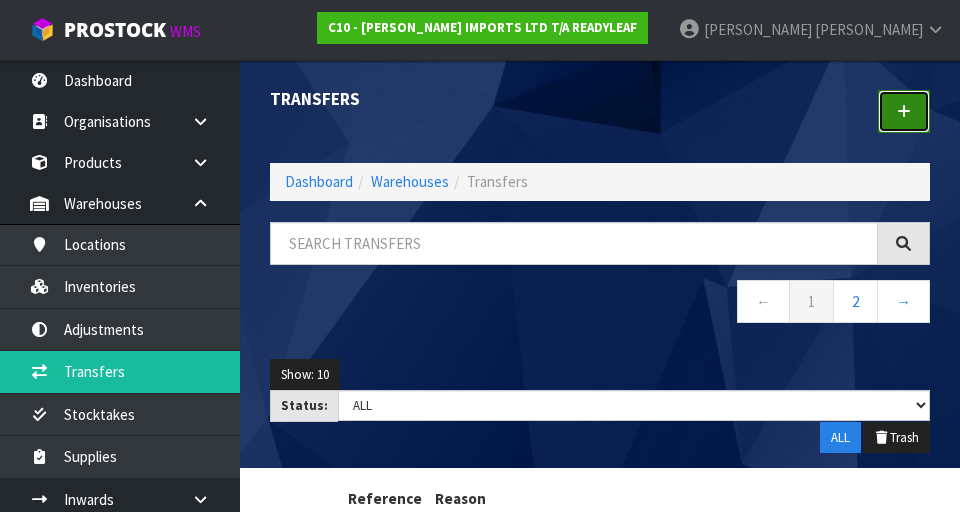 click at bounding box center [904, 111] 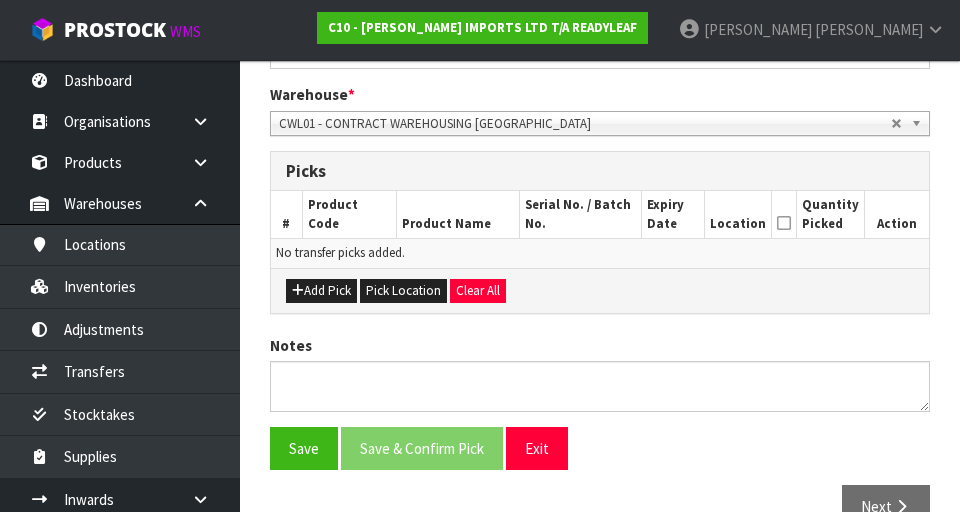 scroll, scrollTop: 407, scrollLeft: 0, axis: vertical 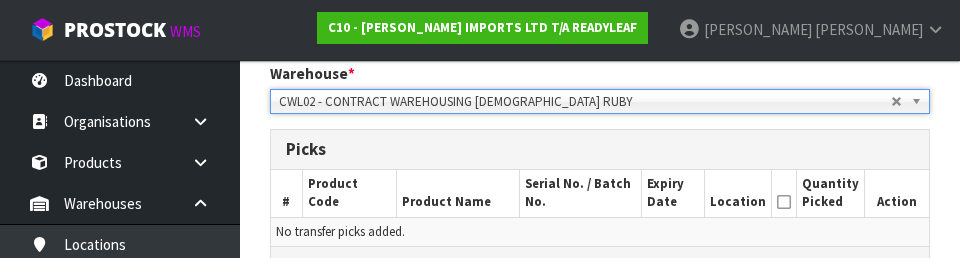 click on "Picks" at bounding box center [600, 150] 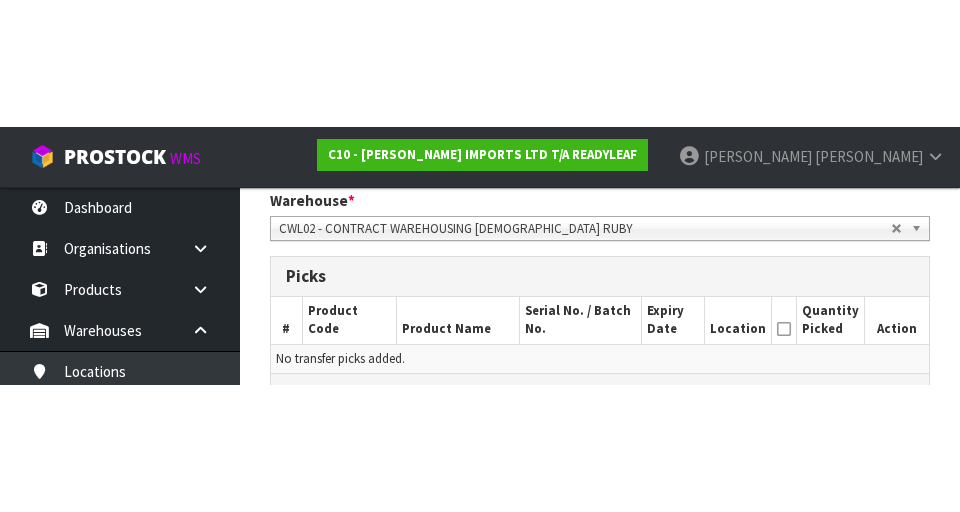 scroll, scrollTop: 424, scrollLeft: 0, axis: vertical 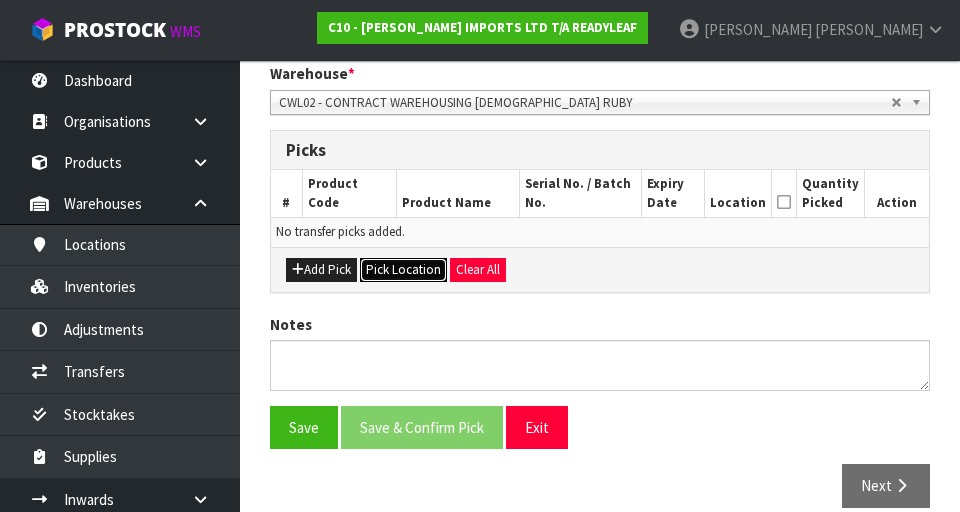 click on "Pick Location" at bounding box center (403, 270) 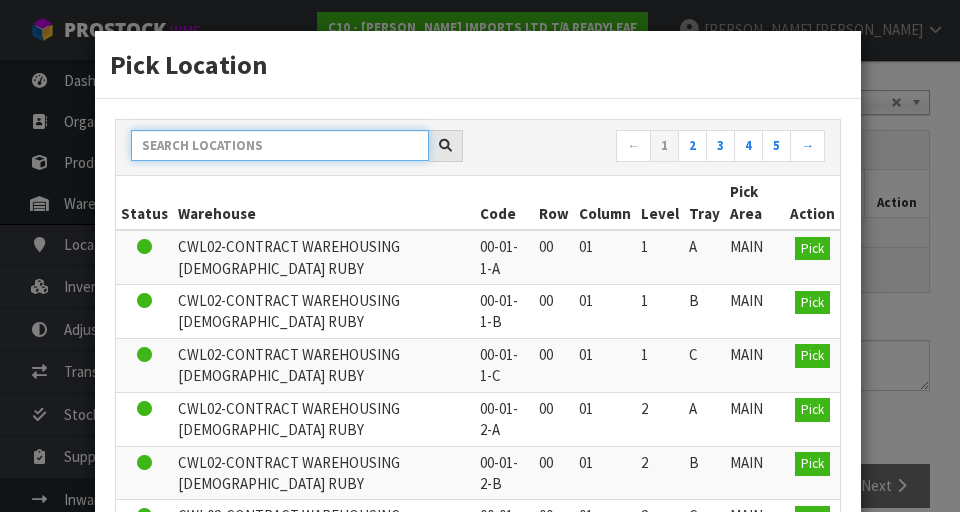 click at bounding box center [280, 145] 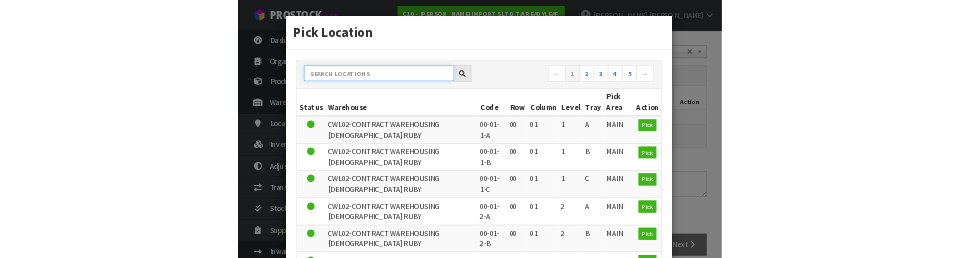 scroll, scrollTop: 415, scrollLeft: 0, axis: vertical 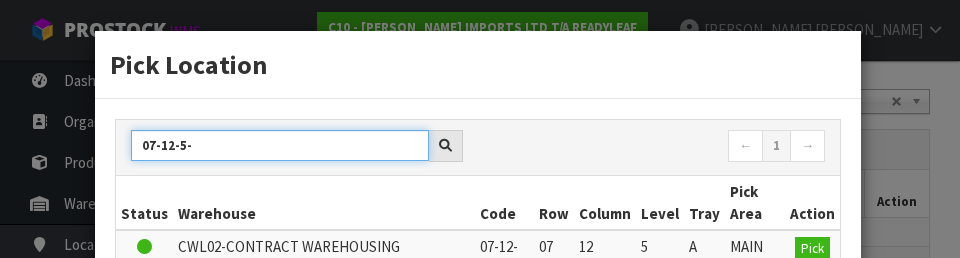 type on "07-12-5-" 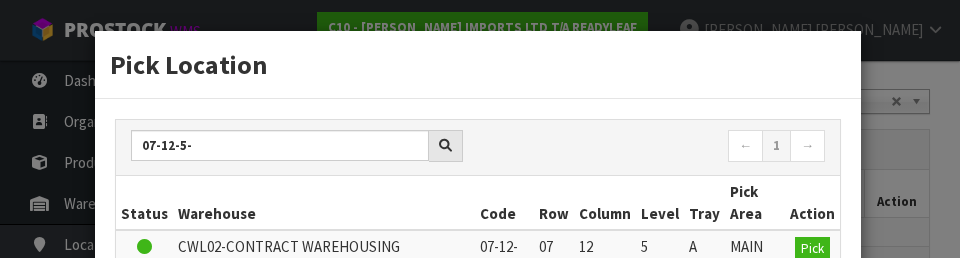 click on "←
1
→" at bounding box center (659, 147) 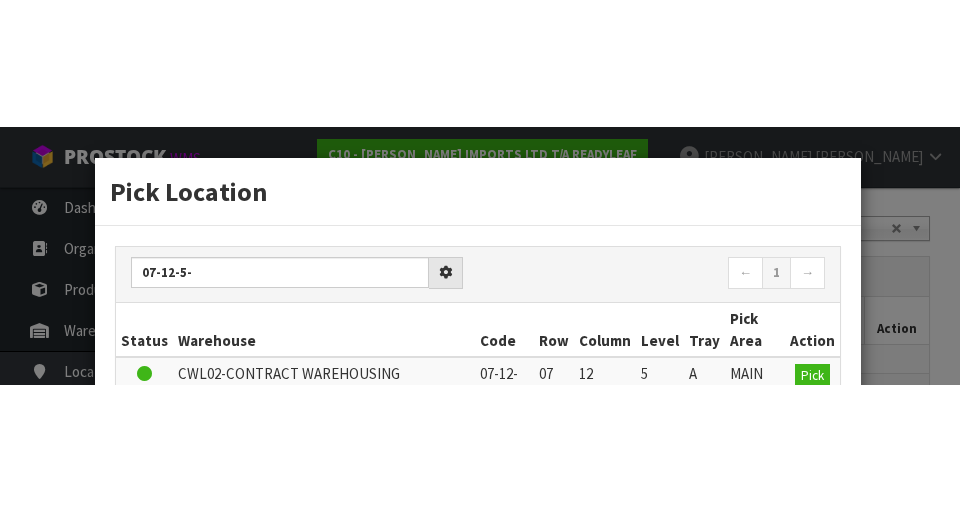 scroll, scrollTop: 424, scrollLeft: 0, axis: vertical 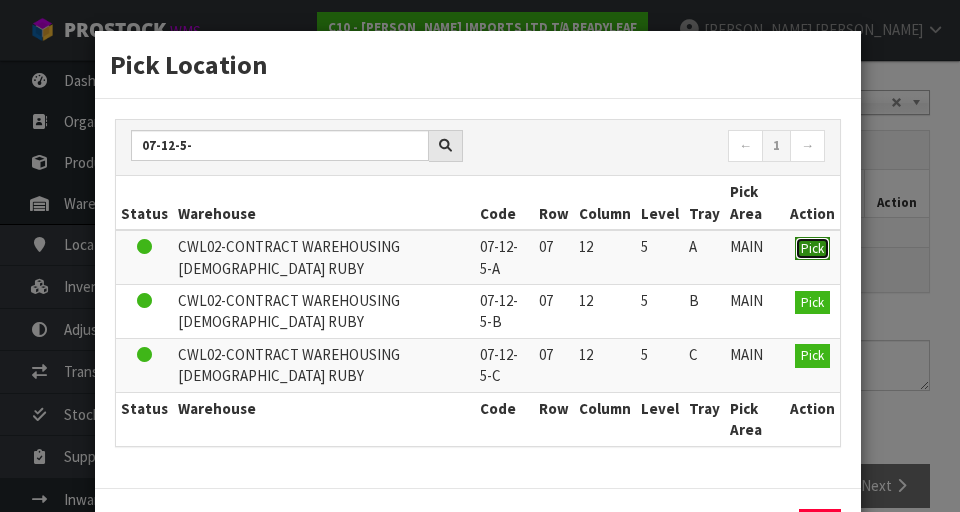 click on "Pick" at bounding box center (812, 249) 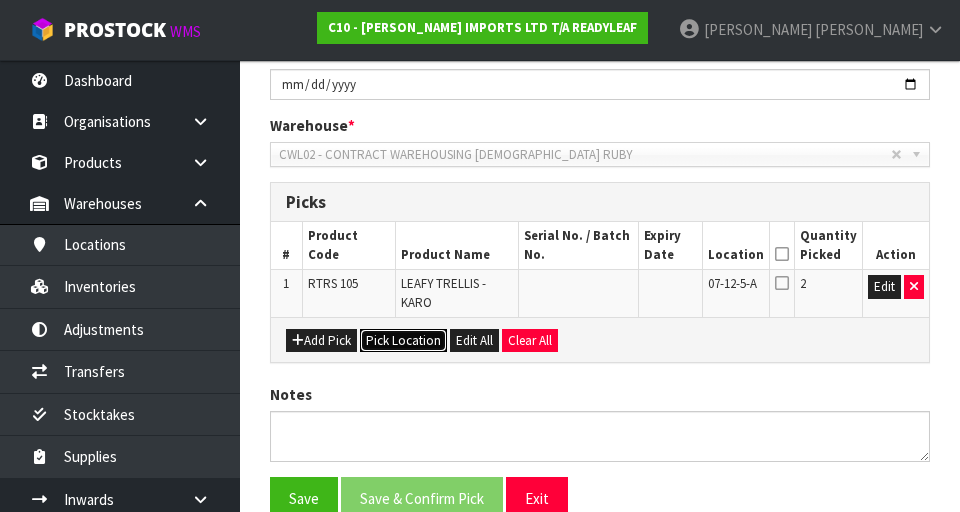 scroll, scrollTop: 468, scrollLeft: 0, axis: vertical 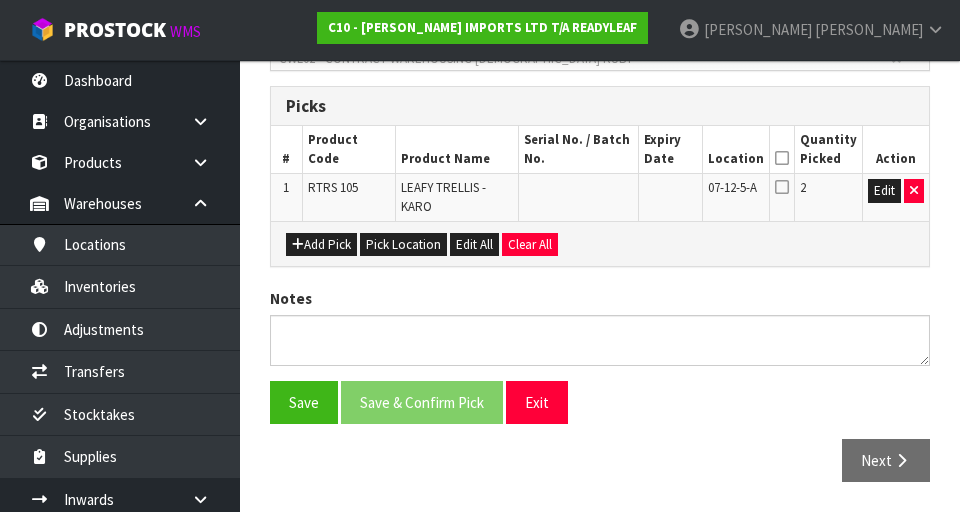 click at bounding box center (782, 158) 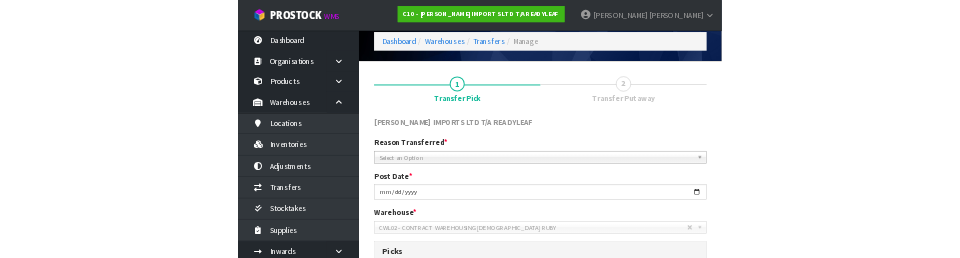 scroll, scrollTop: 0, scrollLeft: 0, axis: both 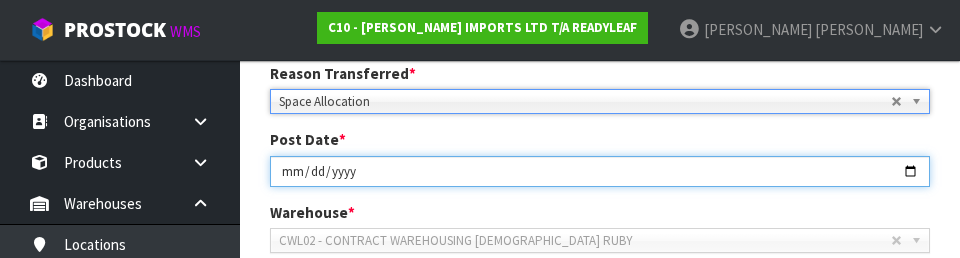 click on "[DATE]" at bounding box center (600, 171) 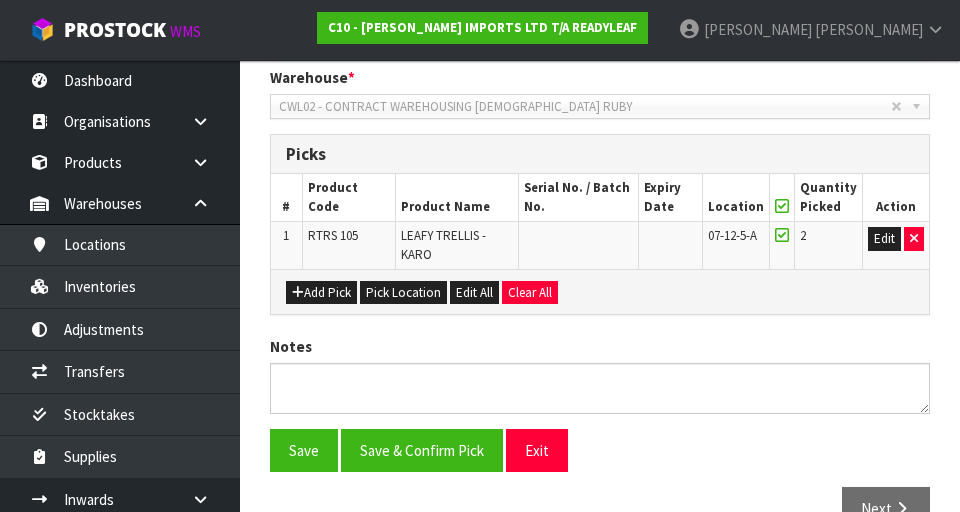 scroll, scrollTop: 468, scrollLeft: 0, axis: vertical 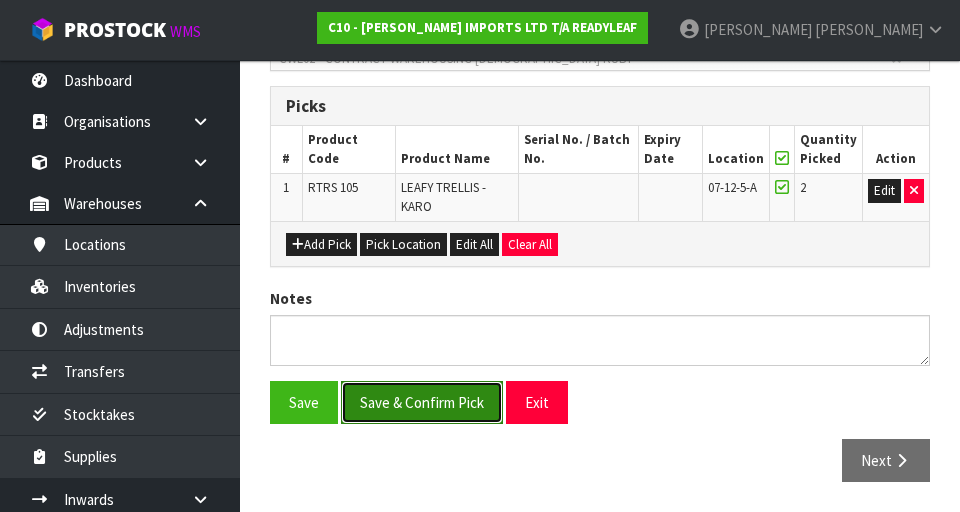 click on "Save & Confirm Pick" at bounding box center (422, 402) 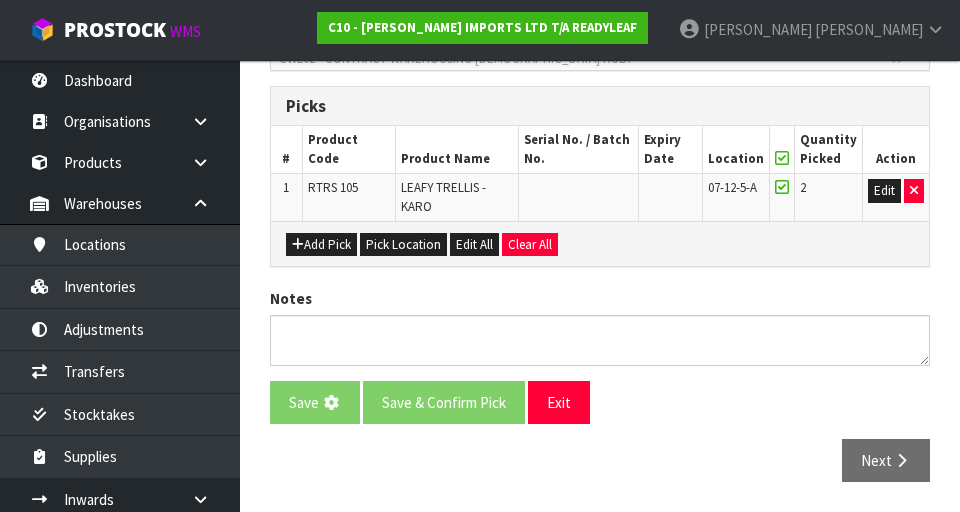 scroll, scrollTop: 0, scrollLeft: 0, axis: both 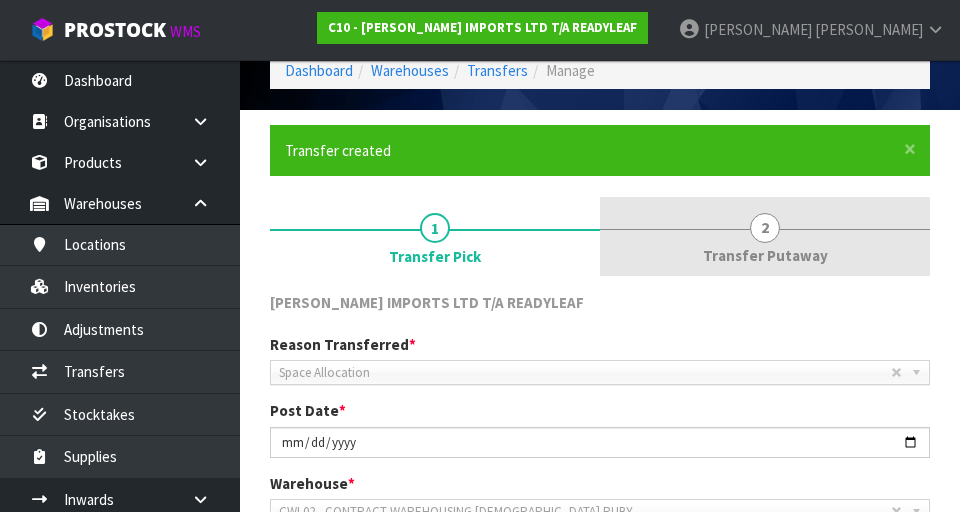 click on "2
Transfer Putaway" at bounding box center (765, 236) 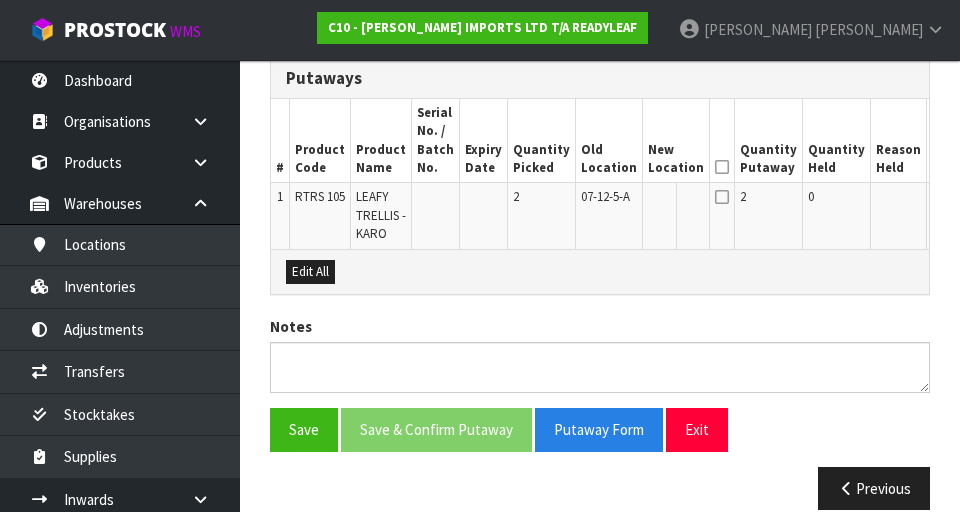 scroll, scrollTop: 595, scrollLeft: 0, axis: vertical 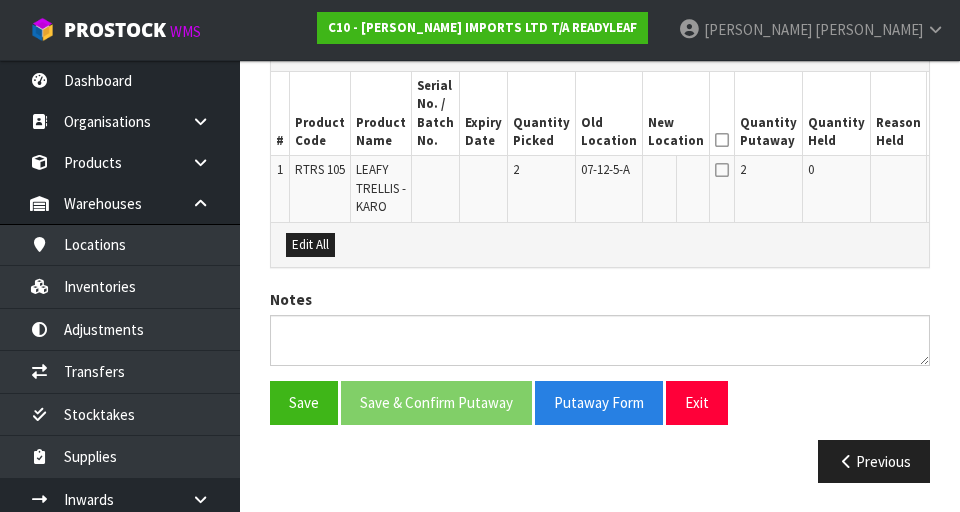 click on "Edit" at bounding box center [948, 173] 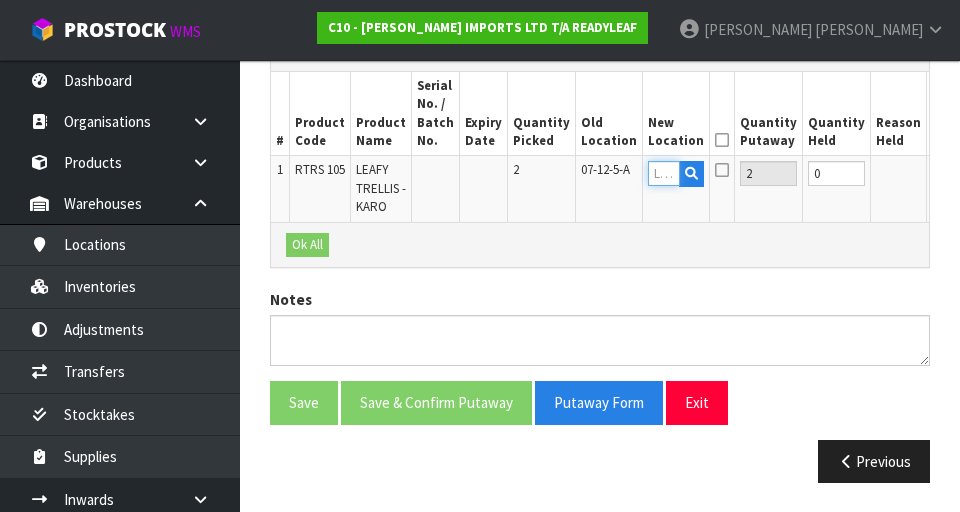 click at bounding box center (664, 173) 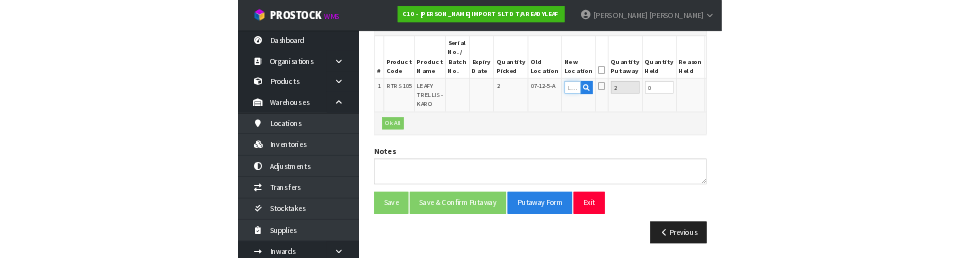 scroll, scrollTop: 586, scrollLeft: 0, axis: vertical 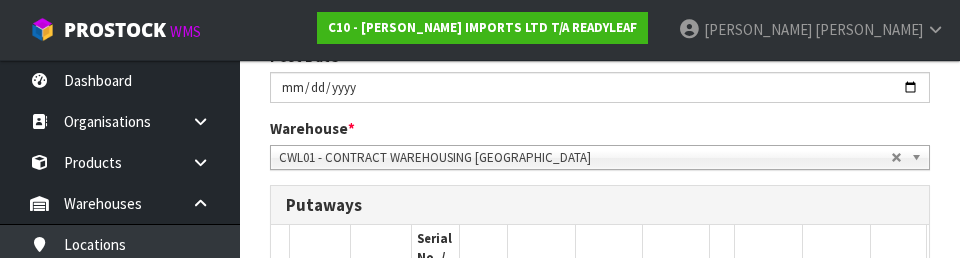 type on "07-09-2-A" 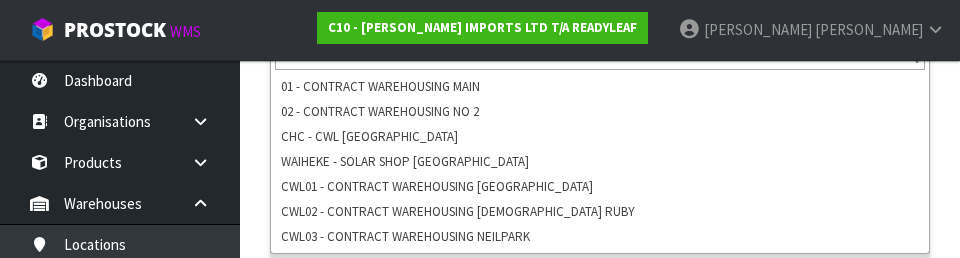 scroll, scrollTop: 562, scrollLeft: 0, axis: vertical 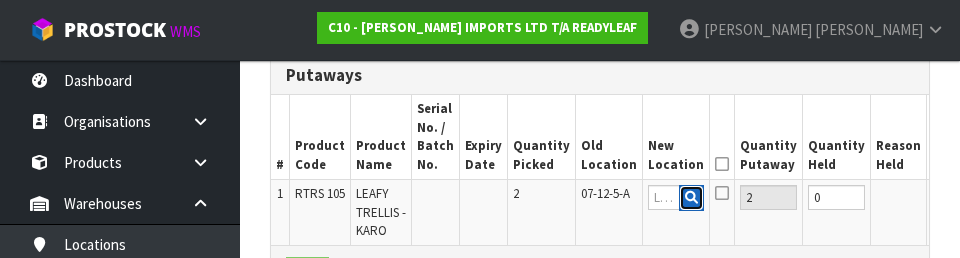 click at bounding box center [691, 198] 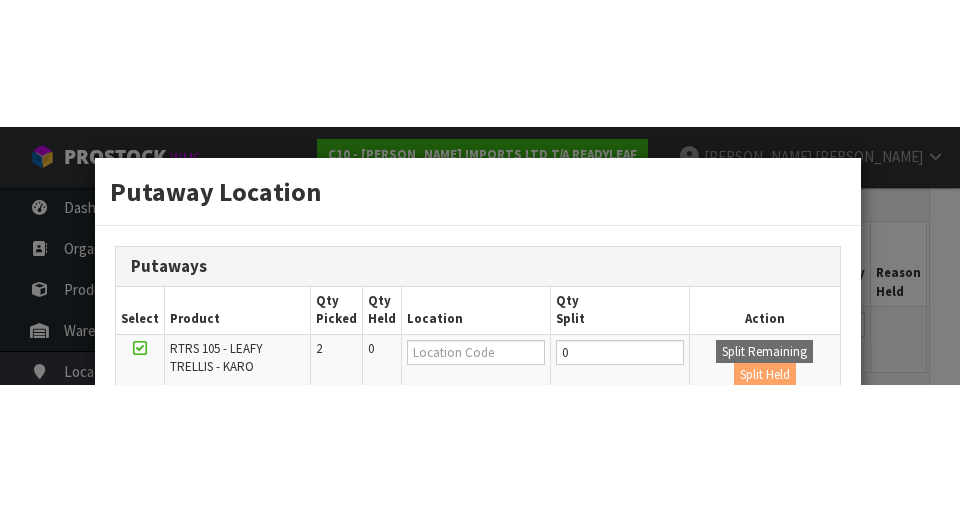 scroll, scrollTop: 571, scrollLeft: 0, axis: vertical 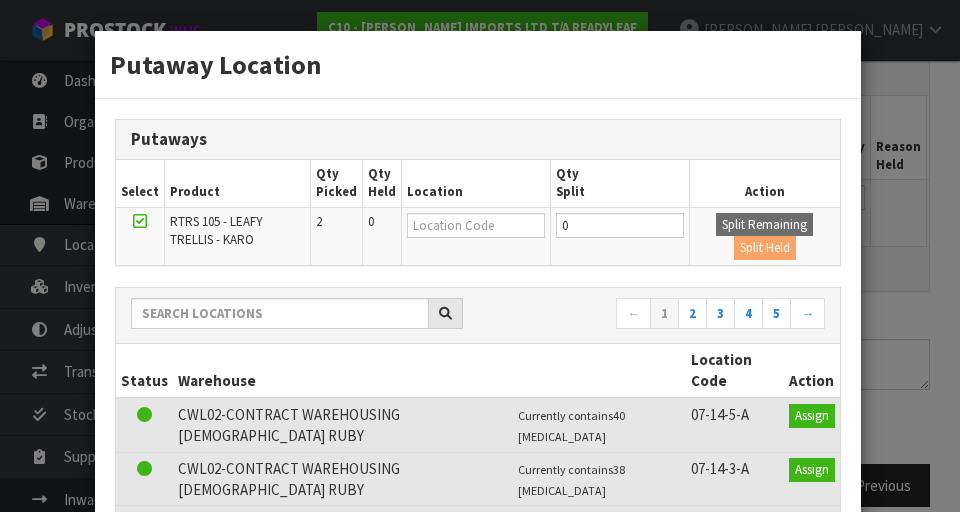 click on "Putaway Location
Putaways
Select
Product
Qty  Picked
Qty  Held
Location
Qty  Split
Action
RTRS 105 - LEAFY TRELLIS - KARO
2
0
0
Split Remaining
Split Held
←
1 2 3 4 5
→
Status
Warehouse
Location Code
Action
40 [MEDICAL_DATA]" at bounding box center [480, 256] 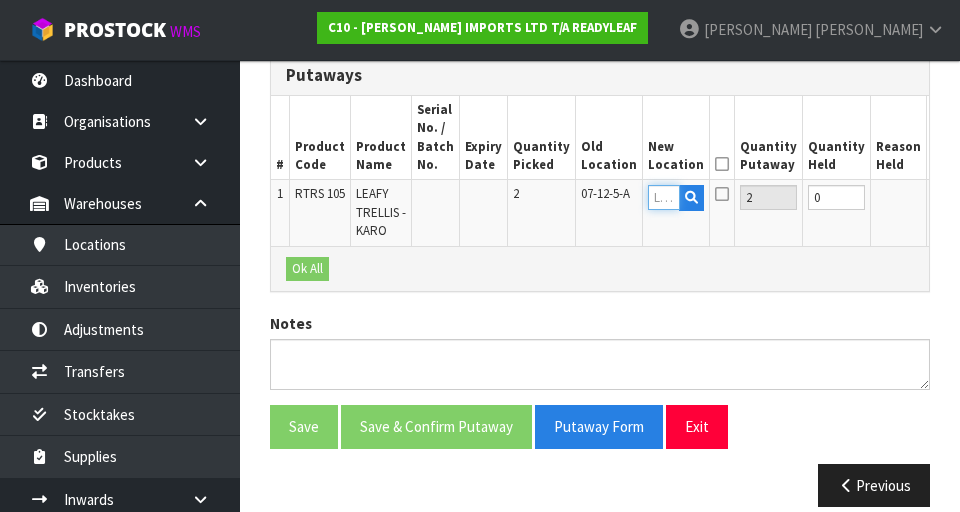 click at bounding box center (664, 197) 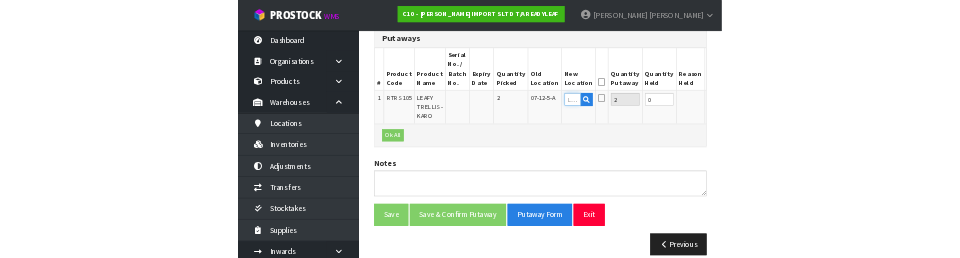 scroll, scrollTop: 562, scrollLeft: 0, axis: vertical 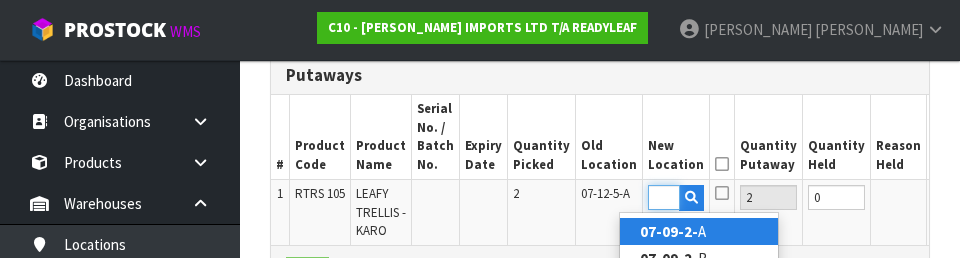 type on "07-09-2-A" 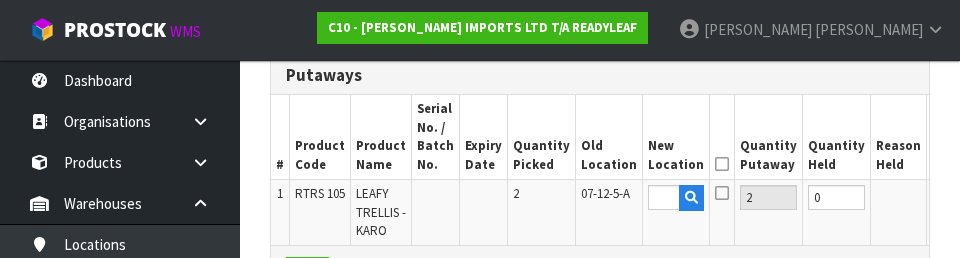 click on "OK" at bounding box center (946, 197) 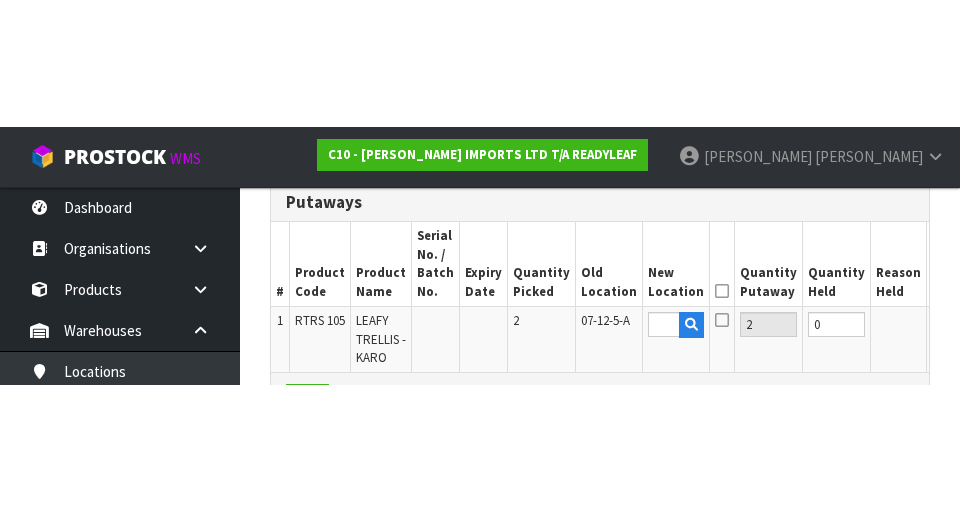 scroll, scrollTop: 571, scrollLeft: 0, axis: vertical 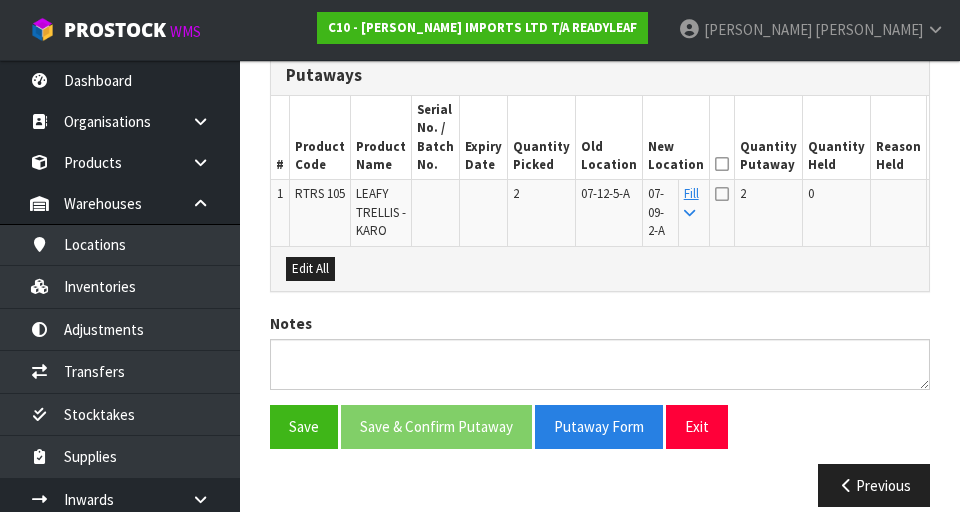 click at bounding box center (722, 164) 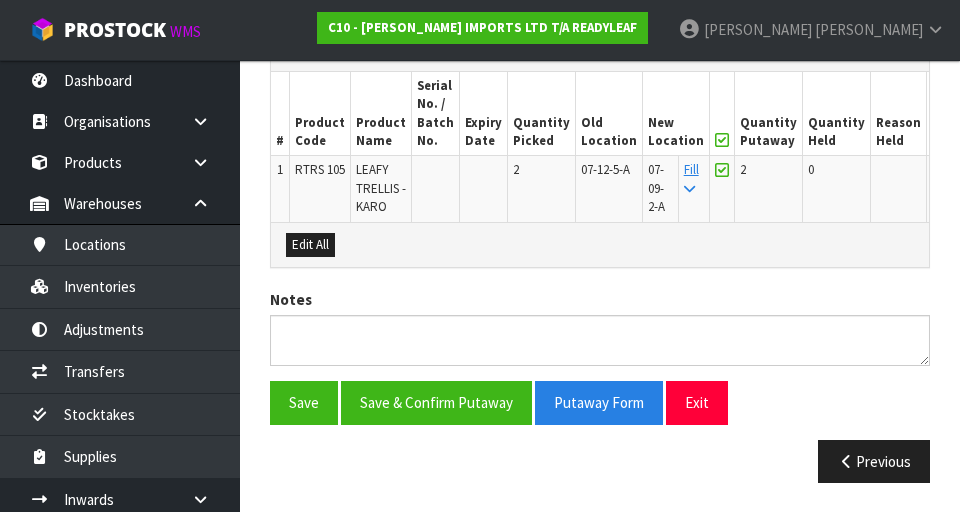 scroll, scrollTop: 595, scrollLeft: 0, axis: vertical 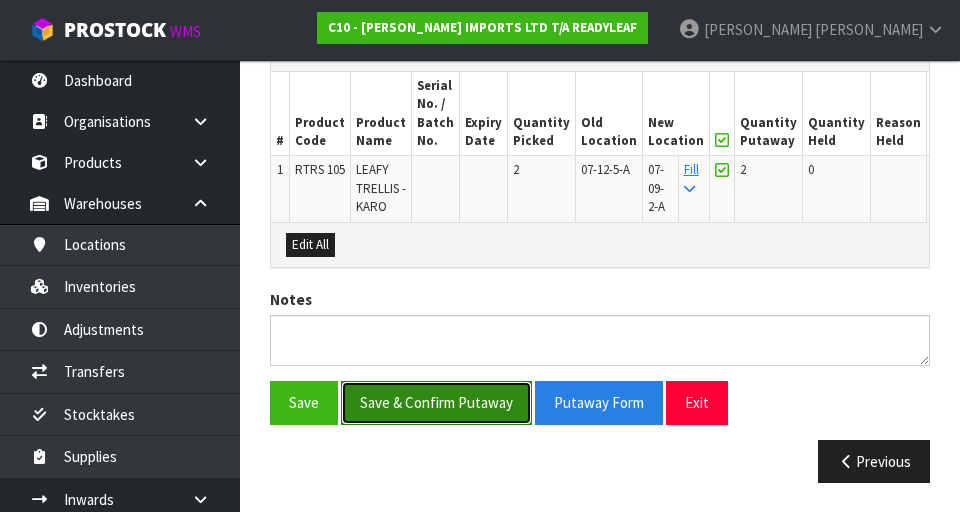 click on "Save & Confirm Putaway" at bounding box center [436, 402] 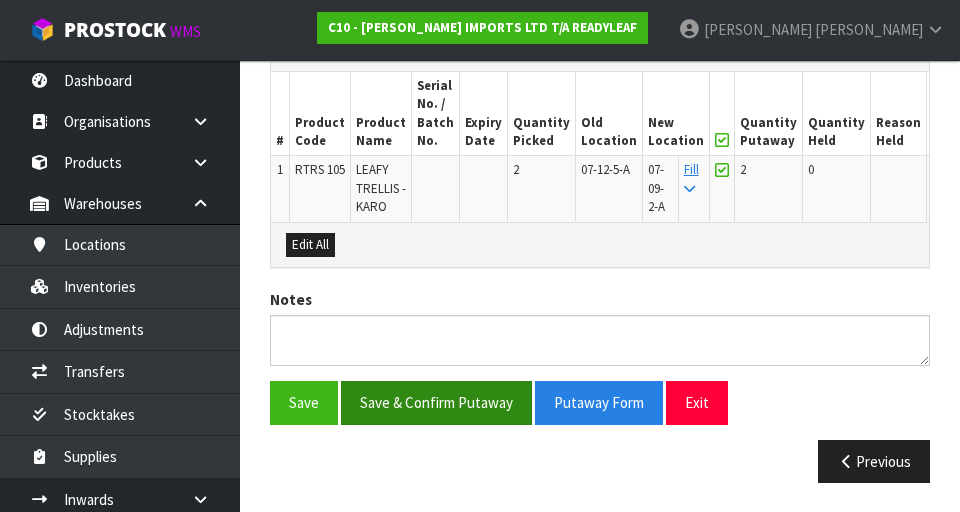 scroll, scrollTop: 0, scrollLeft: 0, axis: both 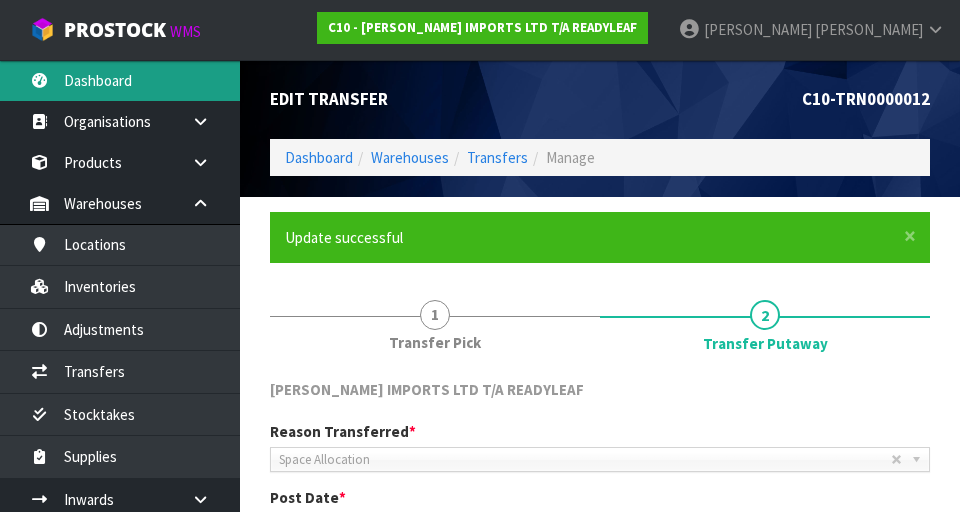 click on "Dashboard" at bounding box center [120, 80] 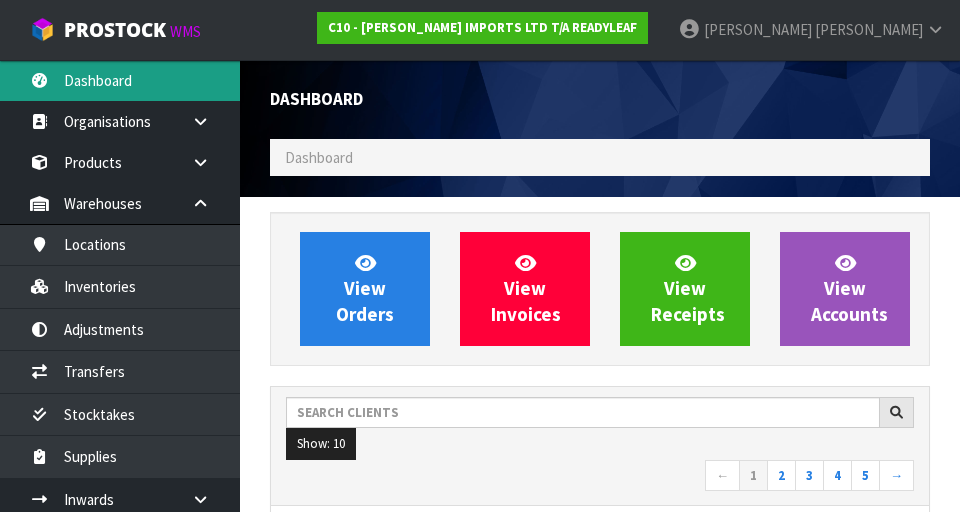 scroll, scrollTop: 998672, scrollLeft: 999310, axis: both 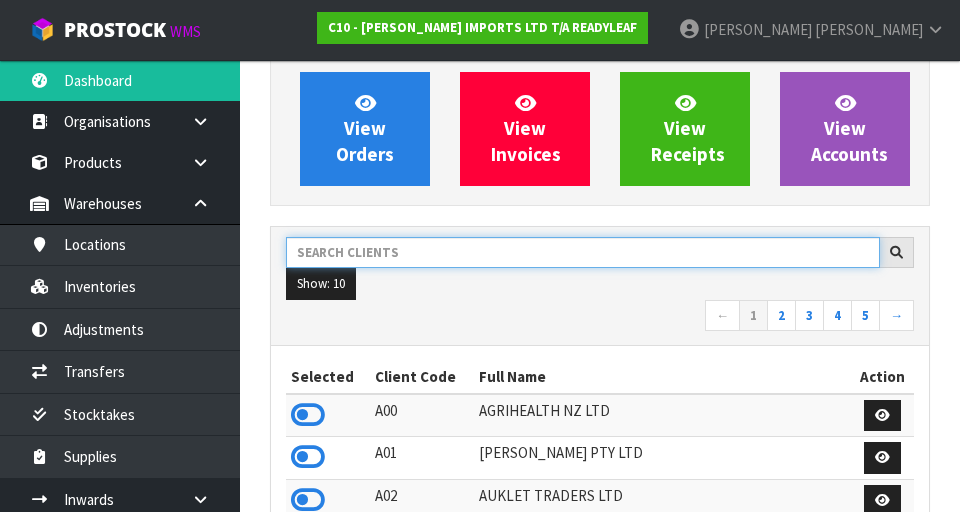 click at bounding box center (583, 252) 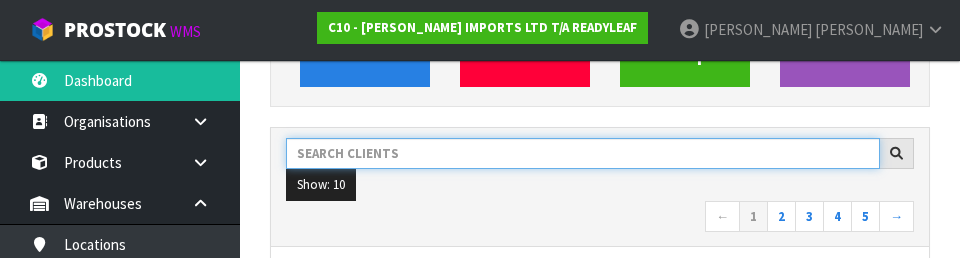 scroll, scrollTop: 274, scrollLeft: 0, axis: vertical 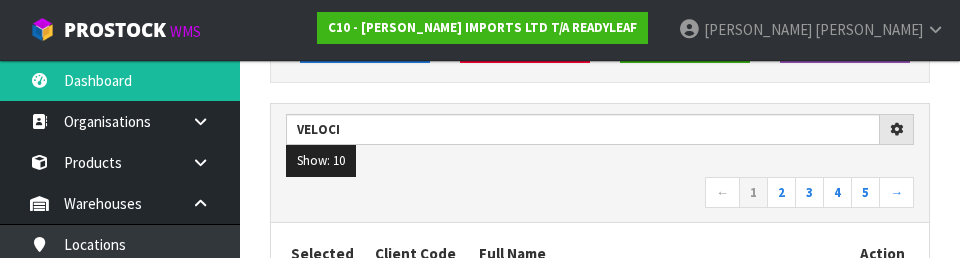 click on "←
1 2 3 4 5
→" at bounding box center (600, 194) 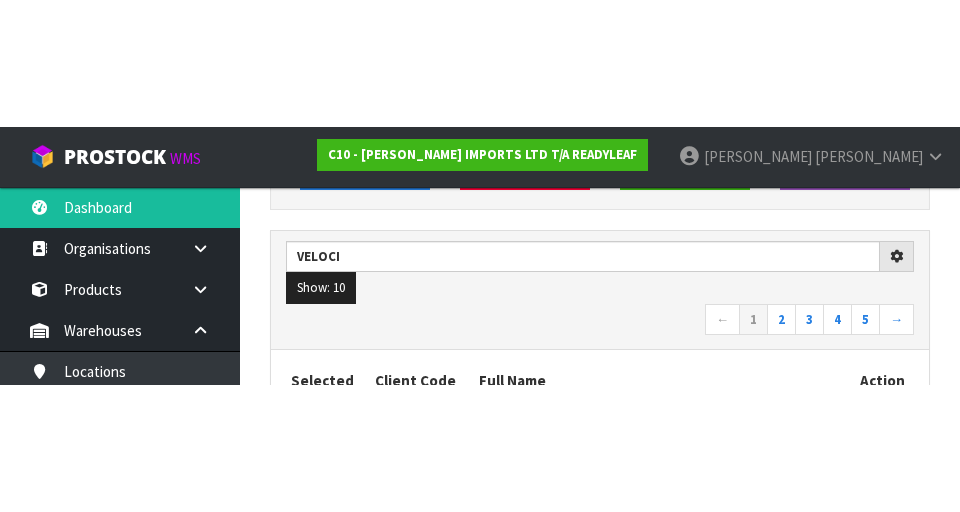 scroll, scrollTop: 283, scrollLeft: 0, axis: vertical 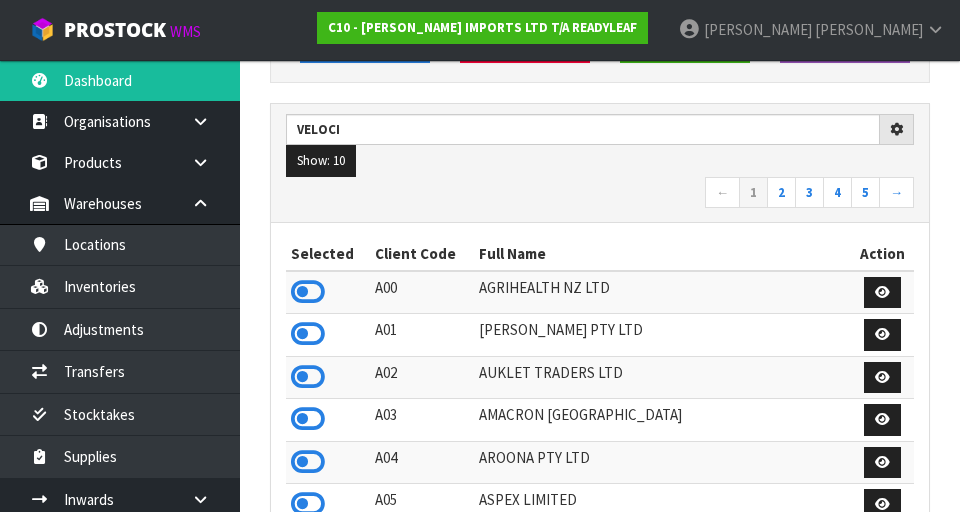 type on "VELOCI" 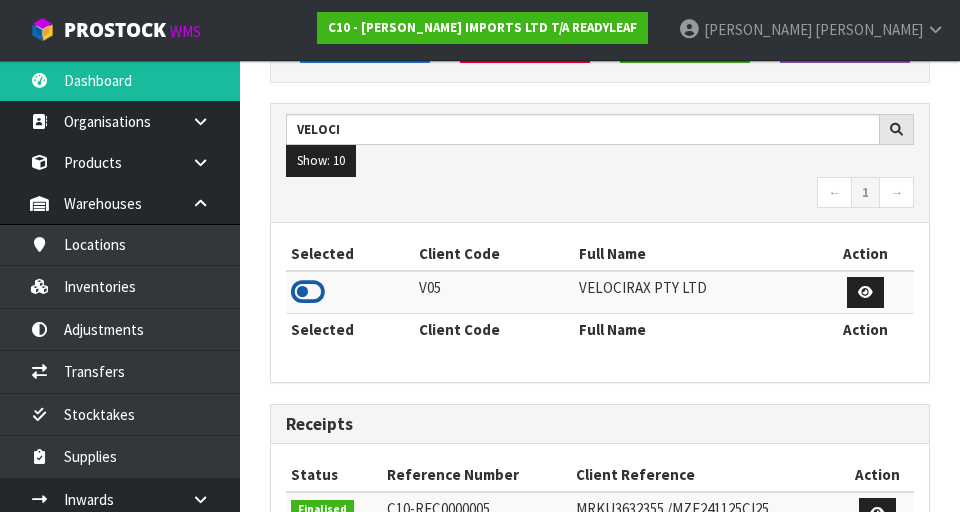 click at bounding box center (308, 292) 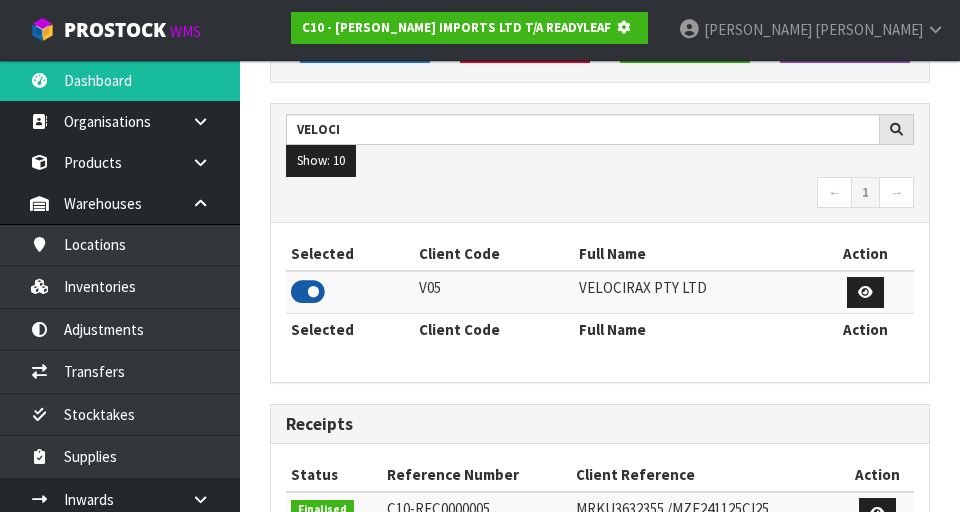 scroll, scrollTop: 1318, scrollLeft: 690, axis: both 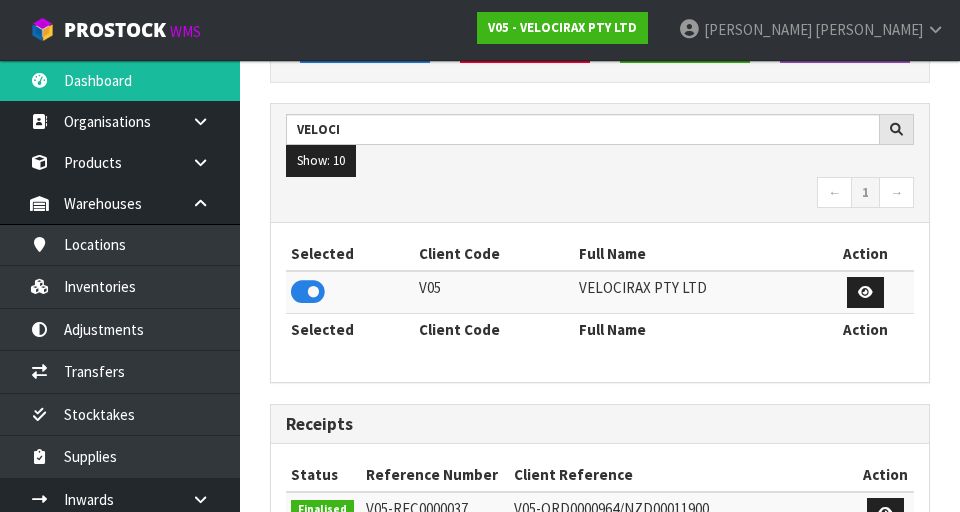 click on "←
1
→" at bounding box center (600, 194) 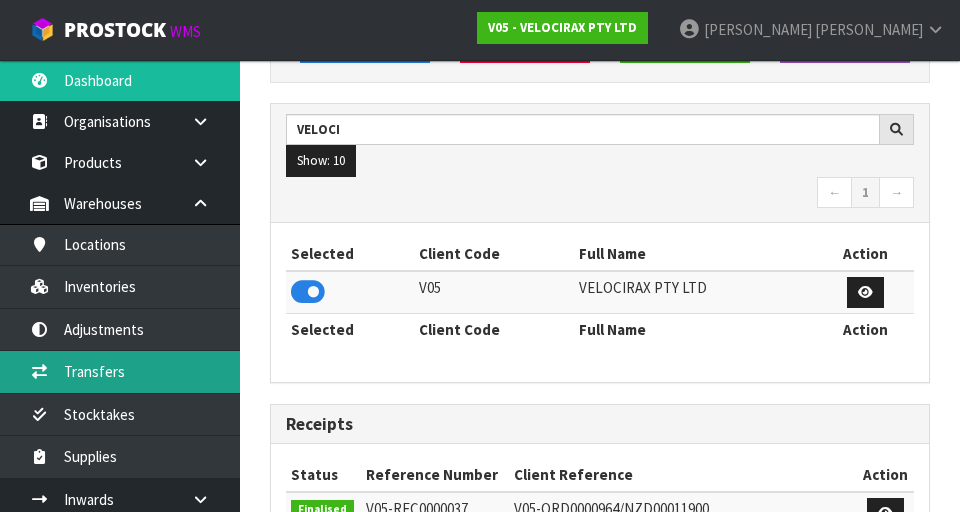 click on "Transfers" at bounding box center (120, 371) 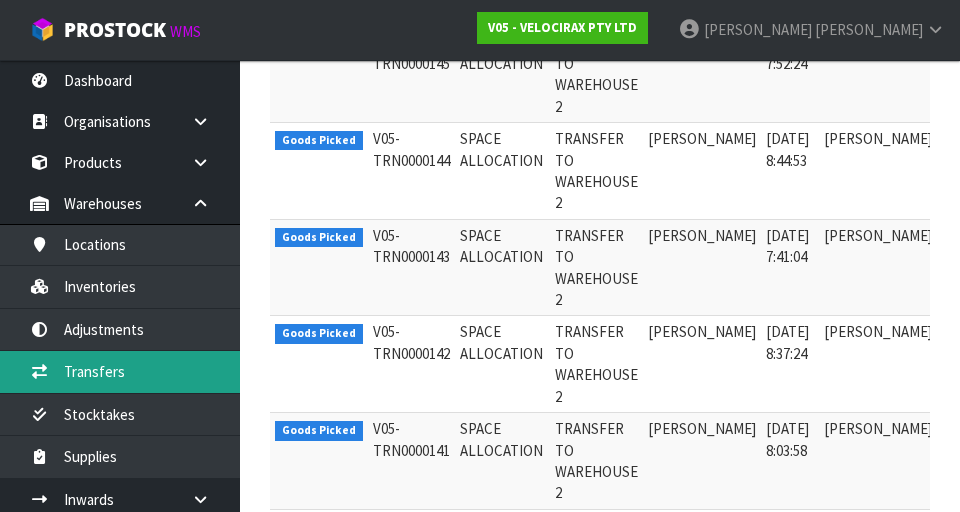 scroll, scrollTop: 705, scrollLeft: 0, axis: vertical 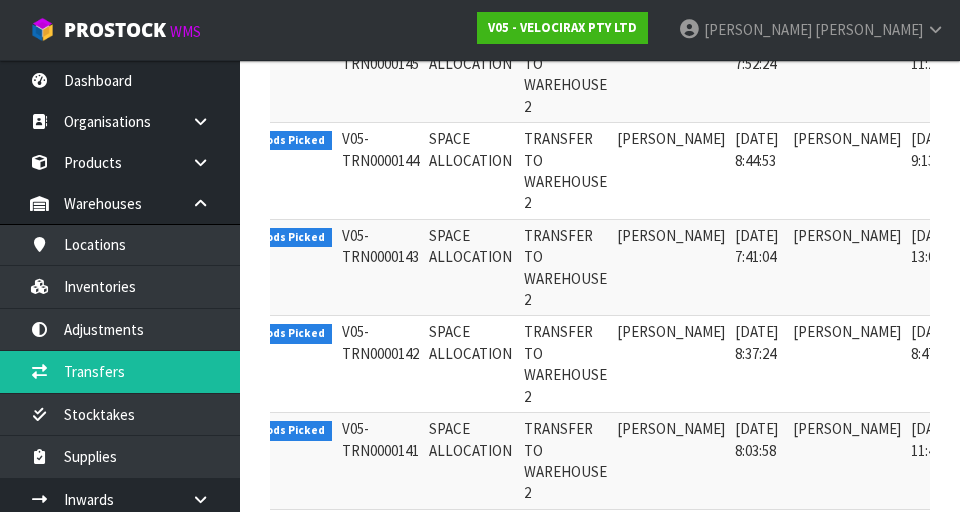 click at bounding box center [991, 241] 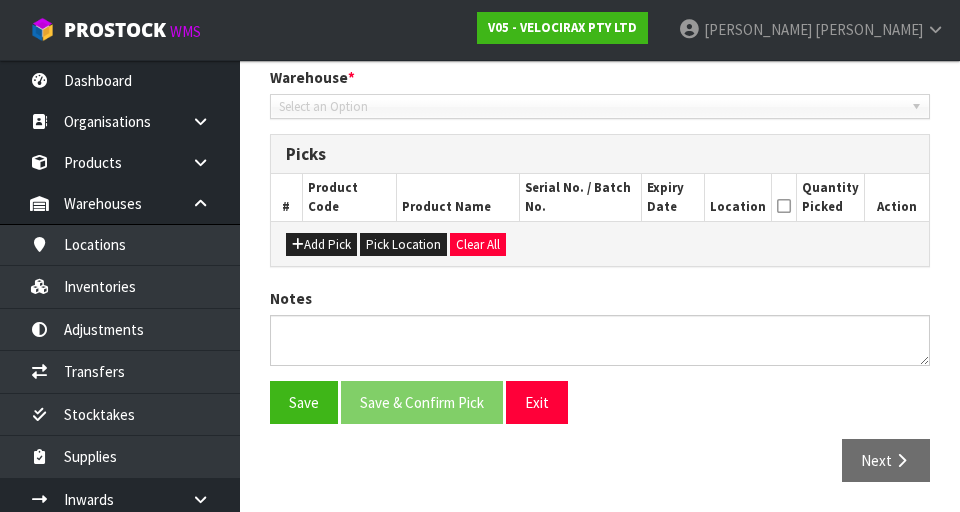 type on "[DATE]" 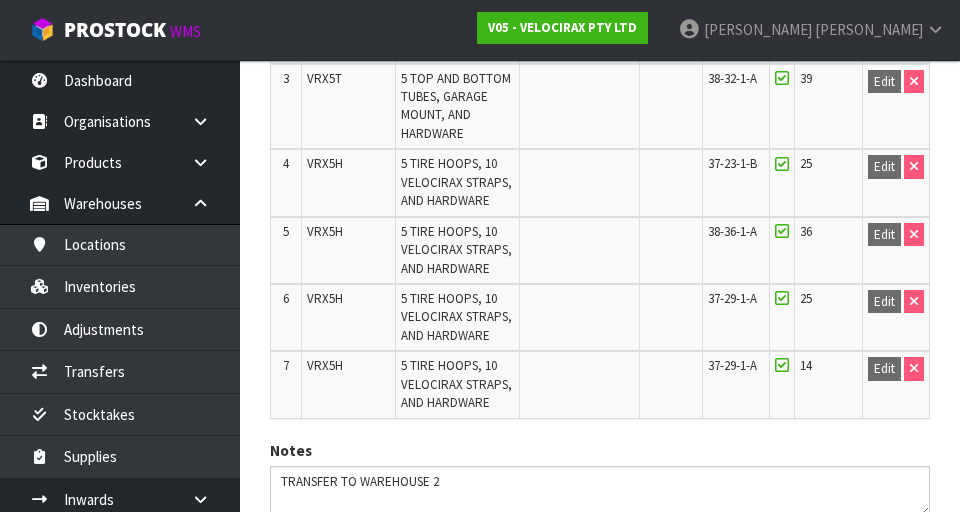 scroll, scrollTop: 900, scrollLeft: 0, axis: vertical 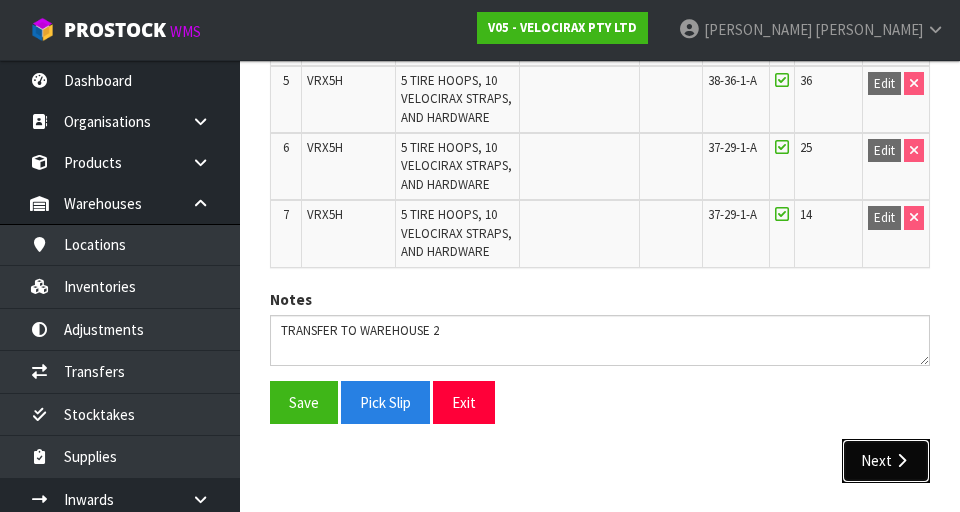 click on "Next" at bounding box center (886, 460) 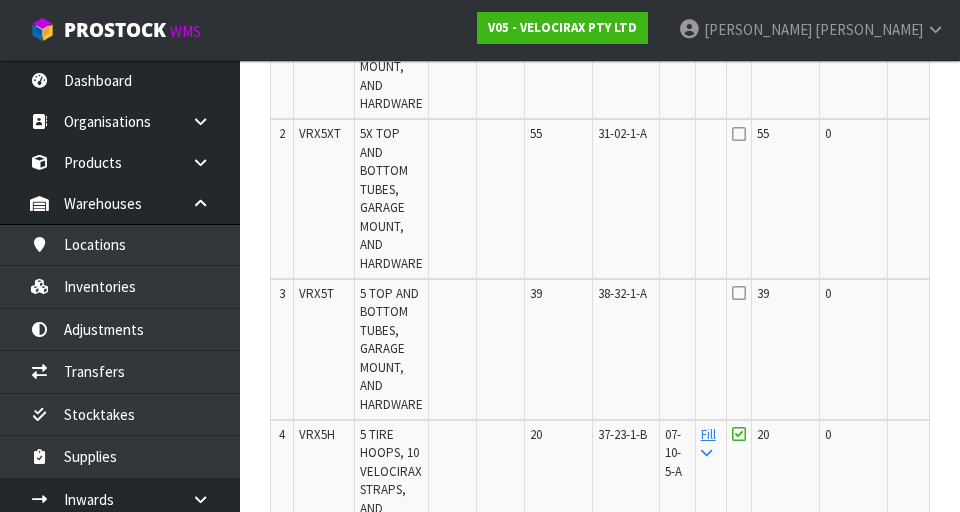 scroll, scrollTop: 736, scrollLeft: 0, axis: vertical 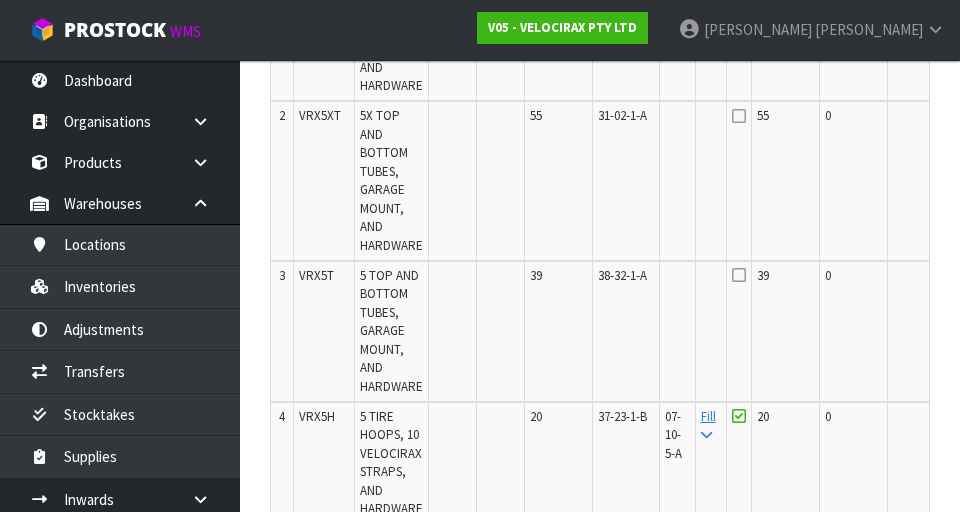 click on "Edit" at bounding box center (965, 279) 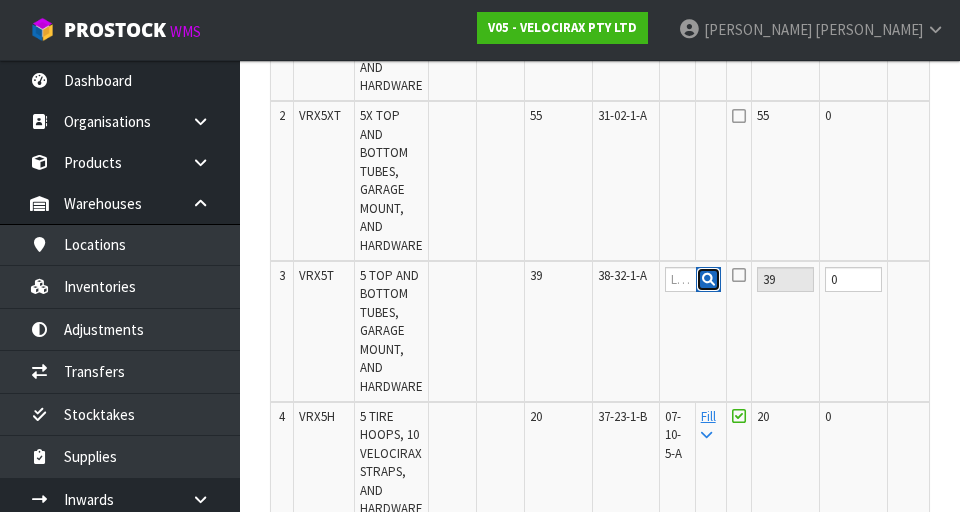 click at bounding box center (708, 280) 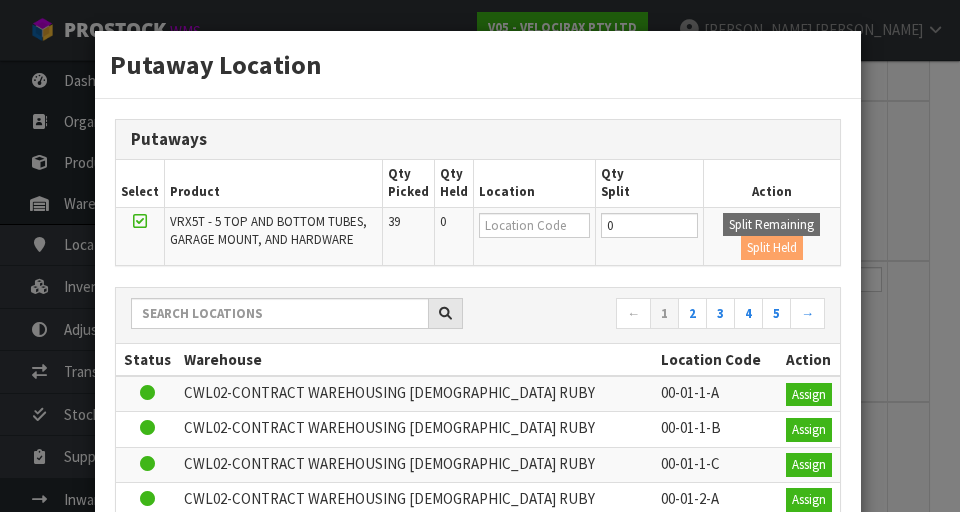 click on "Putaway Location
Putaways
Select
Product
Qty  Picked
Qty  Held
Location
Qty  Split
Action
VRX5T - 5 TOP AND BOTTOM TUBES, GARAGE MOUNT, AND HARDWARE
39
0
0
Split Remaining
Split Held
←
1 2 3 4 5
→
Status
Warehouse
Location Code
Action" at bounding box center [480, 256] 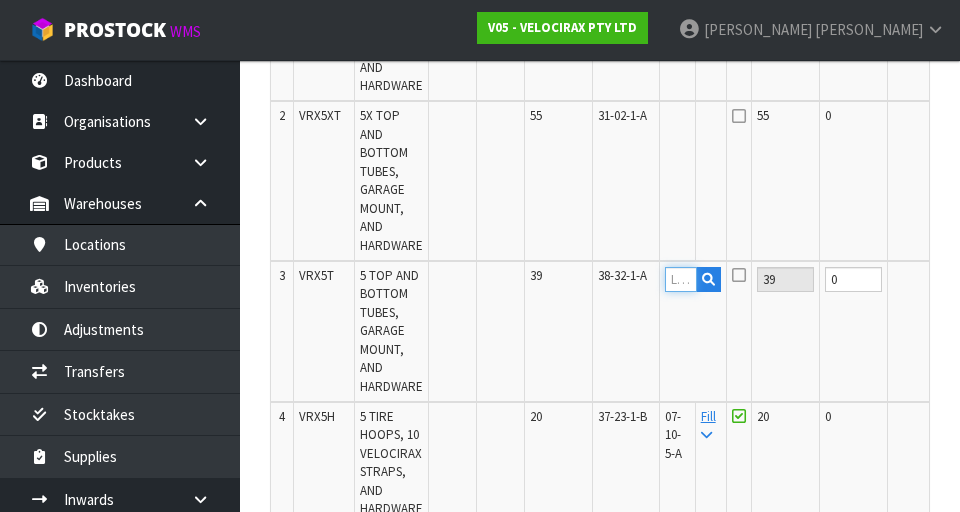 click at bounding box center [681, 279] 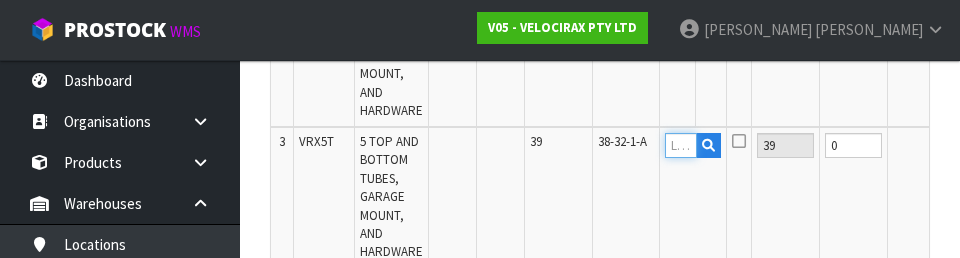 scroll, scrollTop: 876, scrollLeft: 0, axis: vertical 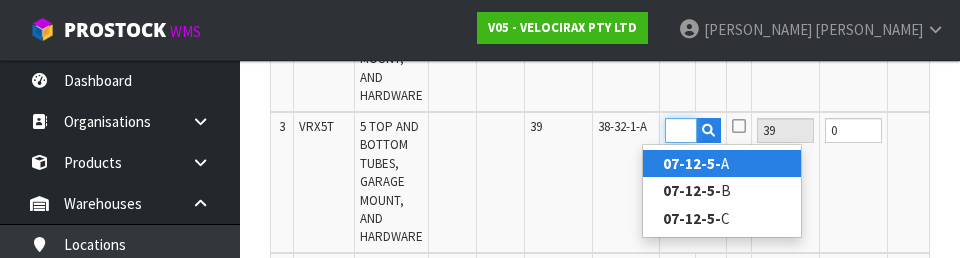 type on "07-12-5-A" 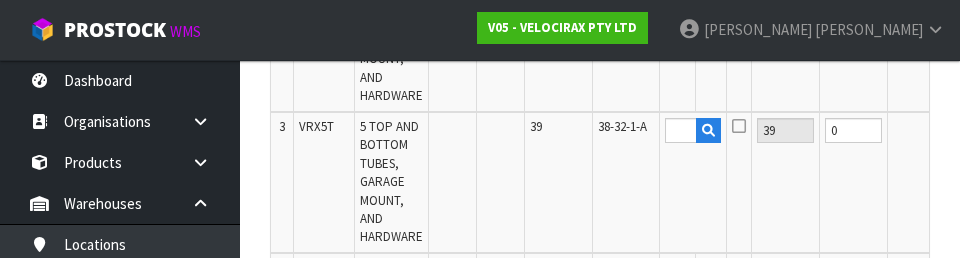 click on "OK" at bounding box center [966, 130] 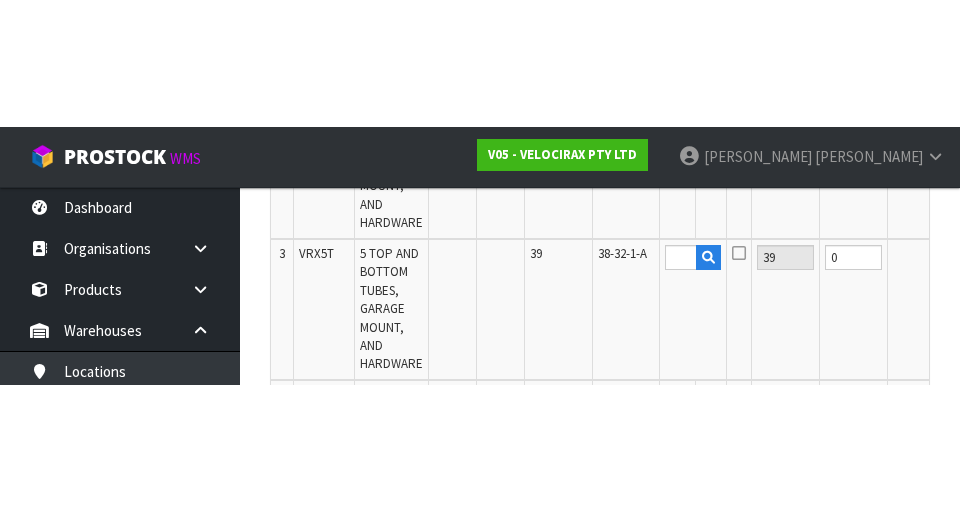 scroll, scrollTop: 886, scrollLeft: 0, axis: vertical 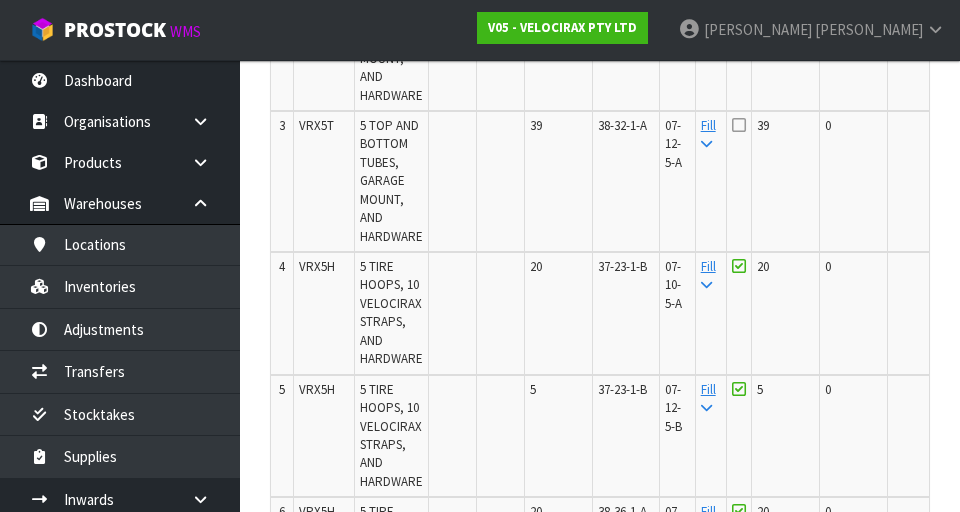 click on "39" at bounding box center [786, 181] 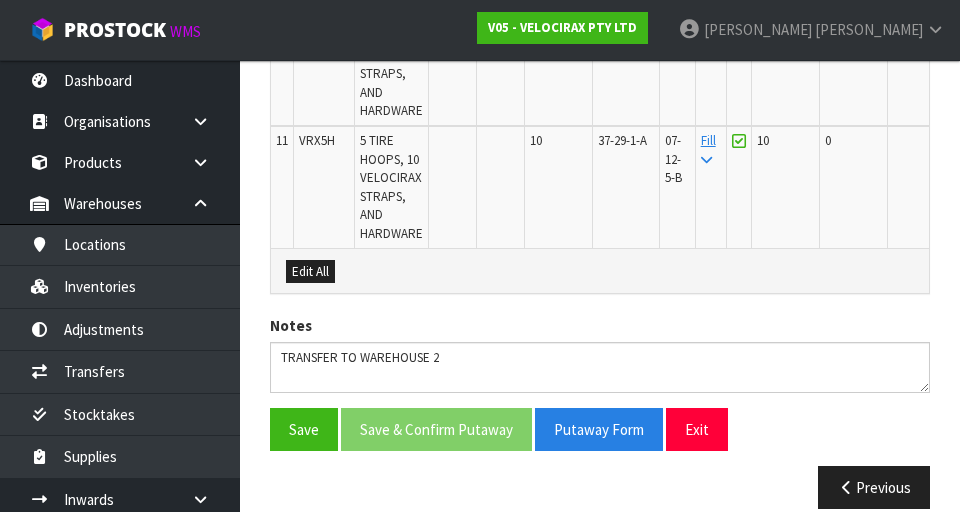scroll, scrollTop: 1895, scrollLeft: 0, axis: vertical 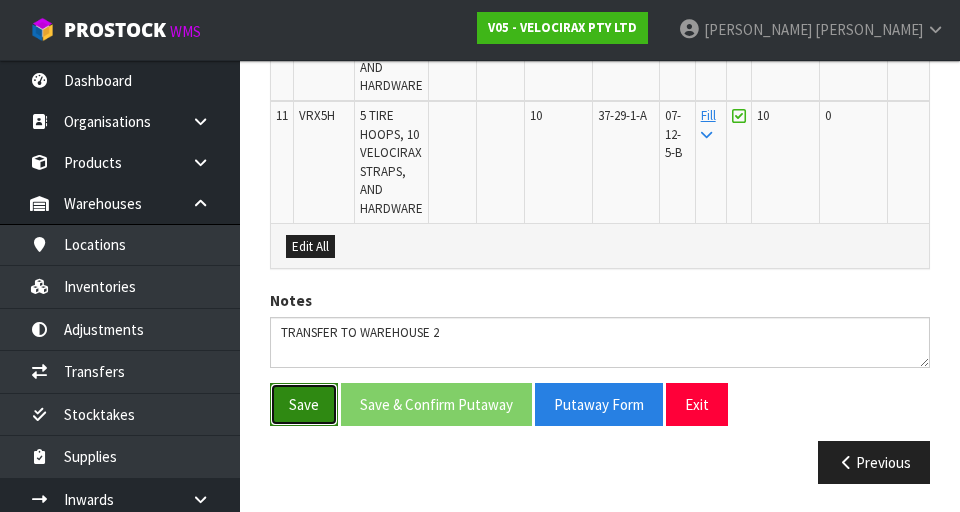 click on "Save" at bounding box center (304, 404) 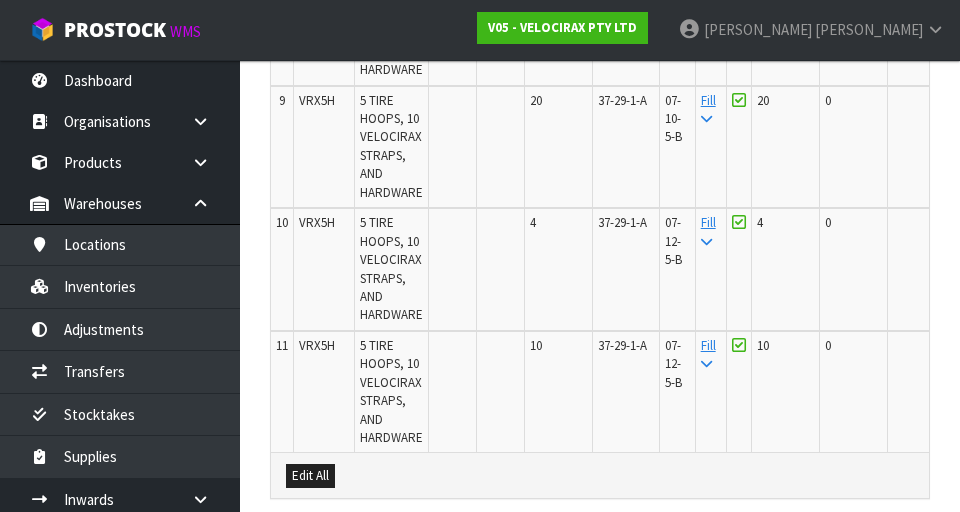scroll, scrollTop: 1968, scrollLeft: 0, axis: vertical 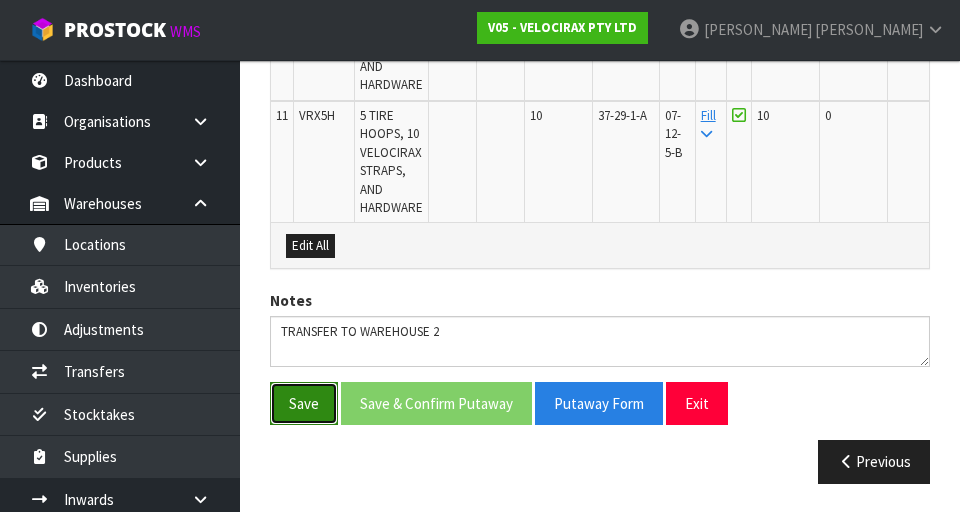 click on "Save" at bounding box center [304, 403] 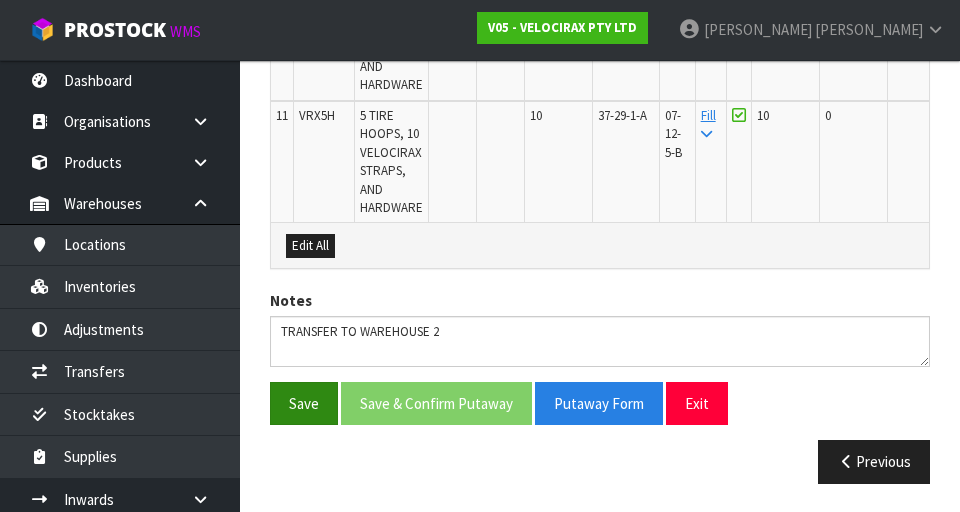 scroll, scrollTop: 0, scrollLeft: 0, axis: both 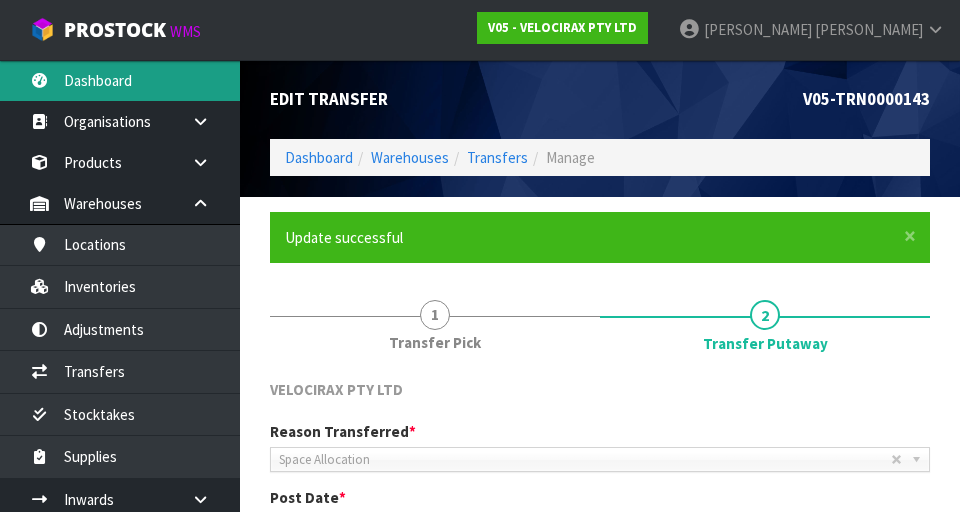 click on "Dashboard" at bounding box center [120, 80] 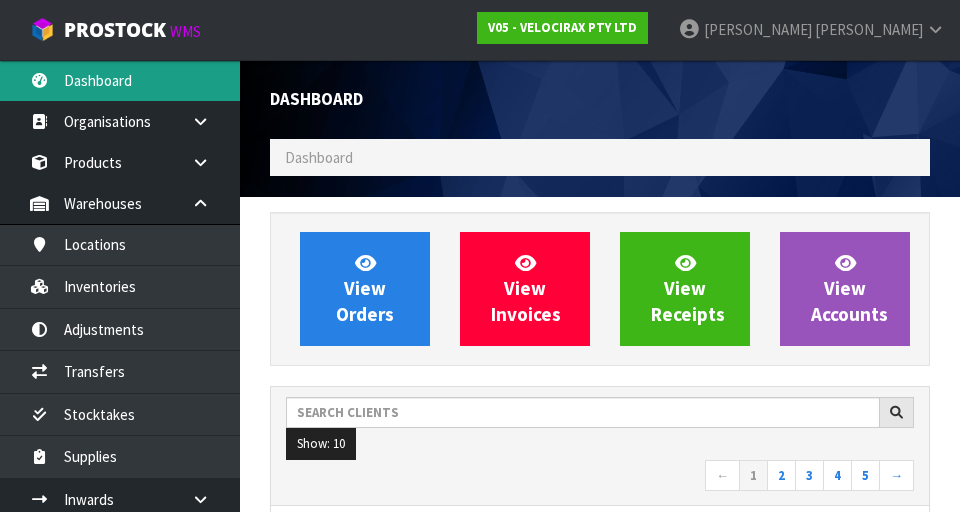 scroll, scrollTop: 998348, scrollLeft: 999310, axis: both 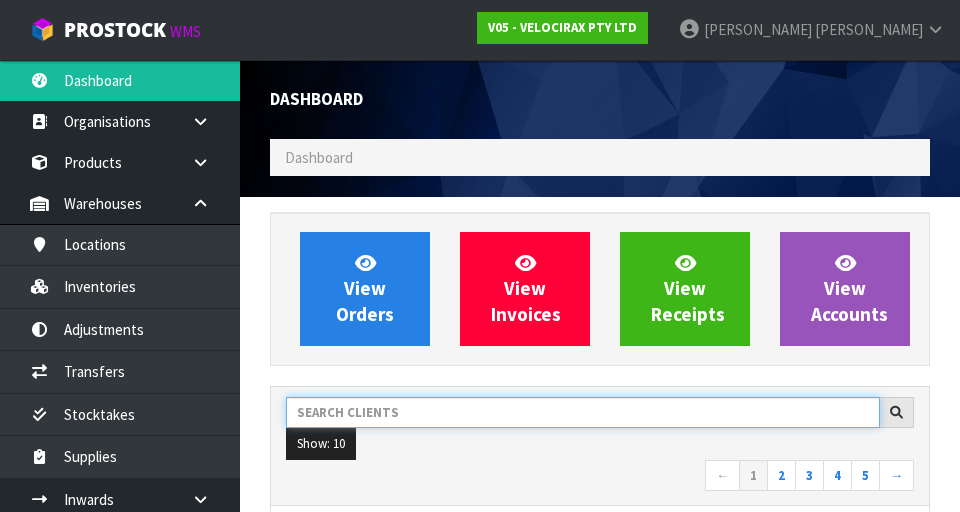 click at bounding box center (583, 412) 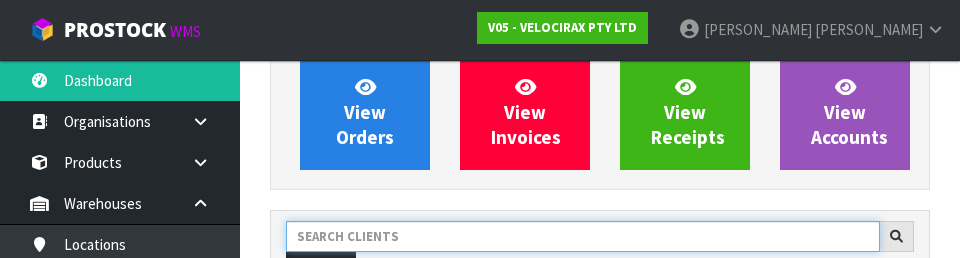 scroll, scrollTop: 274, scrollLeft: 0, axis: vertical 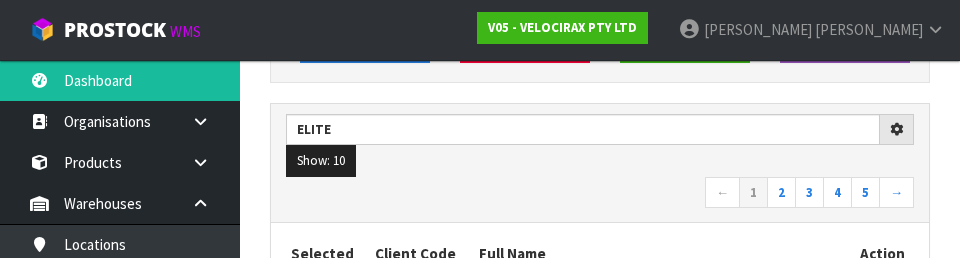 click on "←
1 2 3 4 5
→" at bounding box center (600, 194) 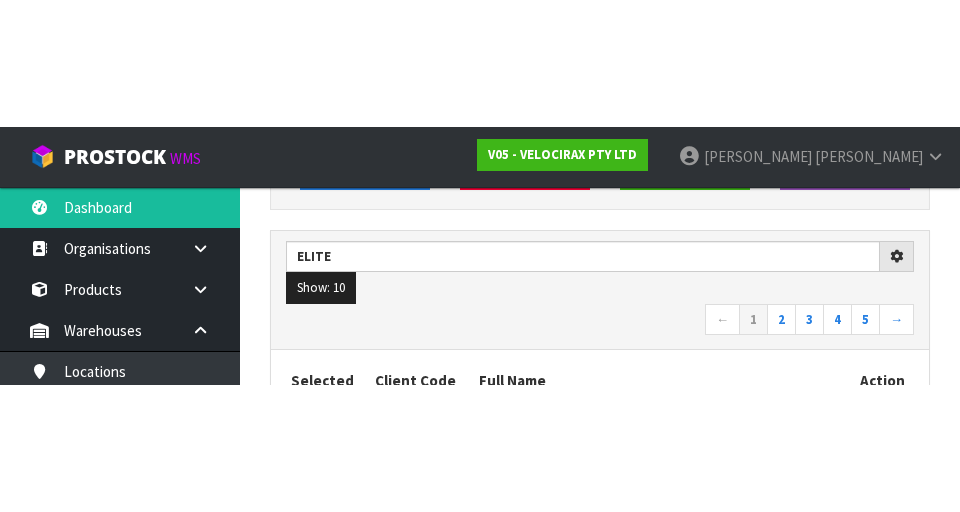 scroll, scrollTop: 283, scrollLeft: 0, axis: vertical 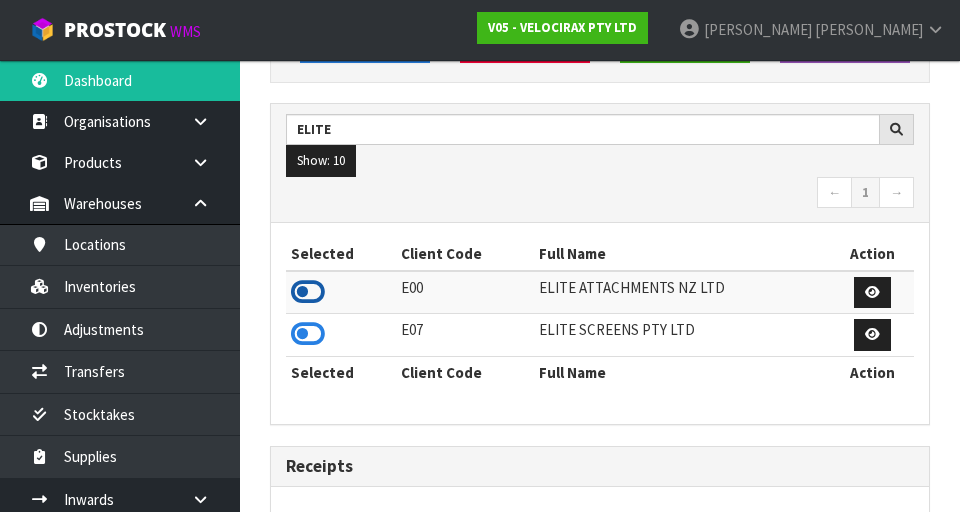 click at bounding box center [308, 292] 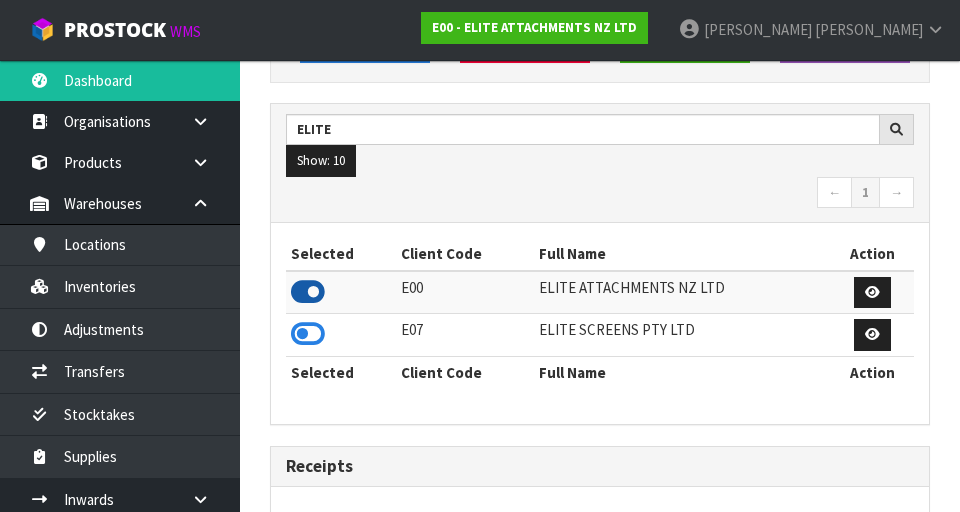 scroll, scrollTop: 1318, scrollLeft: 690, axis: both 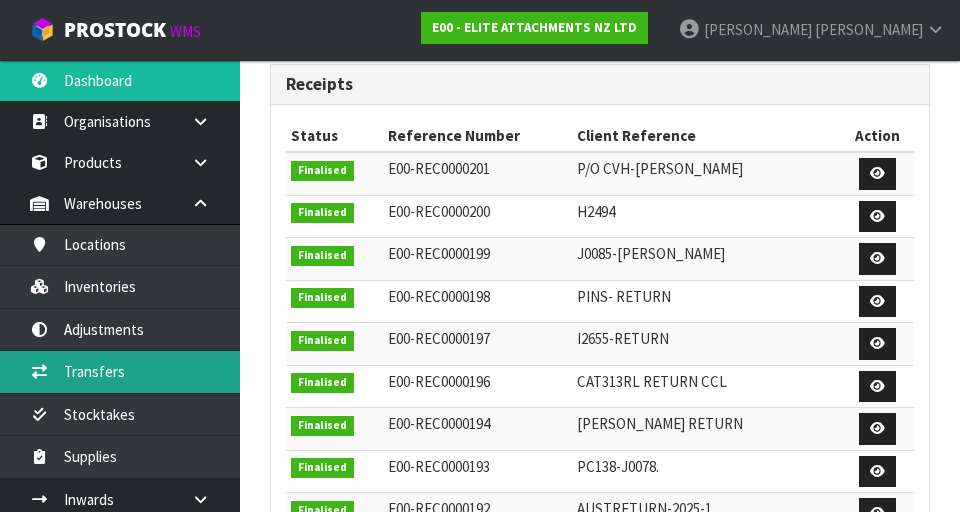 click on "Transfers" at bounding box center [120, 371] 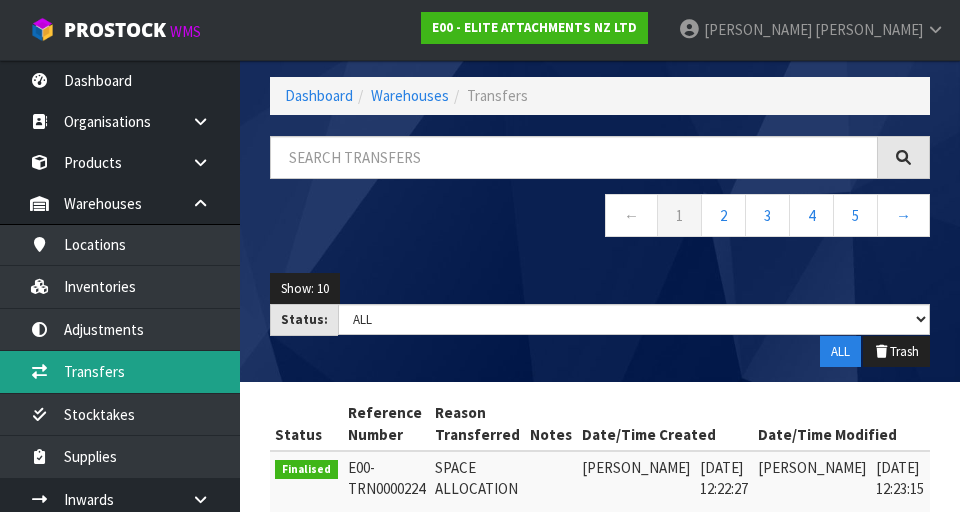 scroll, scrollTop: 0, scrollLeft: 0, axis: both 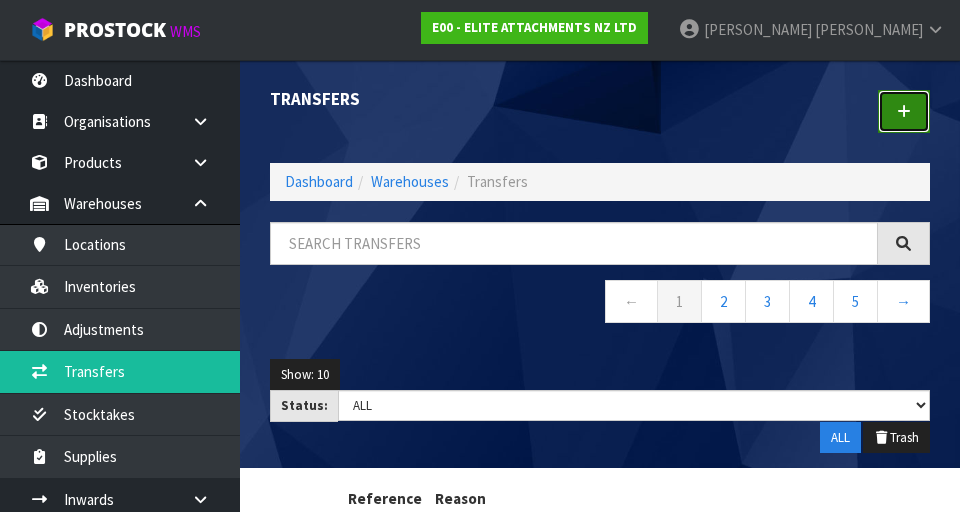 click at bounding box center (904, 111) 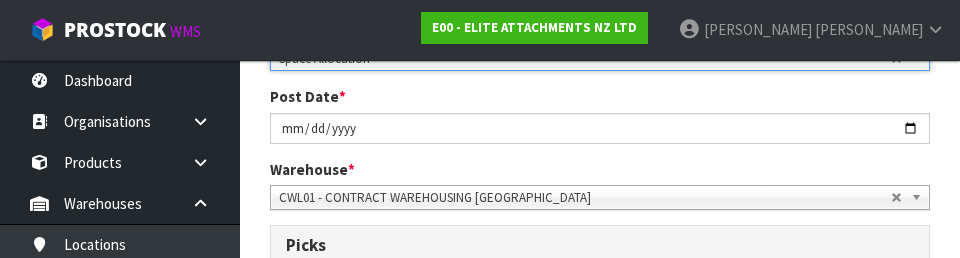 scroll, scrollTop: 334, scrollLeft: 0, axis: vertical 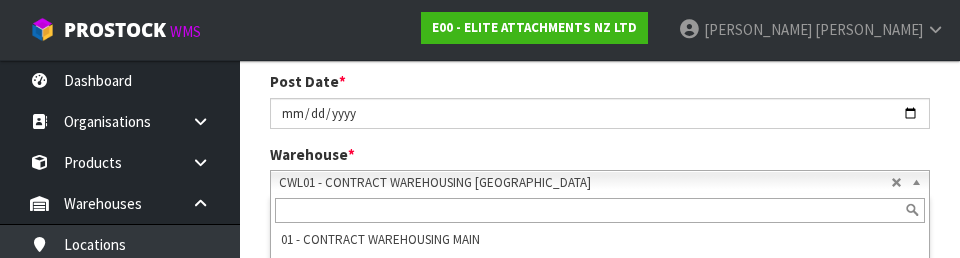click on "CWL01 - CONTRACT WAREHOUSING [GEOGRAPHIC_DATA]" at bounding box center [585, 183] 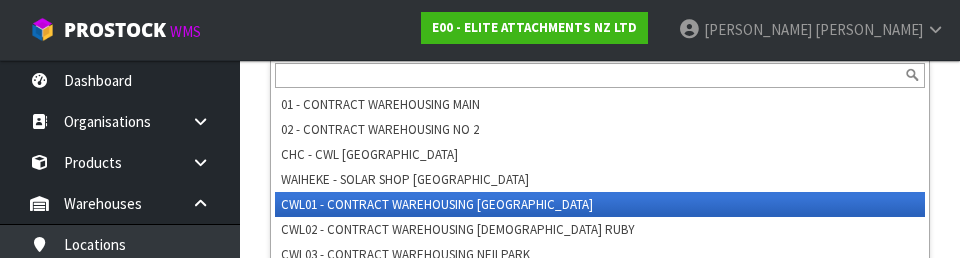 scroll, scrollTop: 486, scrollLeft: 0, axis: vertical 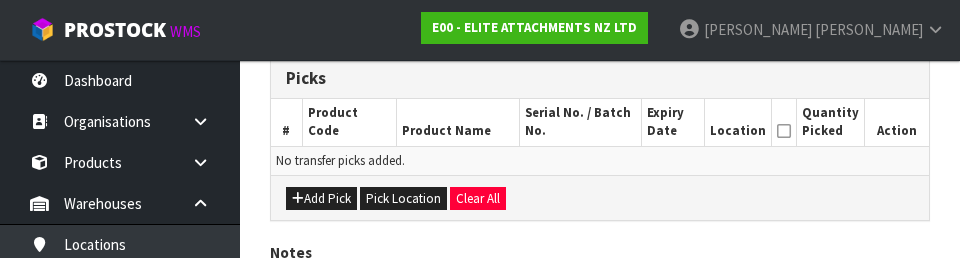 click on "Add Pick
Pick Location
Clear All" at bounding box center (600, 197) 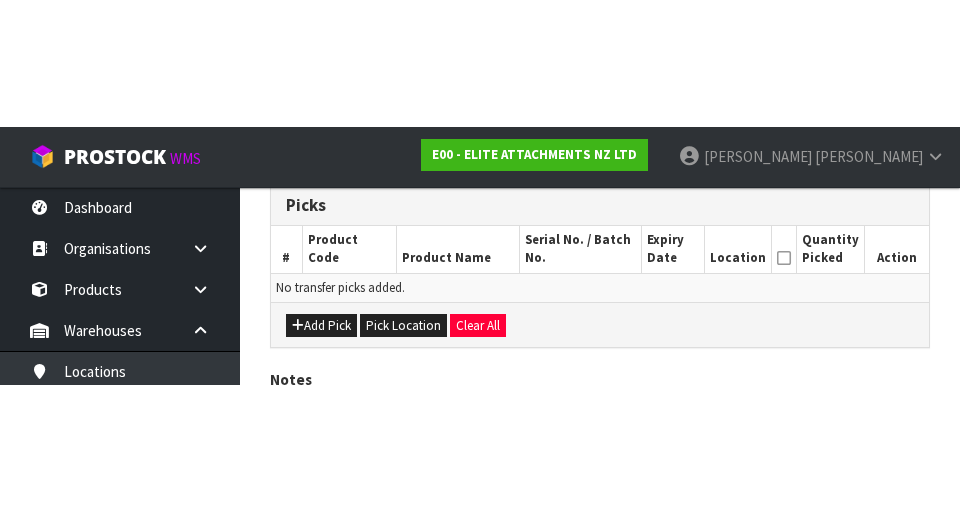 scroll, scrollTop: 449, scrollLeft: 0, axis: vertical 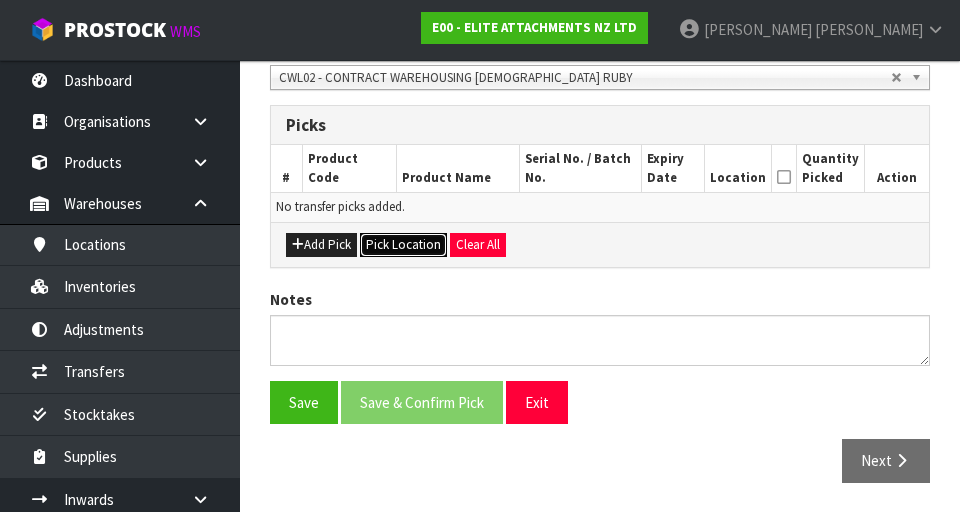 click on "Pick Location" at bounding box center (403, 245) 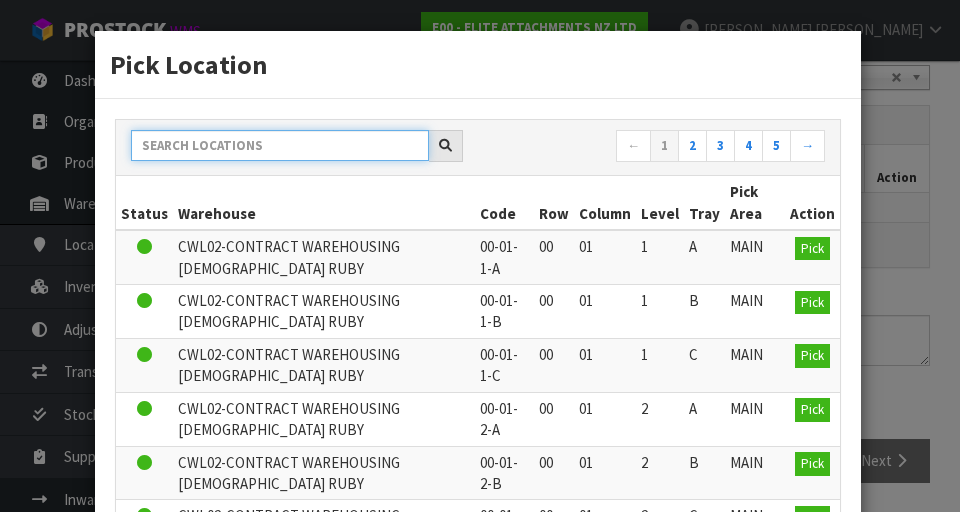 click at bounding box center [280, 145] 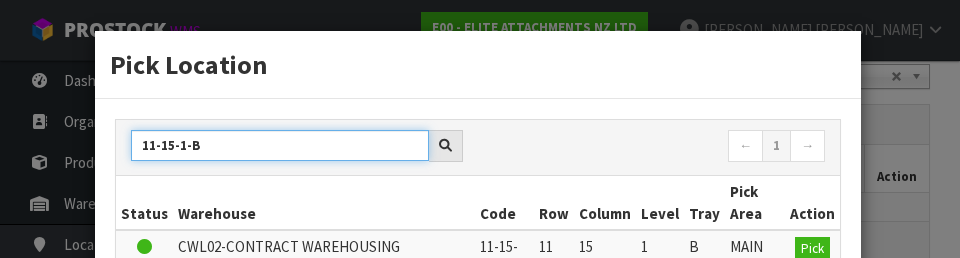 type on "11-15-1-B" 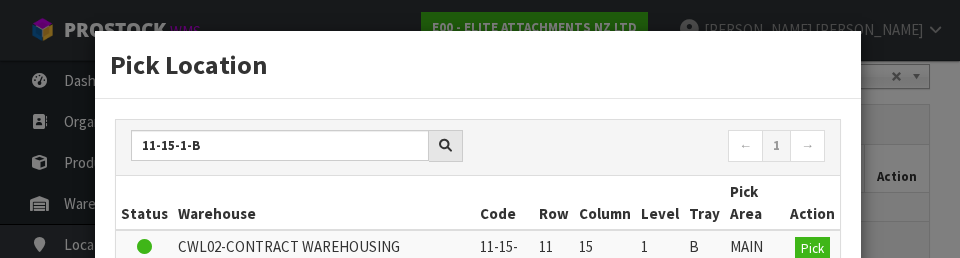 click on "Pick Location" at bounding box center [478, 65] 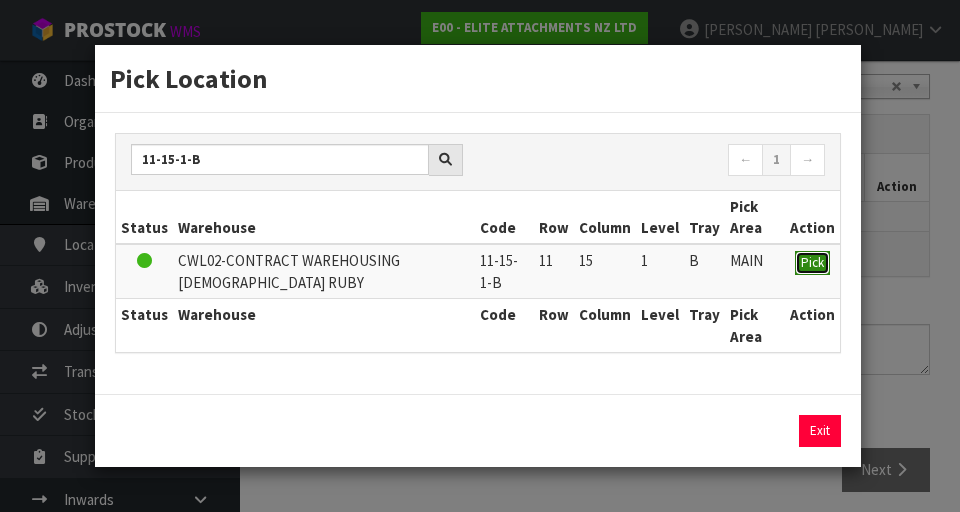 click on "Pick" at bounding box center [812, 263] 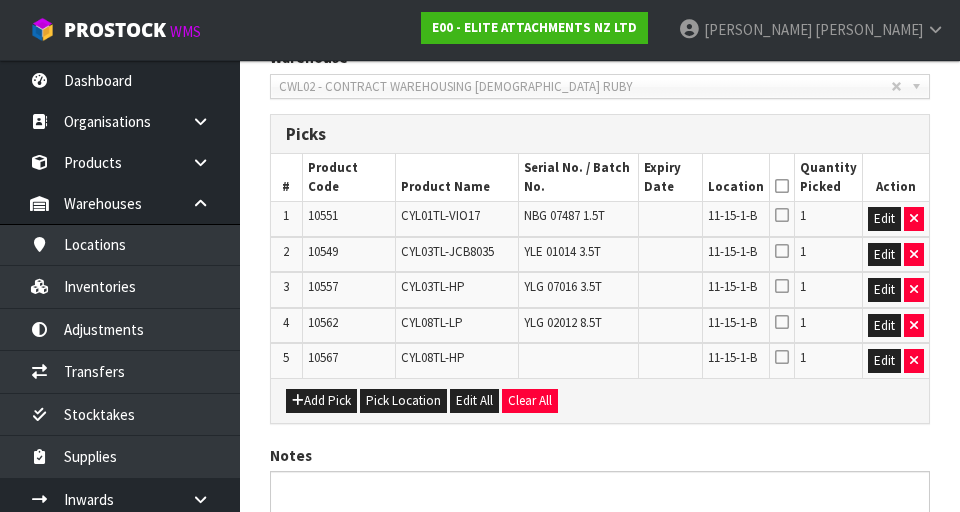 click at bounding box center (782, 186) 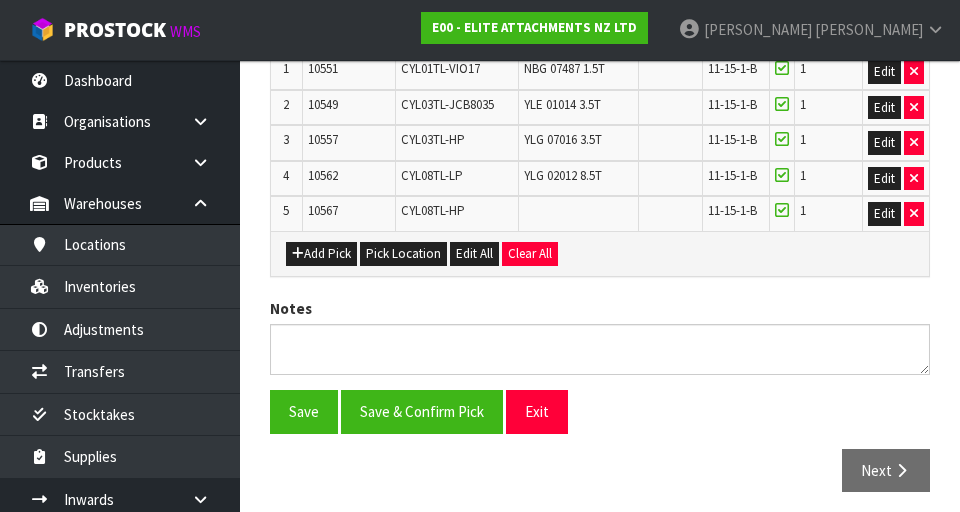 scroll, scrollTop: 596, scrollLeft: 0, axis: vertical 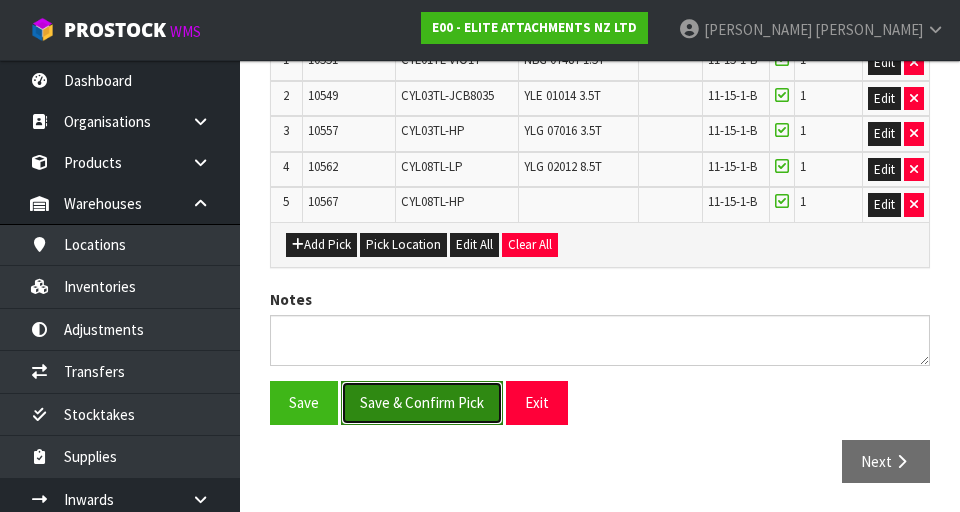 click on "Save & Confirm Pick" at bounding box center [422, 402] 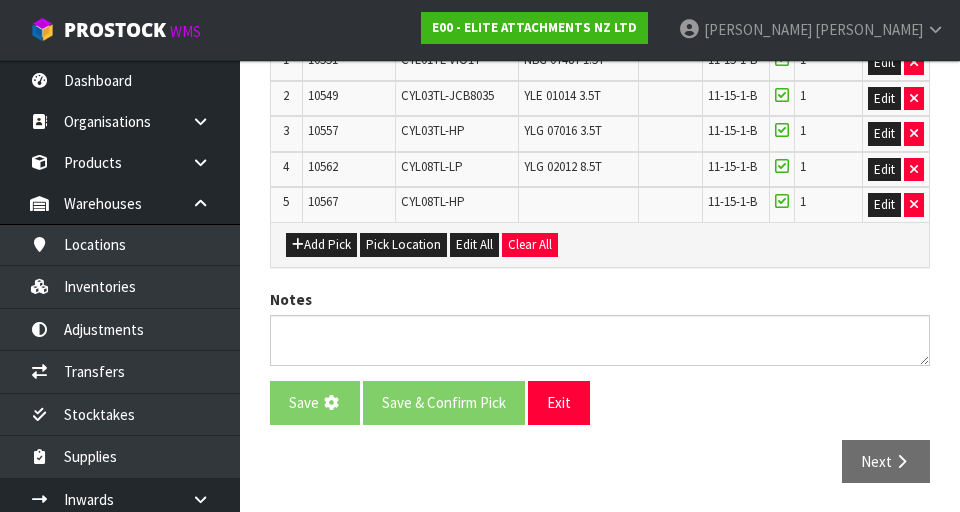 scroll, scrollTop: 0, scrollLeft: 0, axis: both 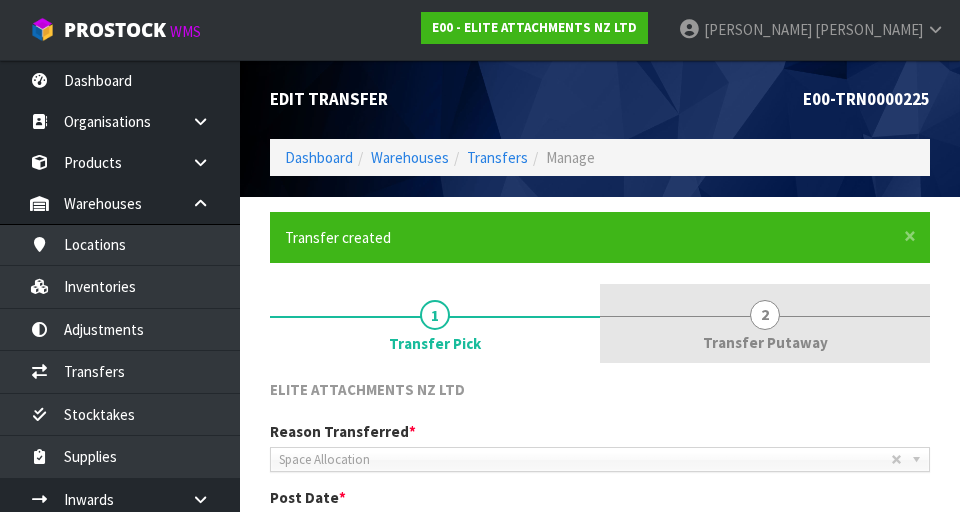click on "Transfer Putaway" at bounding box center [765, 342] 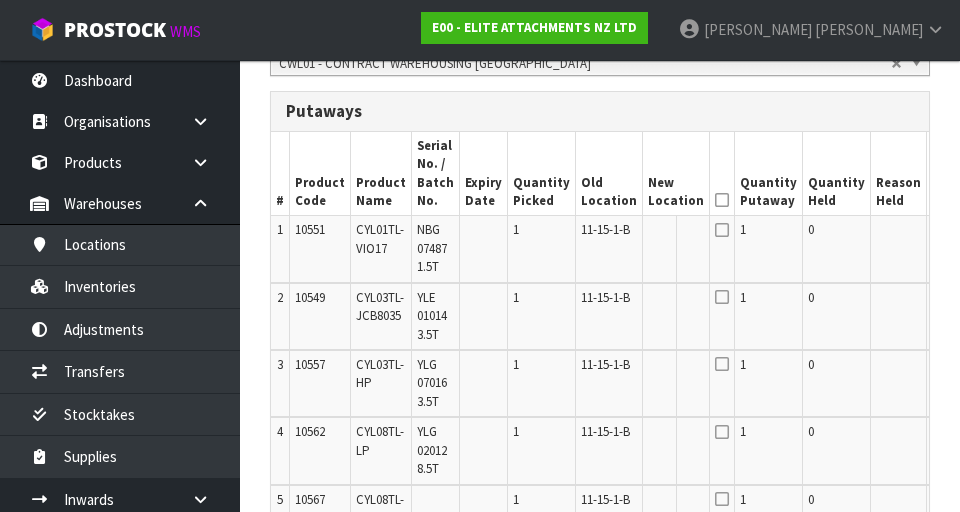 scroll, scrollTop: 0, scrollLeft: 0, axis: both 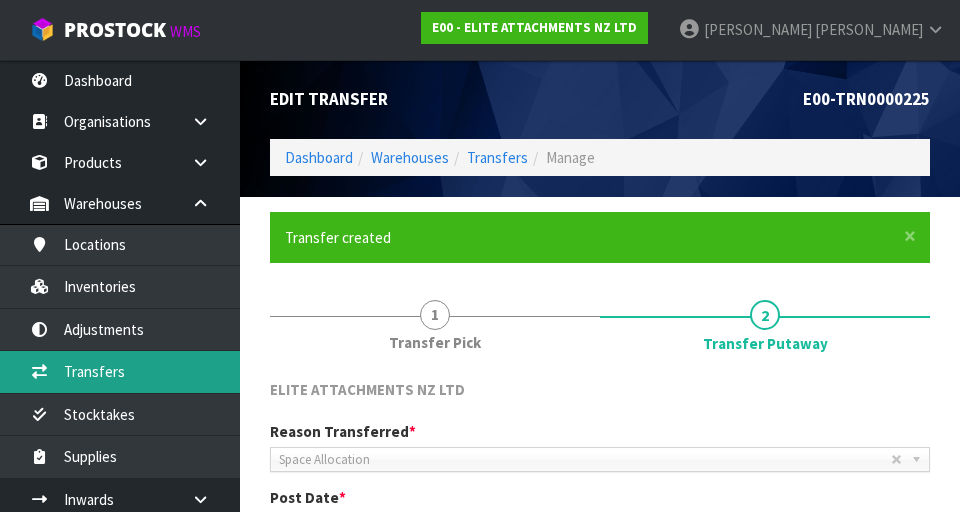 click on "Transfers" at bounding box center [120, 371] 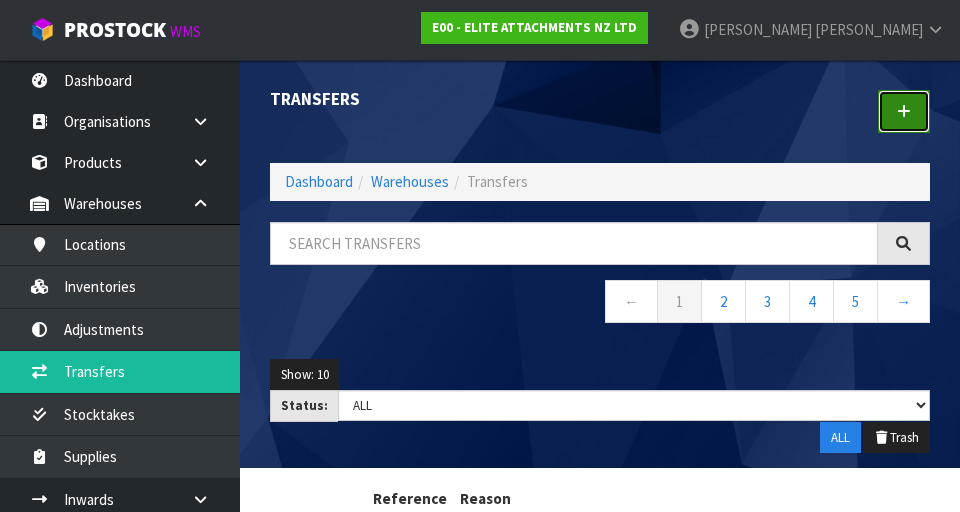 click at bounding box center [904, 111] 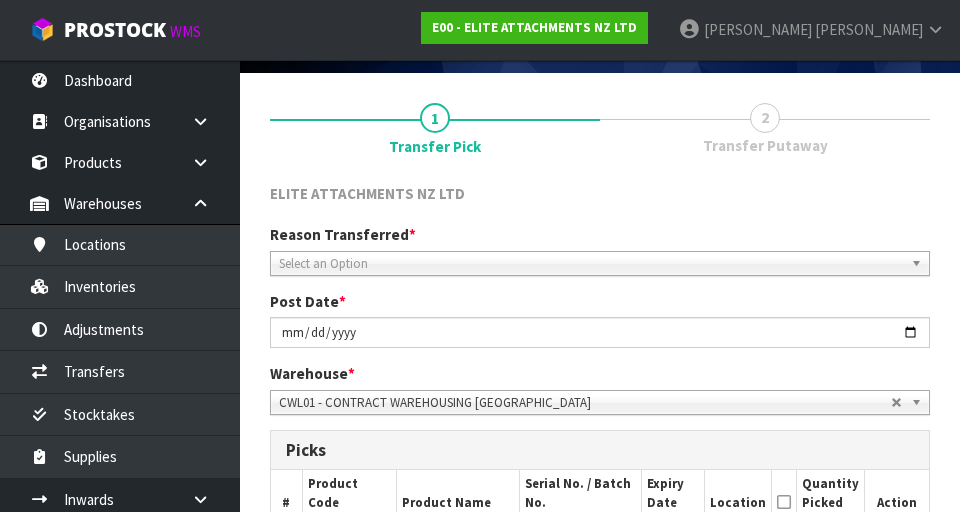 click on "Select an Option" at bounding box center [591, 264] 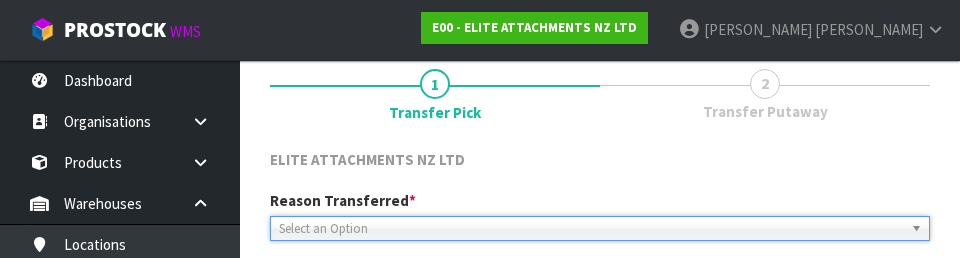 scroll, scrollTop: 276, scrollLeft: 0, axis: vertical 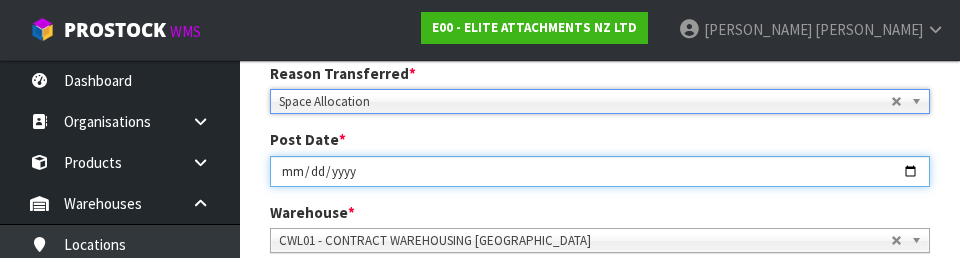 click on "[DATE]" at bounding box center (600, 171) 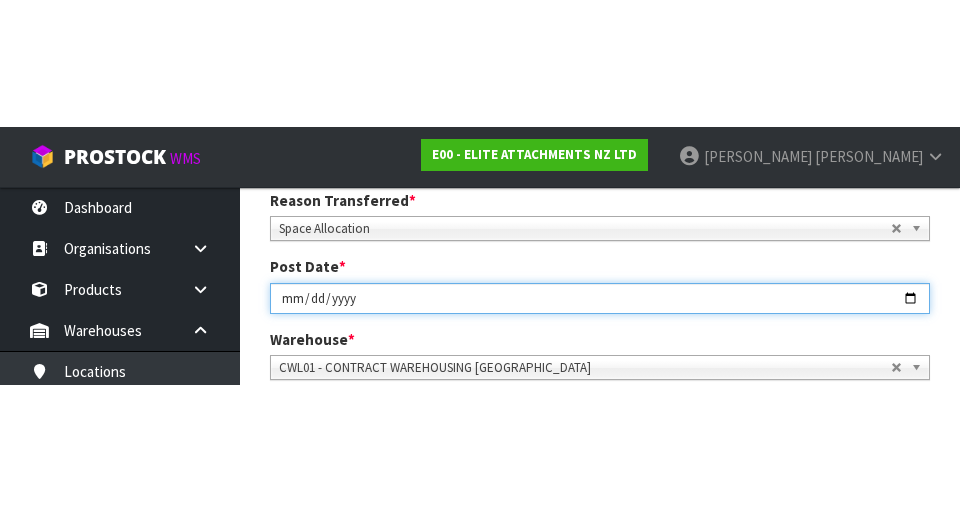 scroll, scrollTop: 285, scrollLeft: 0, axis: vertical 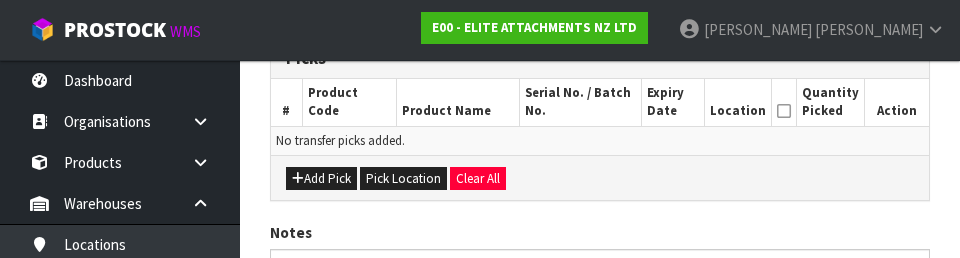 click on "Add Pick
Pick Location
Clear All" at bounding box center (600, 177) 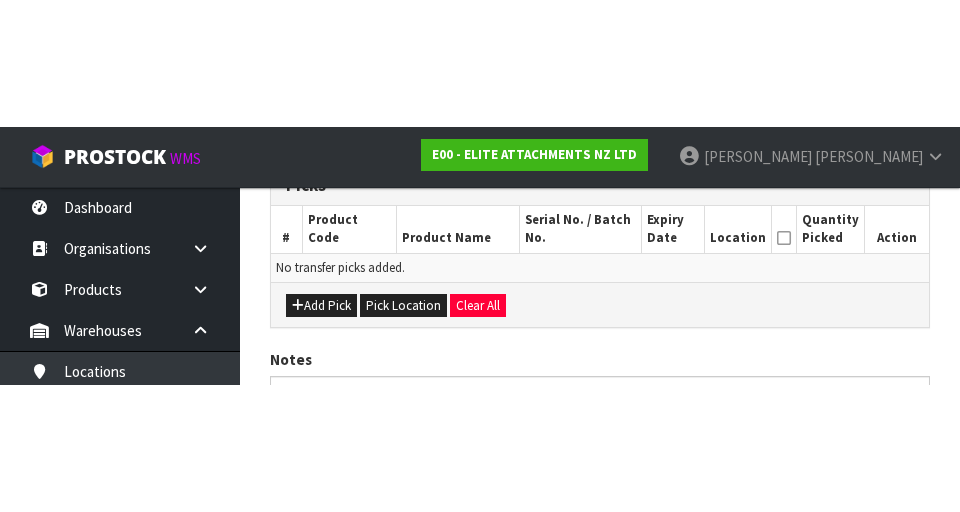 scroll, scrollTop: 449, scrollLeft: 0, axis: vertical 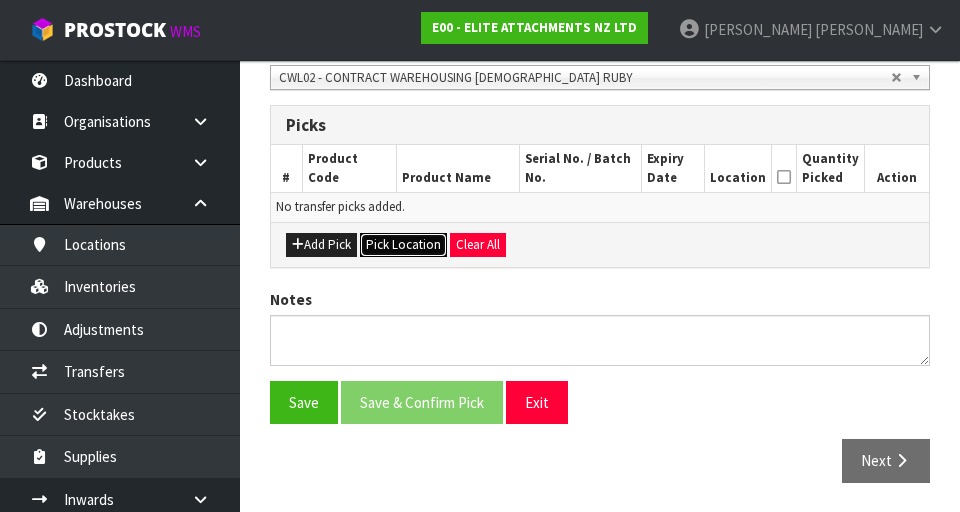 click on "Pick Location" at bounding box center [403, 245] 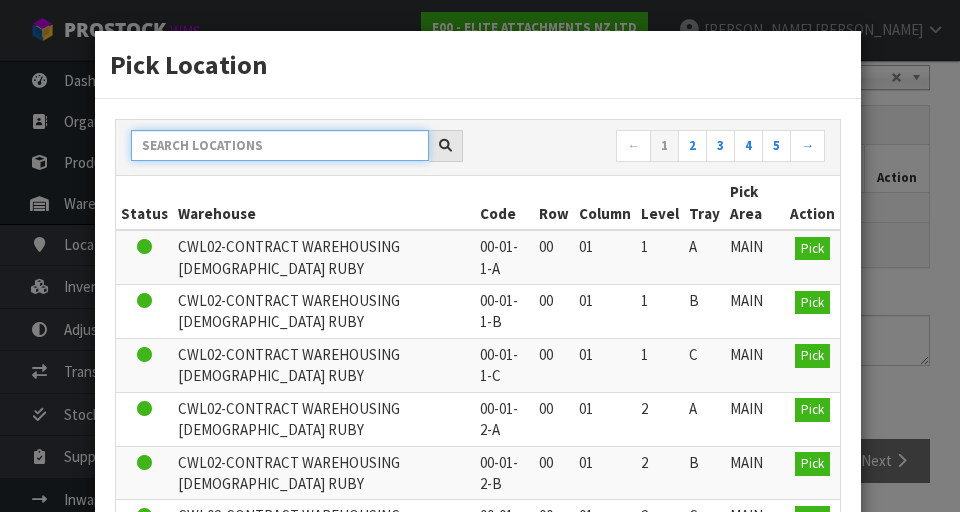click at bounding box center (280, 145) 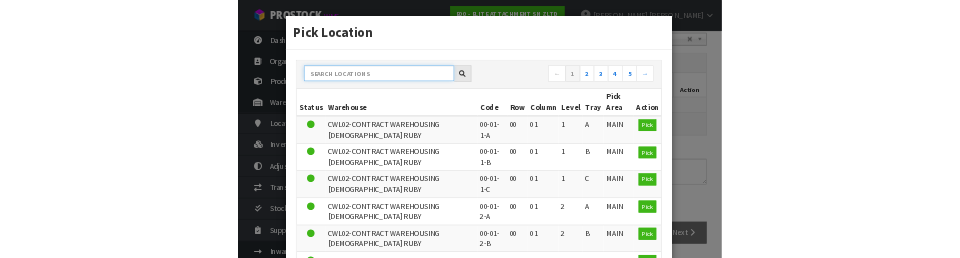 scroll, scrollTop: 440, scrollLeft: 0, axis: vertical 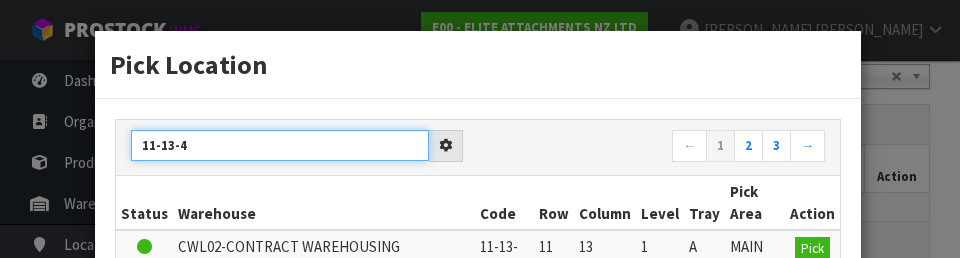 type on "11-13-4" 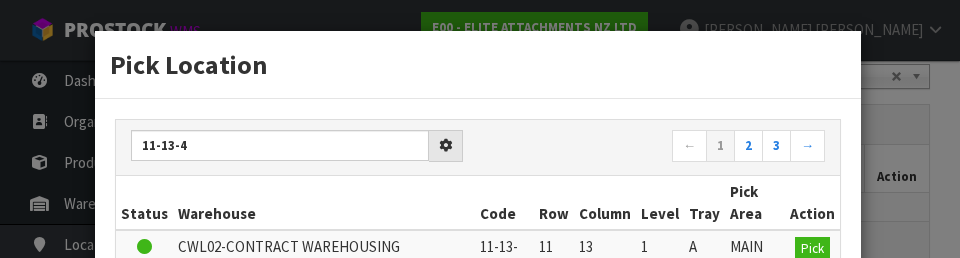click on "Pick Location" at bounding box center [478, 65] 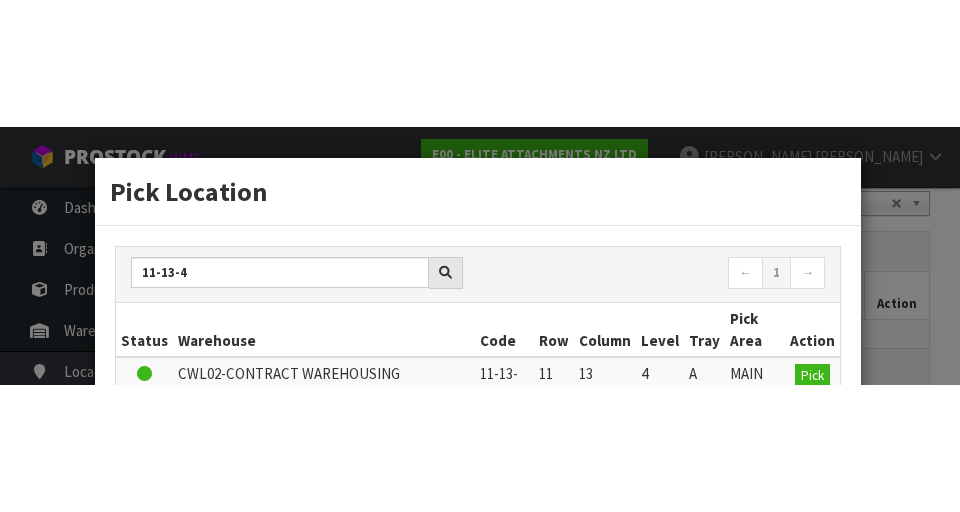 scroll, scrollTop: 449, scrollLeft: 0, axis: vertical 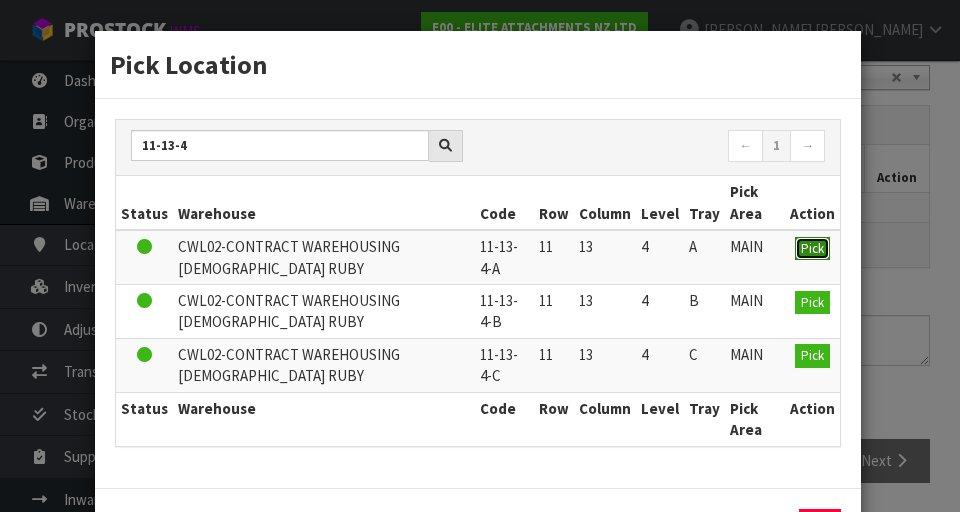 click on "Pick" at bounding box center (812, 248) 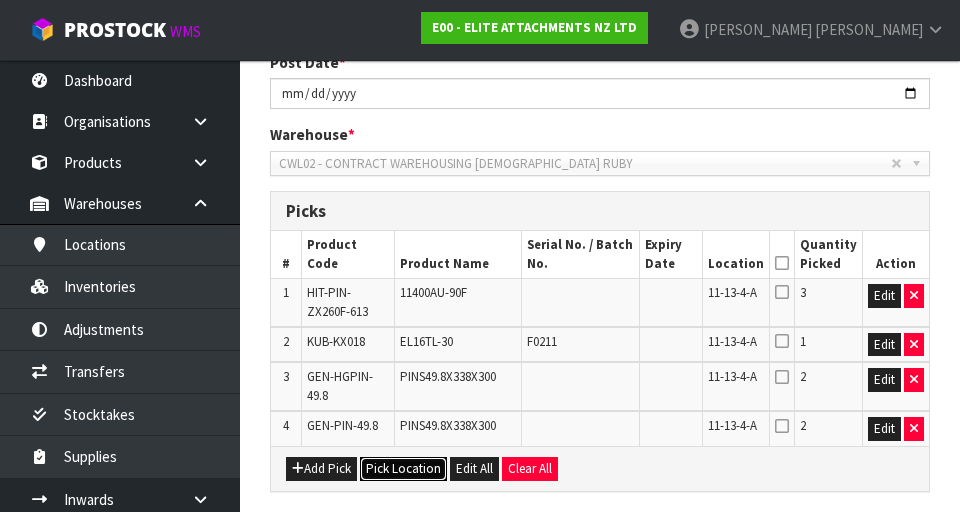 scroll, scrollTop: 374, scrollLeft: 0, axis: vertical 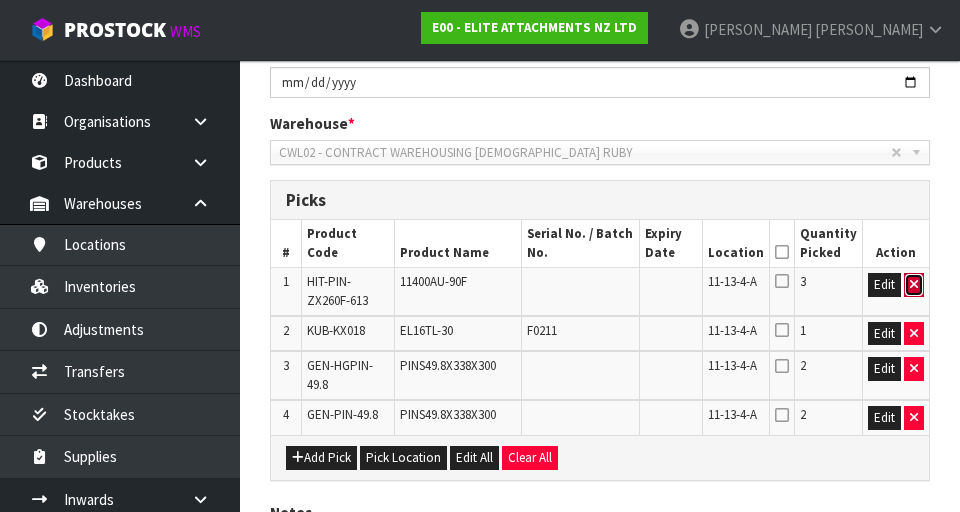 click at bounding box center [914, 285] 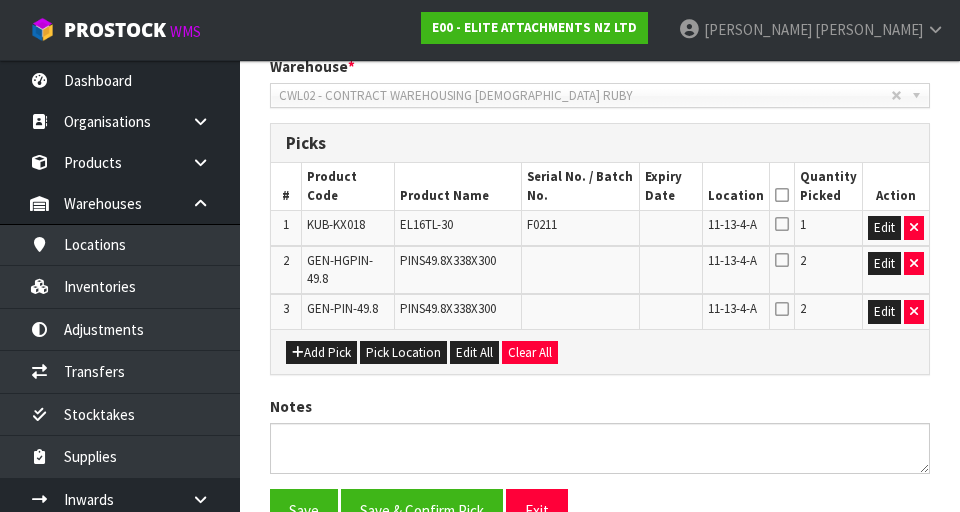 scroll, scrollTop: 539, scrollLeft: 0, axis: vertical 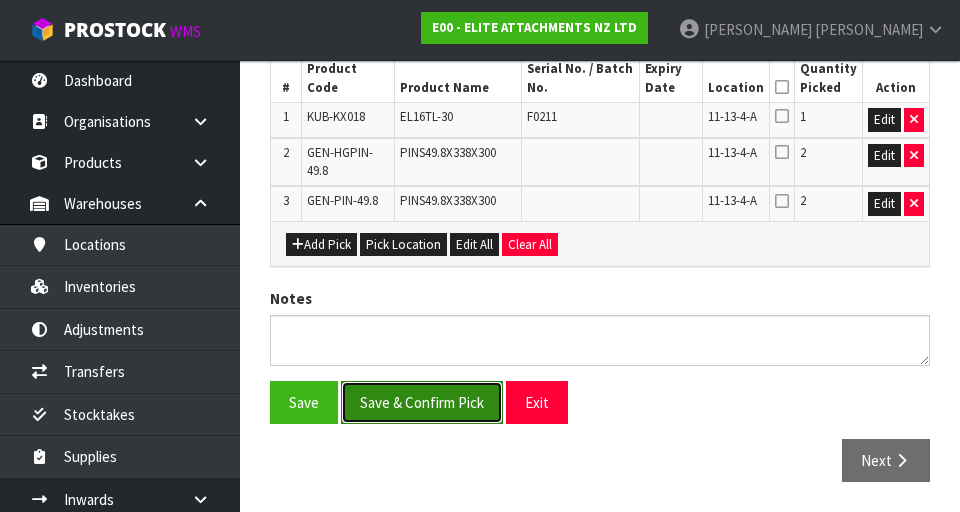 click on "Save & Confirm Pick" at bounding box center [422, 402] 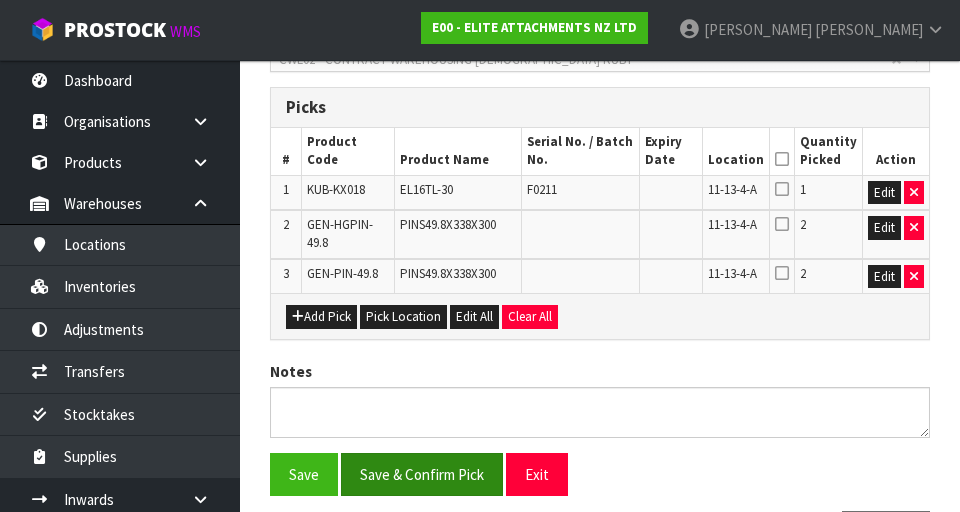 scroll, scrollTop: 0, scrollLeft: 0, axis: both 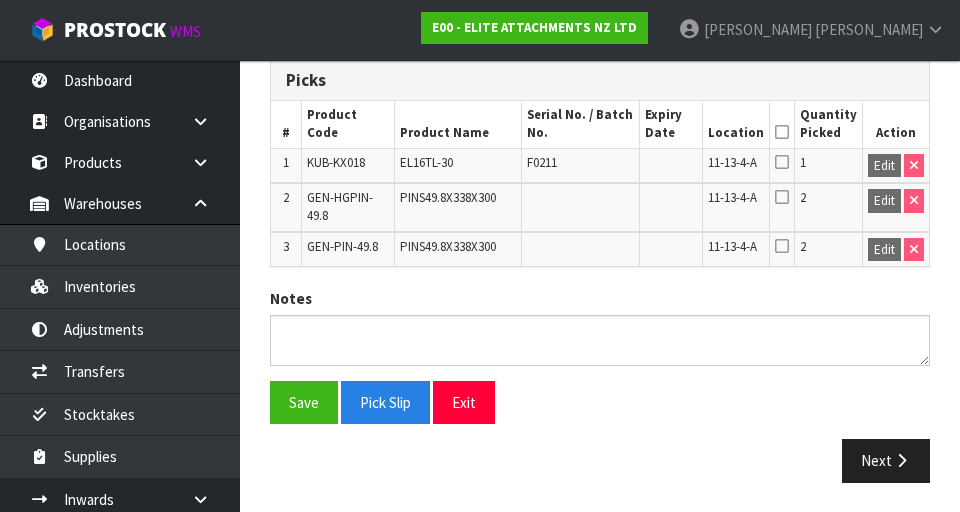 click at bounding box center (782, 132) 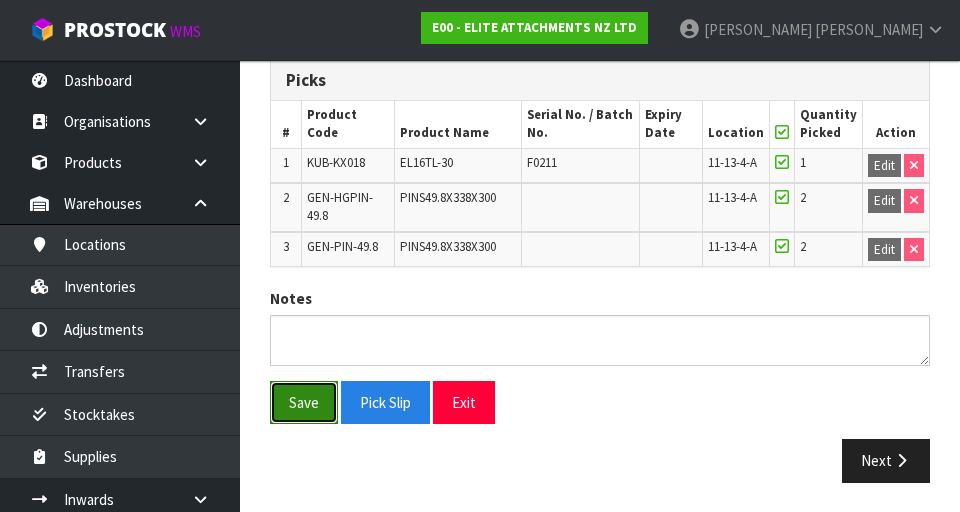 click on "Save" at bounding box center [304, 402] 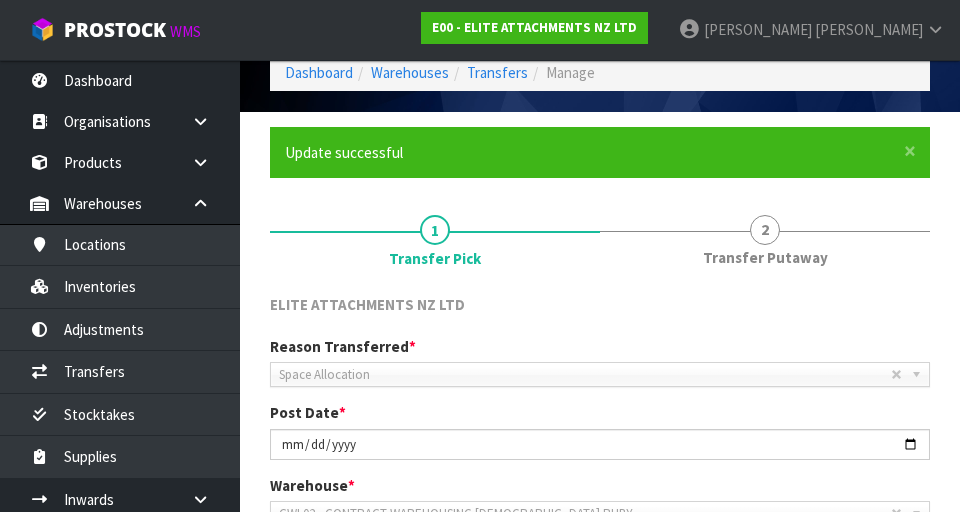 scroll, scrollTop: 136, scrollLeft: 0, axis: vertical 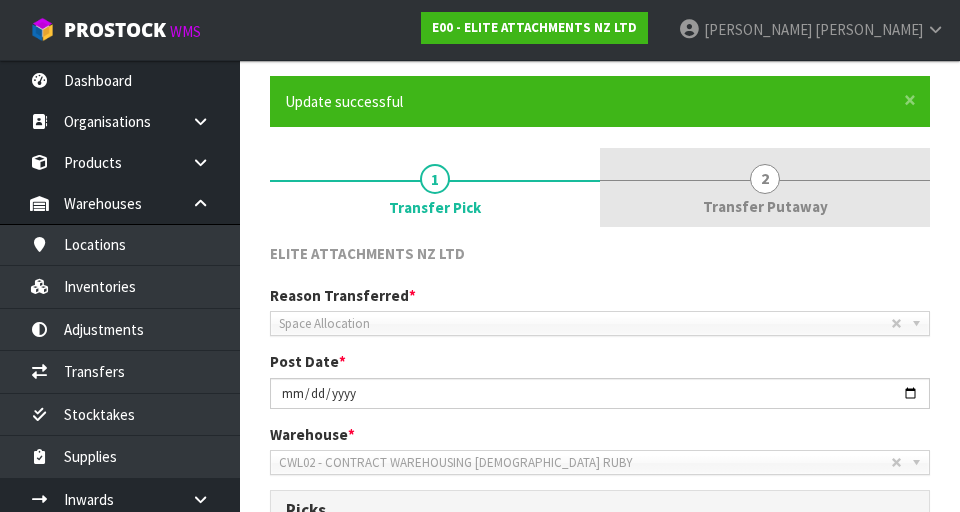 click on "2
Transfer Putaway" at bounding box center (765, 187) 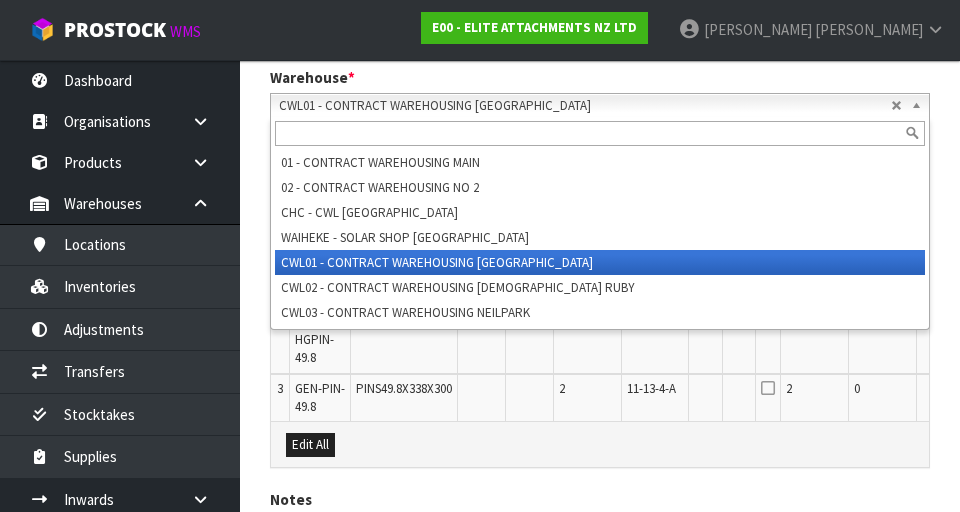 click on "CWL01 - CONTRACT WAREHOUSING [GEOGRAPHIC_DATA]" at bounding box center (585, 106) 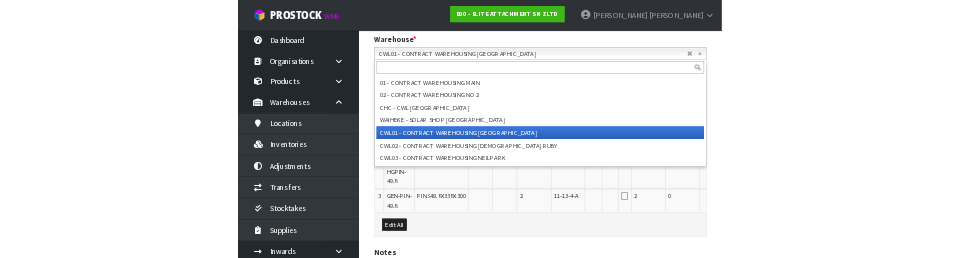 scroll, scrollTop: 484, scrollLeft: 0, axis: vertical 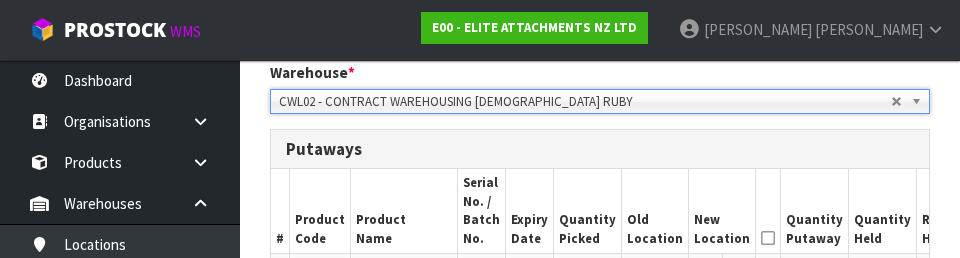 click on "Quantity
Putaway" at bounding box center [815, 211] 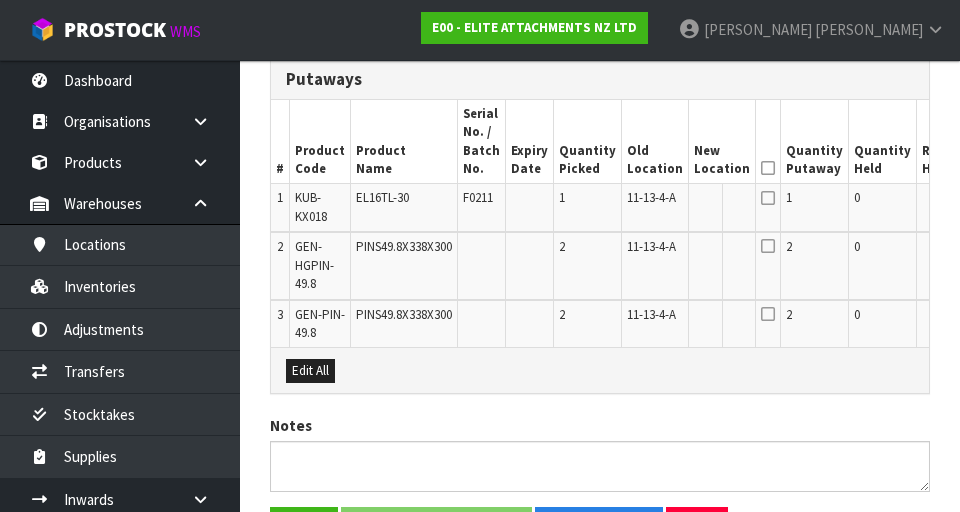 scroll, scrollTop: 581, scrollLeft: 0, axis: vertical 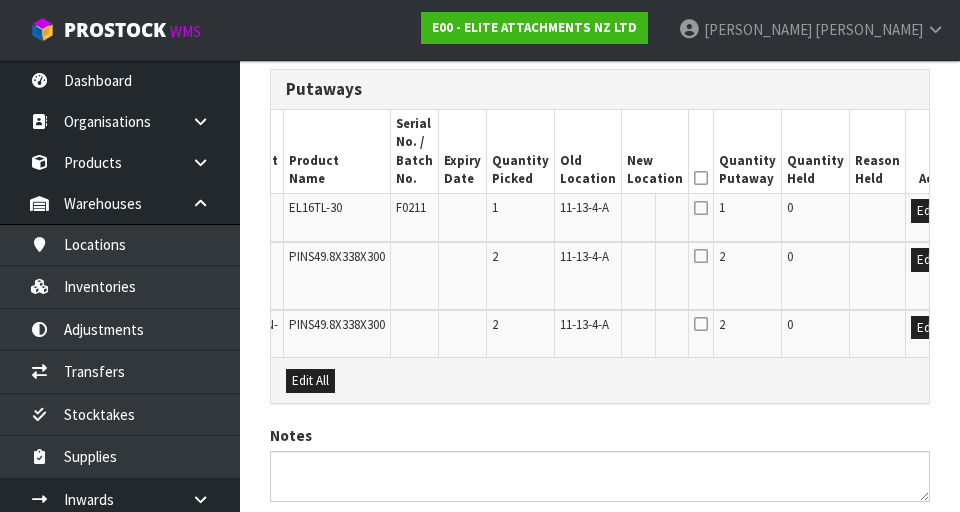 click at bounding box center [701, 178] 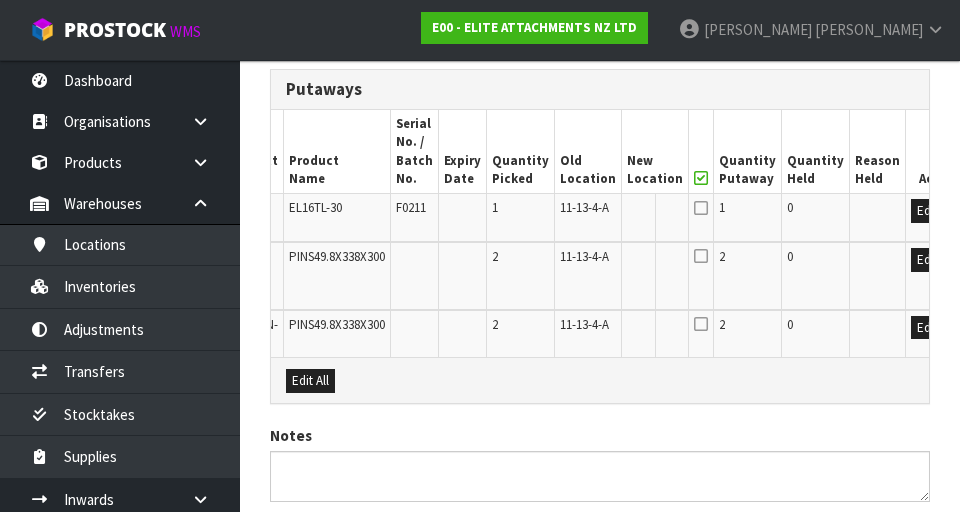 click at bounding box center (701, 178) 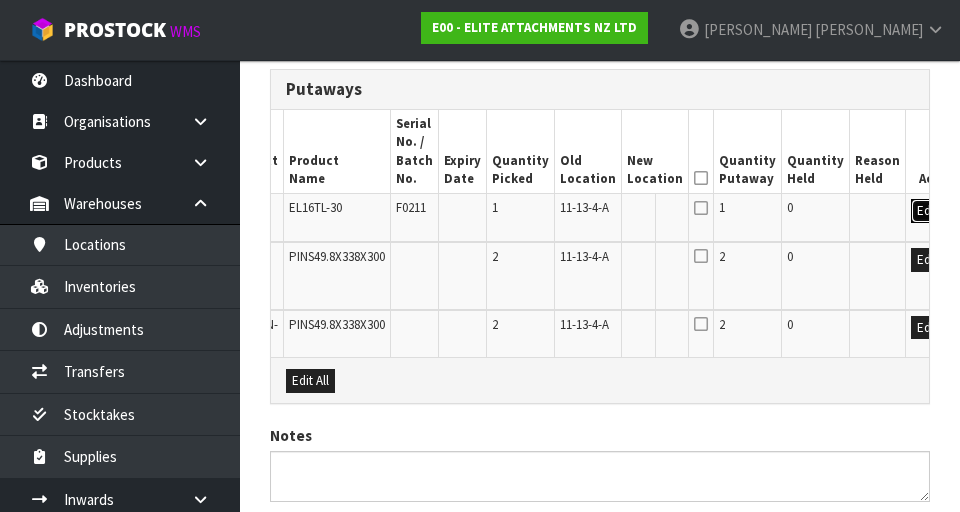 click on "Edit" at bounding box center [927, 211] 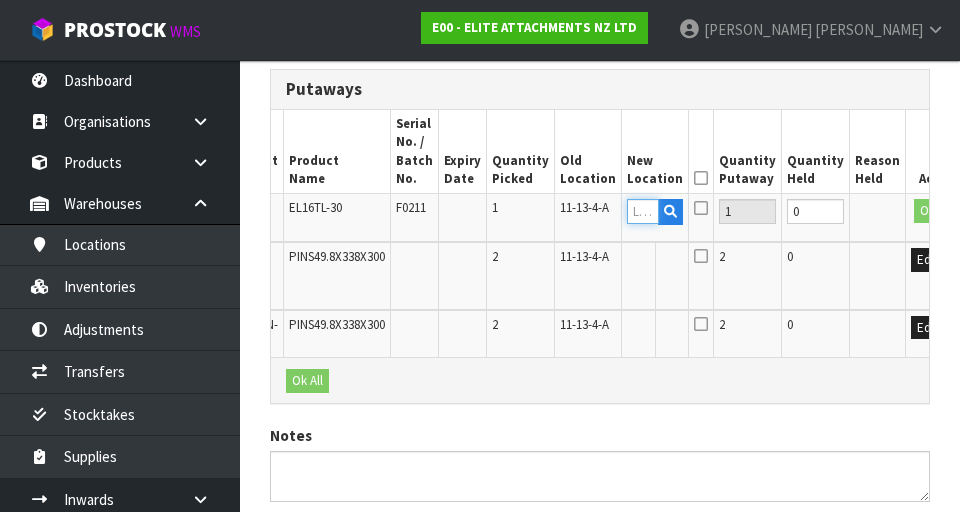 click at bounding box center [643, 211] 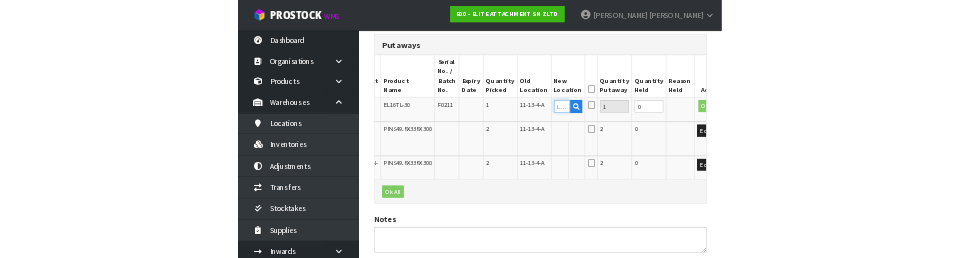 scroll, scrollTop: 548, scrollLeft: 0, axis: vertical 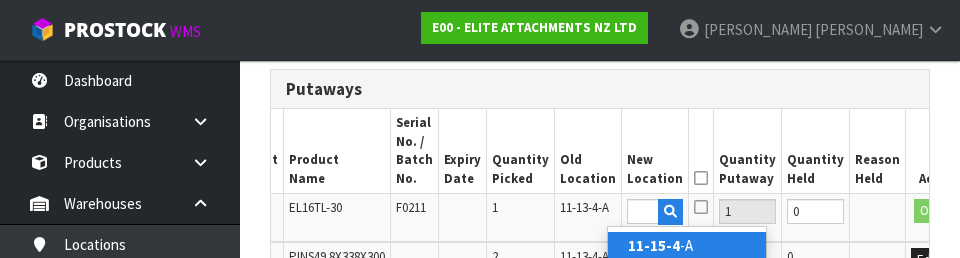click on "11-15-4 -A" at bounding box center [687, 245] 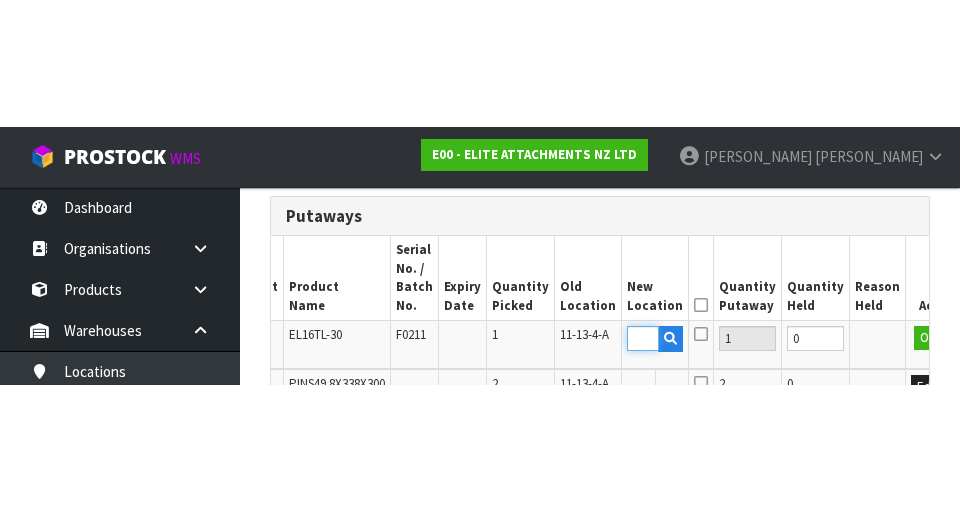 scroll, scrollTop: 557, scrollLeft: 0, axis: vertical 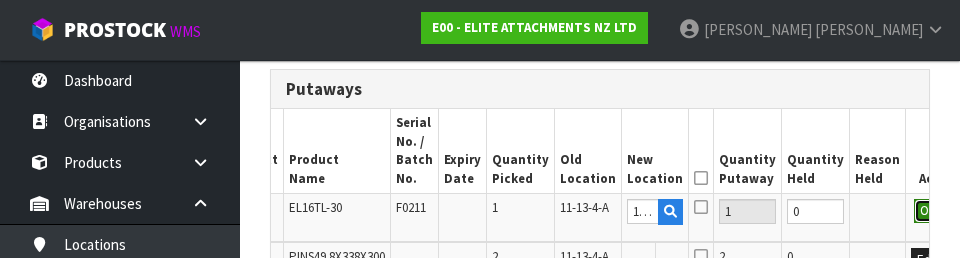 click on "OK" at bounding box center (928, 211) 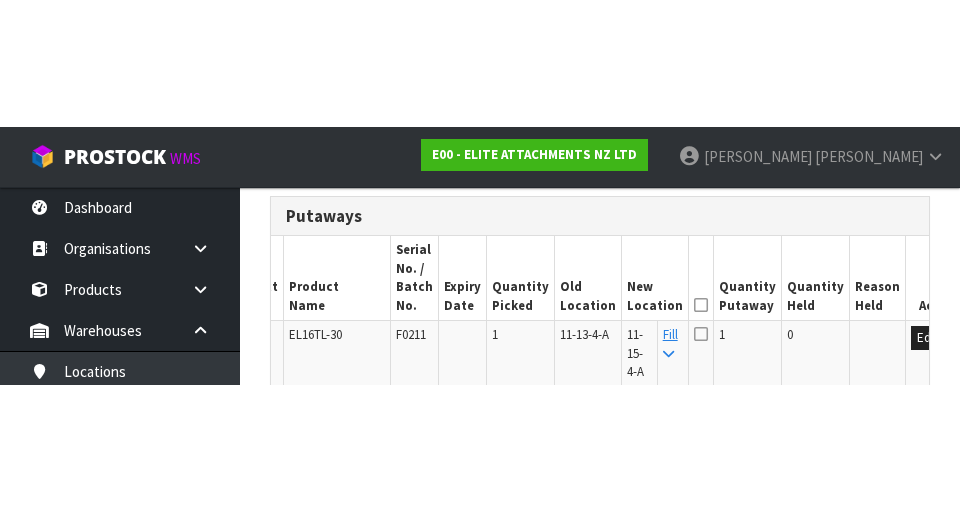 scroll, scrollTop: 557, scrollLeft: 0, axis: vertical 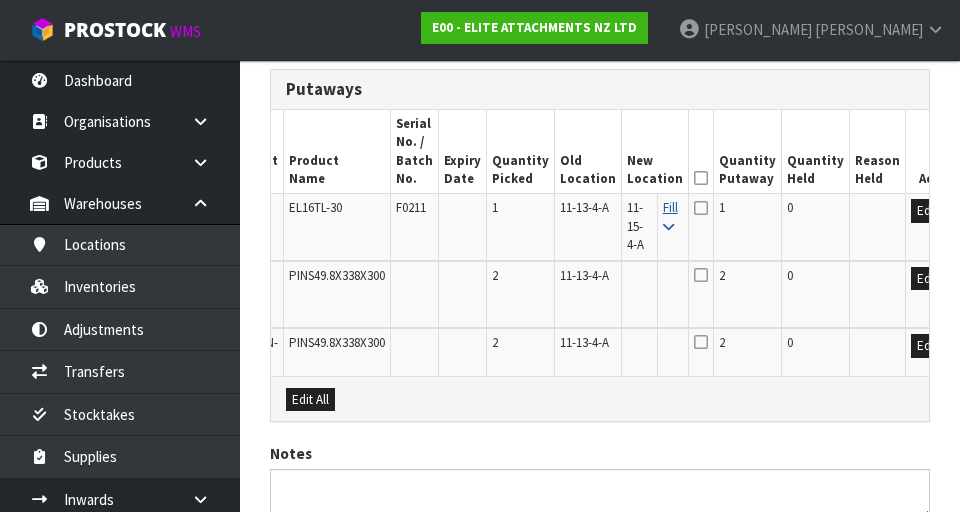 click on "Fill" at bounding box center [670, 216] 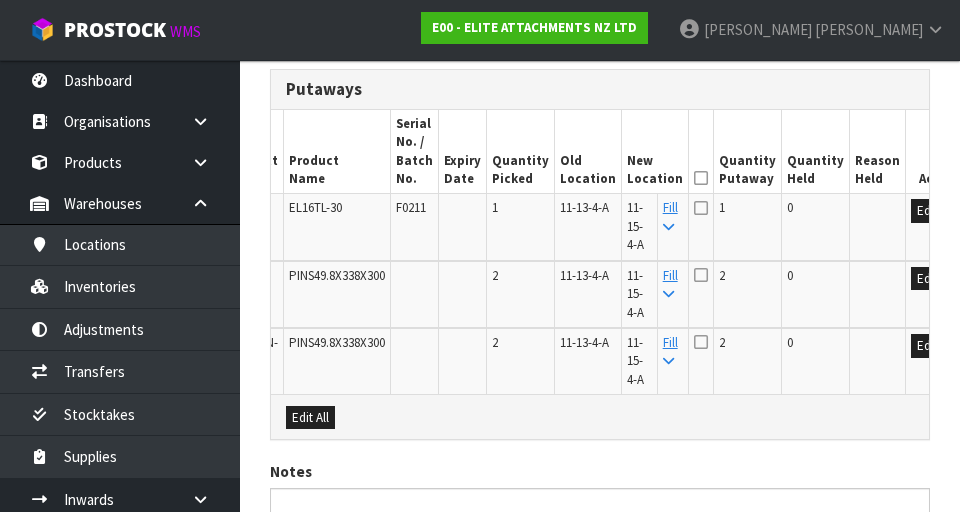 click at bounding box center (701, 178) 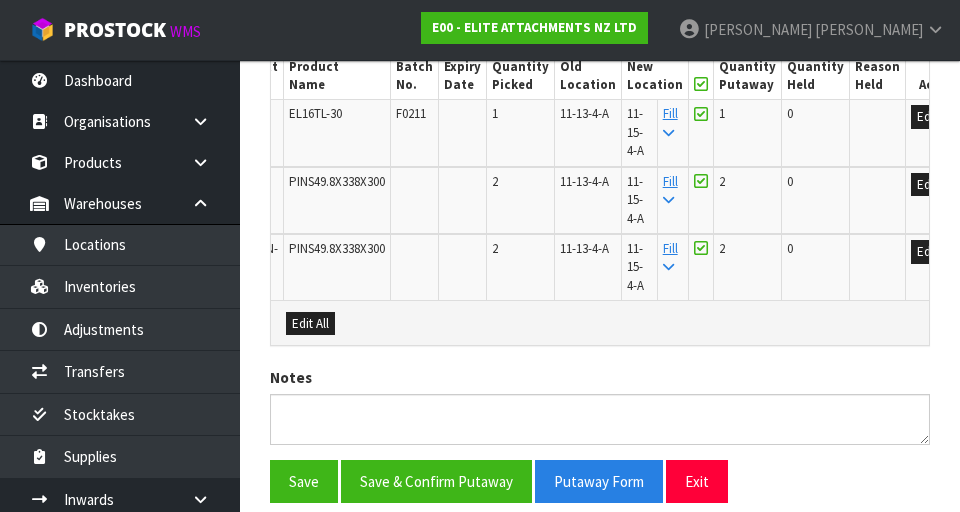 scroll, scrollTop: 730, scrollLeft: 0, axis: vertical 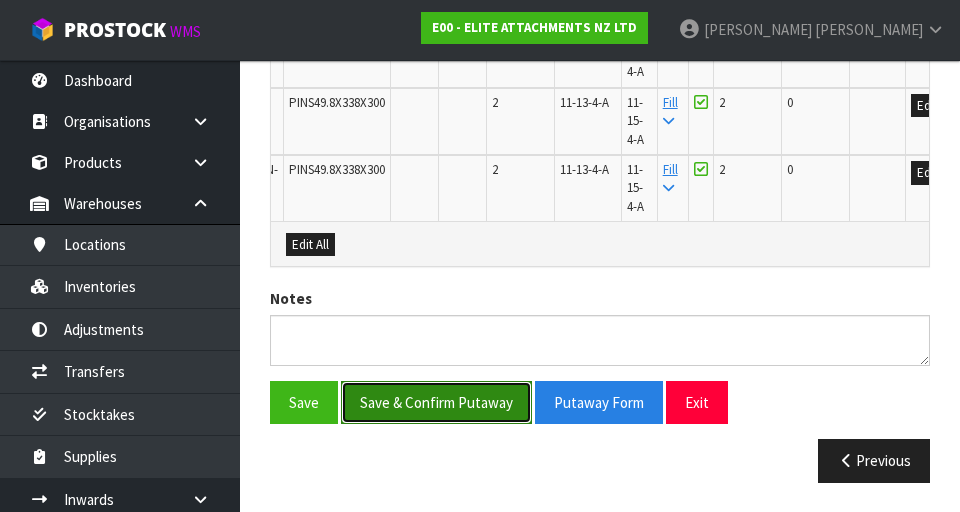 click on "Save & Confirm Putaway" at bounding box center (436, 402) 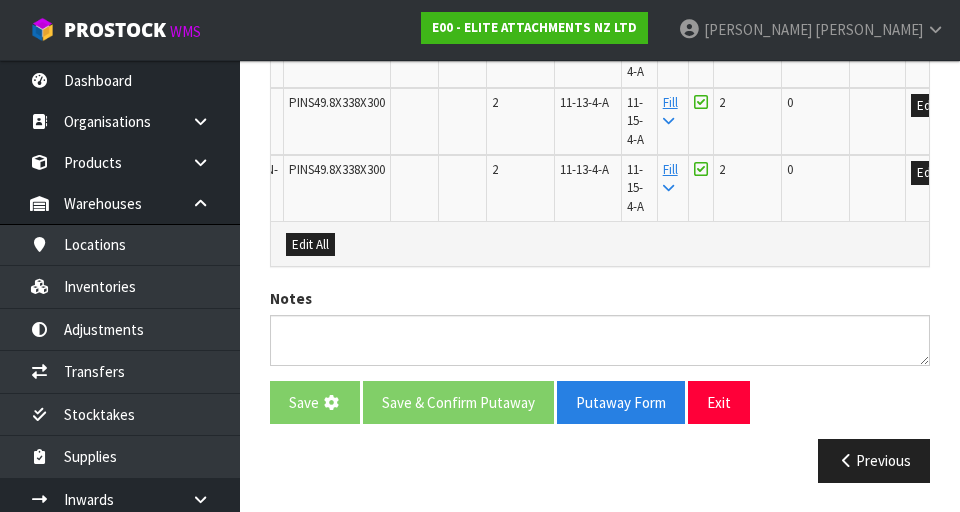 scroll, scrollTop: 0, scrollLeft: 0, axis: both 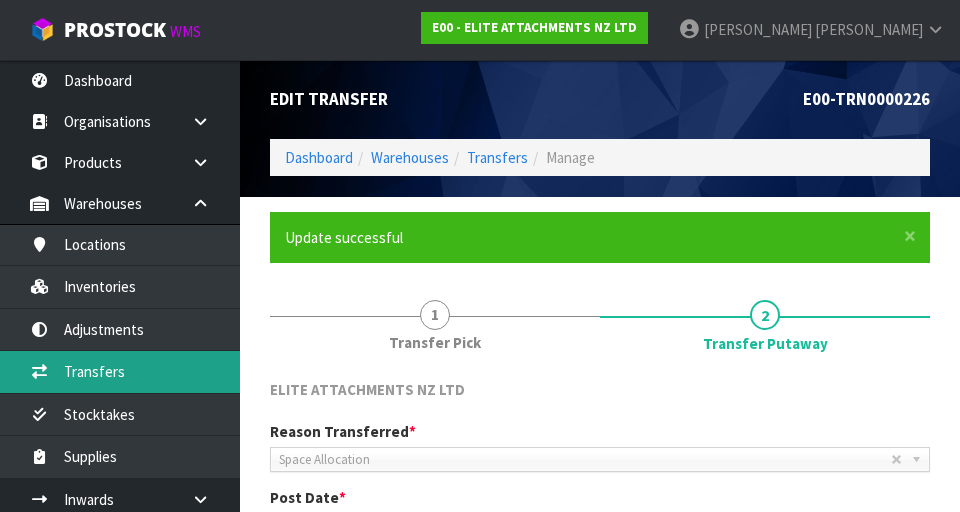 click on "Transfers" at bounding box center (120, 371) 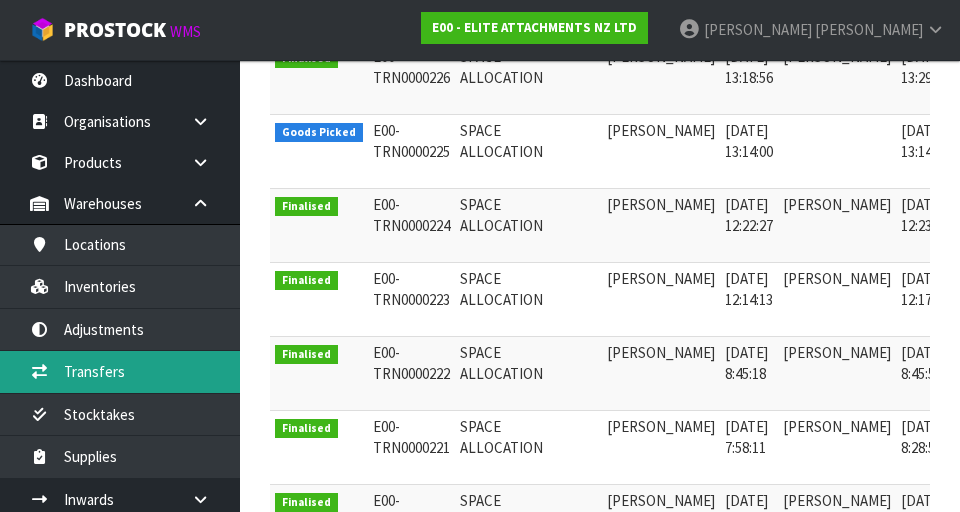 scroll, scrollTop: 499, scrollLeft: 0, axis: vertical 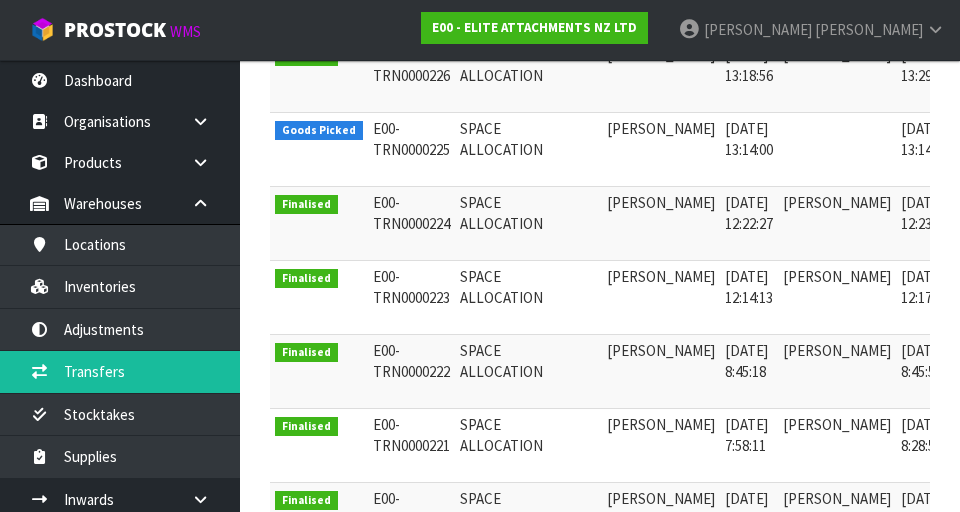 click at bounding box center [981, 133] 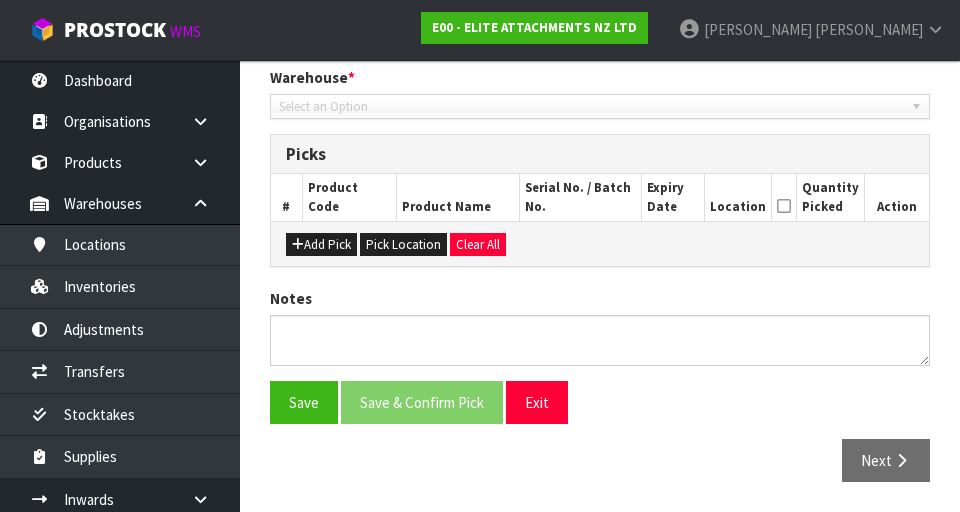 type on "[DATE]" 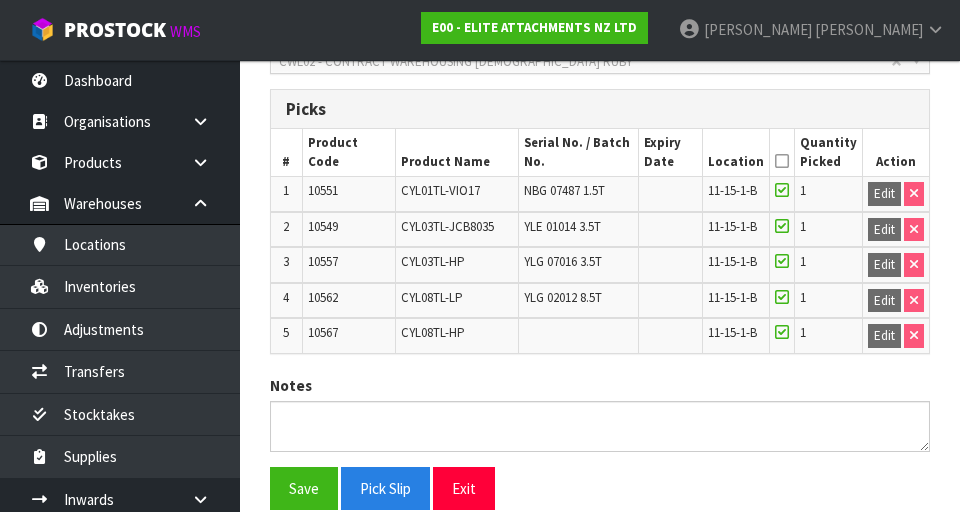 scroll, scrollTop: 464, scrollLeft: 0, axis: vertical 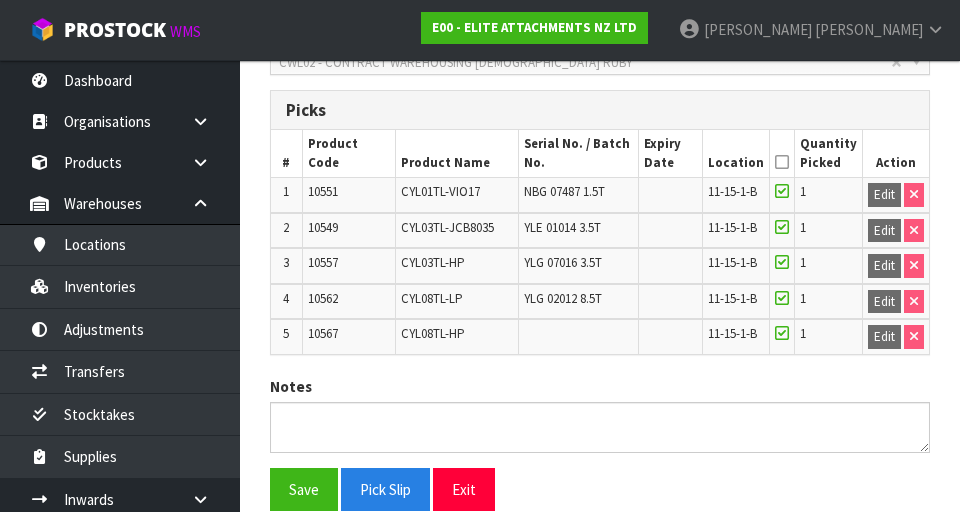 click at bounding box center [782, 162] 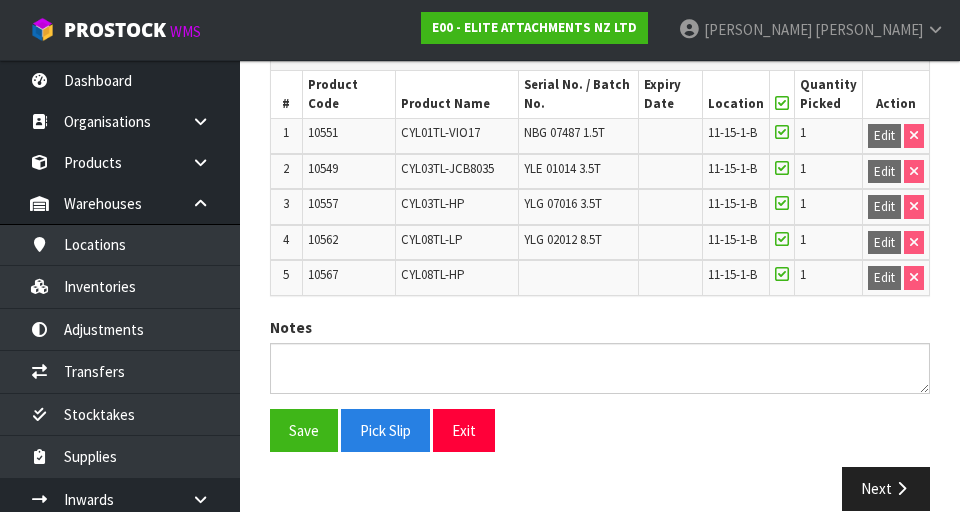 scroll, scrollTop: 521, scrollLeft: 0, axis: vertical 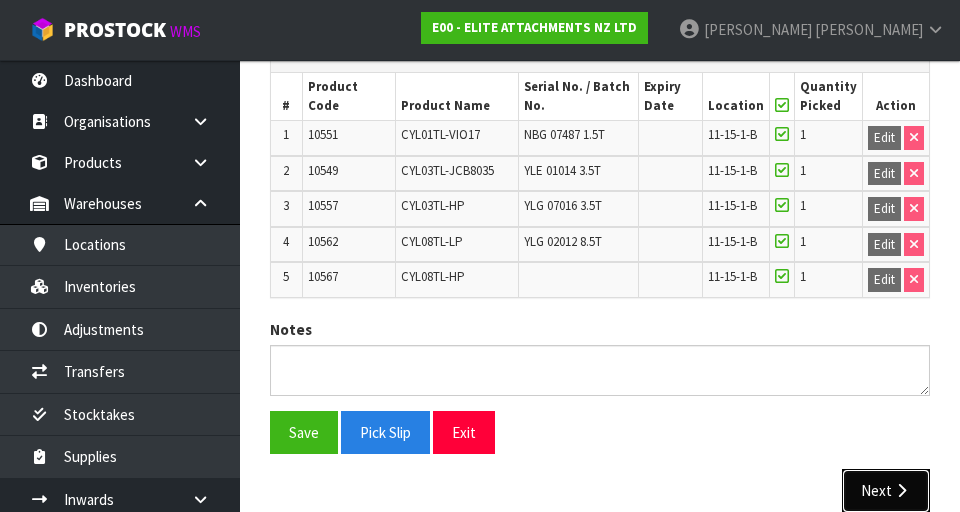 click at bounding box center (901, 490) 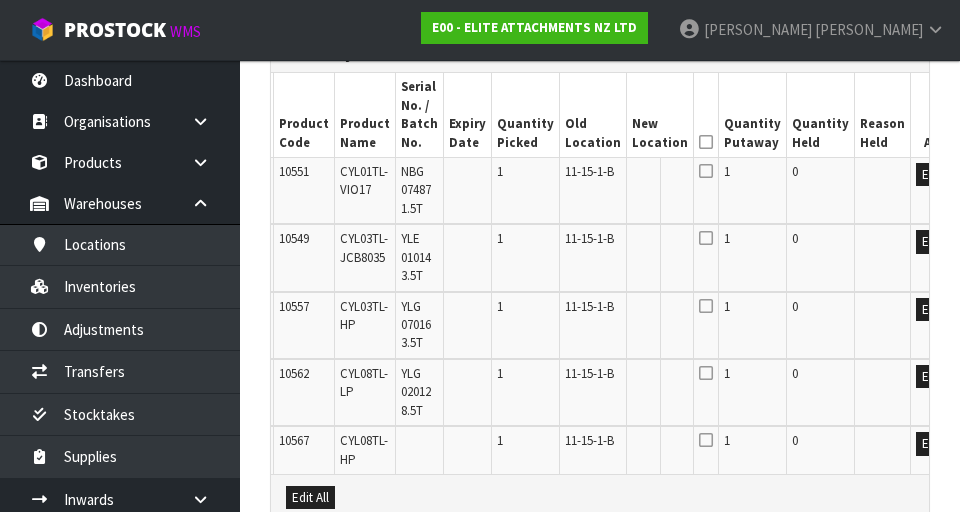 scroll, scrollTop: 0, scrollLeft: 0, axis: both 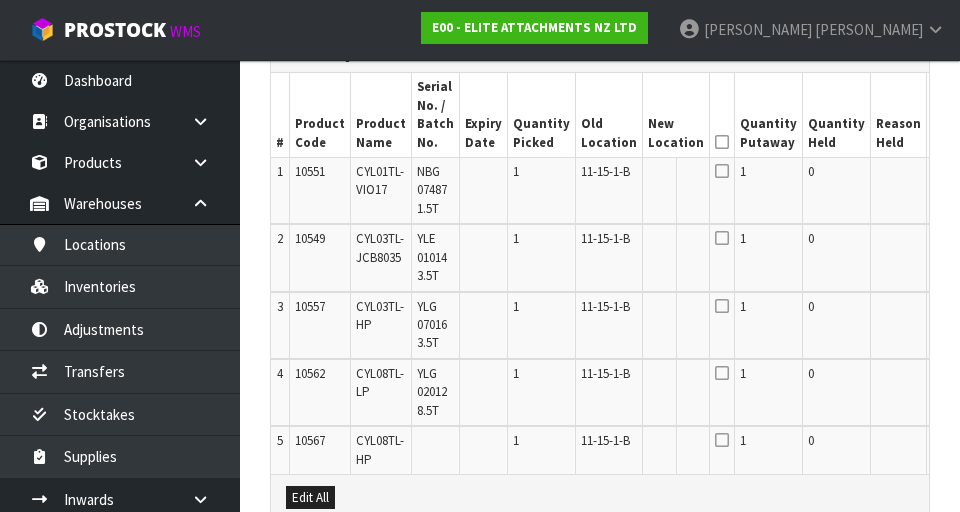 click on "Edit" at bounding box center [948, 175] 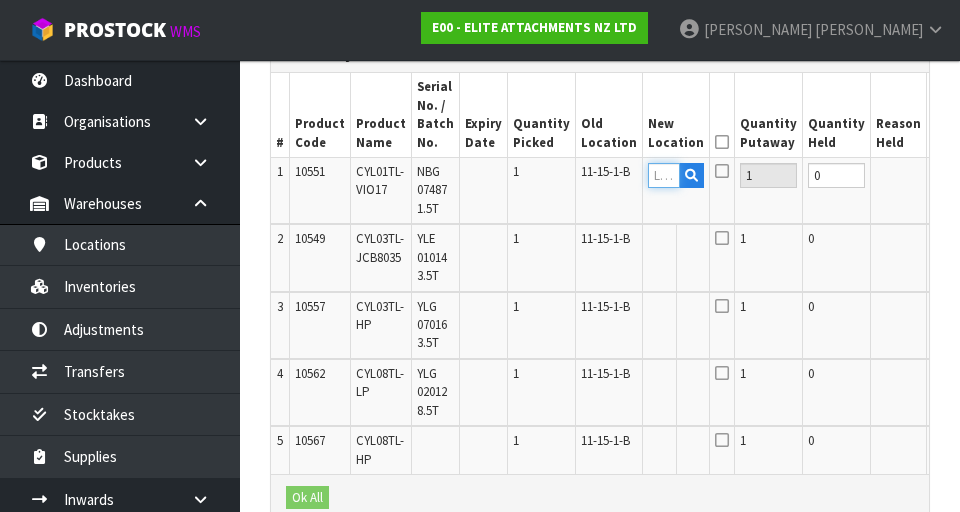 click at bounding box center [664, 175] 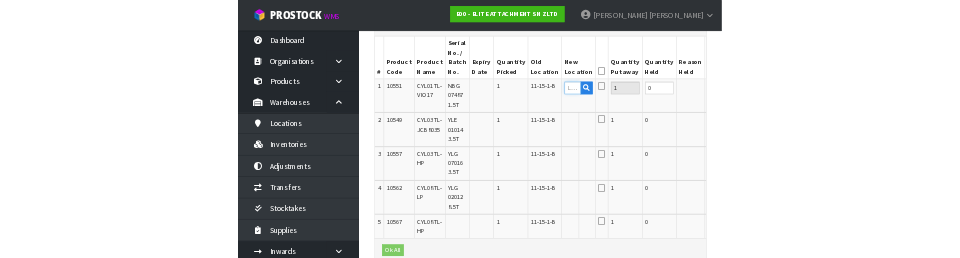 scroll, scrollTop: 512, scrollLeft: 0, axis: vertical 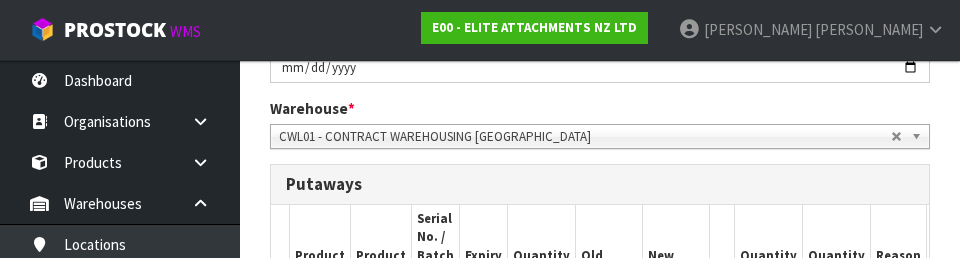 type on "11-15-4-B" 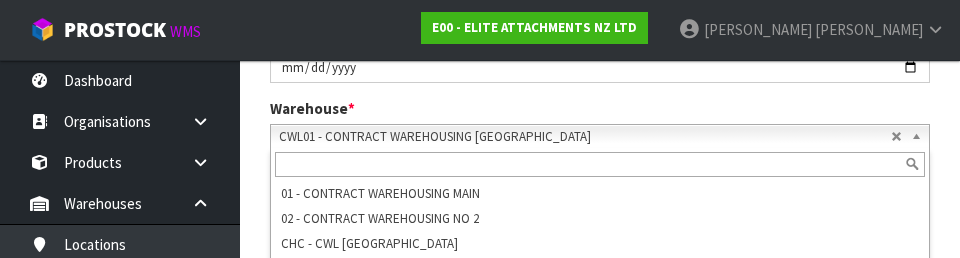 scroll, scrollTop: 0, scrollLeft: 0, axis: both 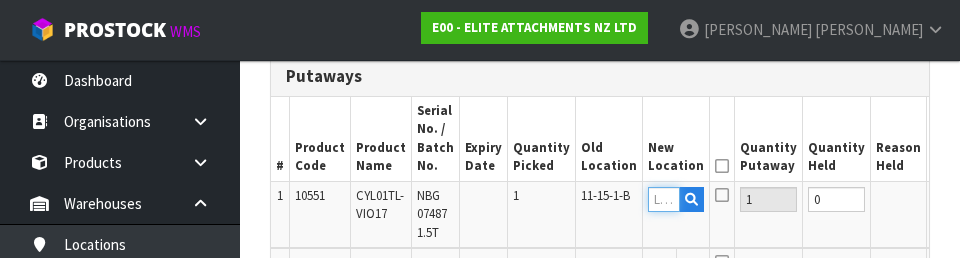 click at bounding box center (664, 199) 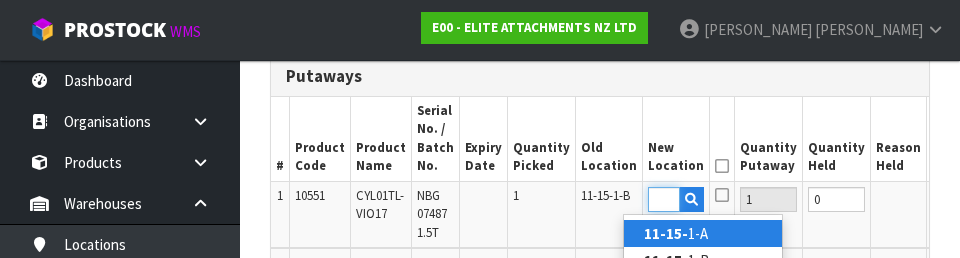 scroll, scrollTop: 0, scrollLeft: 27, axis: horizontal 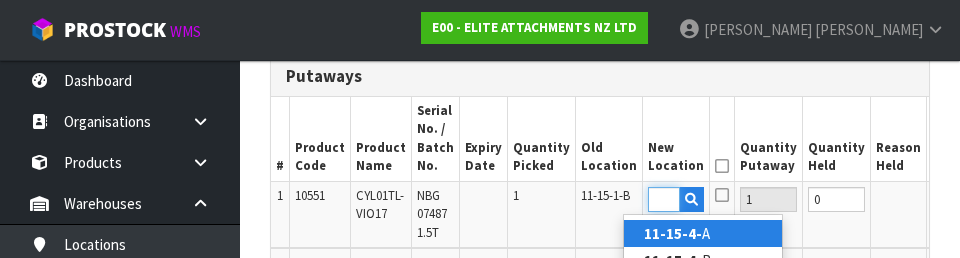 type on "11-15-4-B" 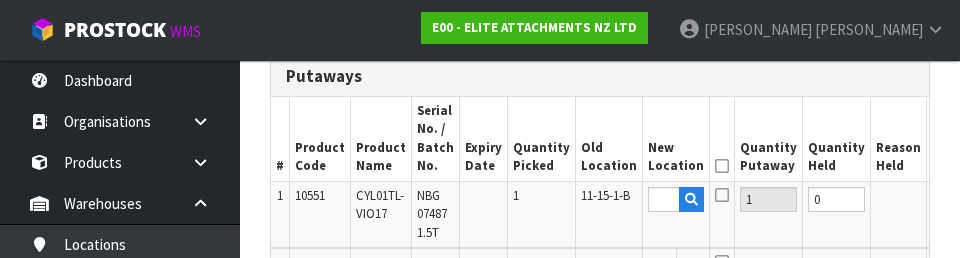 click on "OK" at bounding box center (949, 199) 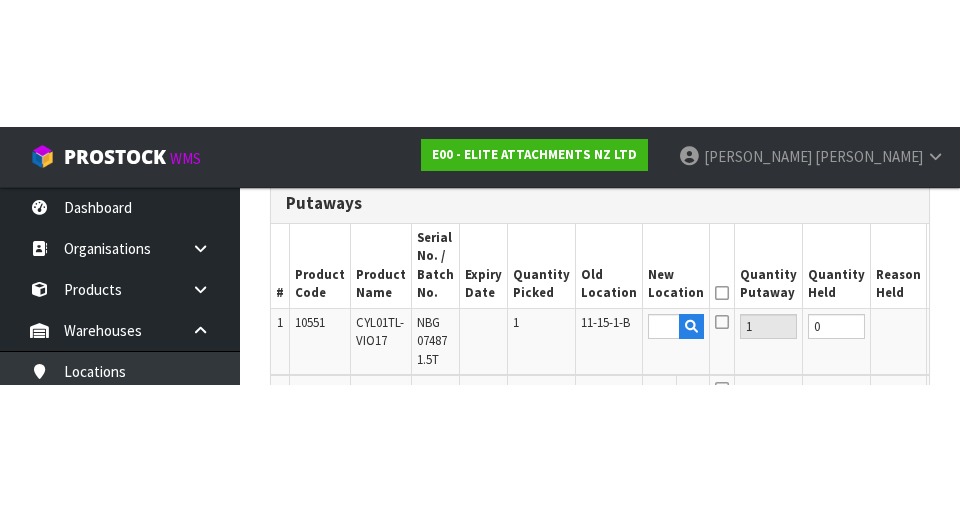 scroll, scrollTop: 497, scrollLeft: 0, axis: vertical 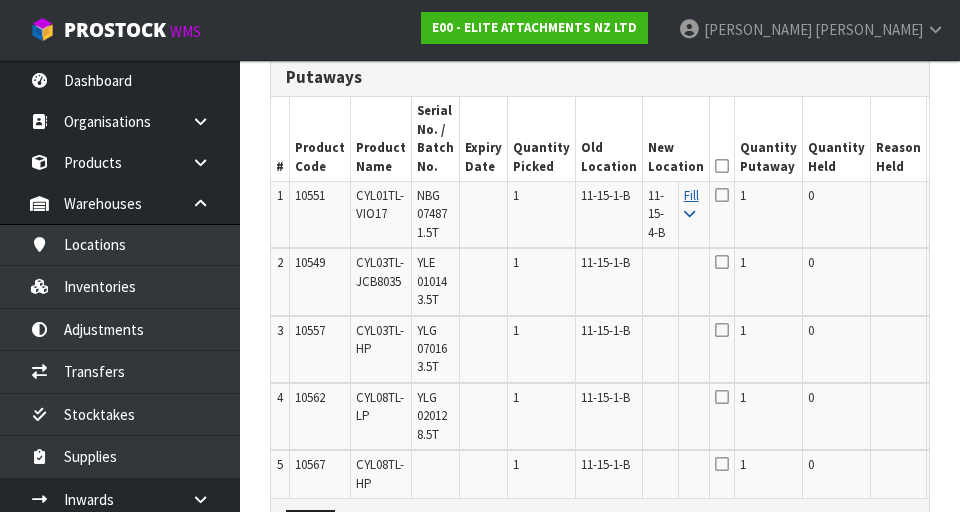 click on "Fill" at bounding box center (691, 204) 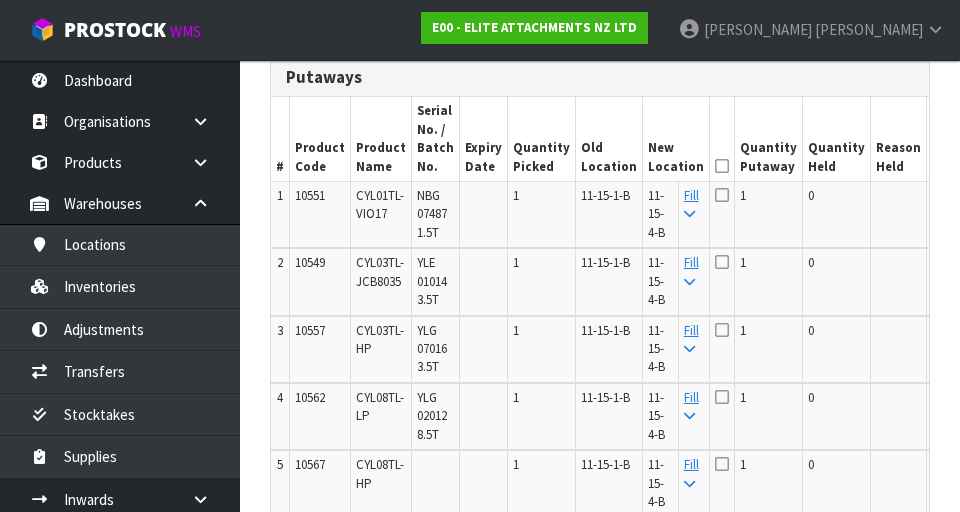 click at bounding box center [722, 166] 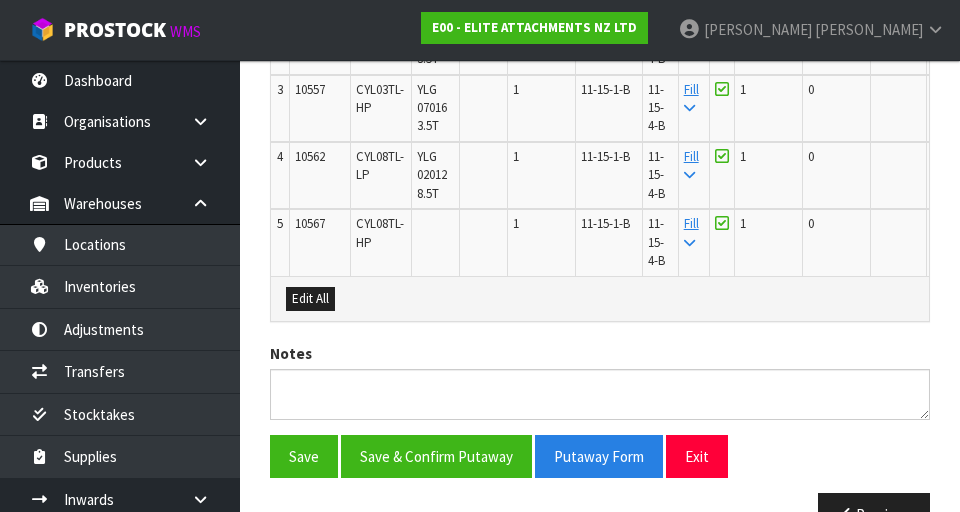 scroll, scrollTop: 792, scrollLeft: 0, axis: vertical 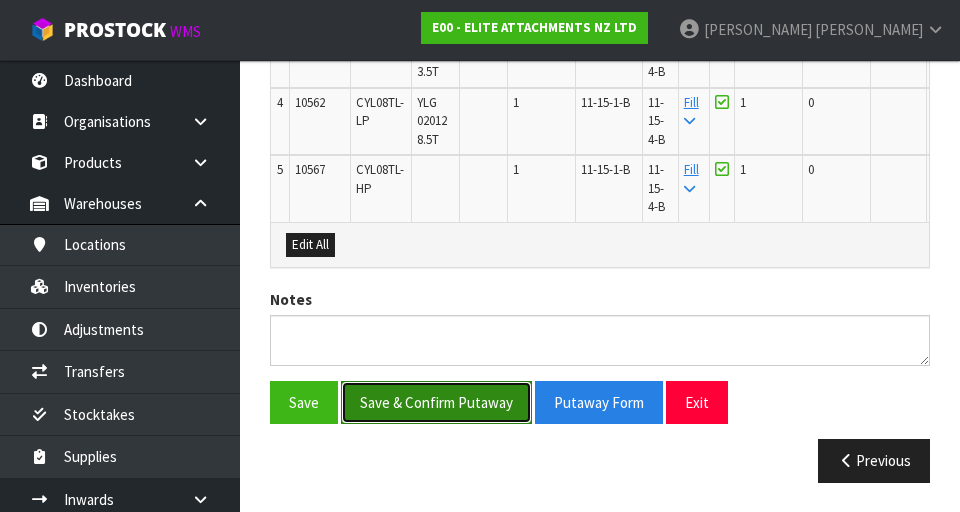 click on "Save & Confirm Putaway" at bounding box center (436, 402) 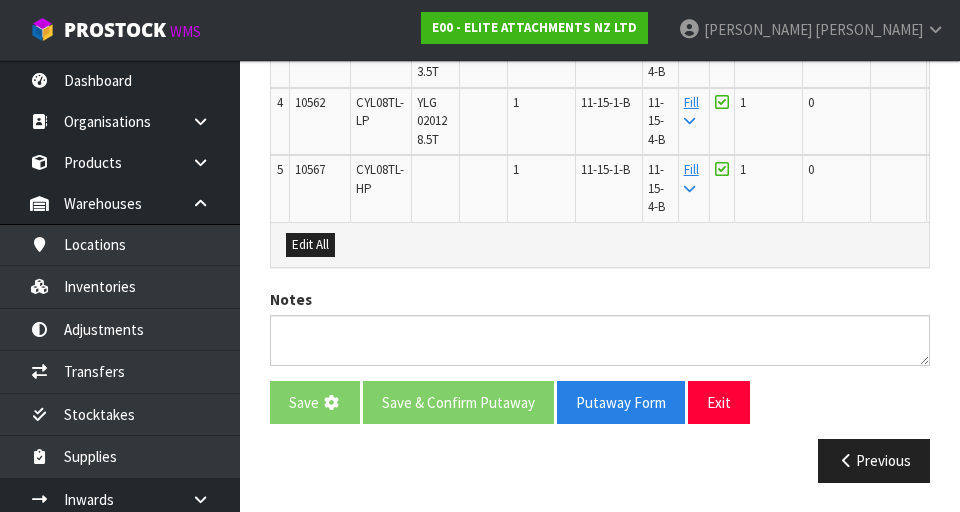 scroll, scrollTop: 0, scrollLeft: 0, axis: both 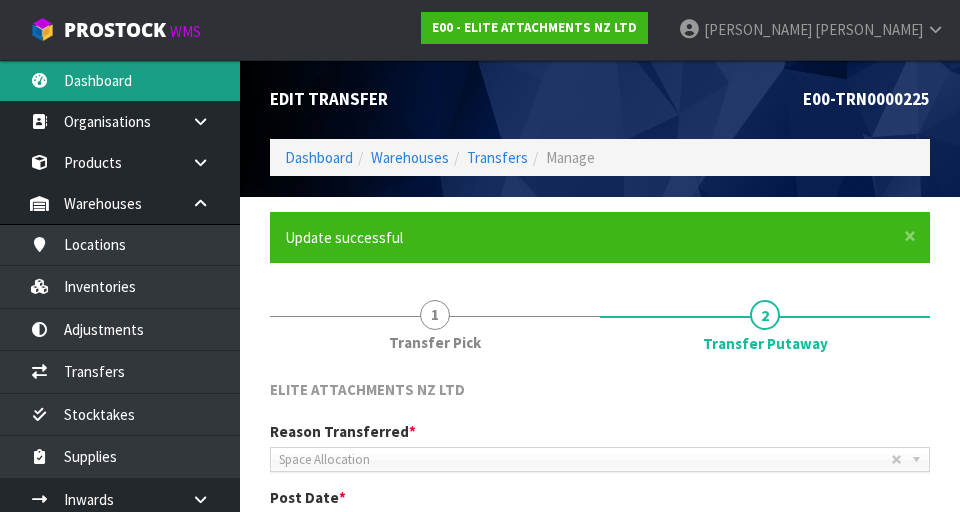 click on "Dashboard" at bounding box center [120, 80] 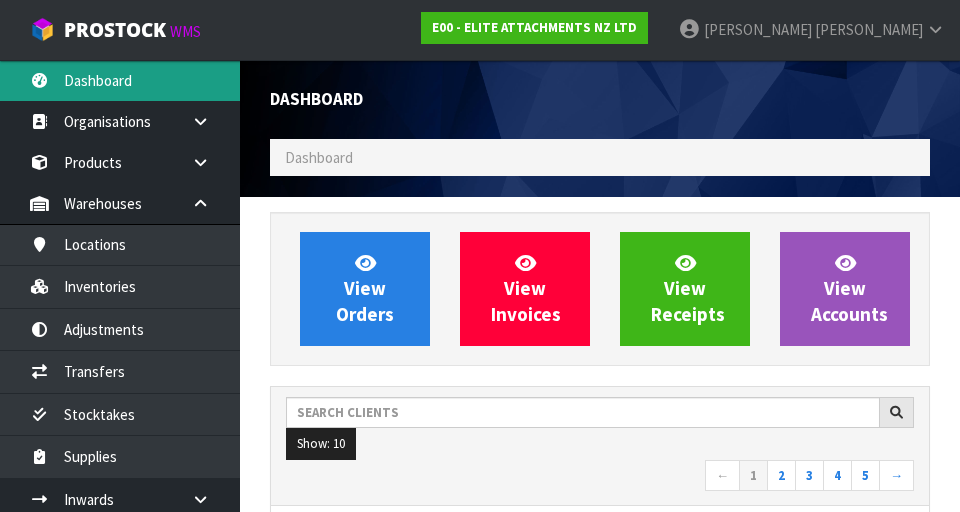 scroll, scrollTop: 998705, scrollLeft: 999310, axis: both 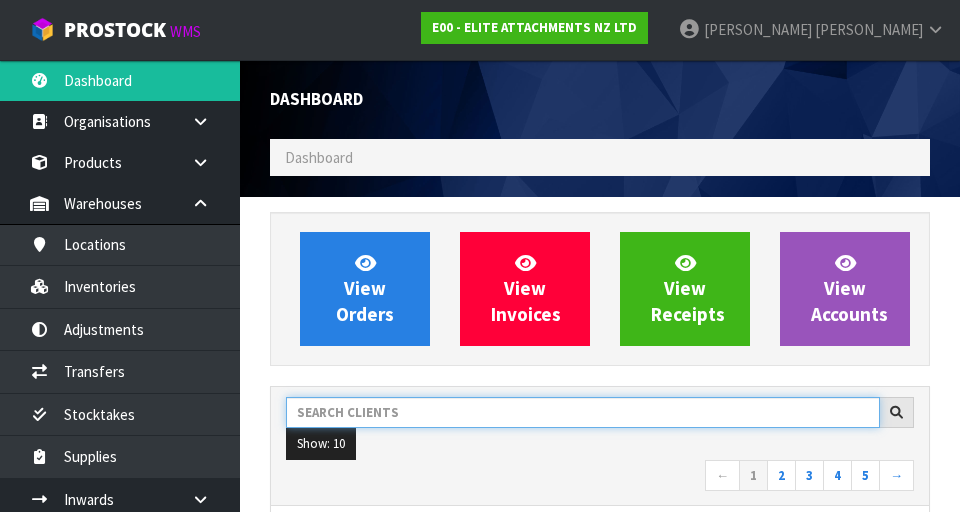 click at bounding box center [583, 412] 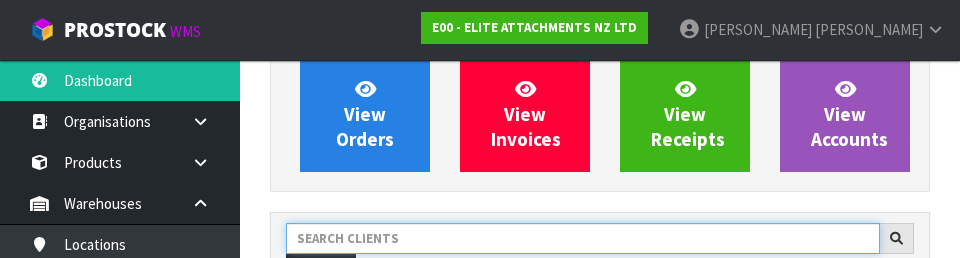 scroll, scrollTop: 274, scrollLeft: 0, axis: vertical 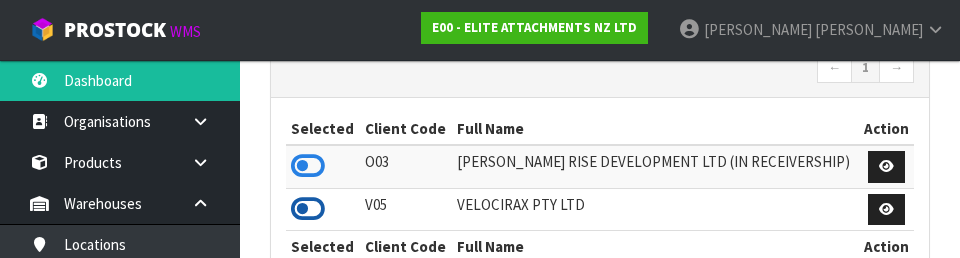 type on "VEL" 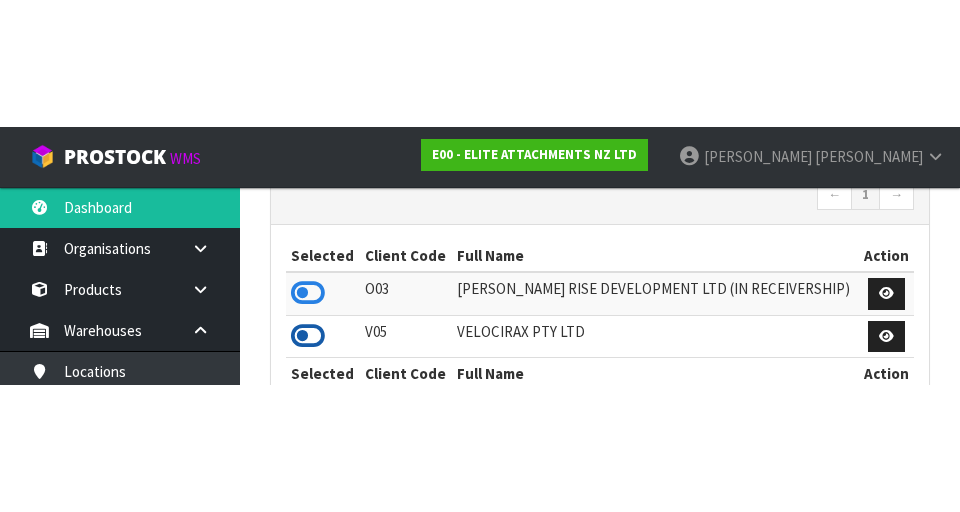 scroll, scrollTop: 408, scrollLeft: 0, axis: vertical 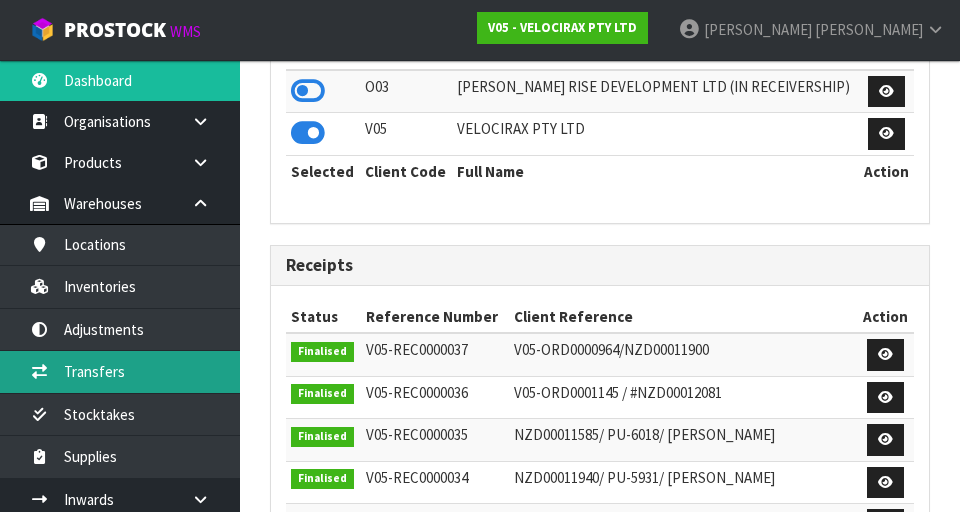 click on "Transfers" at bounding box center [120, 371] 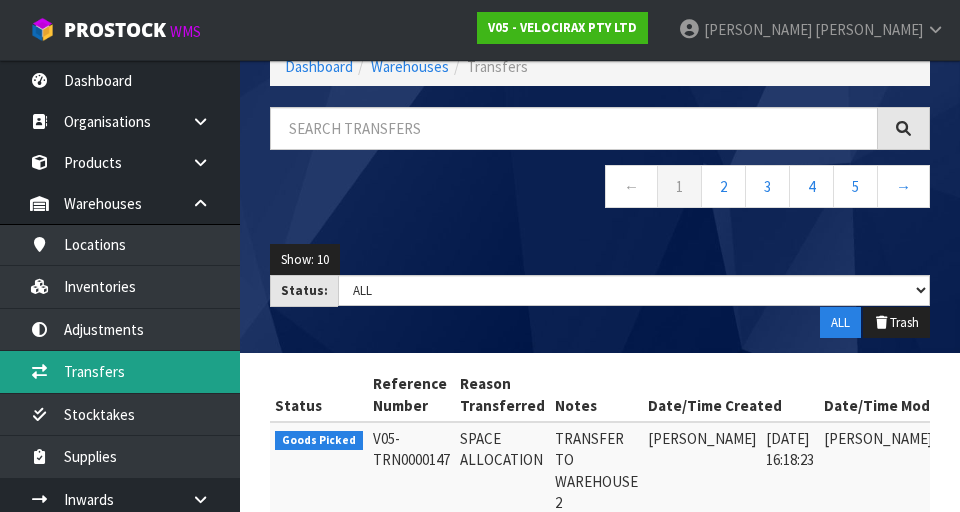 scroll 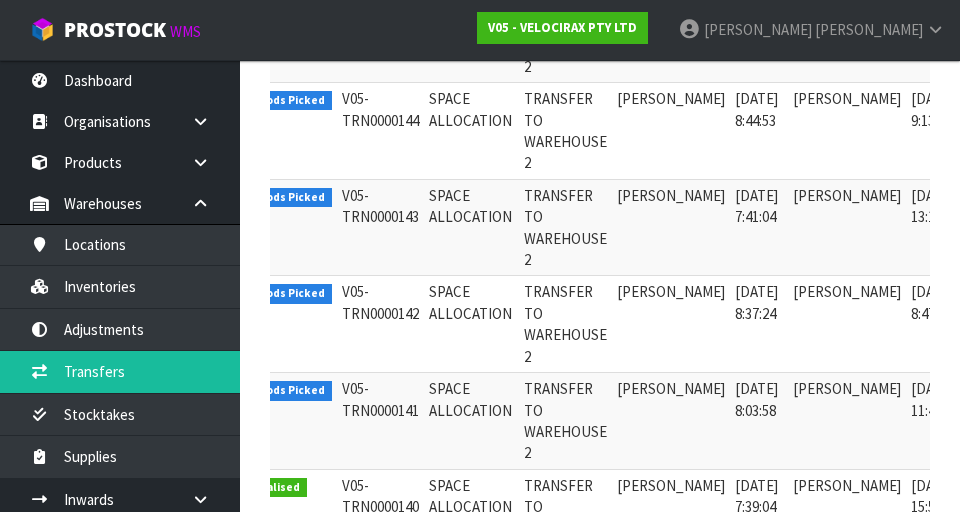 click at bounding box center [991, 200] 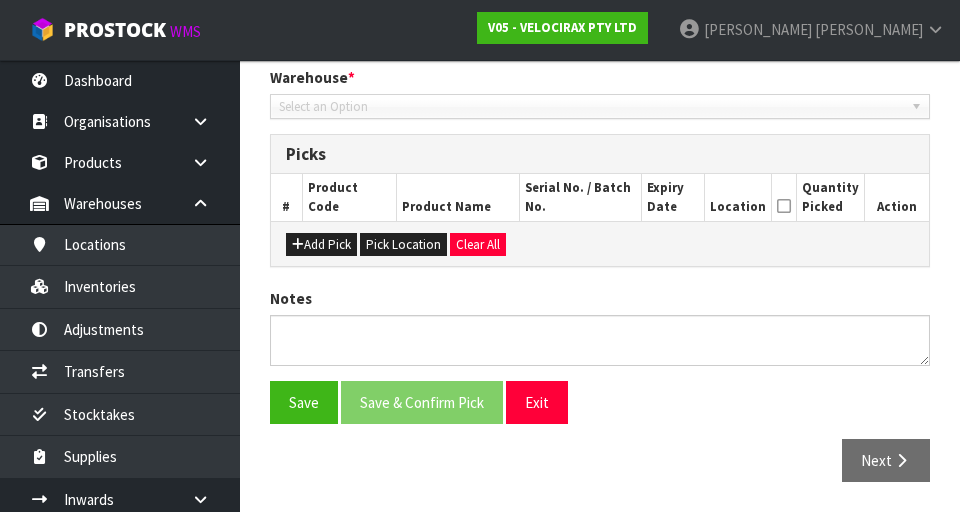 type on "[DATE]" 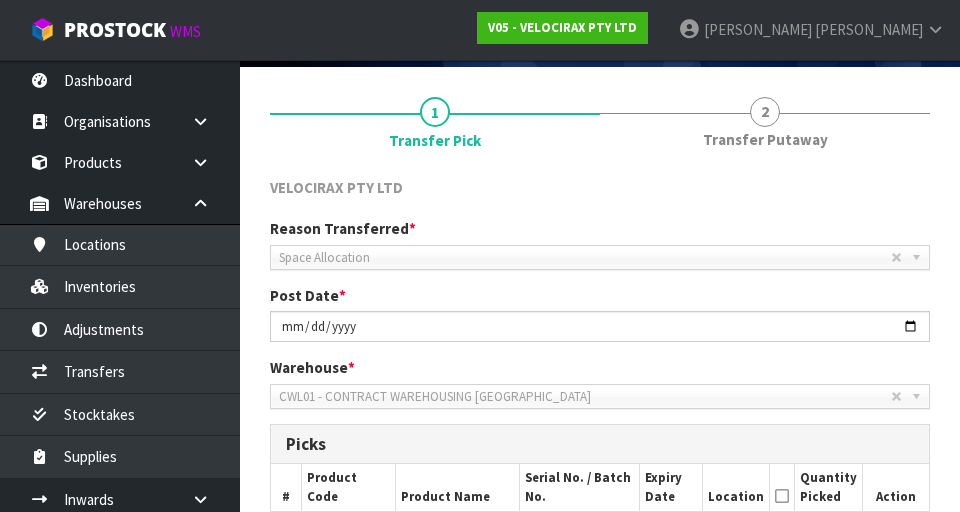 scroll, scrollTop: 130, scrollLeft: 0, axis: vertical 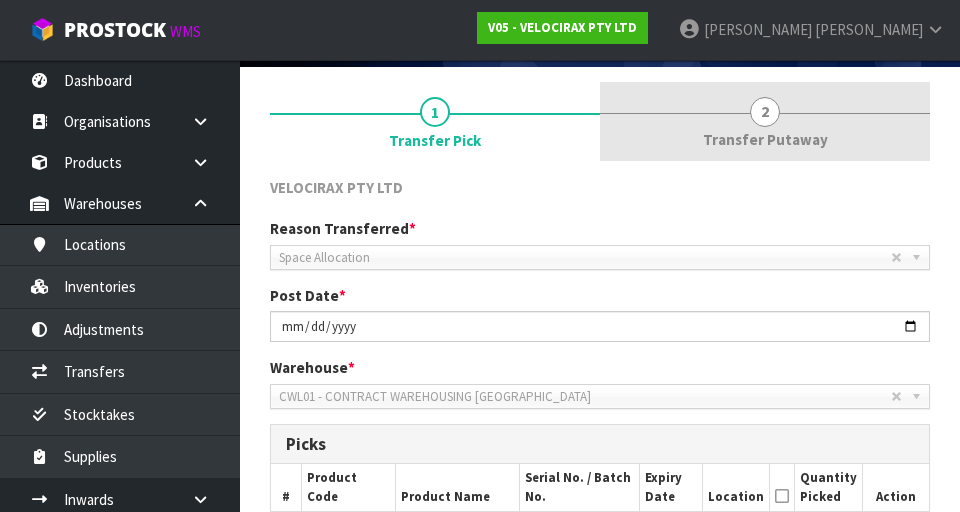 click on "Transfer Putaway" at bounding box center (765, 139) 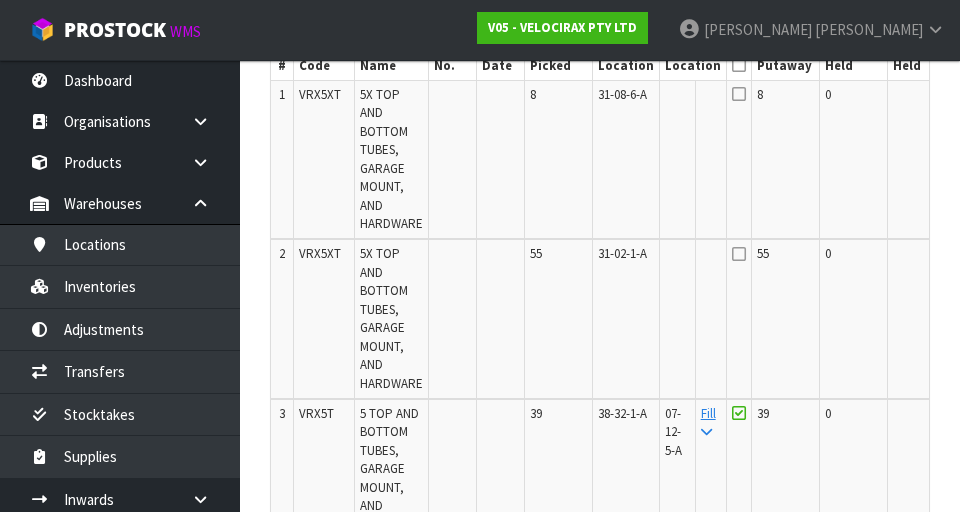 scroll, scrollTop: 596, scrollLeft: 0, axis: vertical 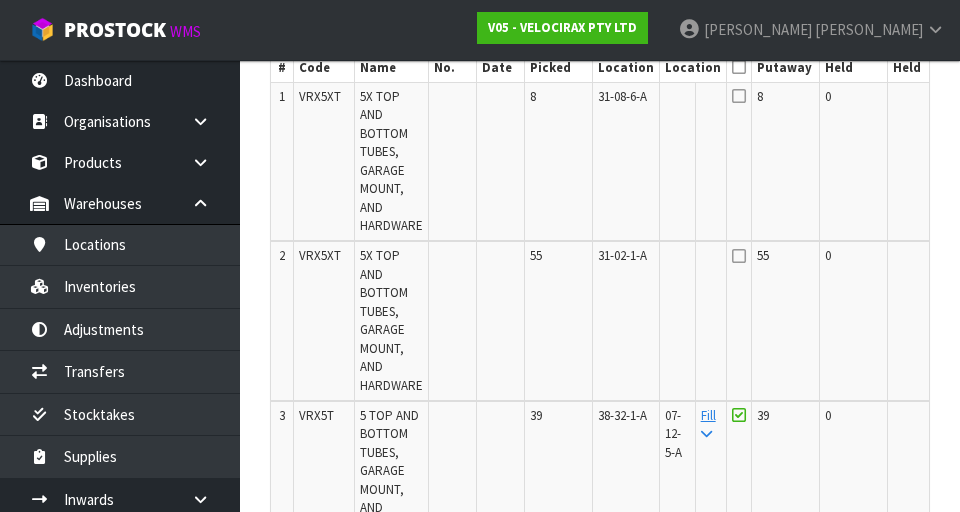 click on "Edit" at bounding box center (965, 259) 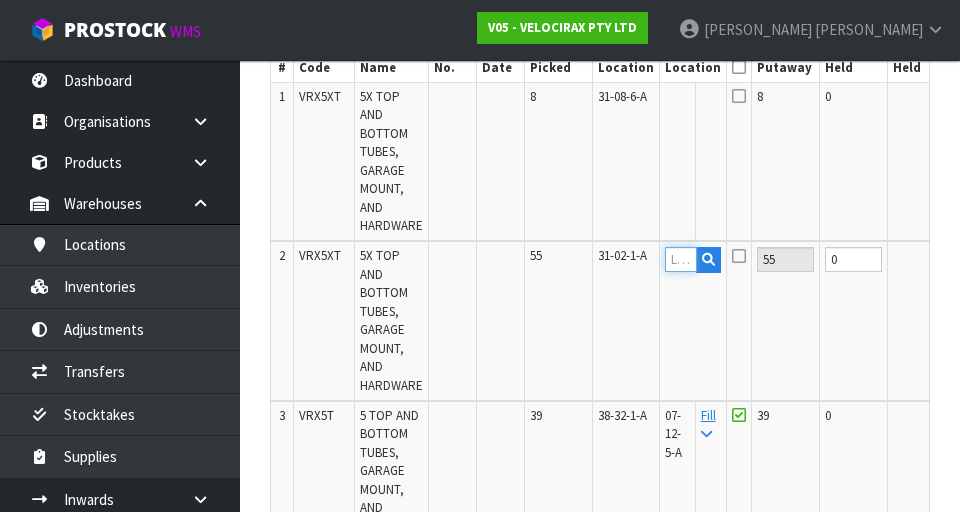 click at bounding box center [681, 259] 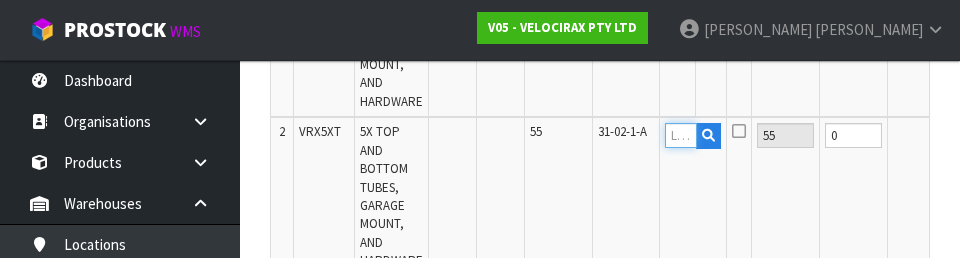 scroll, scrollTop: 717, scrollLeft: 0, axis: vertical 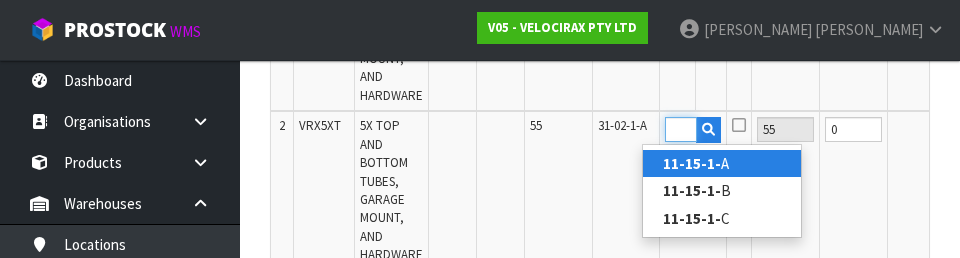 type on "11-15-1-B" 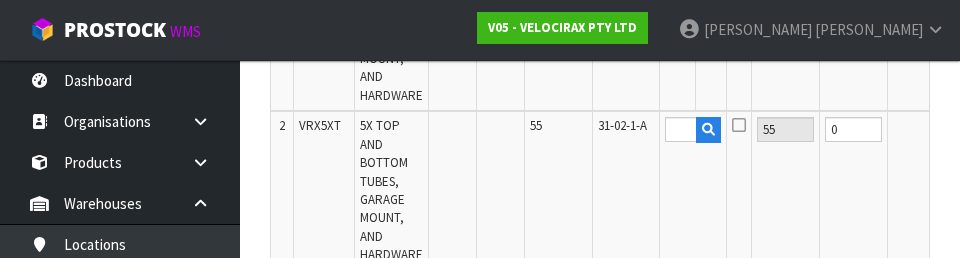 click on "OK" at bounding box center [966, 129] 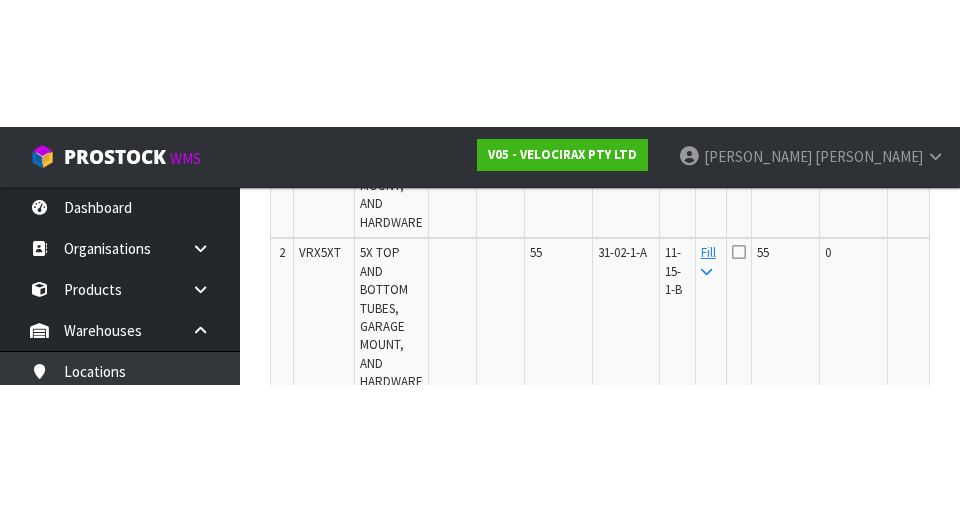 scroll, scrollTop: 727, scrollLeft: 0, axis: vertical 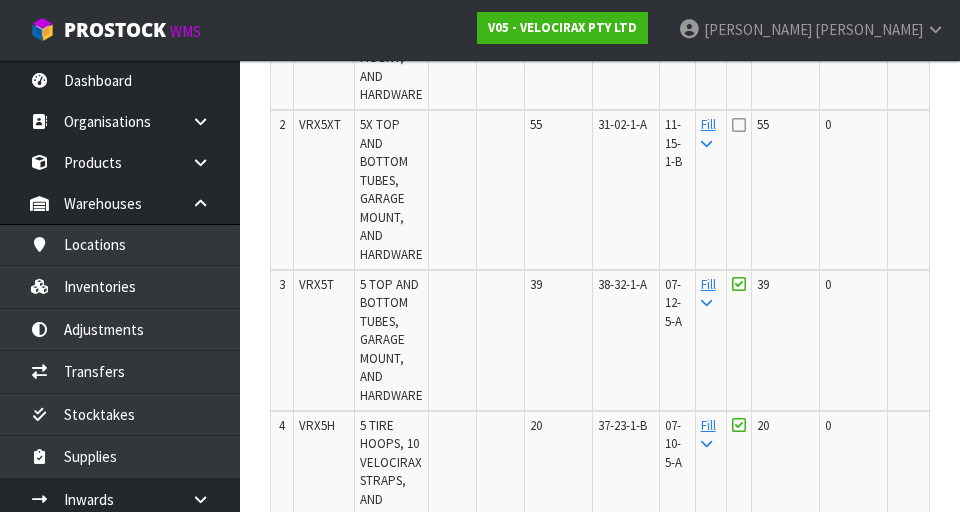 click at bounding box center (739, 125) 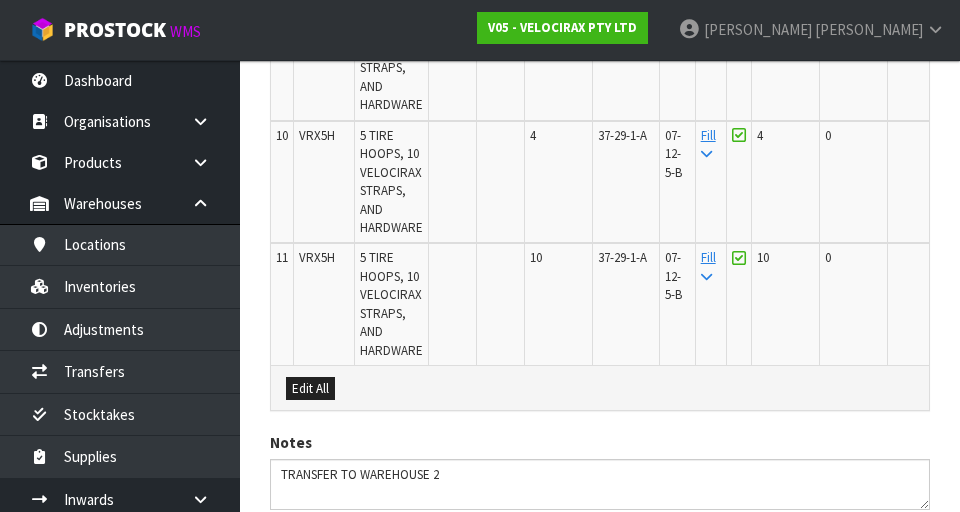 scroll, scrollTop: 1895, scrollLeft: 0, axis: vertical 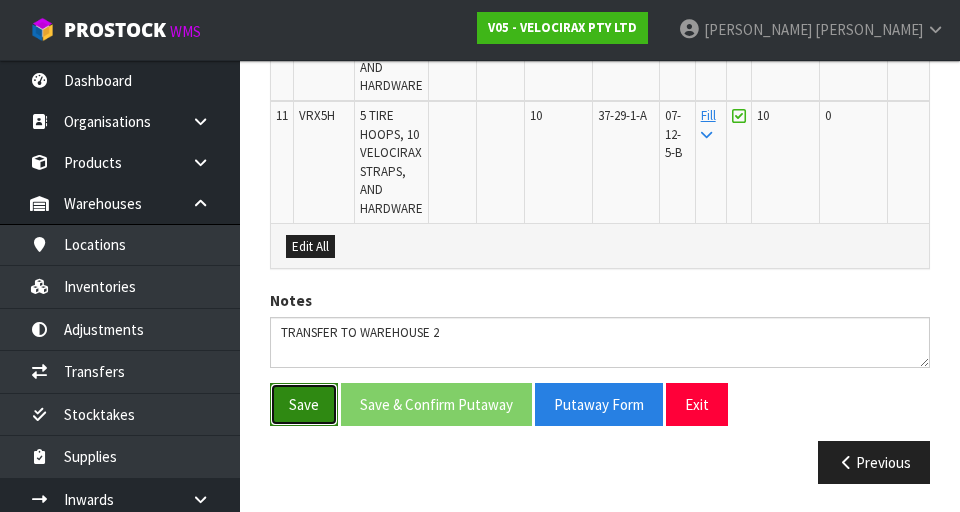 click on "Save" at bounding box center [304, 404] 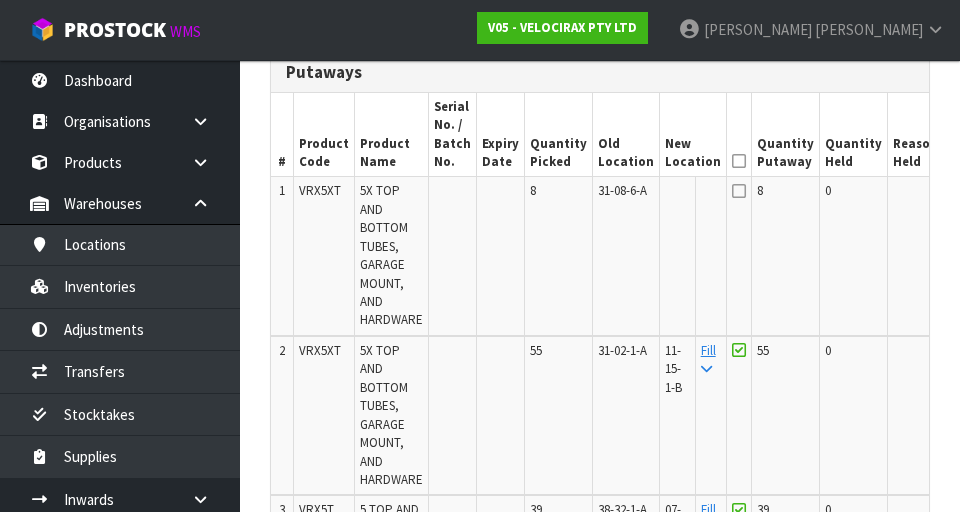 scroll, scrollTop: 575, scrollLeft: 0, axis: vertical 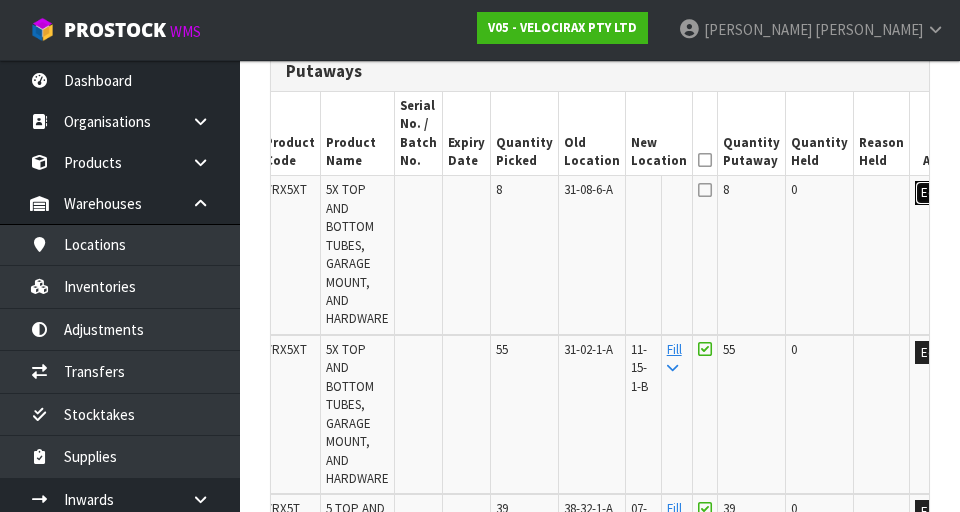 click on "Edit" at bounding box center (931, 193) 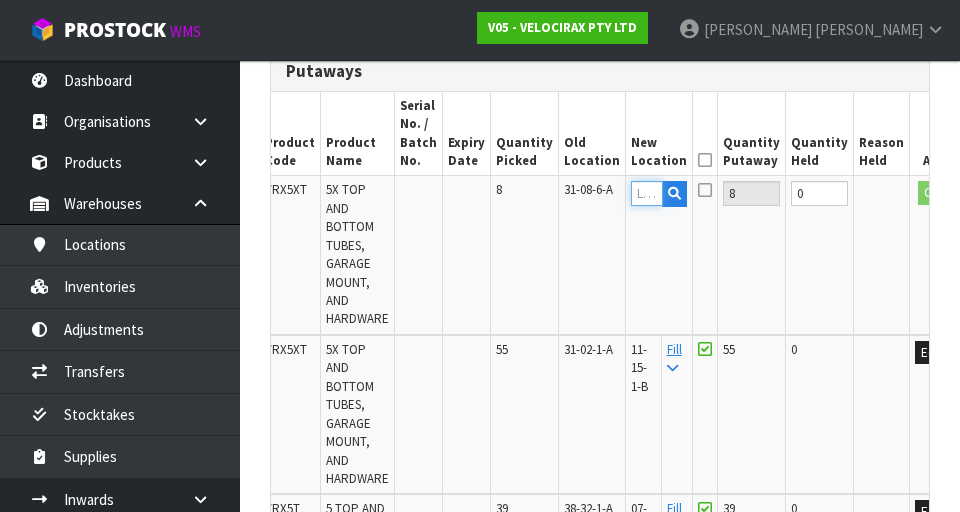 click at bounding box center [647, 193] 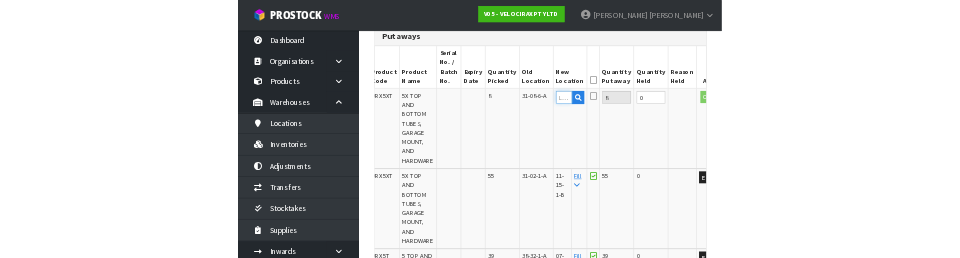 scroll, scrollTop: 566, scrollLeft: 0, axis: vertical 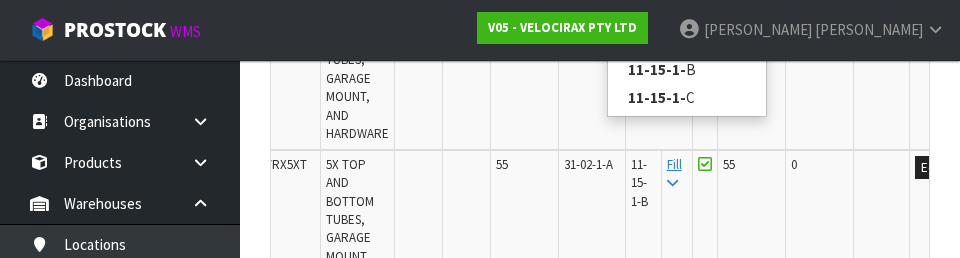 type on "11-15-1-B" 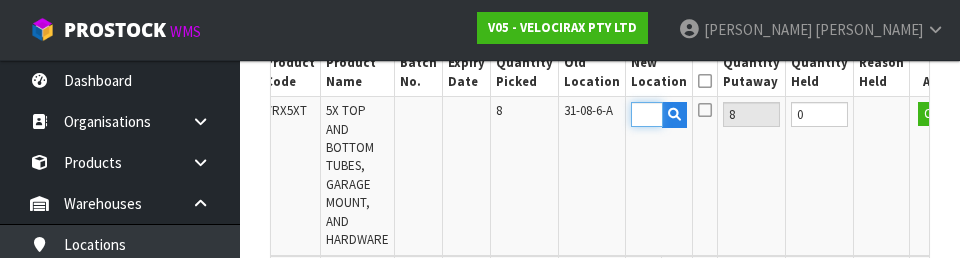 scroll, scrollTop: 641, scrollLeft: 0, axis: vertical 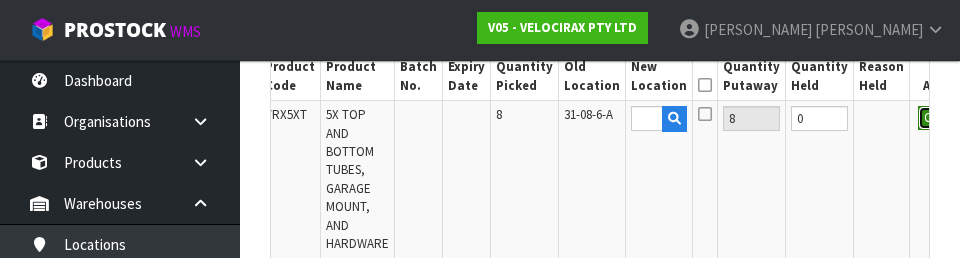 click on "OK" at bounding box center [932, 118] 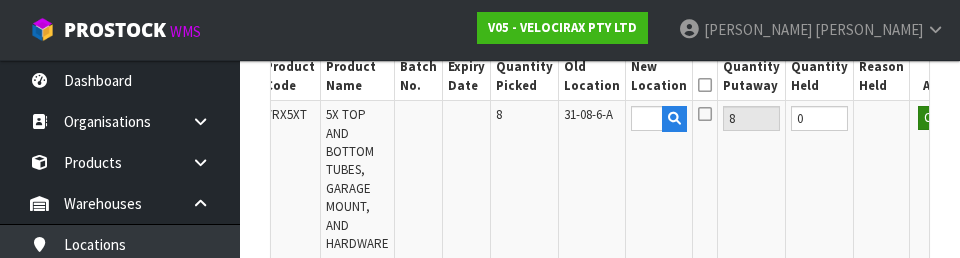 scroll, scrollTop: 0, scrollLeft: 0, axis: both 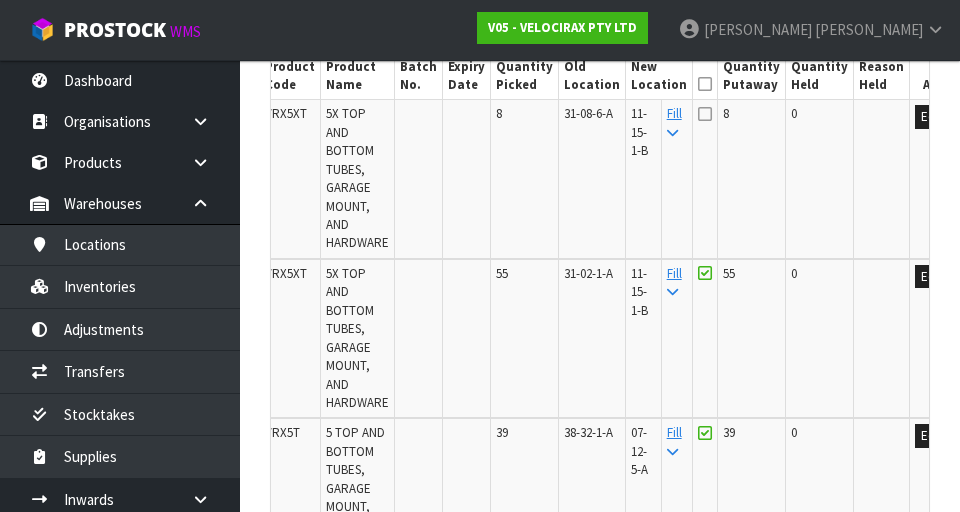 click at bounding box center [705, 84] 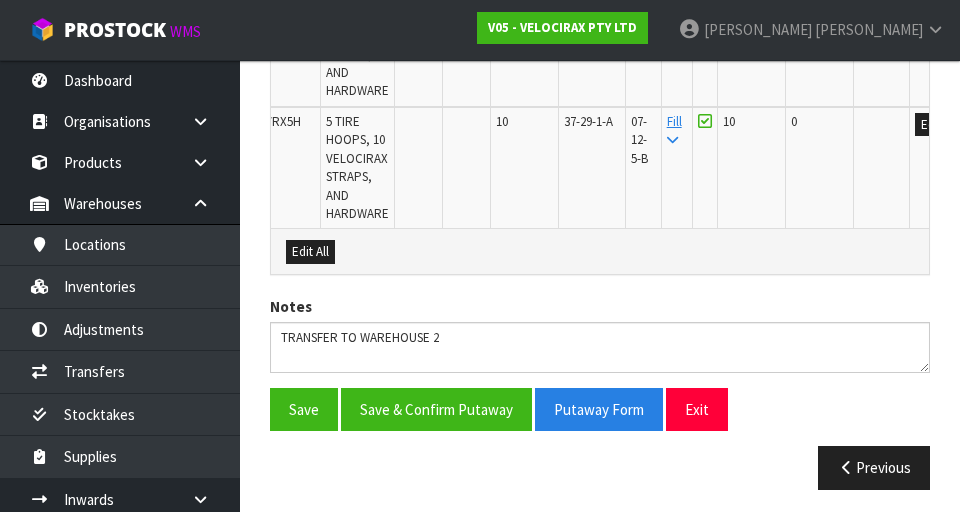 scroll, scrollTop: 1968, scrollLeft: 0, axis: vertical 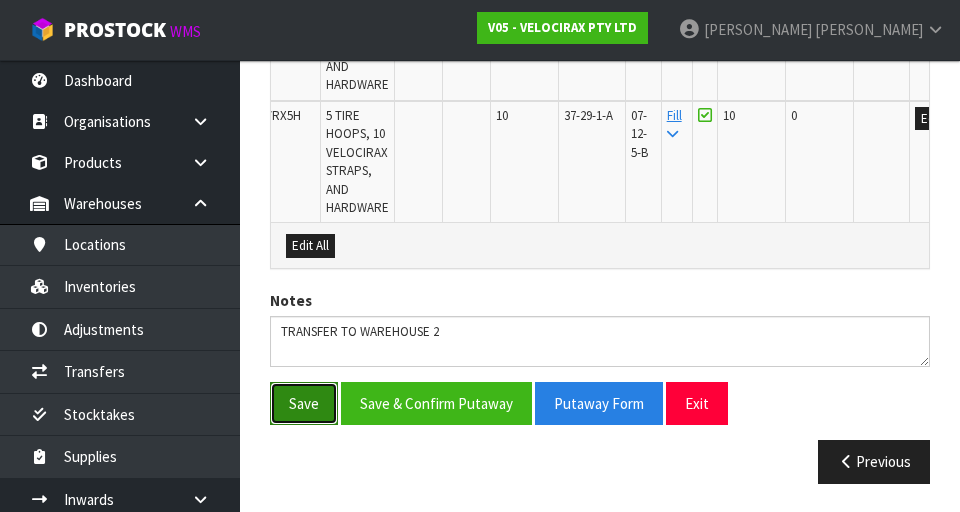 click on "Save" at bounding box center [304, 403] 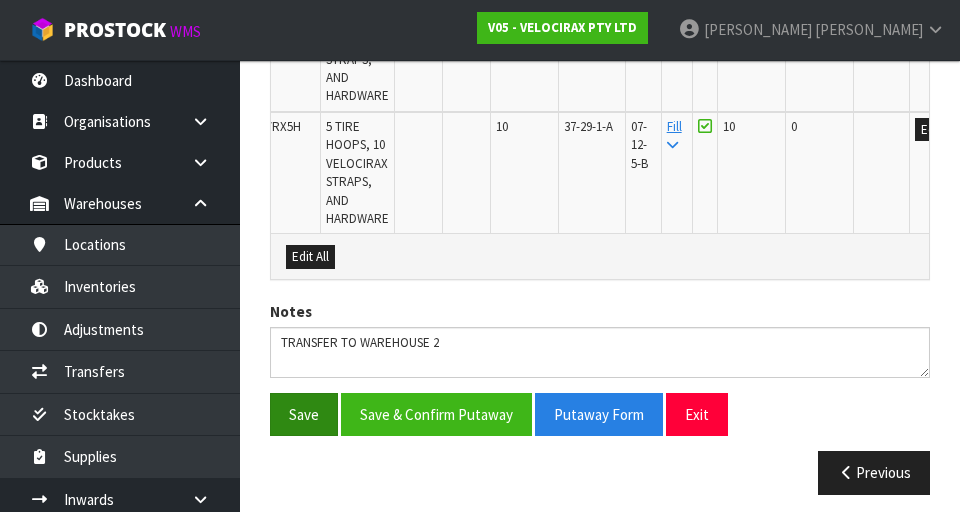 scroll, scrollTop: 1968, scrollLeft: 0, axis: vertical 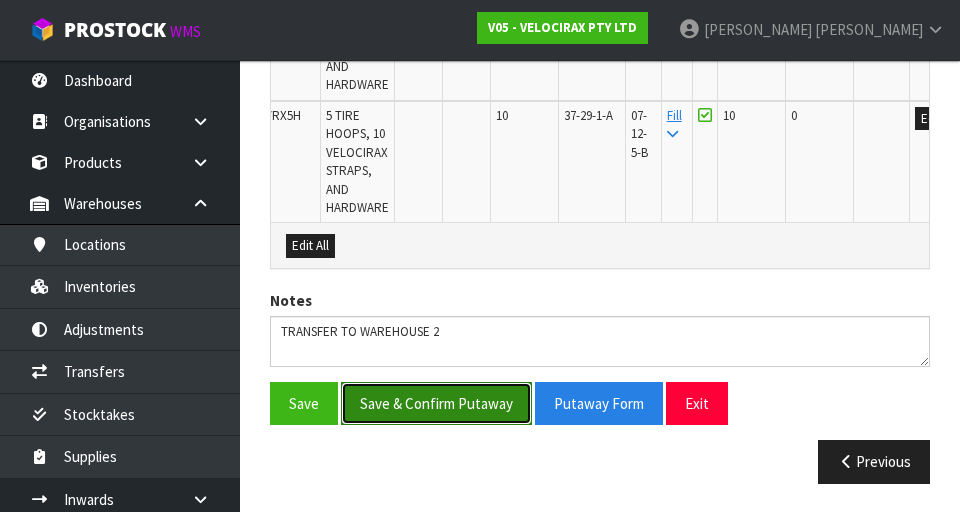 click on "Save & Confirm Putaway" at bounding box center (436, 403) 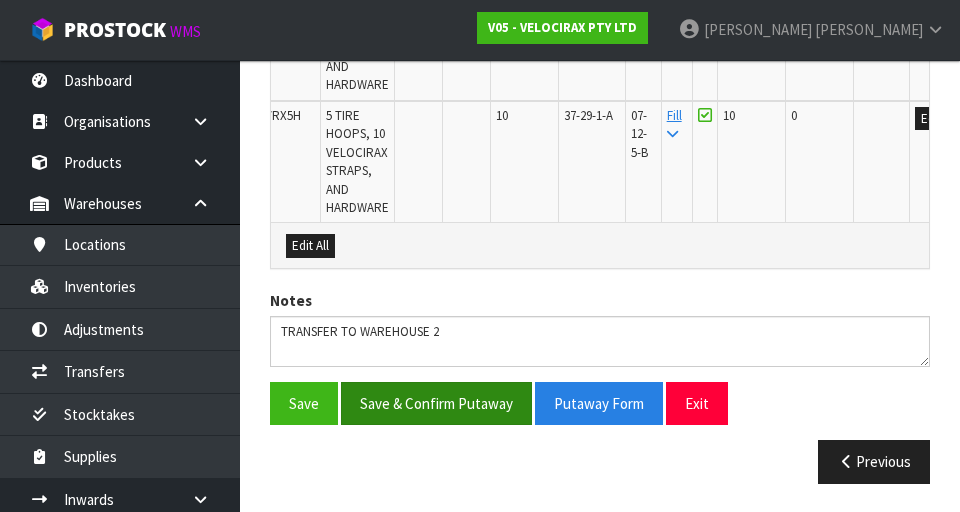 scroll, scrollTop: 0, scrollLeft: 0, axis: both 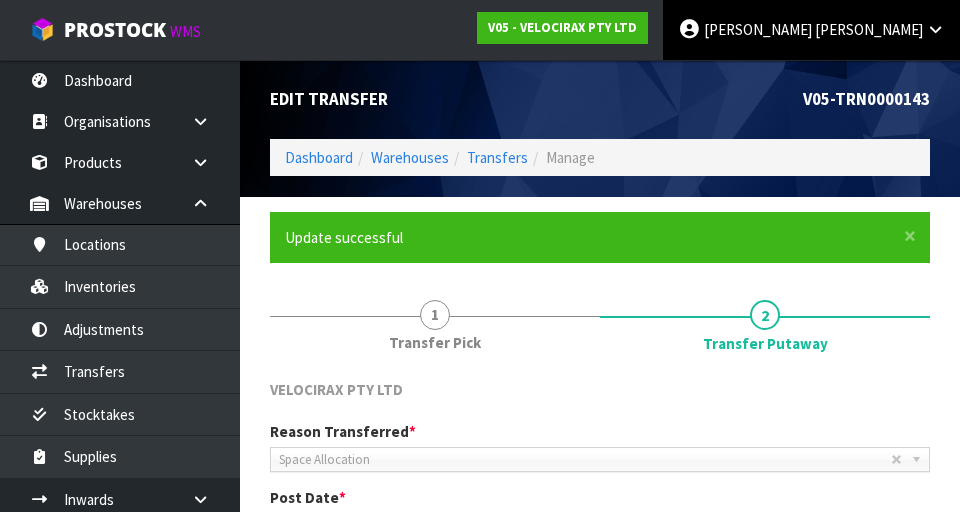 click on "[PERSON_NAME]" at bounding box center (869, 29) 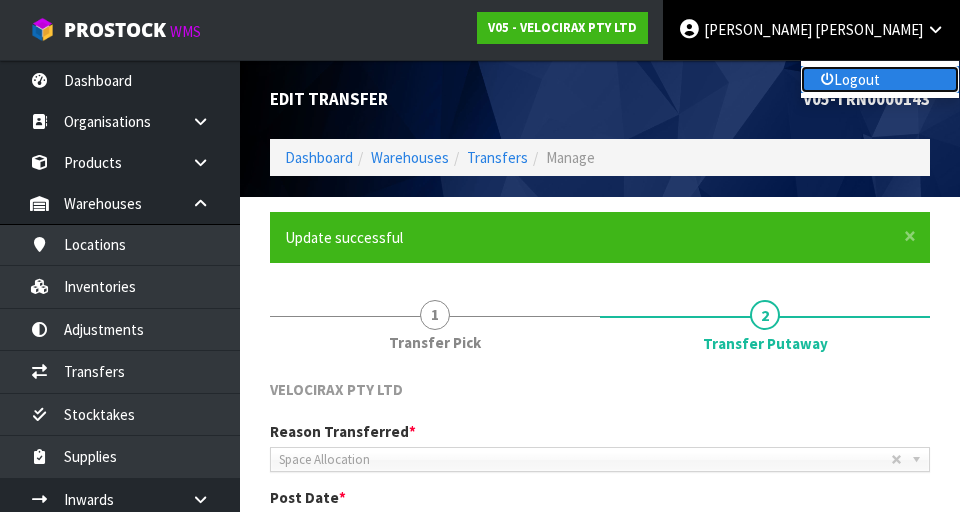 click on "Logout" at bounding box center (880, 79) 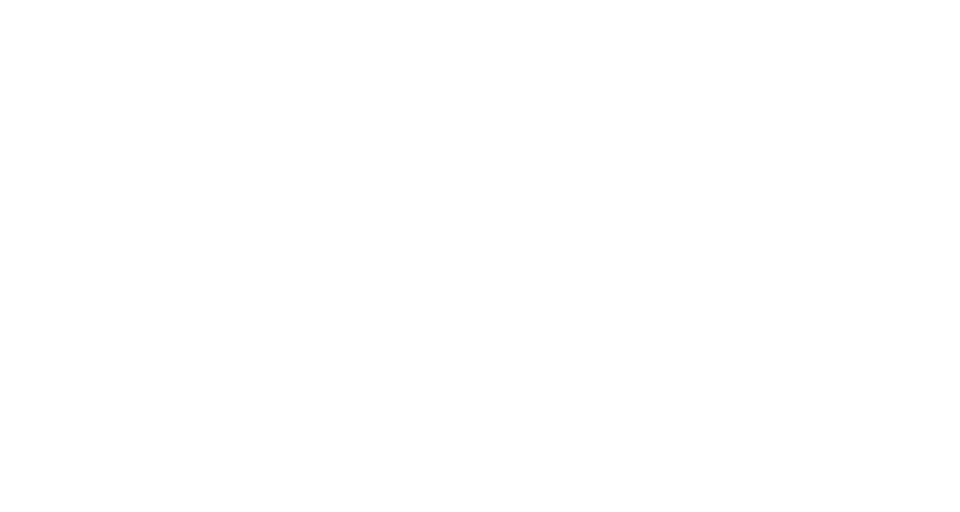 scroll, scrollTop: 0, scrollLeft: 0, axis: both 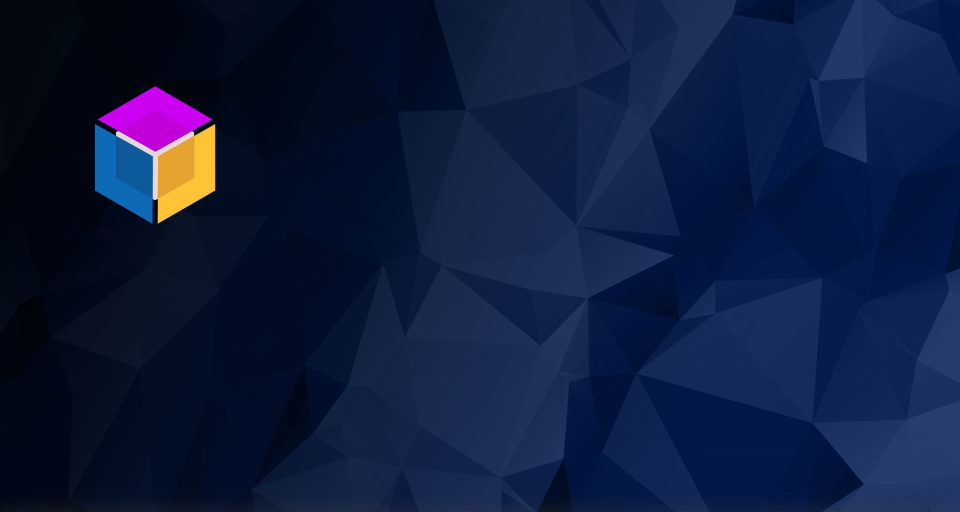 click on "P ro S tock
WMS" at bounding box center [480, 256] 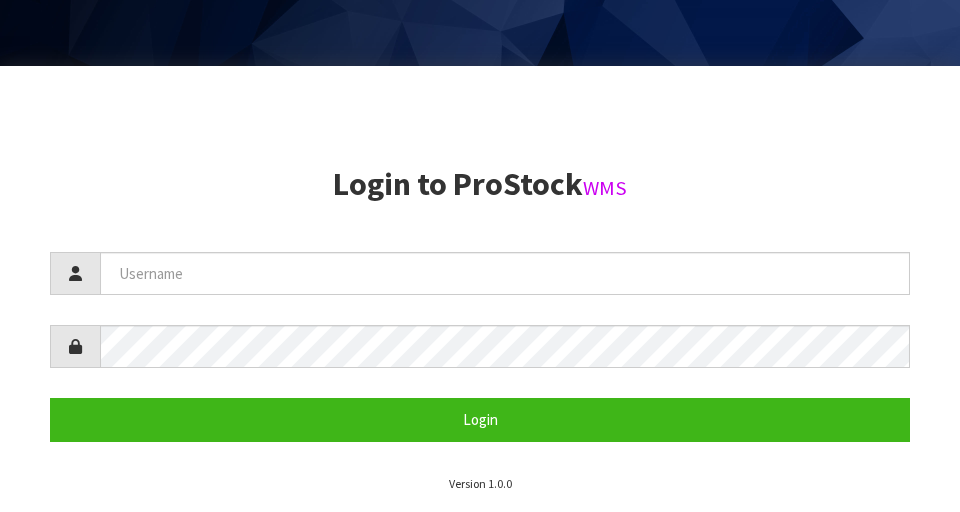 scroll, scrollTop: 463, scrollLeft: 0, axis: vertical 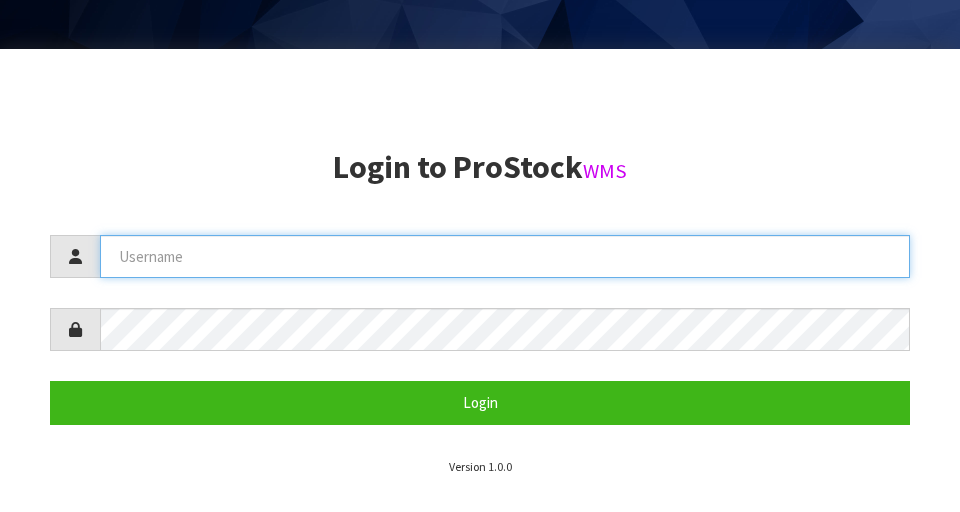 click at bounding box center (505, 256) 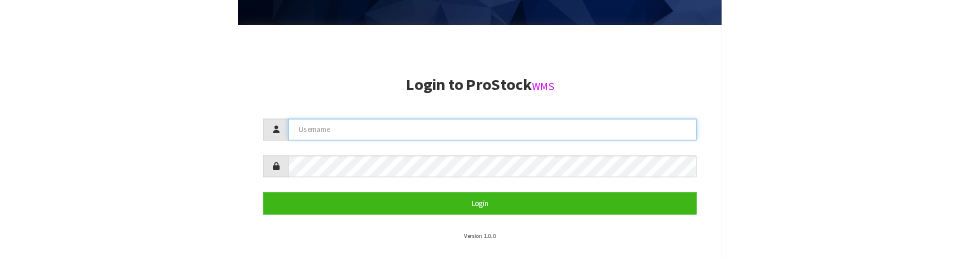 scroll, scrollTop: 427, scrollLeft: 0, axis: vertical 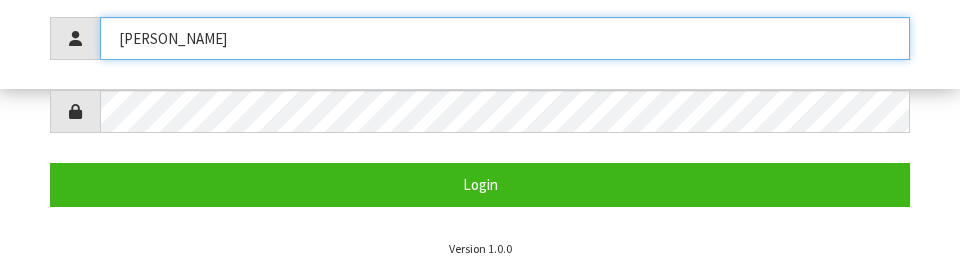type on "[PERSON_NAME]" 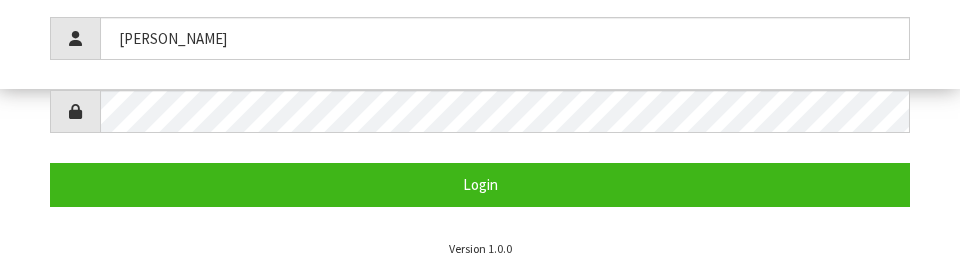 click on "[PERSON_NAME]
Login" at bounding box center [480, 111] 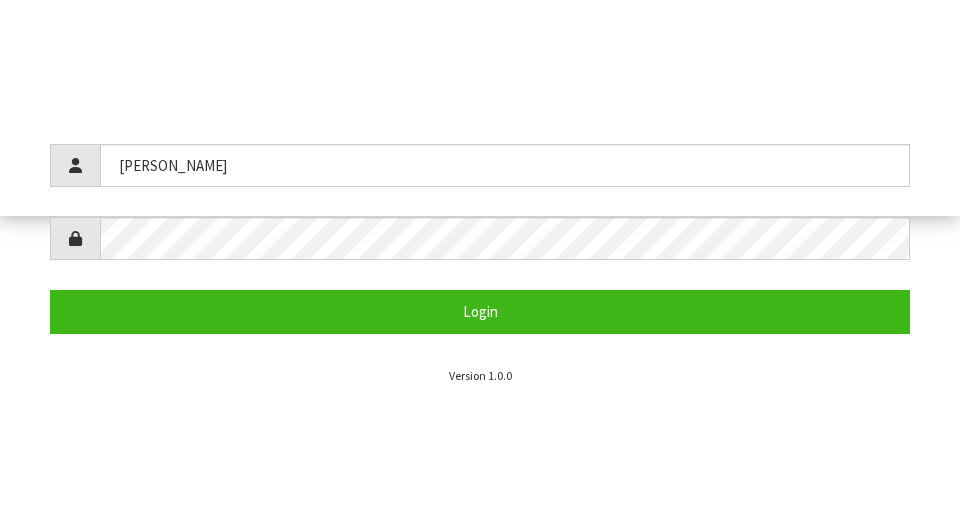 scroll, scrollTop: 512, scrollLeft: 0, axis: vertical 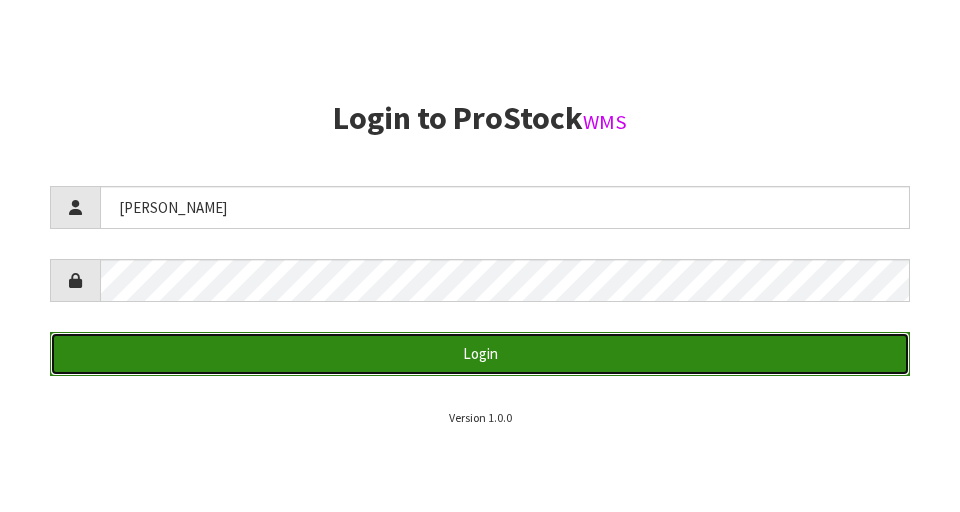 click on "Login" at bounding box center (480, 353) 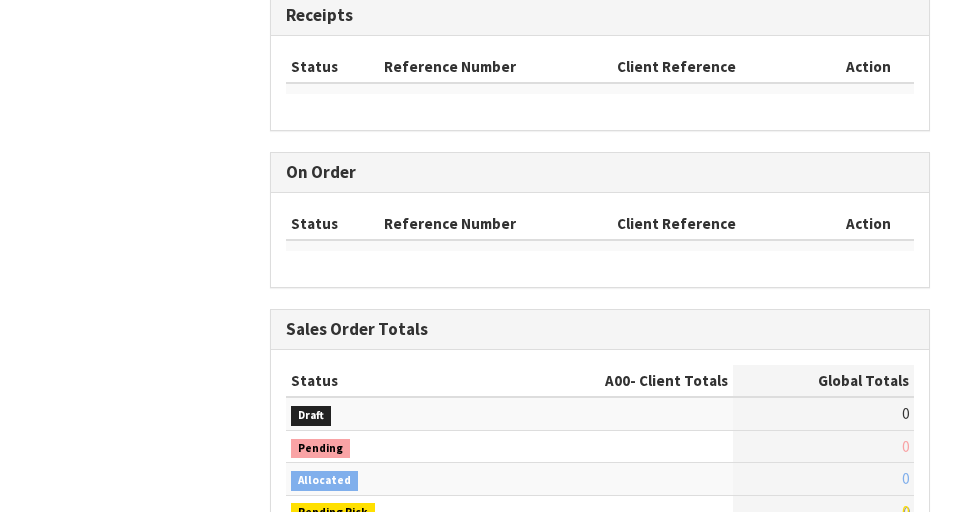 click on "View
Orders
View
Invoices
View
Receipts
View
Accounts
Show: 10
5
10 25 50" at bounding box center [480, 556] 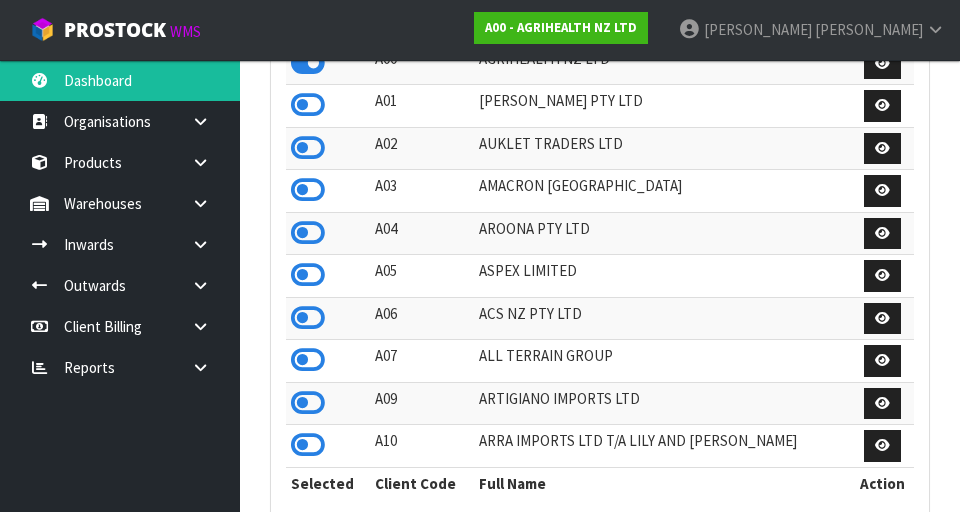 scroll, scrollTop: 998413, scrollLeft: 999310, axis: both 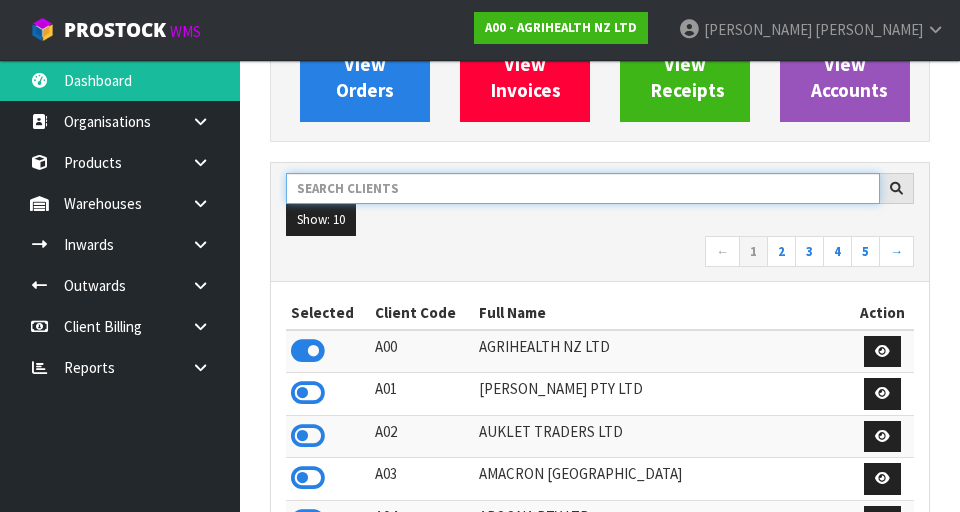 click at bounding box center (583, 188) 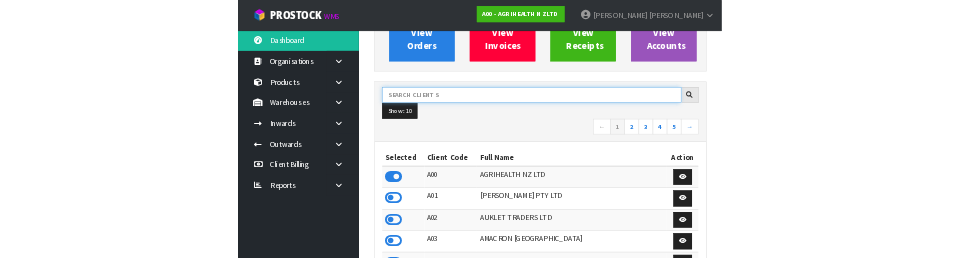 scroll, scrollTop: 215, scrollLeft: 0, axis: vertical 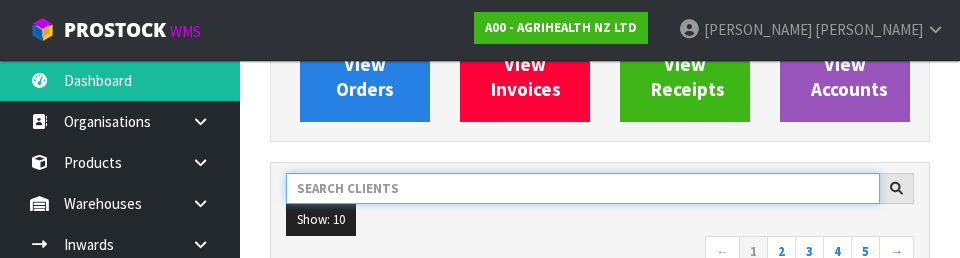 type on "L" 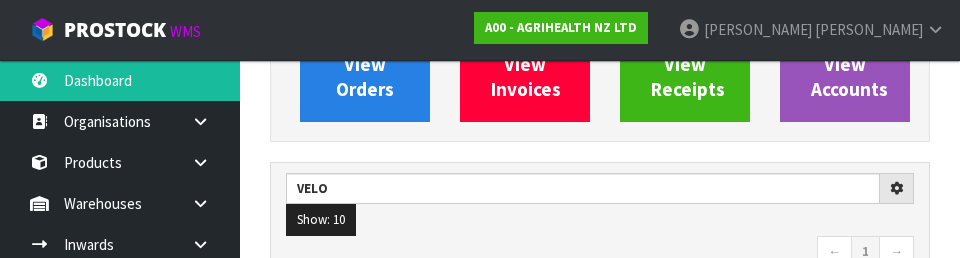 click on "Show: 10
5
10
25
50" at bounding box center (600, 220) 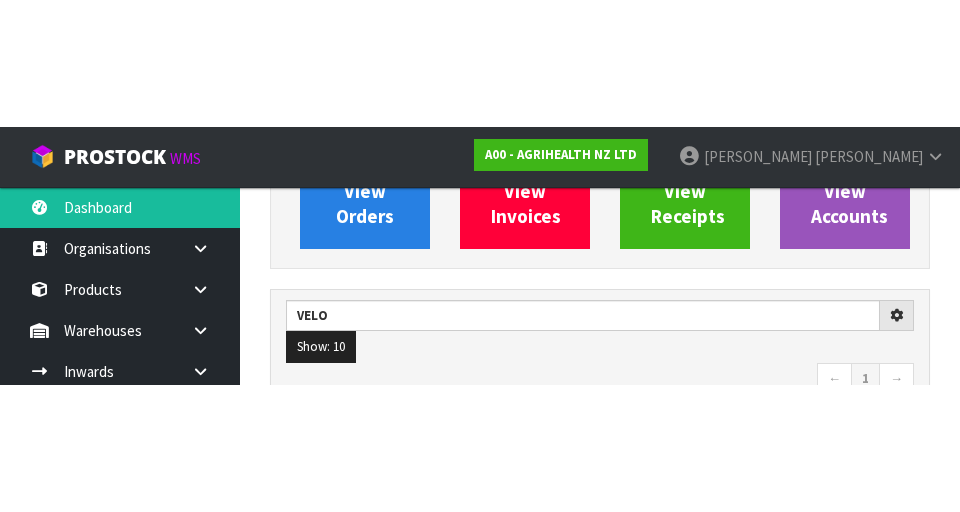 scroll, scrollTop: 224, scrollLeft: 0, axis: vertical 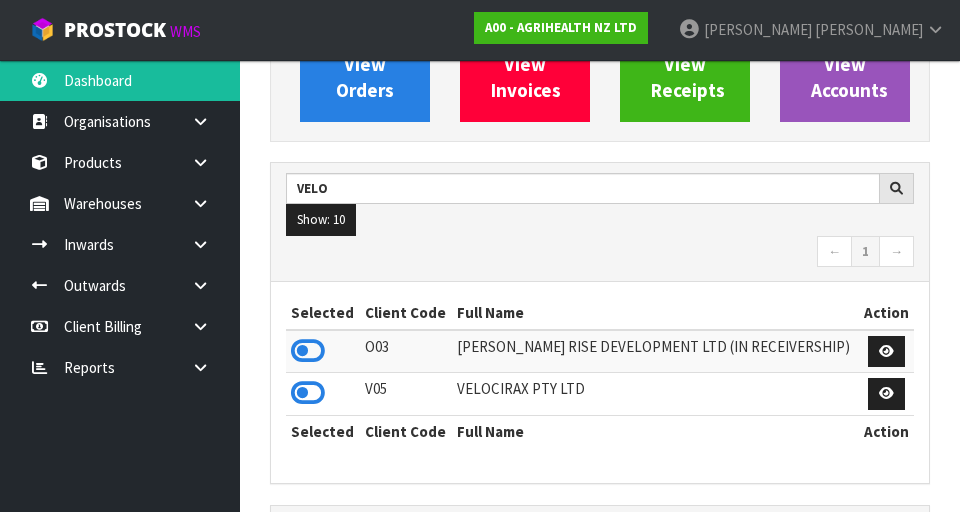 click at bounding box center [323, 394] 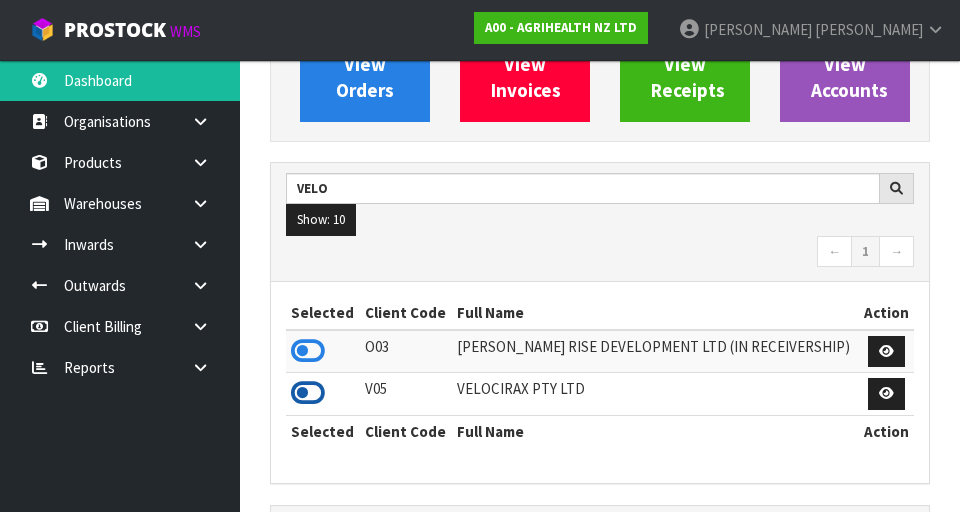 click at bounding box center (308, 393) 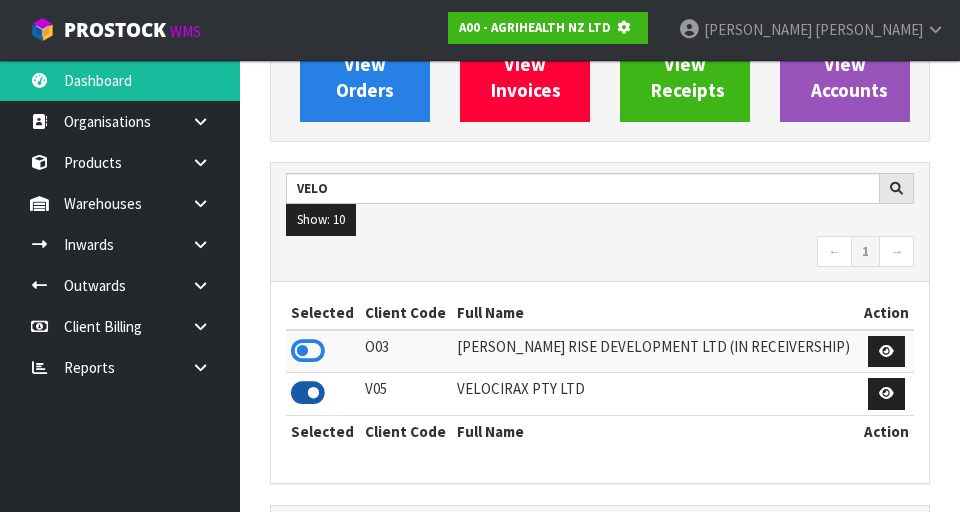 scroll, scrollTop: 1318, scrollLeft: 690, axis: both 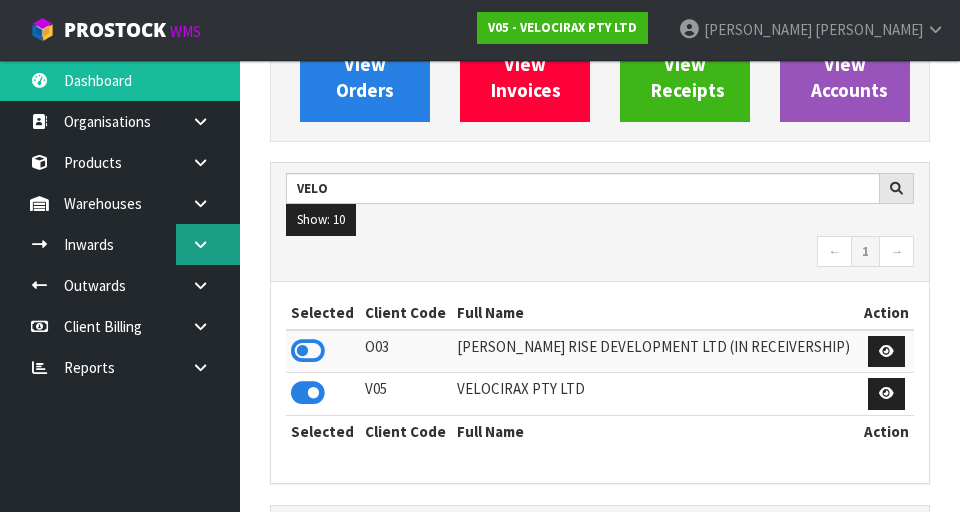 click at bounding box center [208, 244] 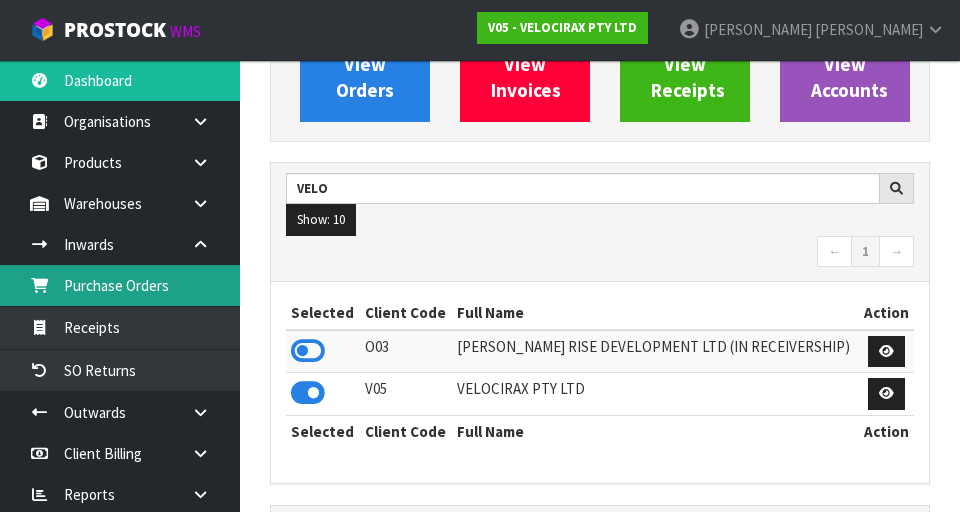 click on "Purchase Orders" at bounding box center [120, 285] 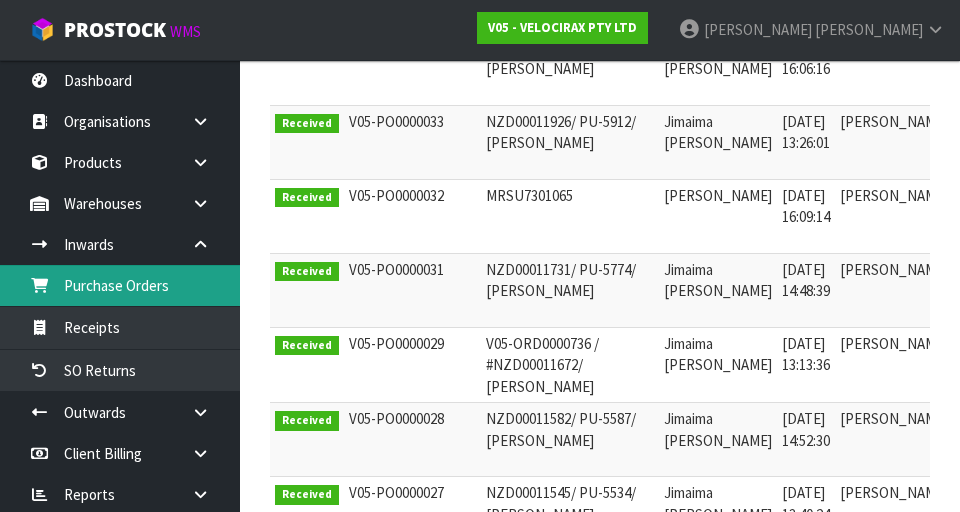 scroll, scrollTop: 729, scrollLeft: 0, axis: vertical 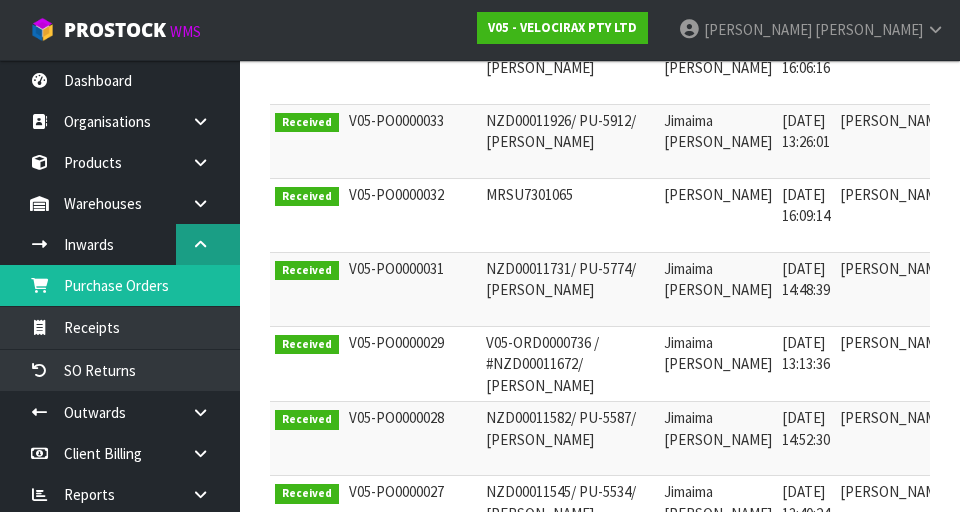 click at bounding box center (208, 244) 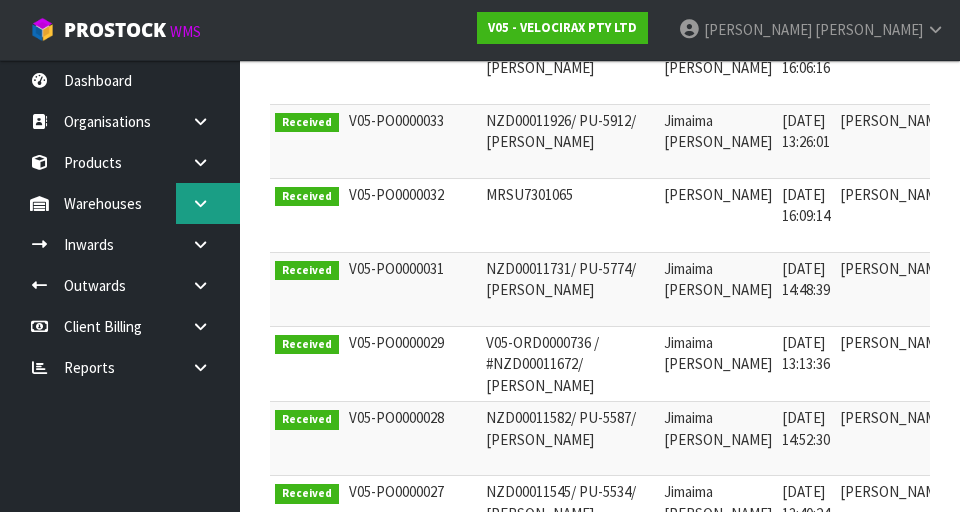 click at bounding box center [208, 203] 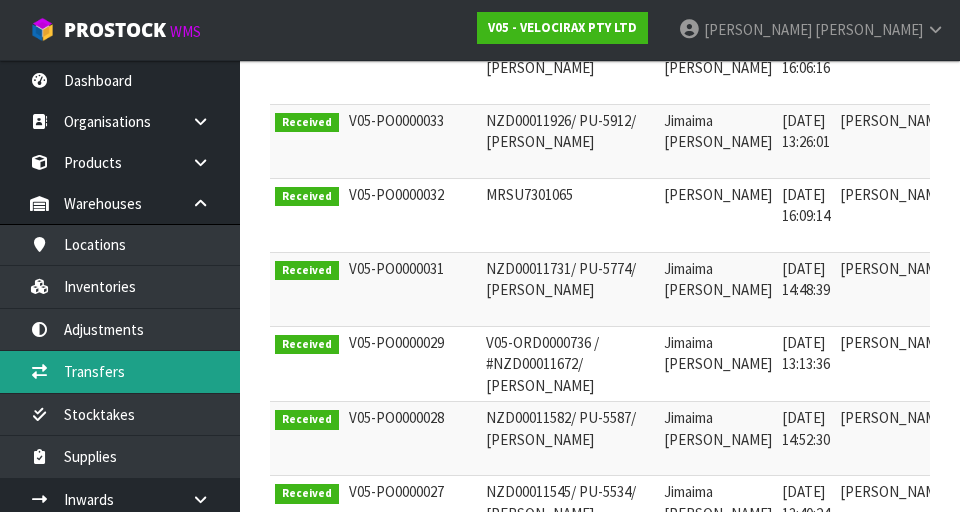 click on "Transfers" at bounding box center [120, 371] 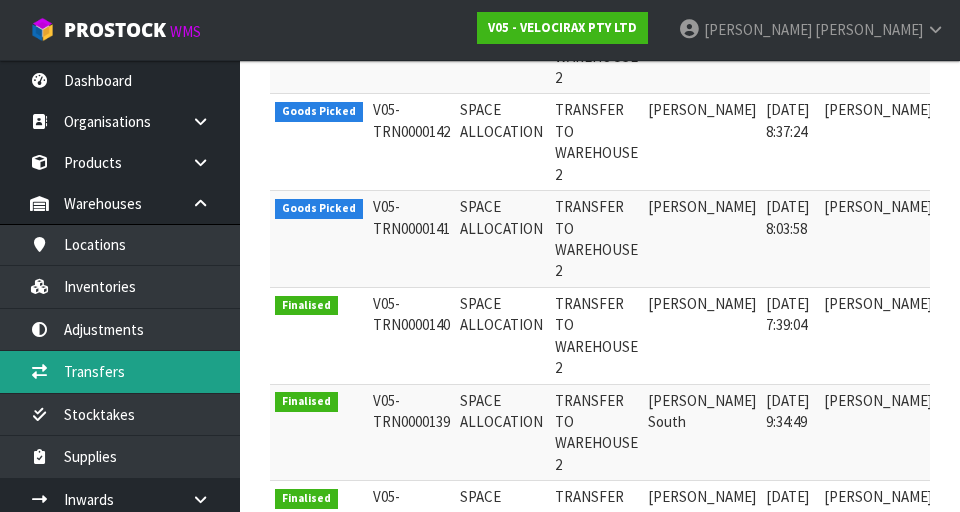 scroll, scrollTop: 932, scrollLeft: 0, axis: vertical 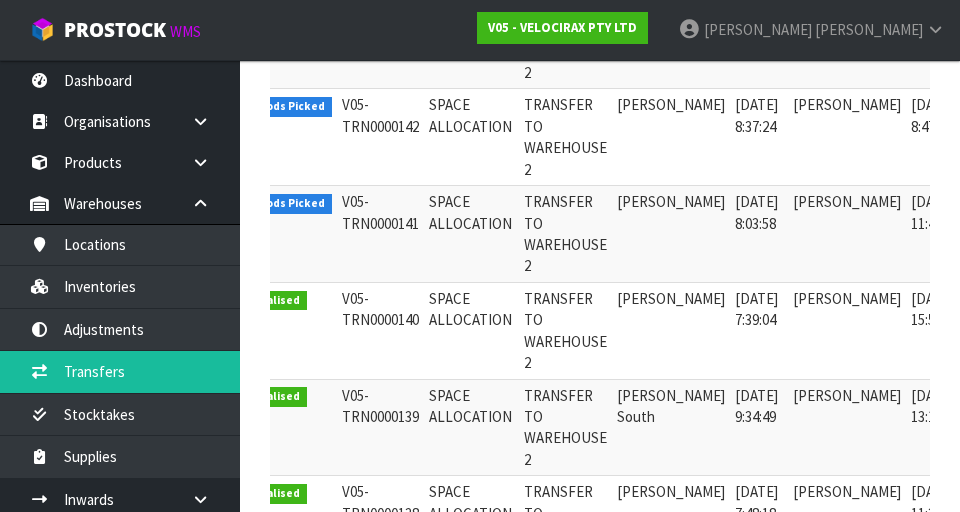 click at bounding box center (991, 207) 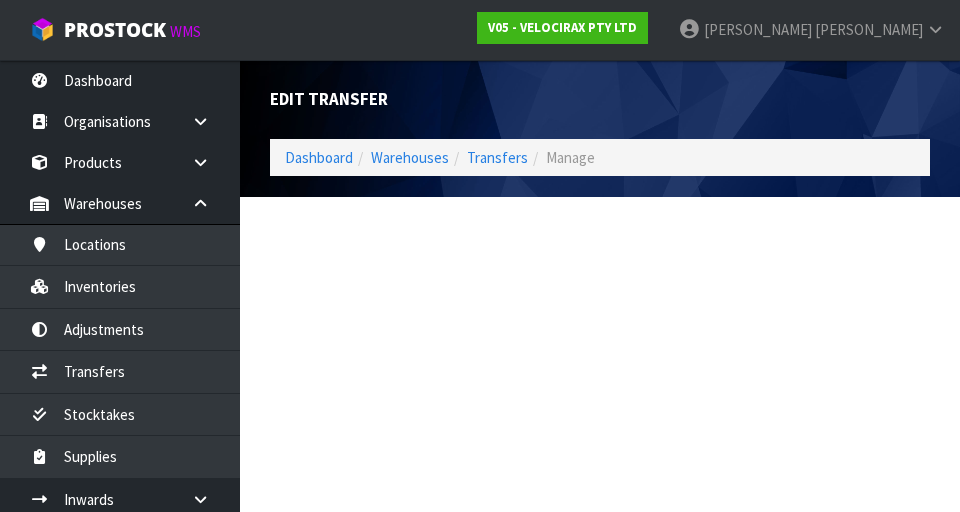 scroll, scrollTop: 0, scrollLeft: 0, axis: both 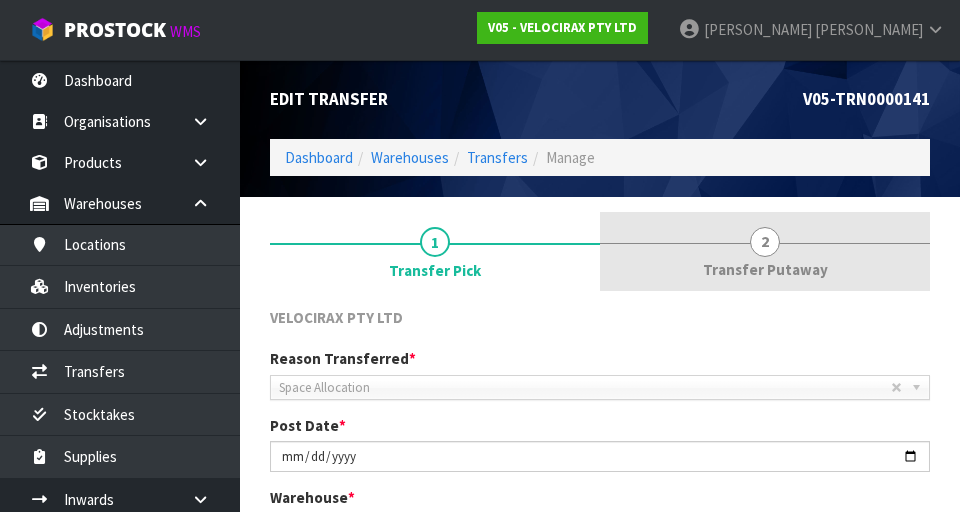 click on "Transfer Putaway" at bounding box center (765, 269) 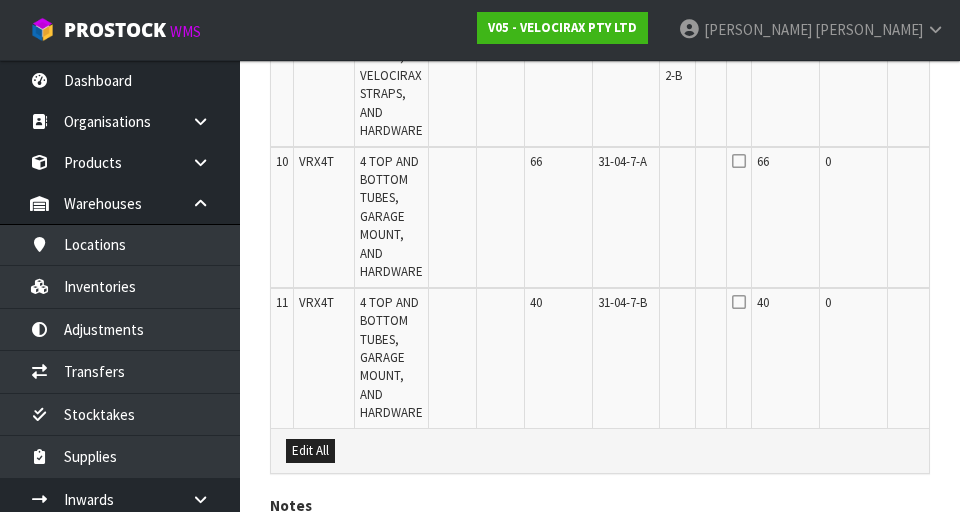 scroll, scrollTop: 1649, scrollLeft: 0, axis: vertical 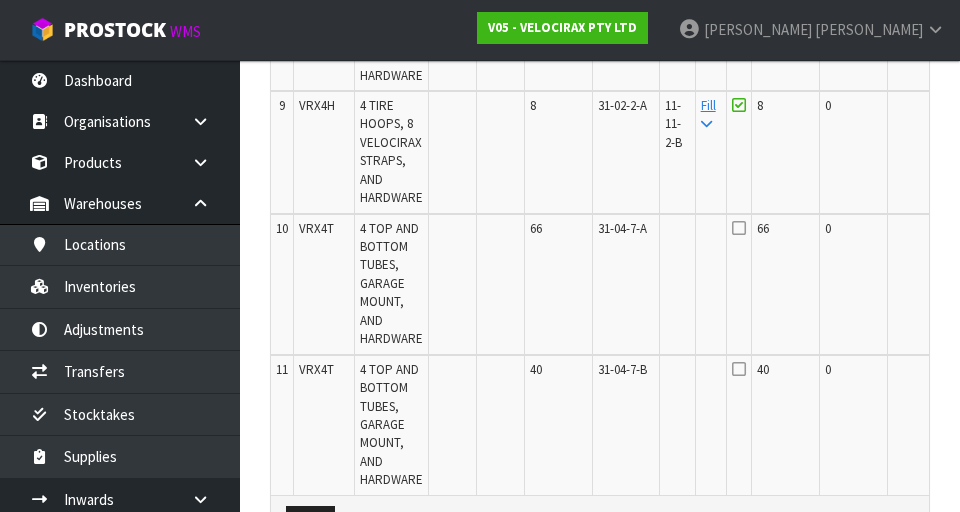 click on "Edit" at bounding box center (965, 232) 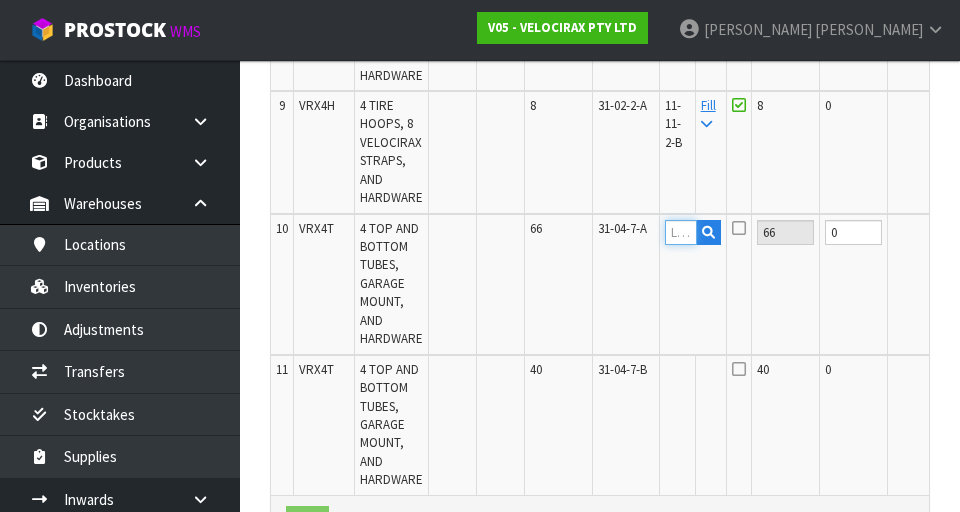 click at bounding box center (681, 232) 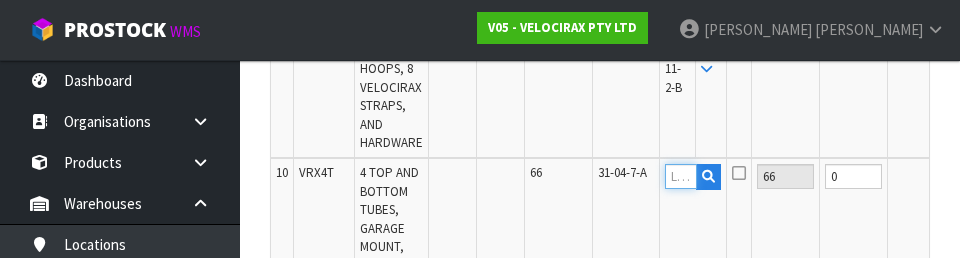 scroll, scrollTop: 1623, scrollLeft: 0, axis: vertical 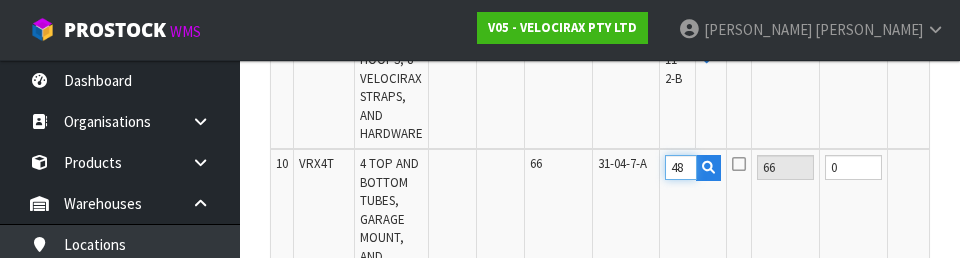 type on "48" 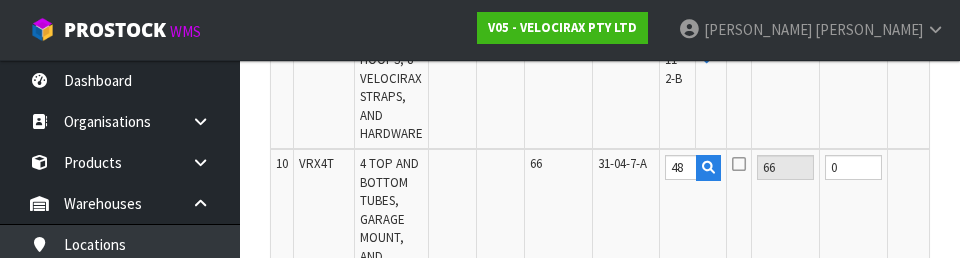 click at bounding box center (916, 219) 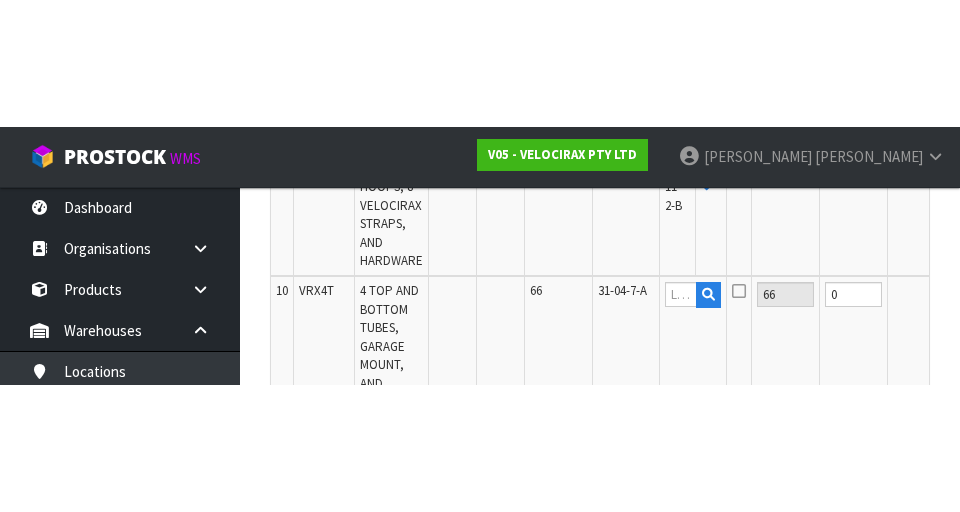 scroll, scrollTop: 1632, scrollLeft: 0, axis: vertical 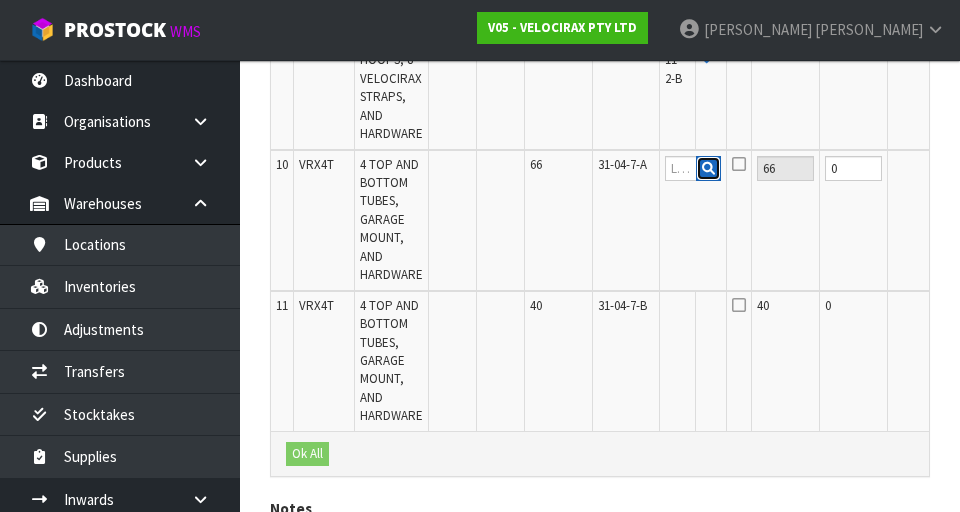 click at bounding box center [708, 169] 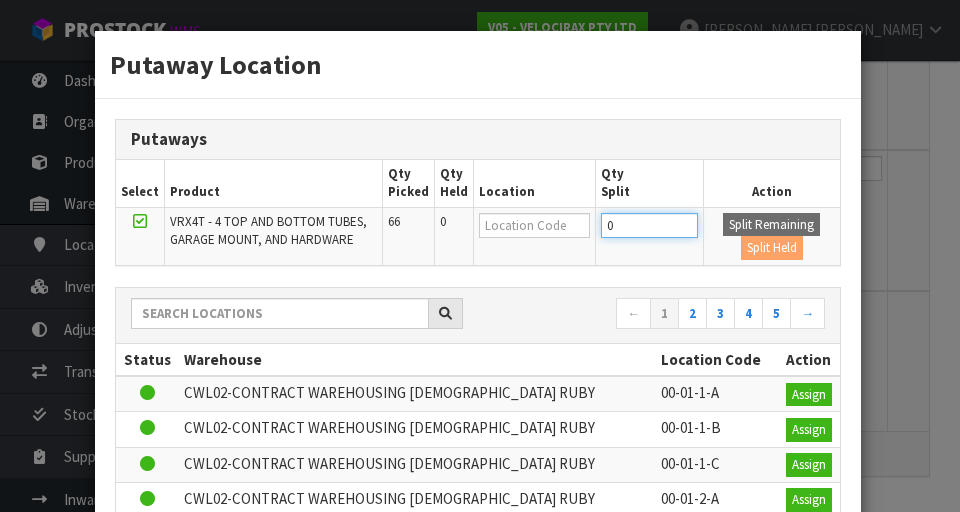 click on "0" at bounding box center [649, 225] 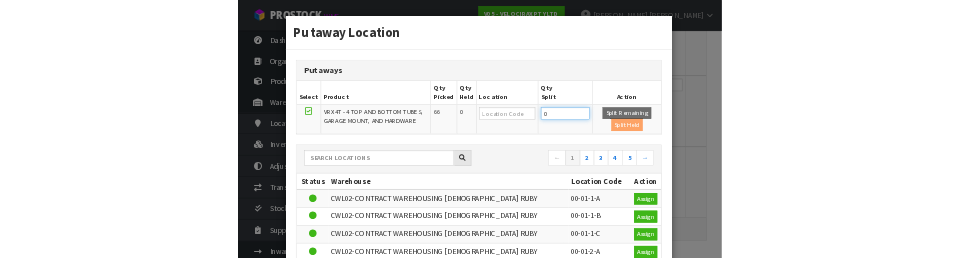 scroll, scrollTop: 1623, scrollLeft: 0, axis: vertical 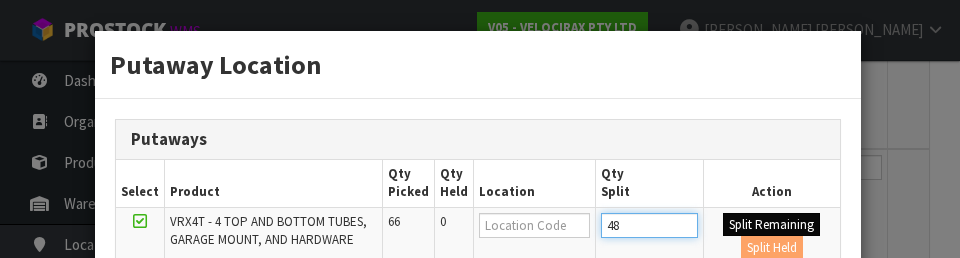type on "48" 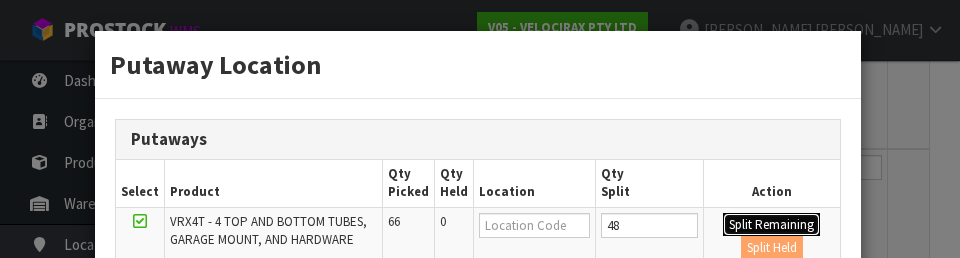 click on "Split Remaining" at bounding box center [771, 225] 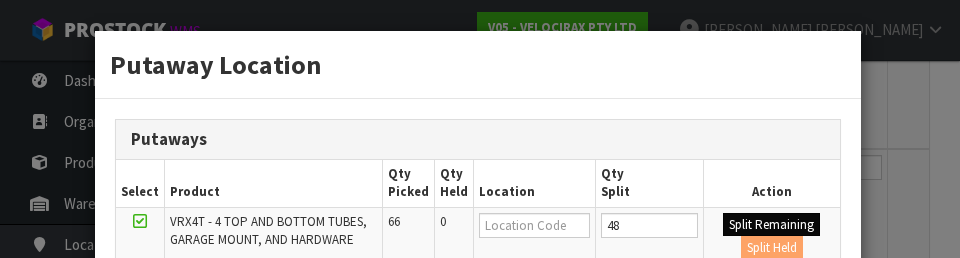 type on "48" 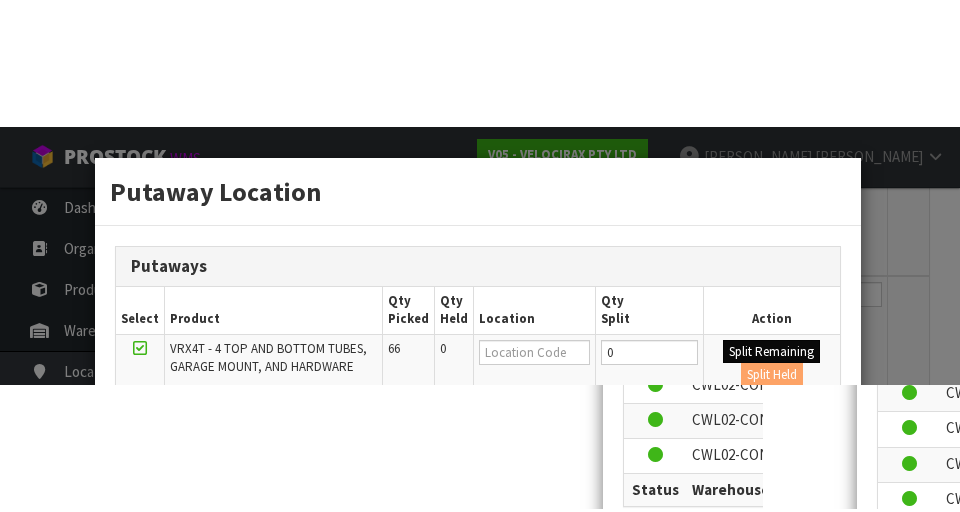 scroll, scrollTop: 1632, scrollLeft: 0, axis: vertical 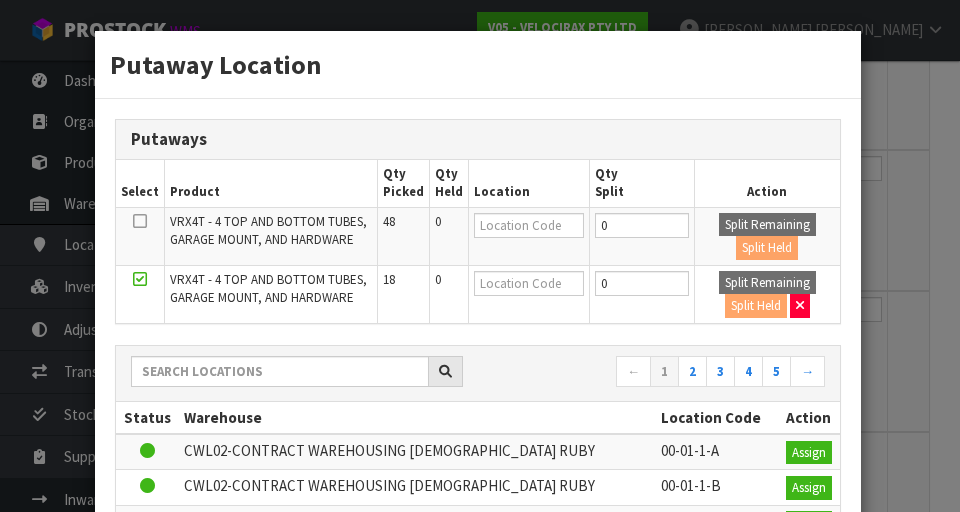 click on "Putaway Location
Putaways
Select
Product
Qty  Picked
Qty  Held
Location
Qty  Split
Action
VRX4T - 4 TOP AND BOTTOM TUBES, GARAGE MOUNT, AND HARDWARE
48
0
0
Split Remaining
Split Held
VRX4T - 4 TOP AND BOTTOM TUBES, GARAGE MOUNT, AND HARDWARE
18
0
0
Split Remaining
Split Held" at bounding box center [480, 256] 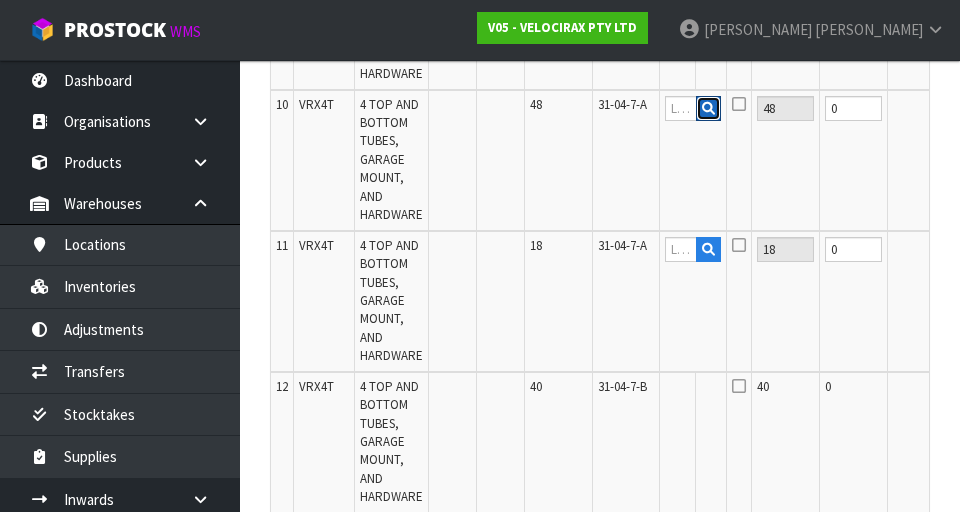 scroll, scrollTop: 1660, scrollLeft: 0, axis: vertical 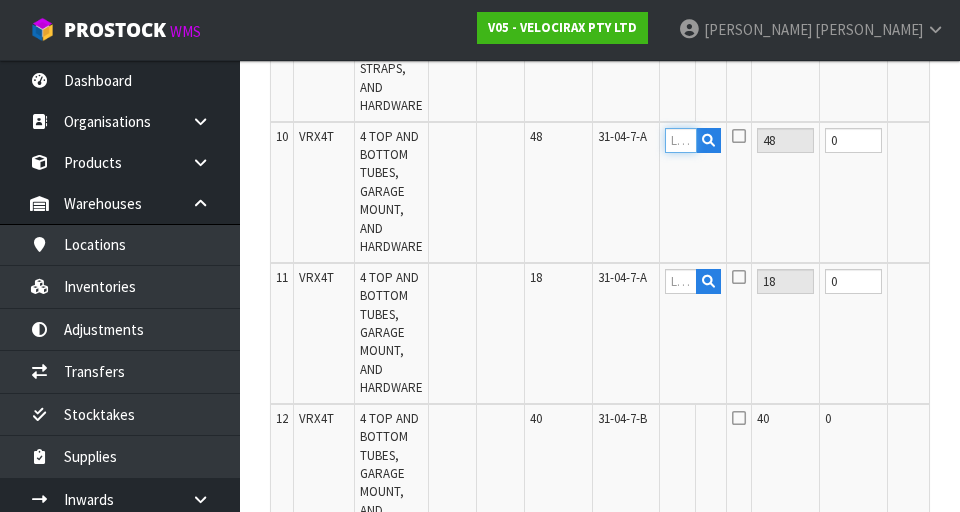 click at bounding box center [681, 140] 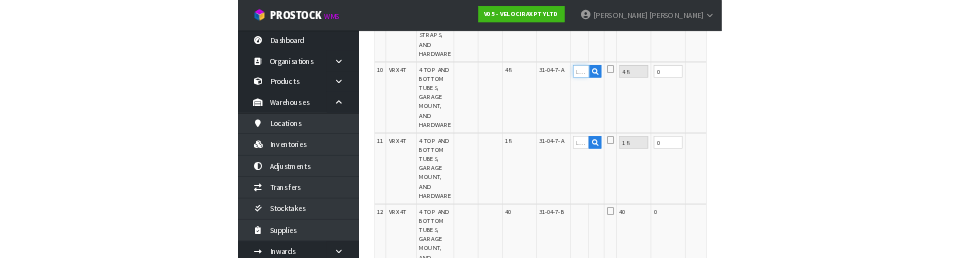 scroll, scrollTop: 1651, scrollLeft: 0, axis: vertical 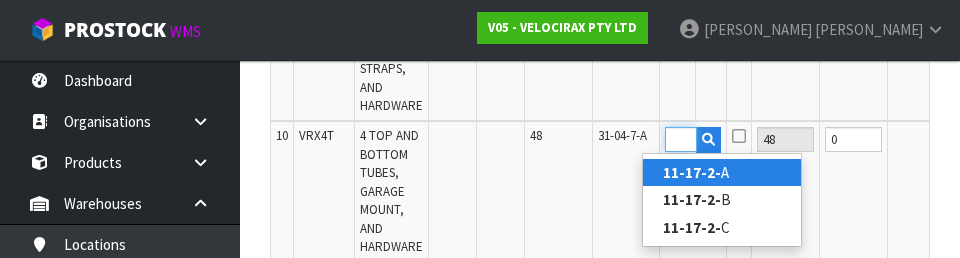 type on "11-17-2-B" 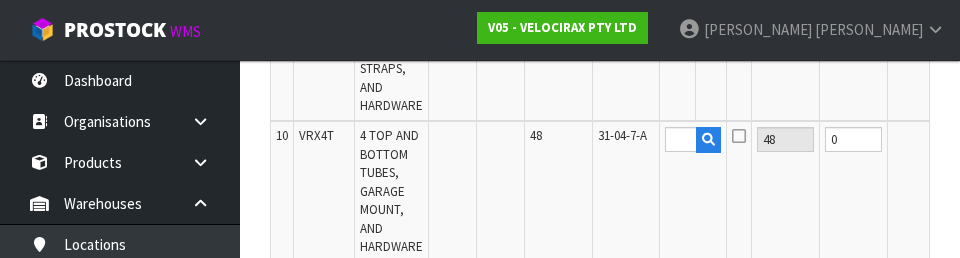 click on "OK" at bounding box center (966, 139) 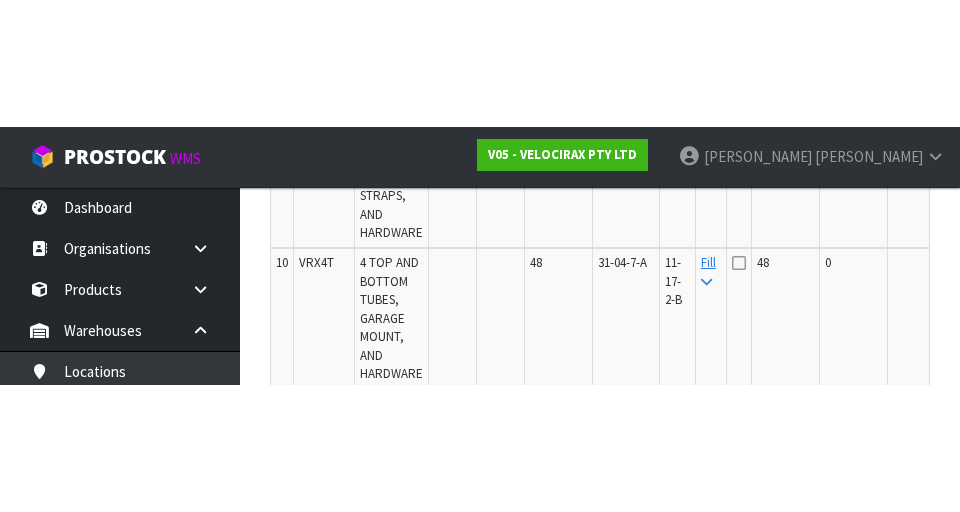 scroll, scrollTop: 1660, scrollLeft: 0, axis: vertical 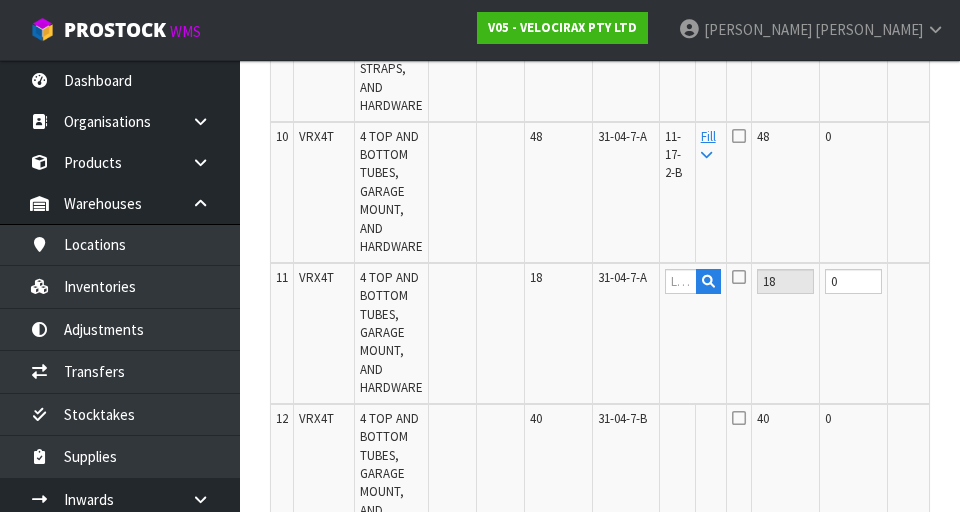 click at bounding box center [739, 136] 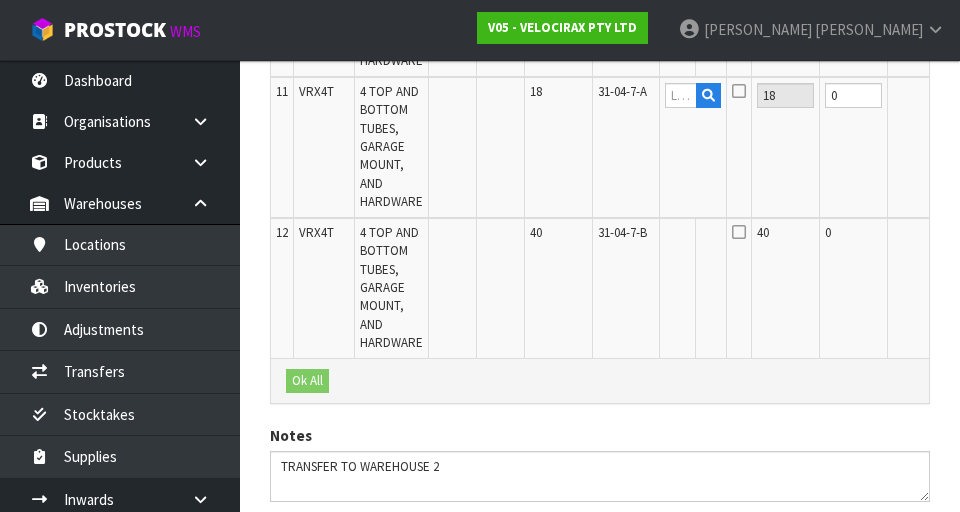 scroll, scrollTop: 1843, scrollLeft: 0, axis: vertical 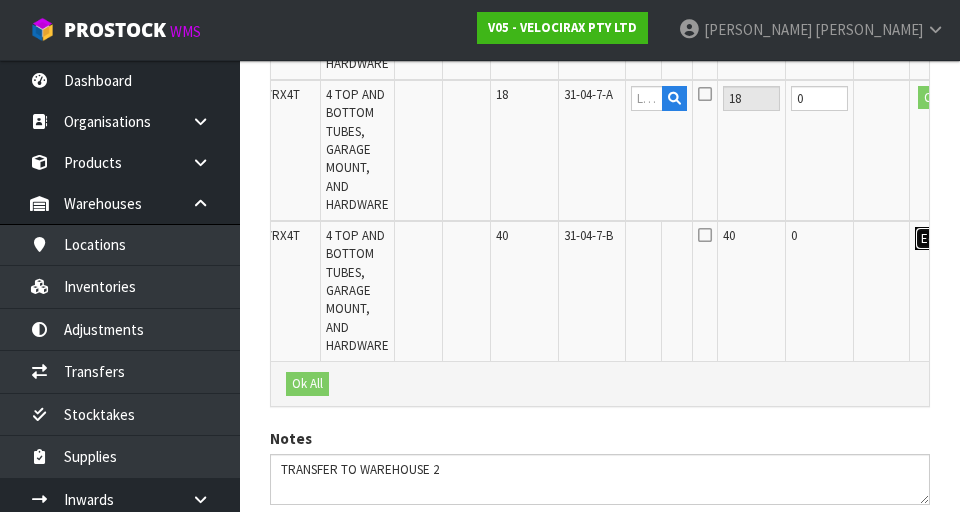 click on "Edit" at bounding box center [931, 239] 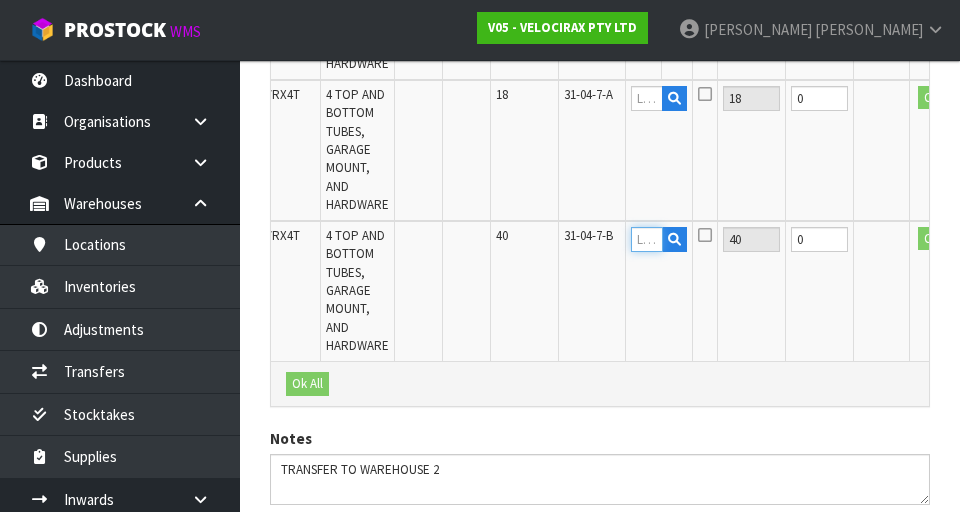 click at bounding box center [647, 239] 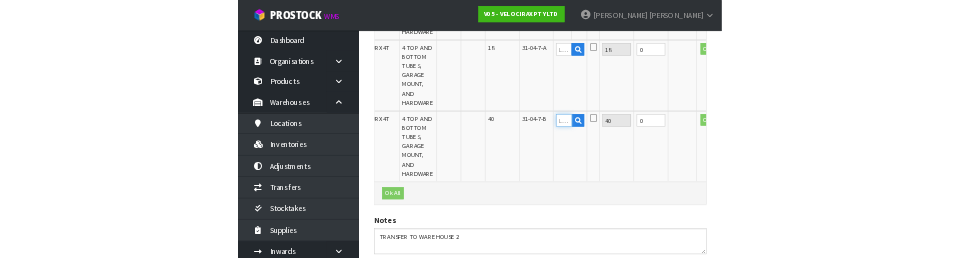 scroll, scrollTop: 1834, scrollLeft: 0, axis: vertical 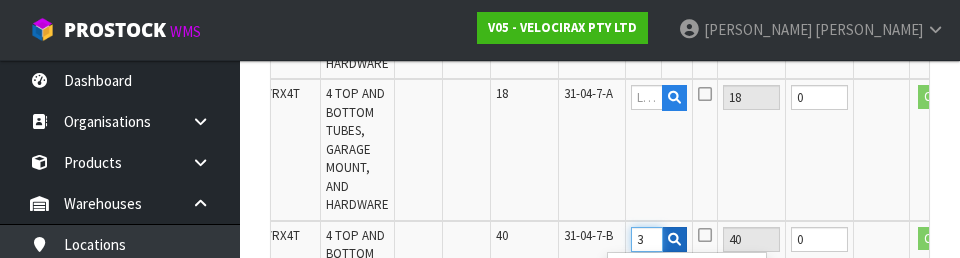type on "3" 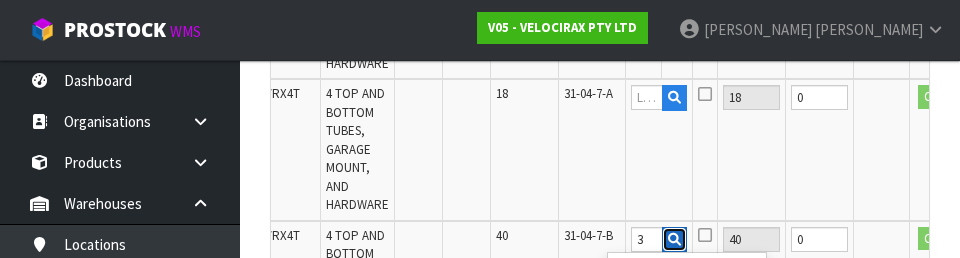 click at bounding box center (674, 239) 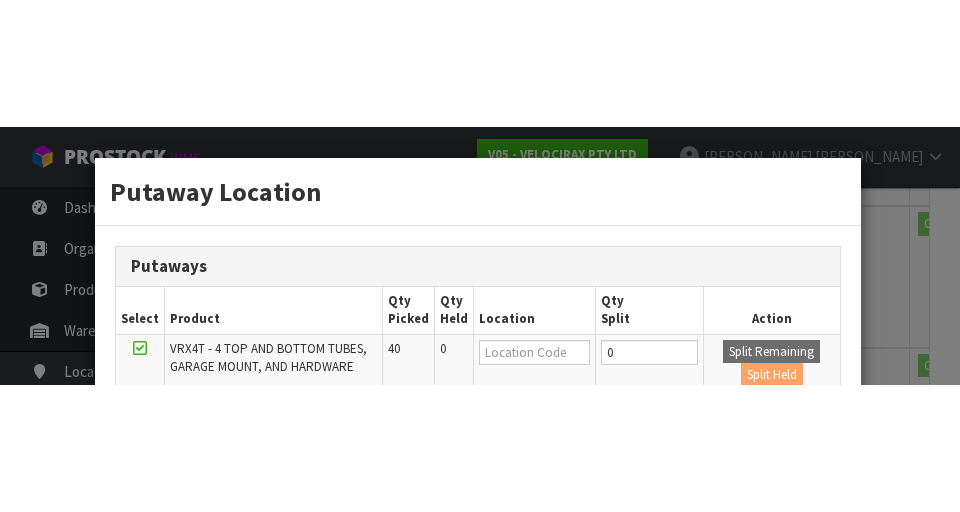 scroll, scrollTop: 1843, scrollLeft: 0, axis: vertical 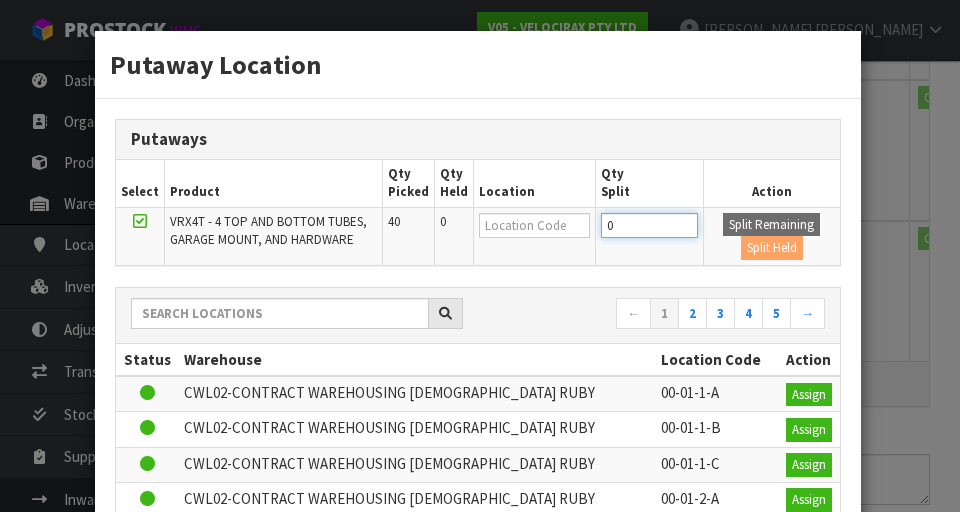 click on "0" at bounding box center (649, 225) 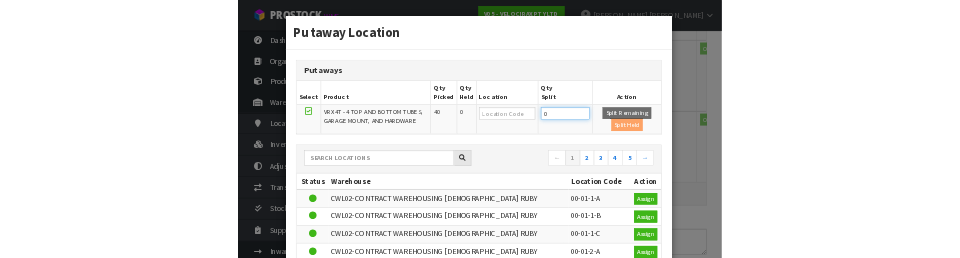 scroll, scrollTop: 1834, scrollLeft: 0, axis: vertical 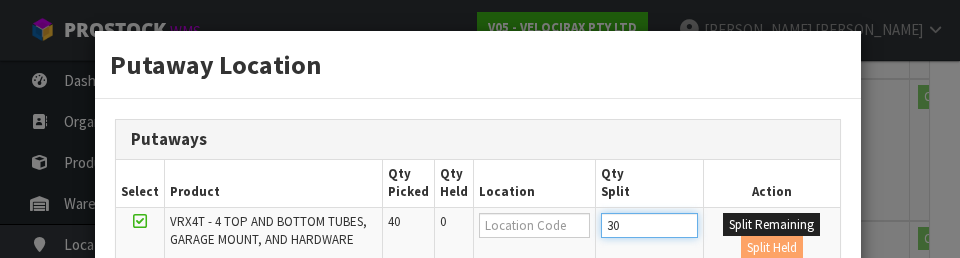 type on "30" 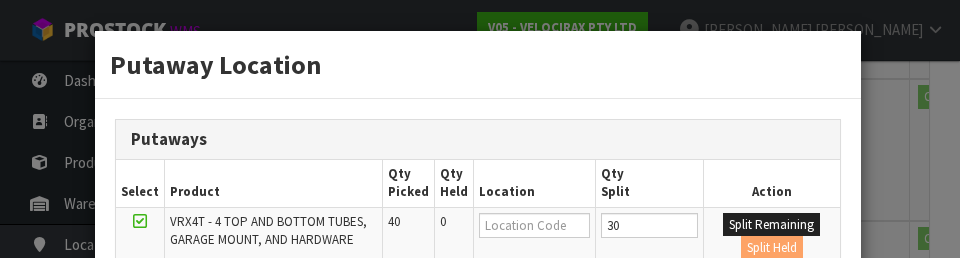 click on "Action" at bounding box center (771, 183) 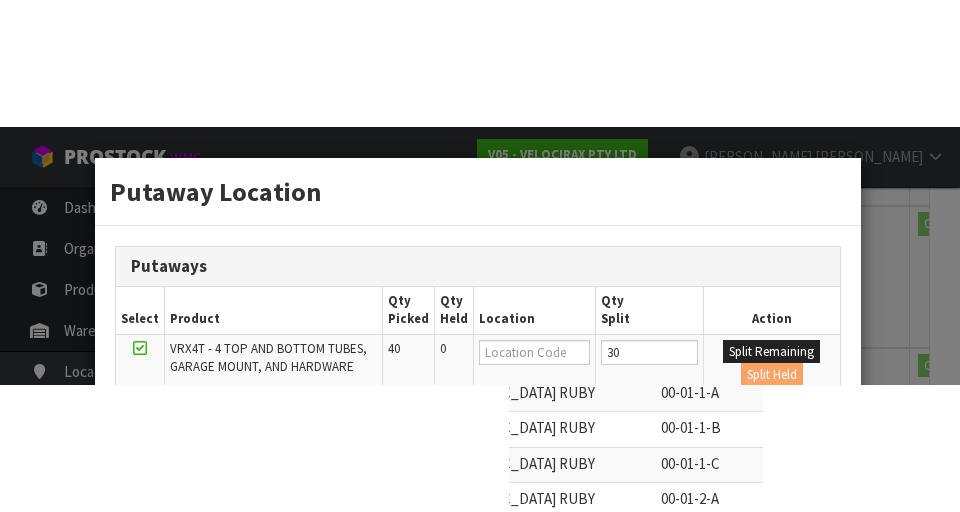 scroll, scrollTop: 1843, scrollLeft: 0, axis: vertical 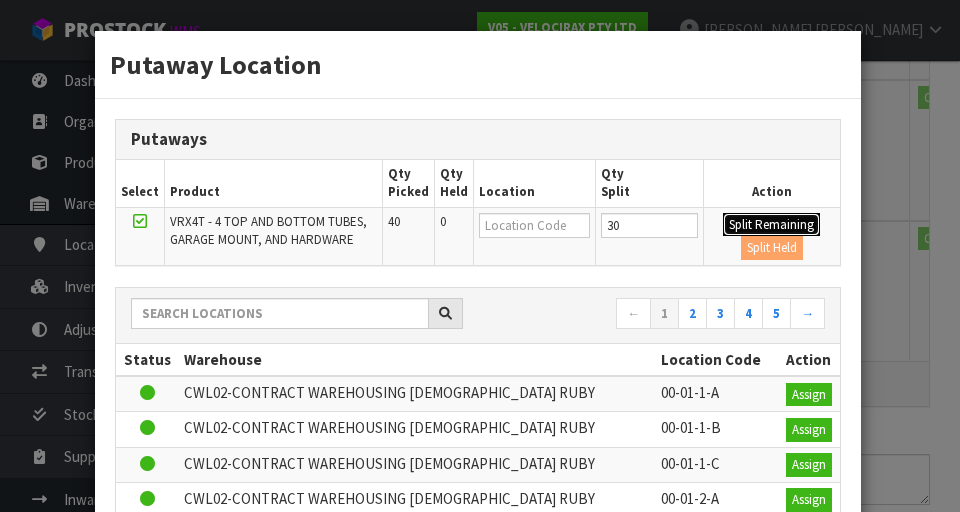 click on "Split Remaining" at bounding box center [771, 225] 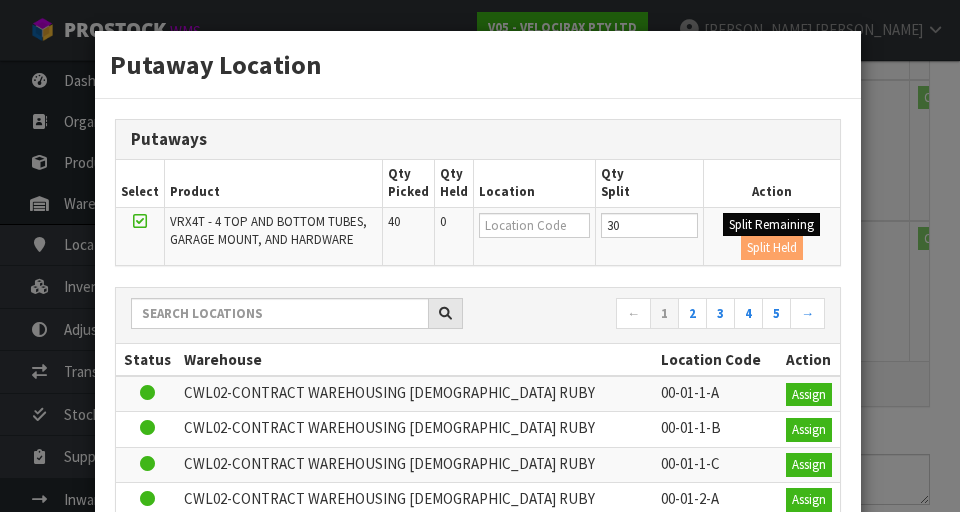 type on "30" 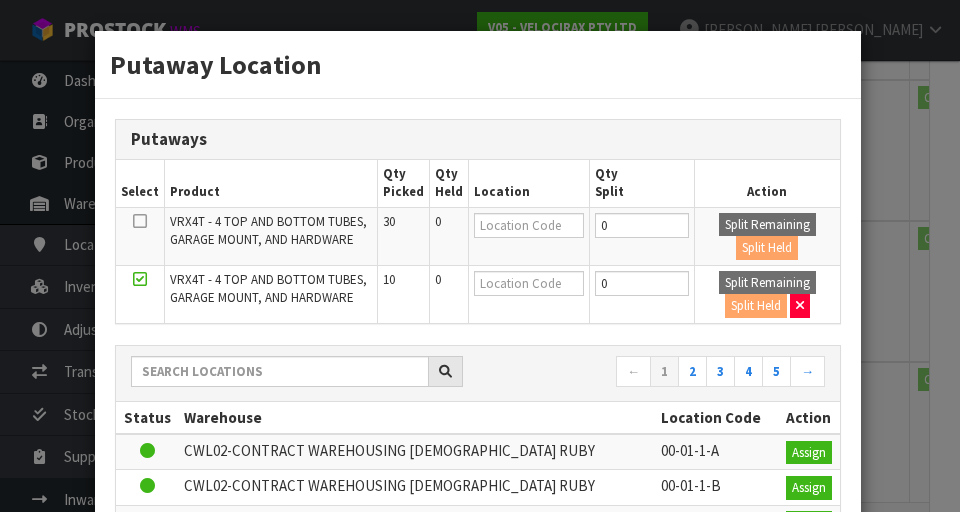 click on "Putaway Location
Putaways
Select
Product
Qty  Picked
Qty  Held
Location
Qty  Split
Action
VRX4T - 4 TOP AND BOTTOM TUBES, GARAGE MOUNT, AND HARDWARE
30
0
0
Split Remaining
Split Held
VRX4T - 4 TOP AND BOTTOM TUBES, GARAGE MOUNT, AND HARDWARE
10
0
0
Split Remaining
Split Held" at bounding box center (480, 256) 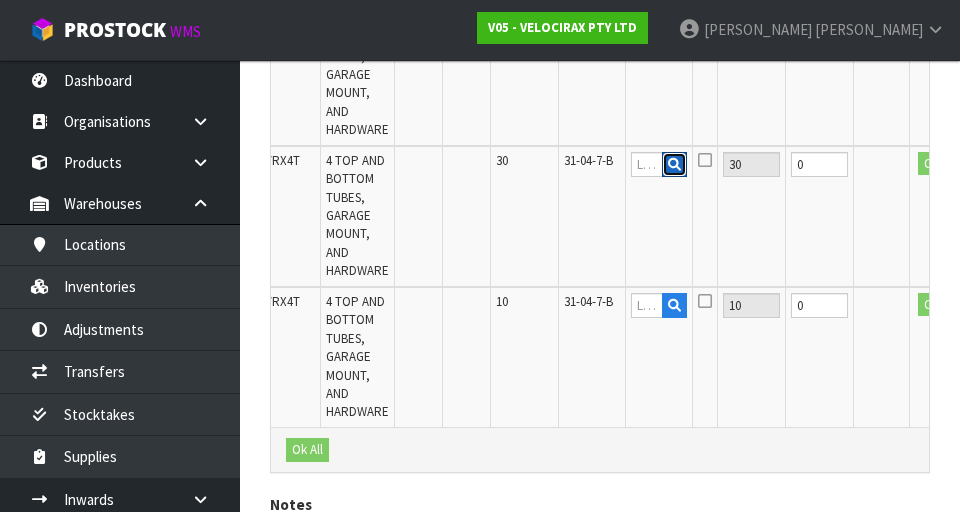 scroll, scrollTop: 1881, scrollLeft: 0, axis: vertical 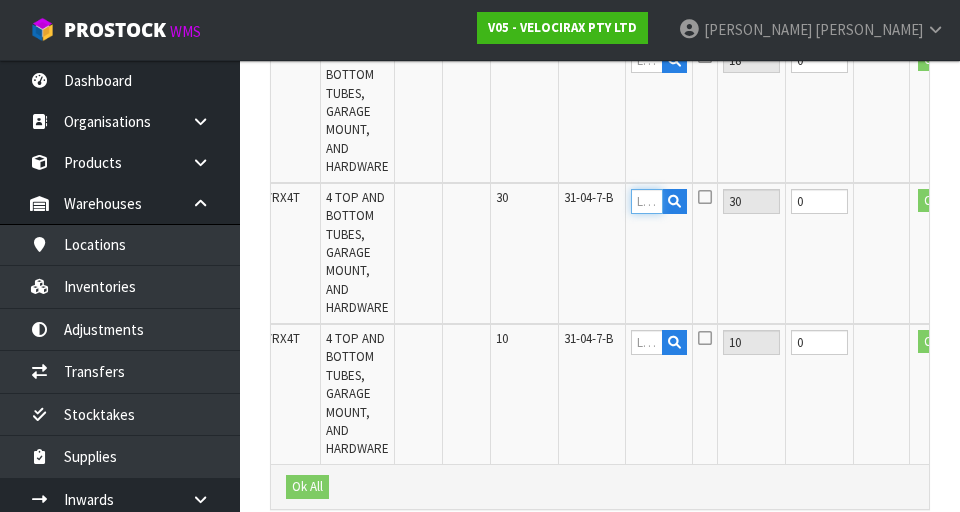 click at bounding box center (647, 201) 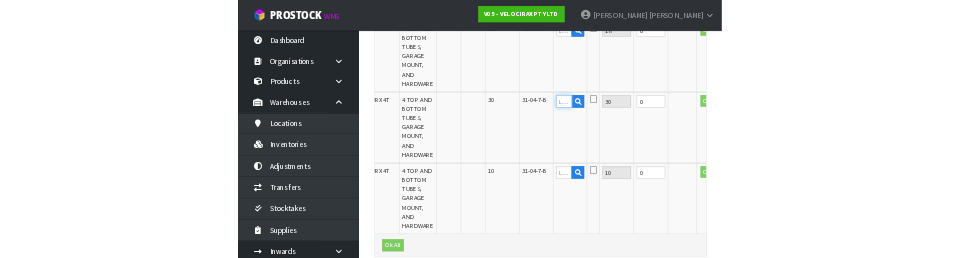 scroll, scrollTop: 1872, scrollLeft: 0, axis: vertical 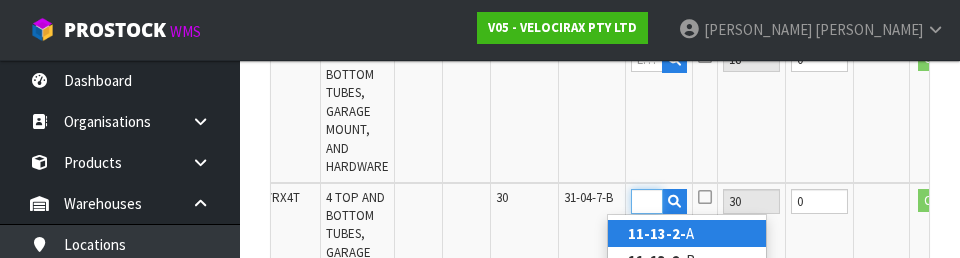 type on "11-13-2-B" 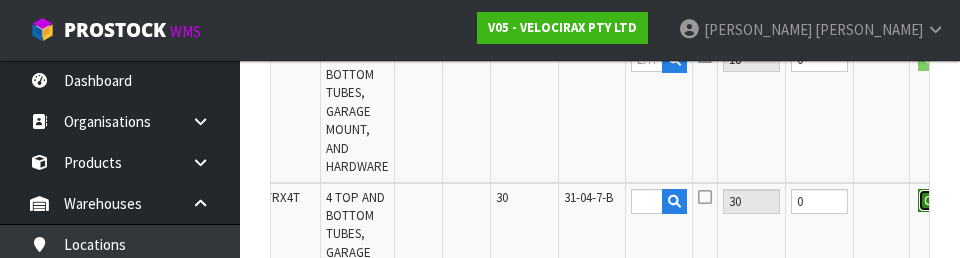 click on "OK" at bounding box center [932, 201] 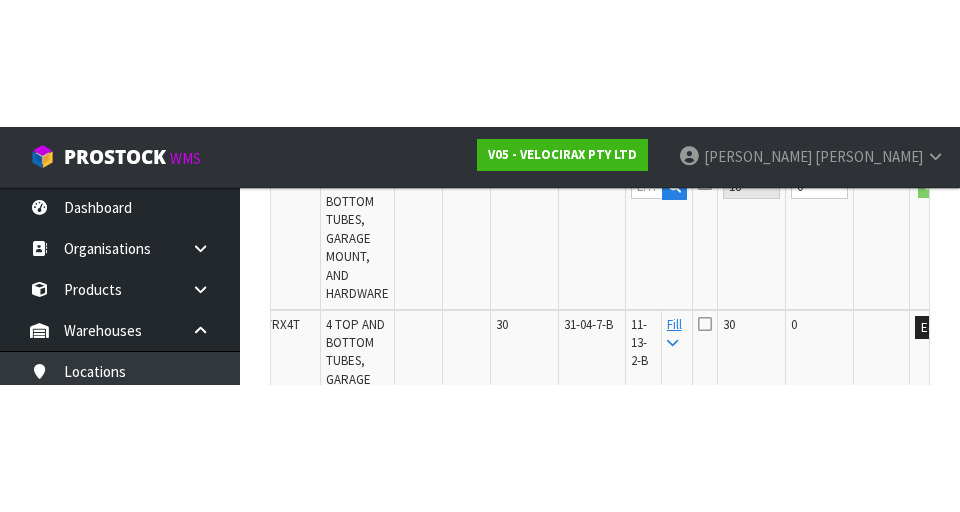 scroll, scrollTop: 1881, scrollLeft: 0, axis: vertical 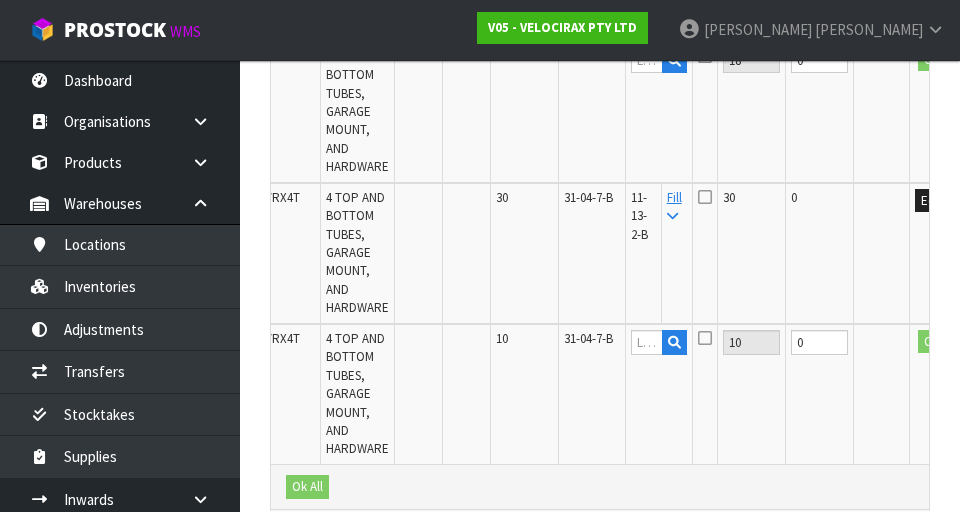 click at bounding box center (882, 253) 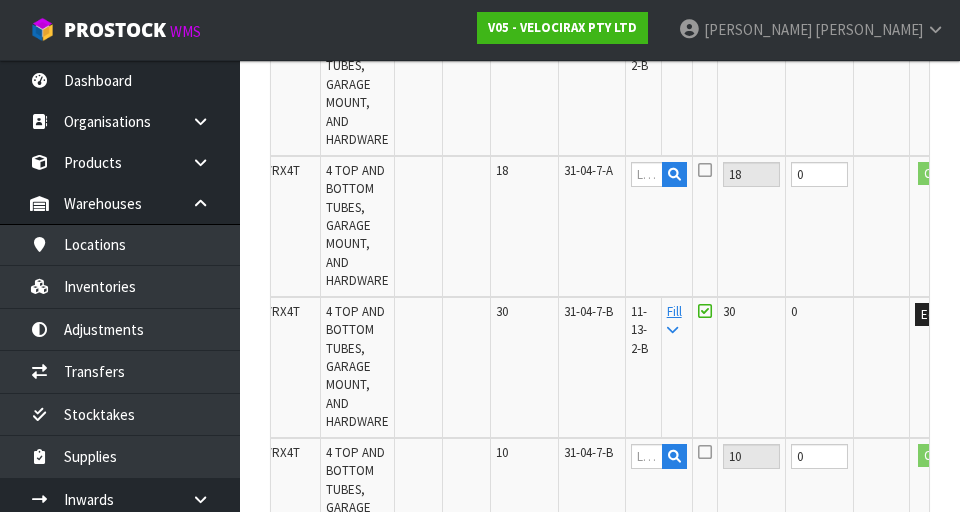 scroll, scrollTop: 1760, scrollLeft: 0, axis: vertical 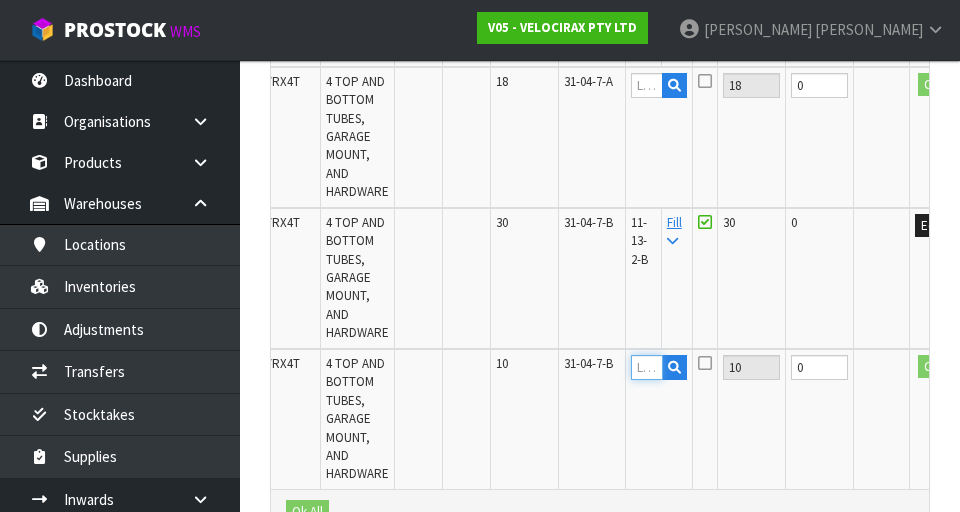 click at bounding box center (647, 367) 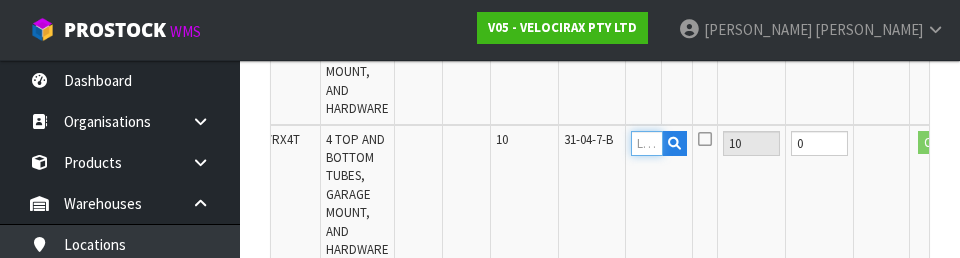 scroll, scrollTop: 2083, scrollLeft: 0, axis: vertical 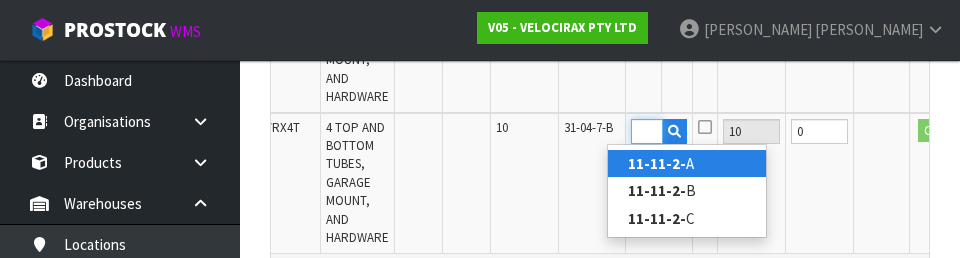 type on "11-11-2-A" 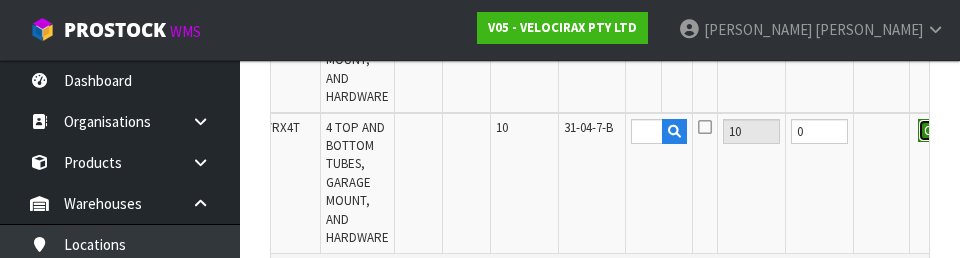 click on "OK" at bounding box center (932, 131) 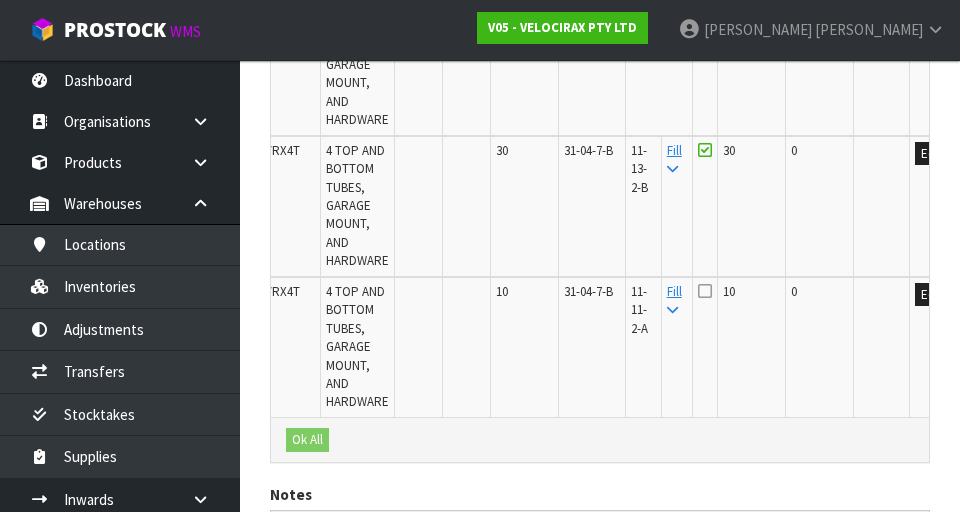 click at bounding box center (705, 291) 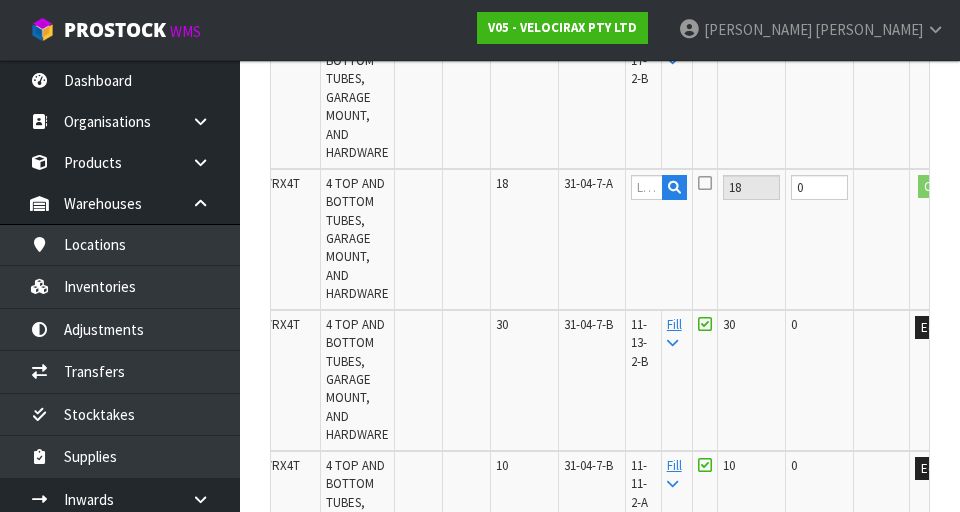 scroll, scrollTop: 1754, scrollLeft: 0, axis: vertical 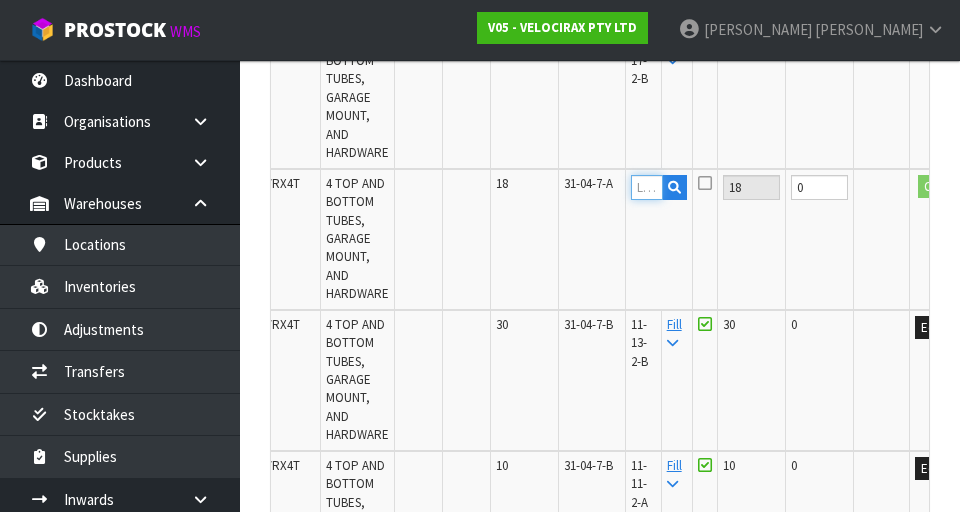 click at bounding box center [647, 187] 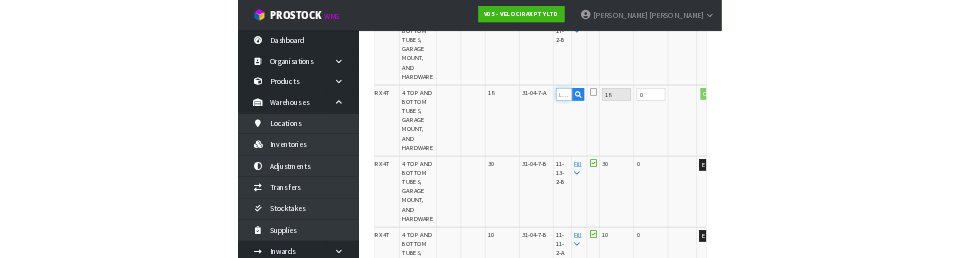 scroll, scrollTop: 1745, scrollLeft: 0, axis: vertical 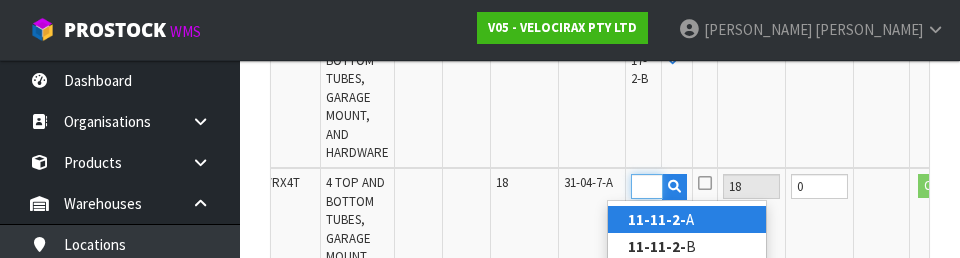 type on "11-11-2-A" 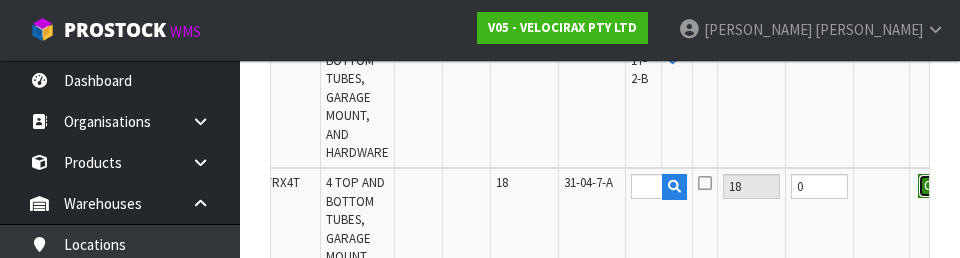 click on "OK" at bounding box center (932, 186) 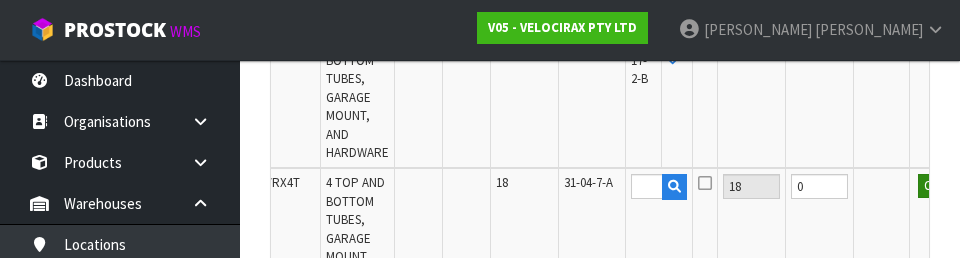scroll, scrollTop: 0, scrollLeft: 0, axis: both 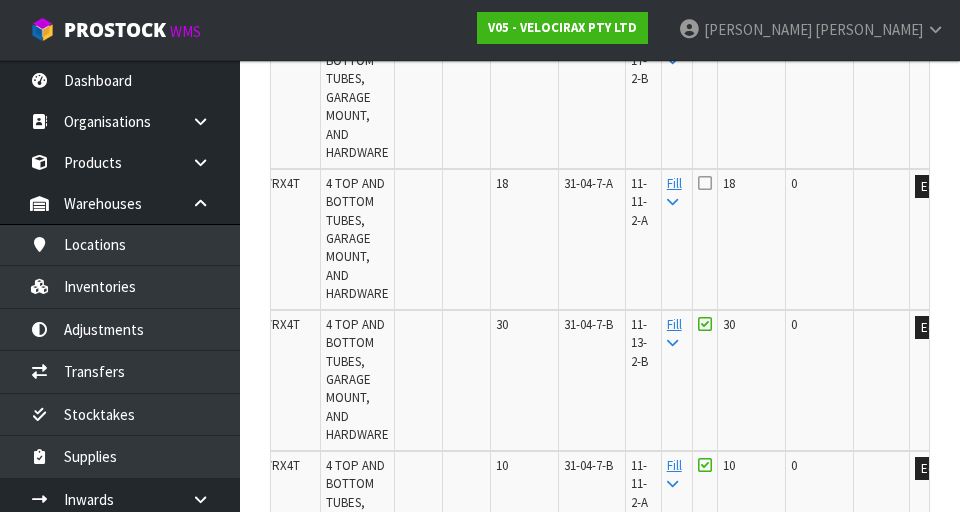 click at bounding box center [705, 183] 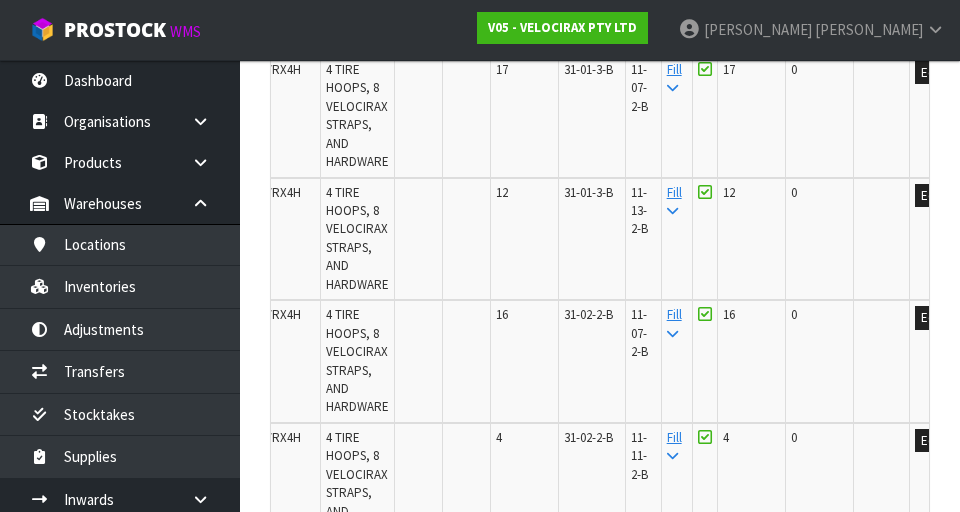 scroll, scrollTop: 624, scrollLeft: 0, axis: vertical 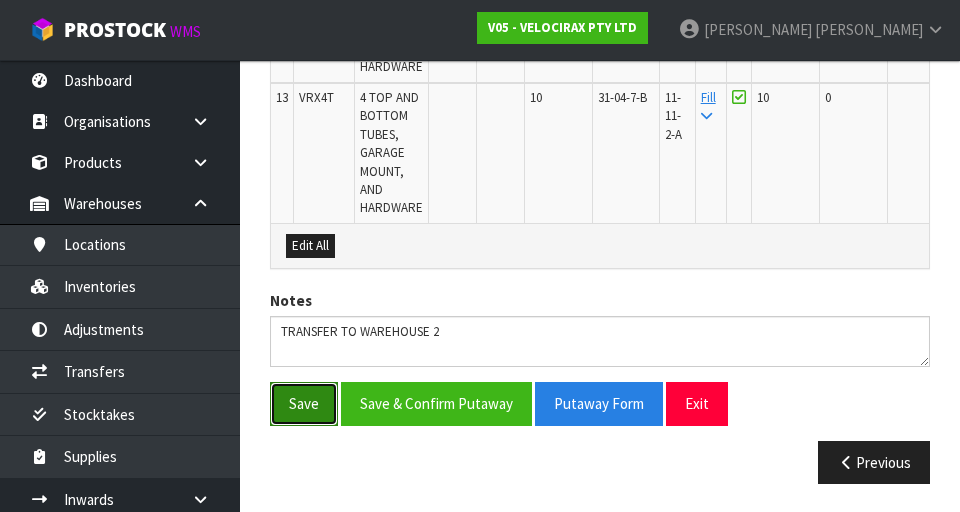 click on "Save" at bounding box center (304, 403) 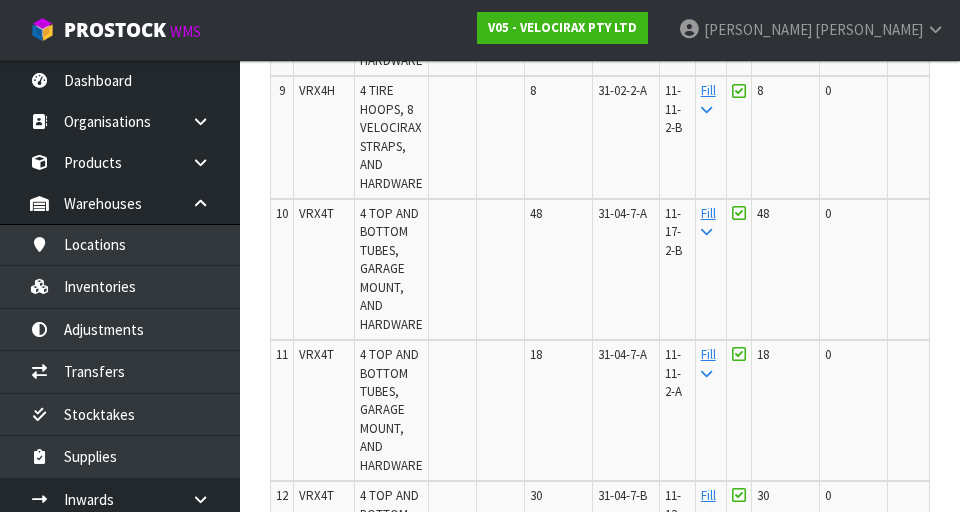 scroll, scrollTop: 2195, scrollLeft: 0, axis: vertical 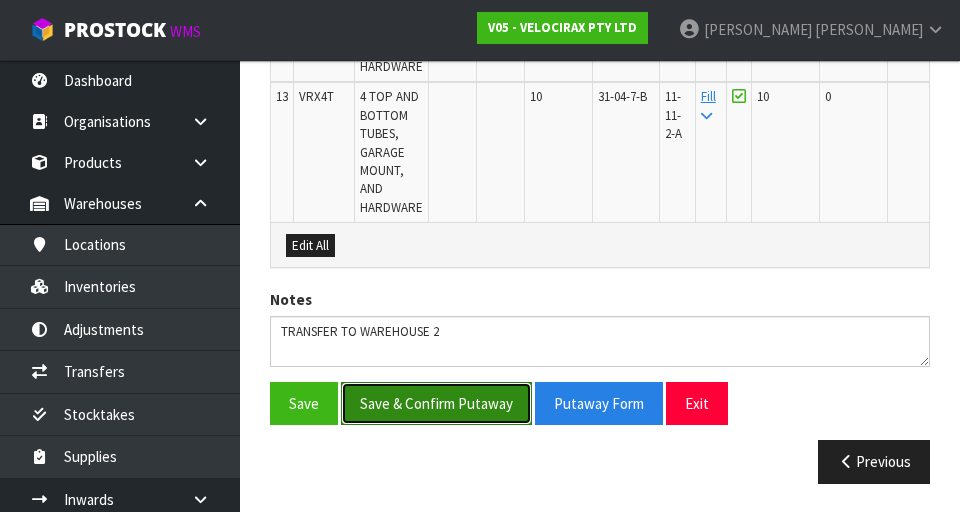 click on "Save & Confirm Putaway" at bounding box center [436, 403] 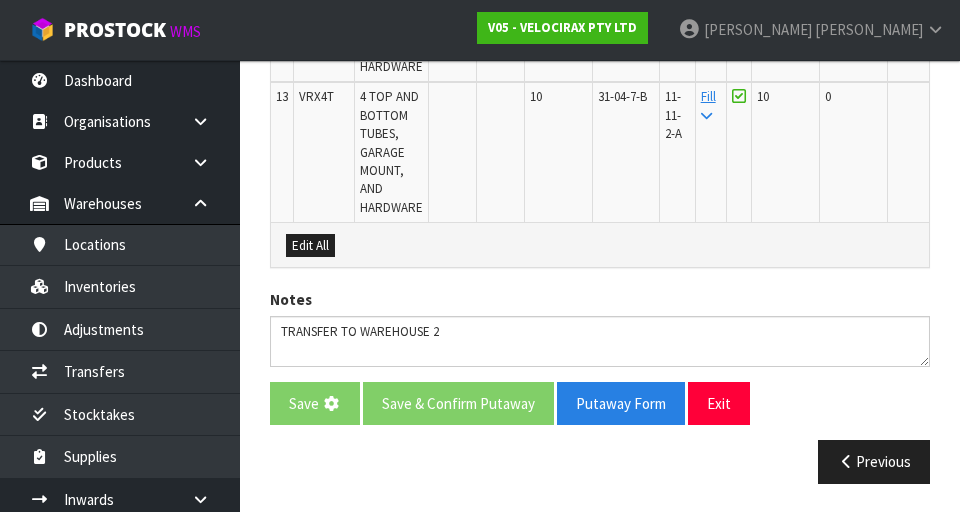 scroll, scrollTop: 0, scrollLeft: 0, axis: both 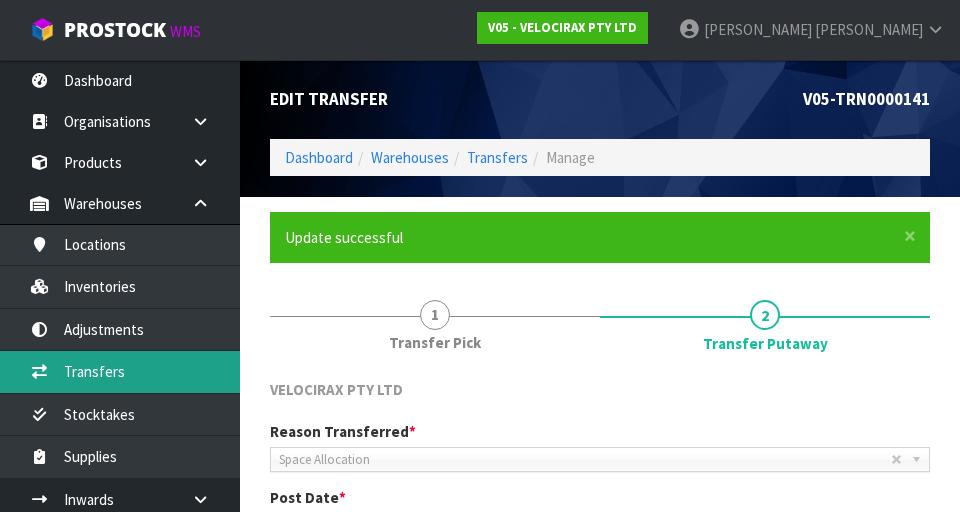 click on "Transfers" at bounding box center [120, 371] 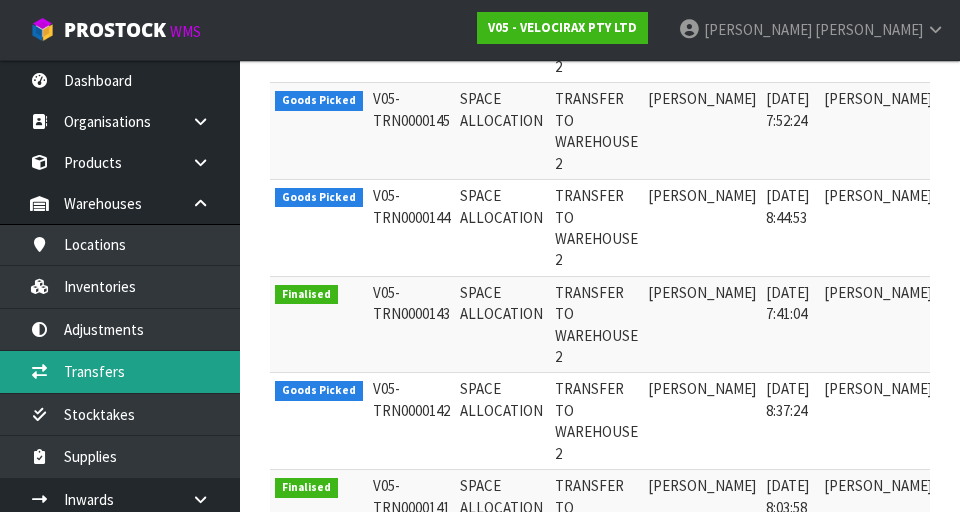scroll, scrollTop: 613, scrollLeft: 0, axis: vertical 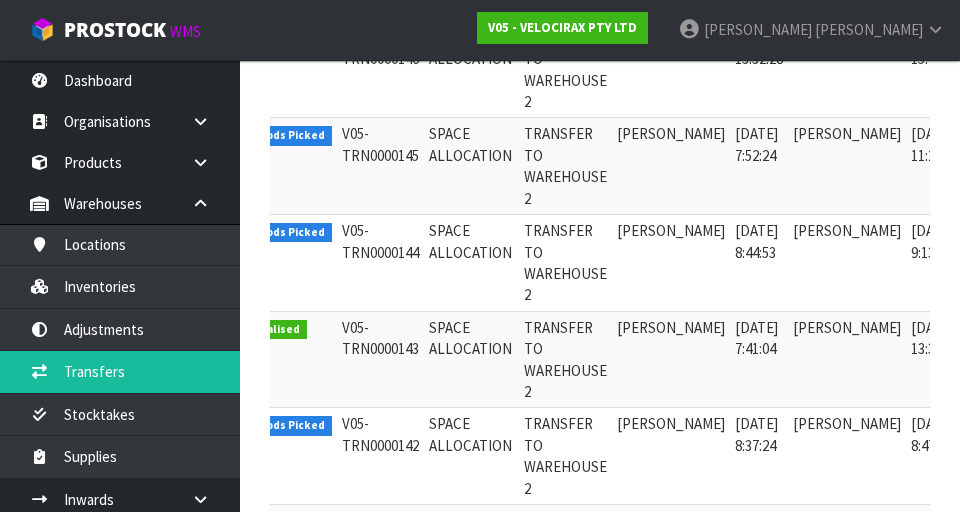 click at bounding box center (991, 235) 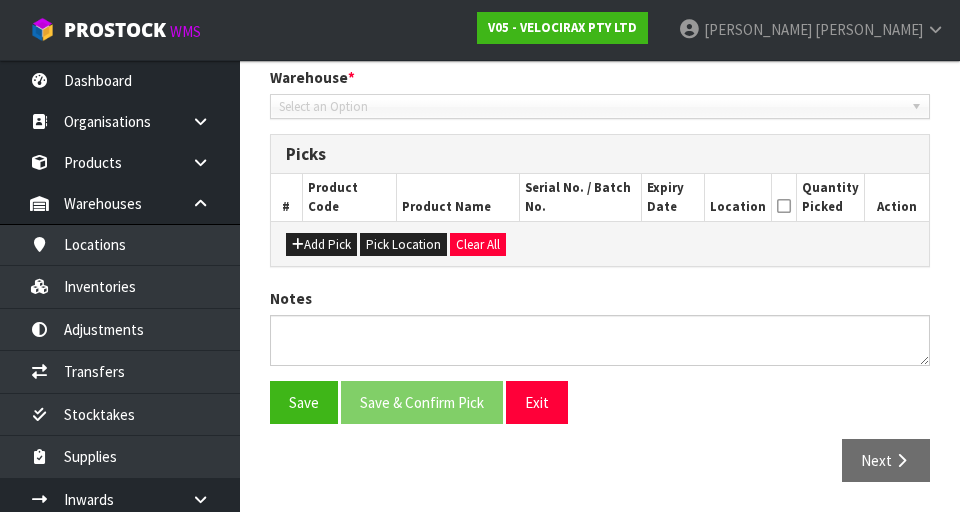 type on "[DATE]" 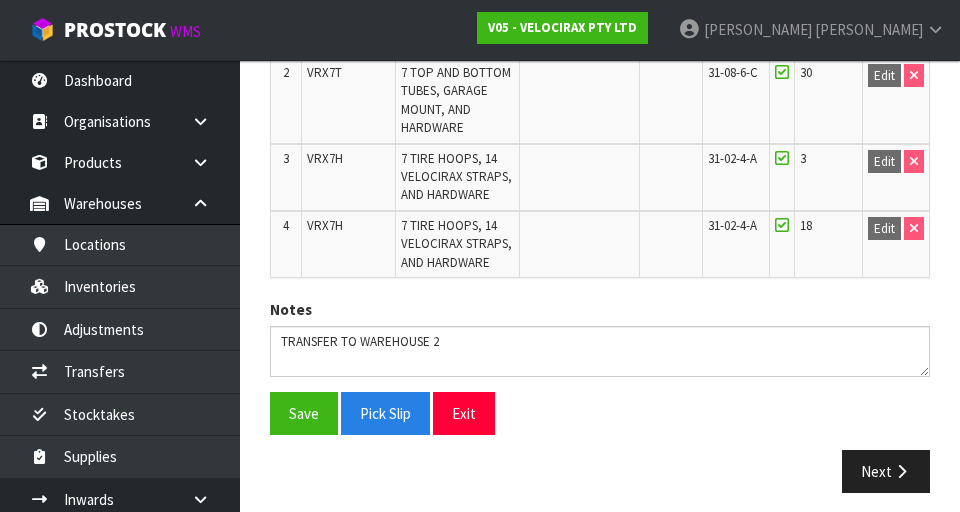scroll, scrollTop: 680, scrollLeft: 0, axis: vertical 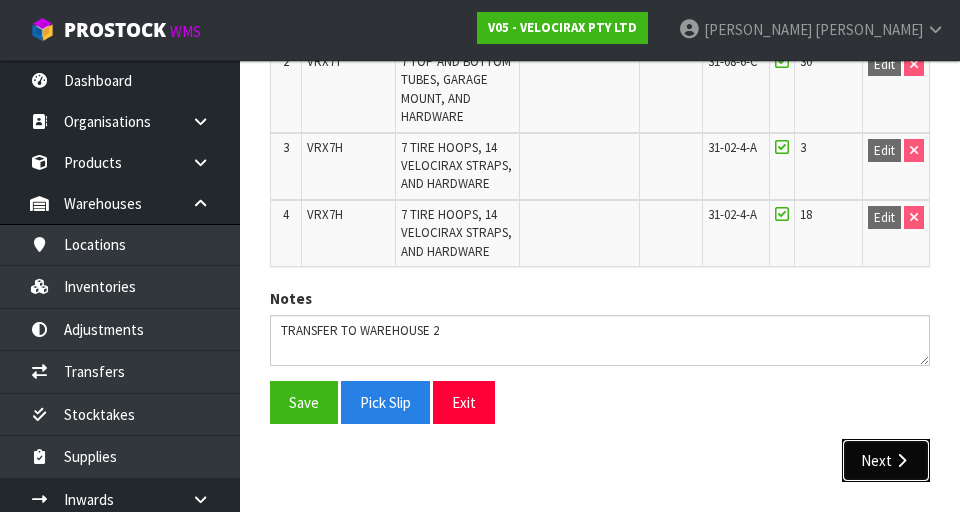 click on "Next" at bounding box center (886, 460) 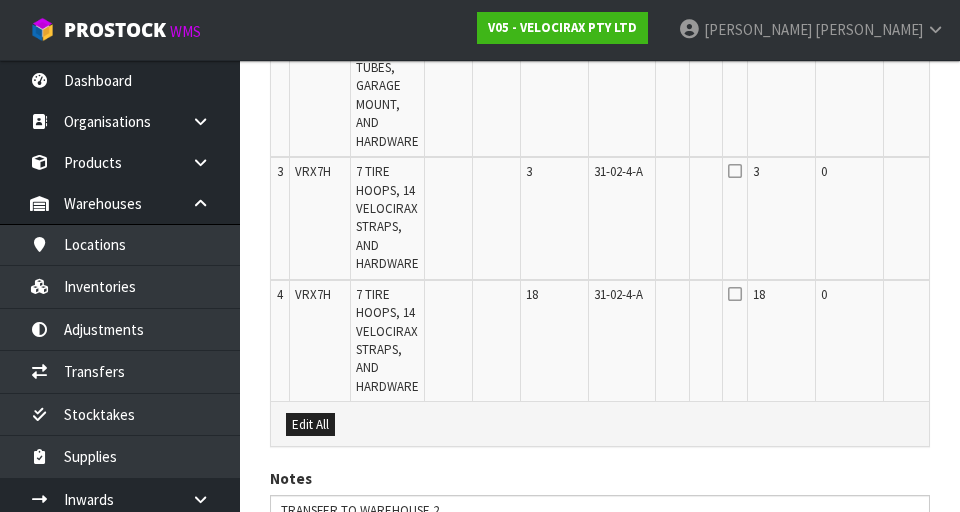 scroll, scrollTop: 816, scrollLeft: 0, axis: vertical 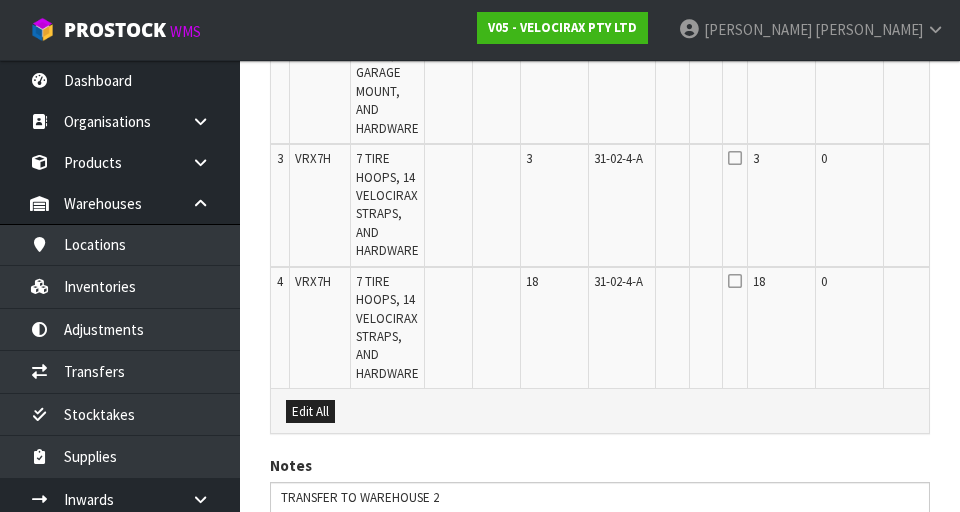 click on "Edit" at bounding box center (961, 285) 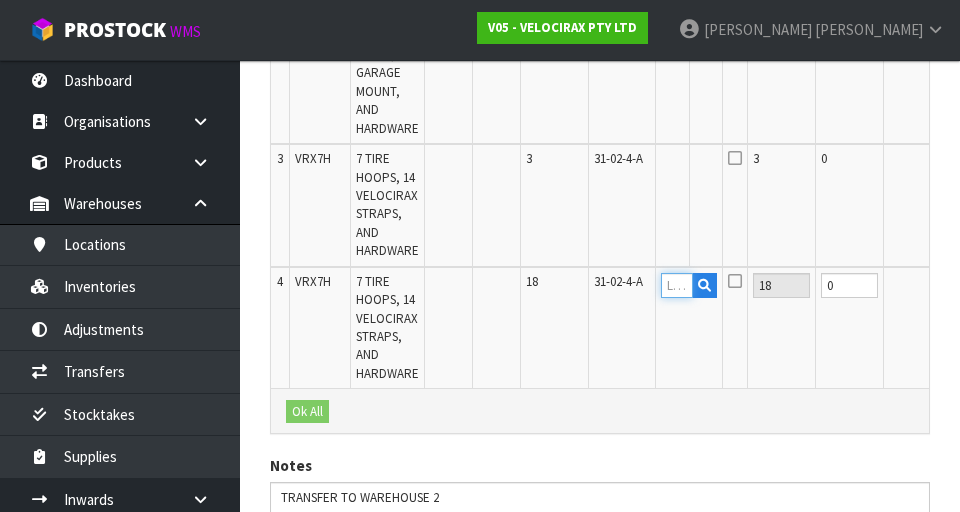 click at bounding box center (677, 285) 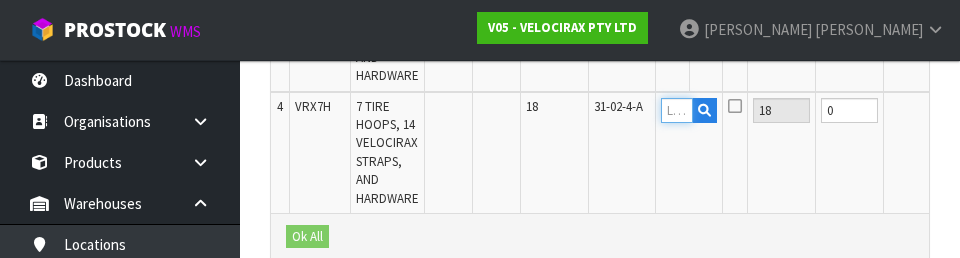 scroll, scrollTop: 991, scrollLeft: 0, axis: vertical 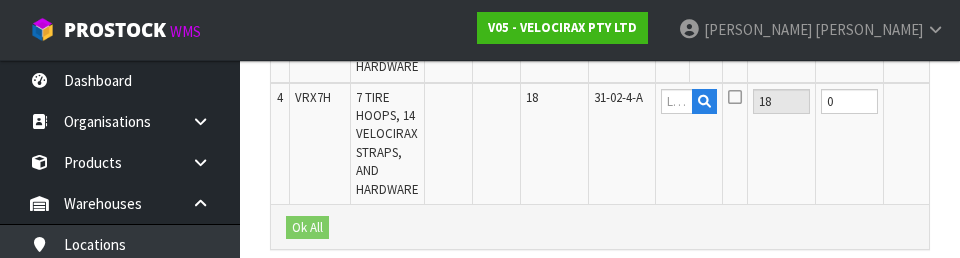 click on "0" at bounding box center [850, 144] 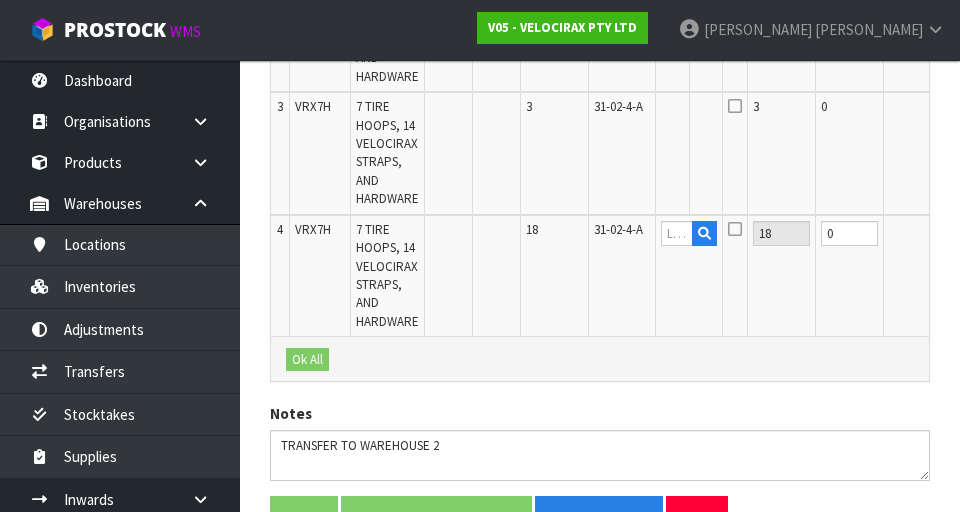 scroll, scrollTop: 815, scrollLeft: 0, axis: vertical 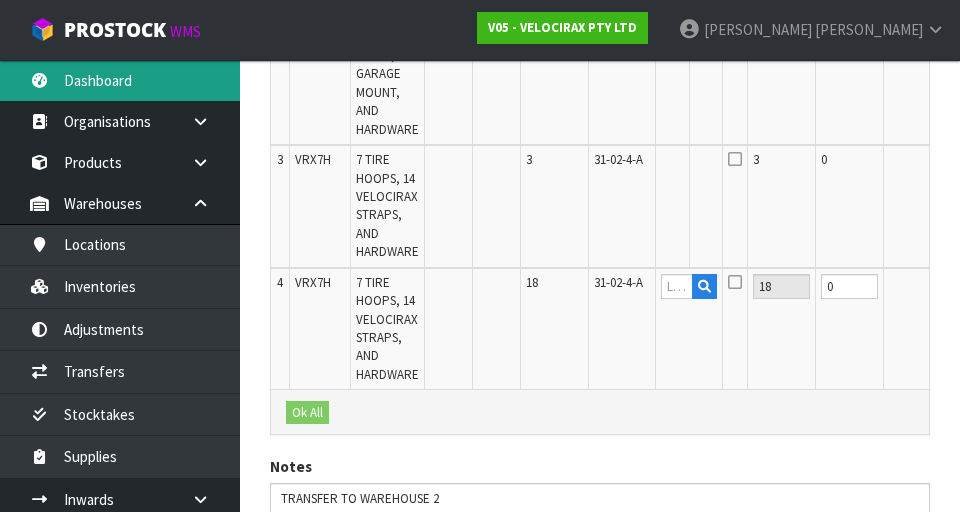 click on "Dashboard" at bounding box center [120, 80] 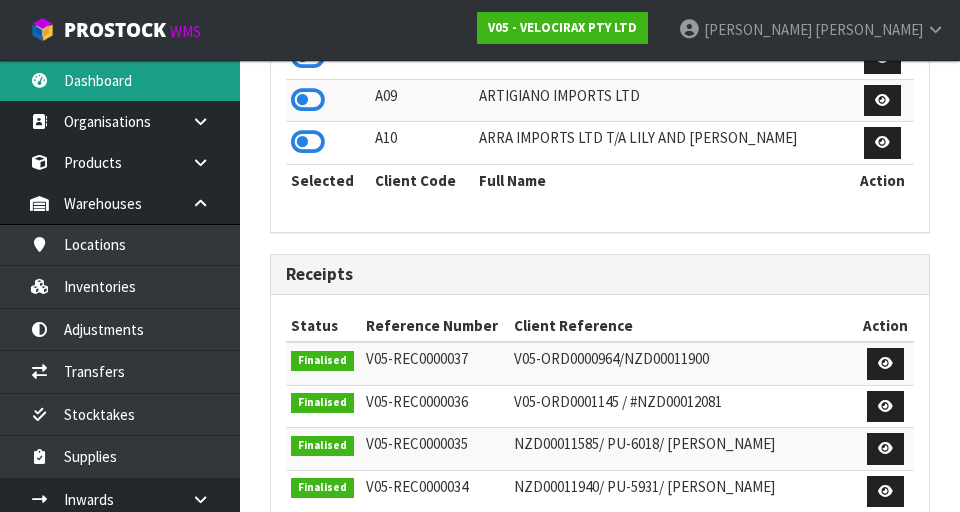 scroll, scrollTop: 998327, scrollLeft: 999310, axis: both 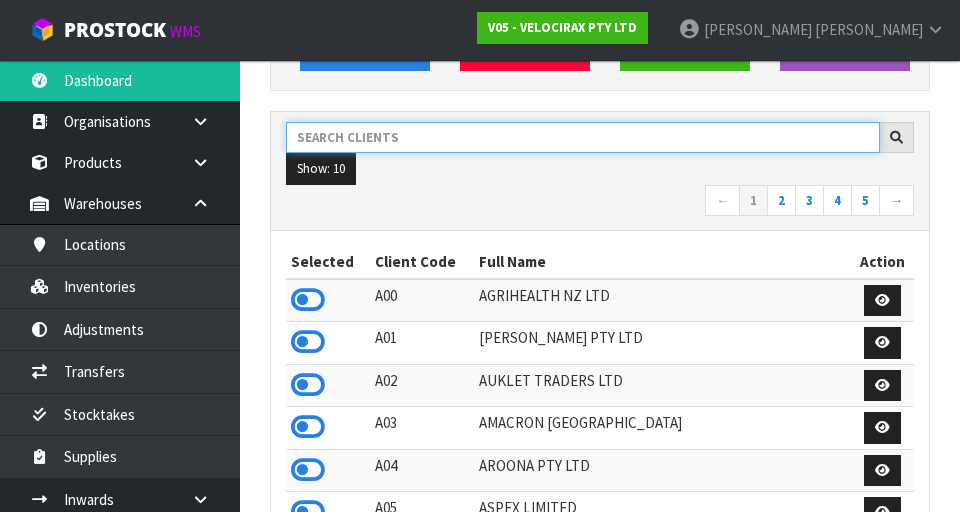 click at bounding box center (583, 137) 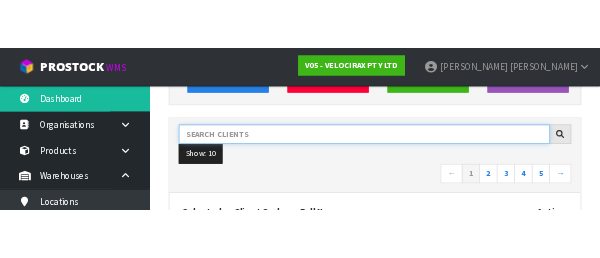 scroll, scrollTop: 0, scrollLeft: 0, axis: both 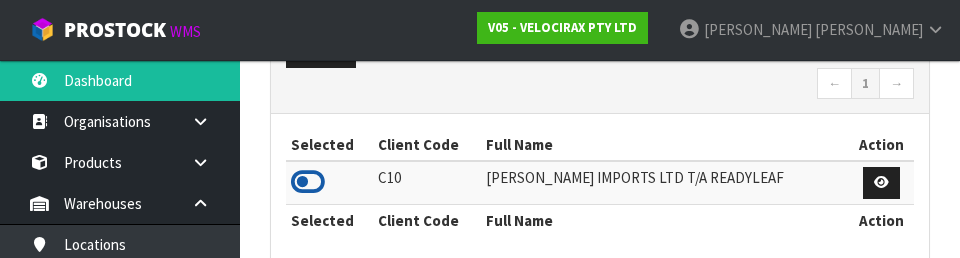 type on "READ" 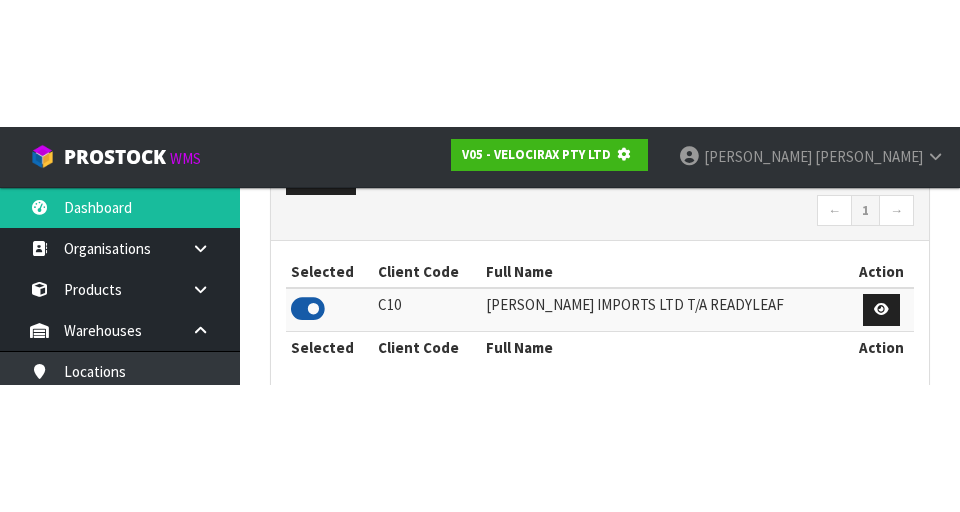 scroll, scrollTop: 392, scrollLeft: 0, axis: vertical 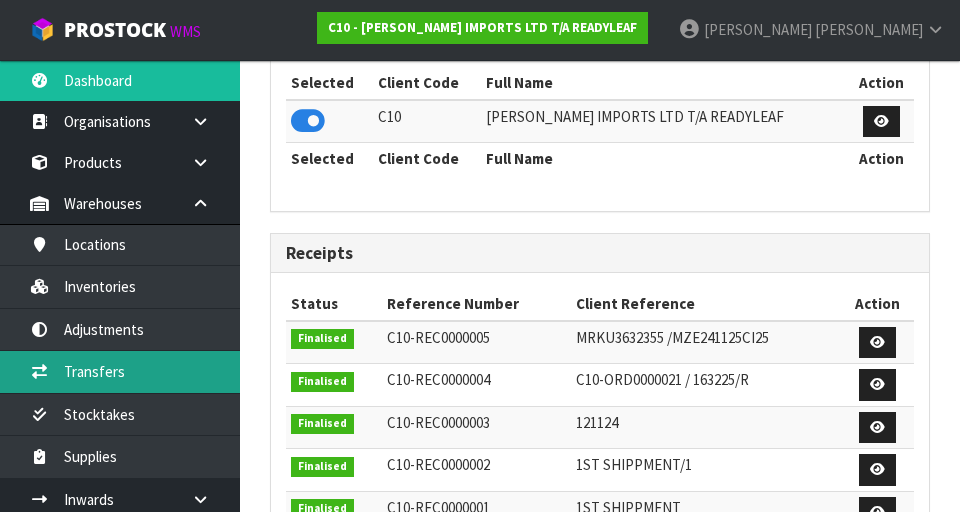 click on "Transfers" at bounding box center (120, 371) 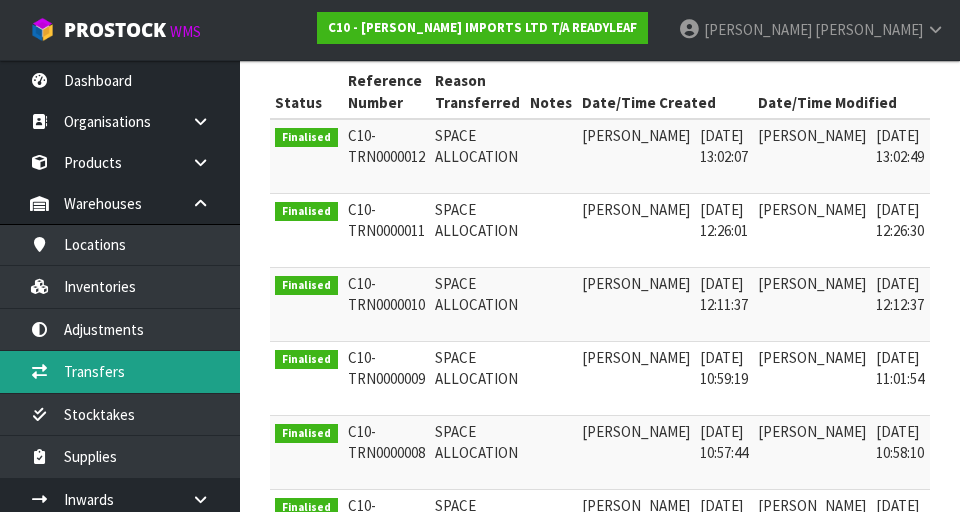 scroll, scrollTop: 0, scrollLeft: 0, axis: both 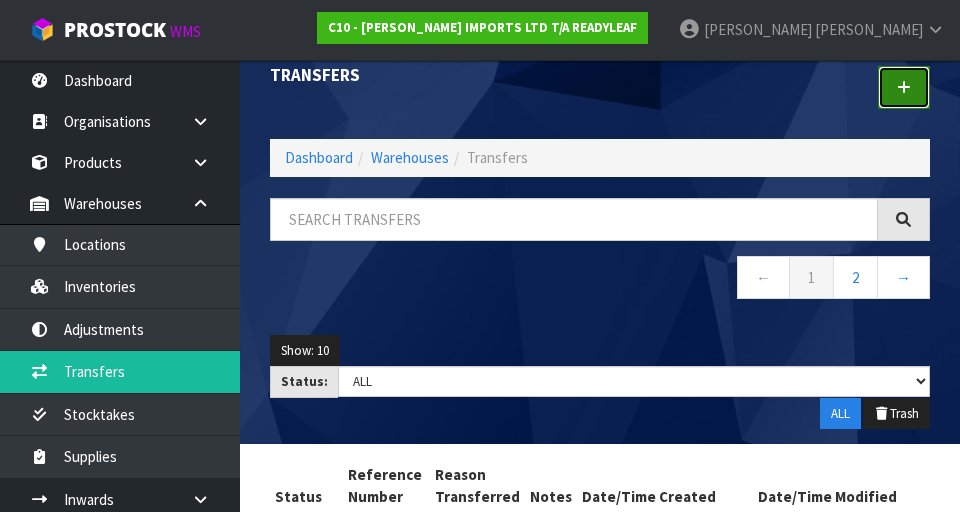 click at bounding box center (904, 87) 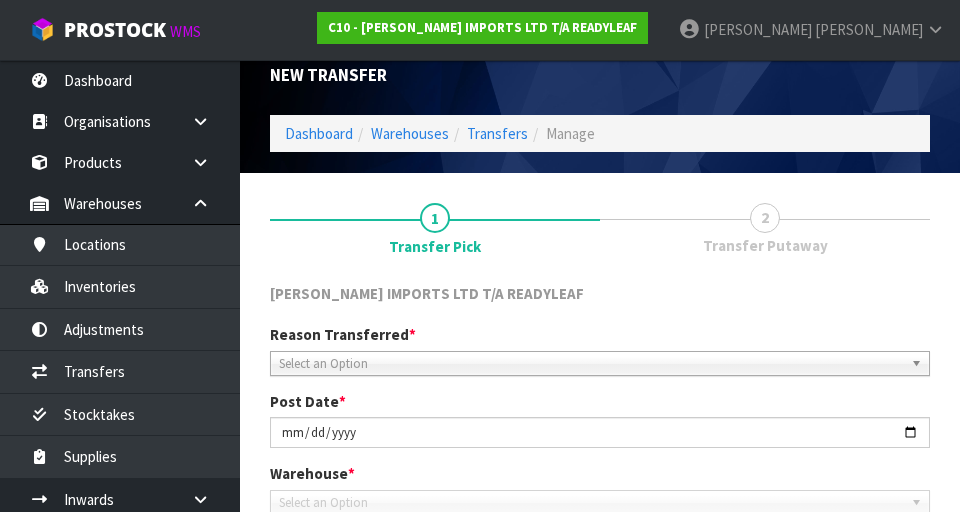 scroll, scrollTop: 449, scrollLeft: 0, axis: vertical 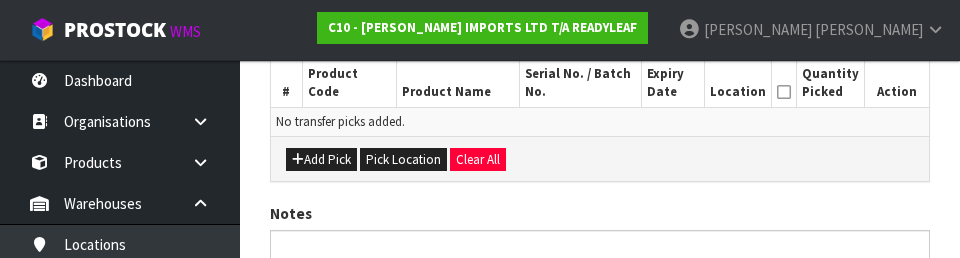 click on "Add Pick
Pick Location
Clear All" at bounding box center [600, 158] 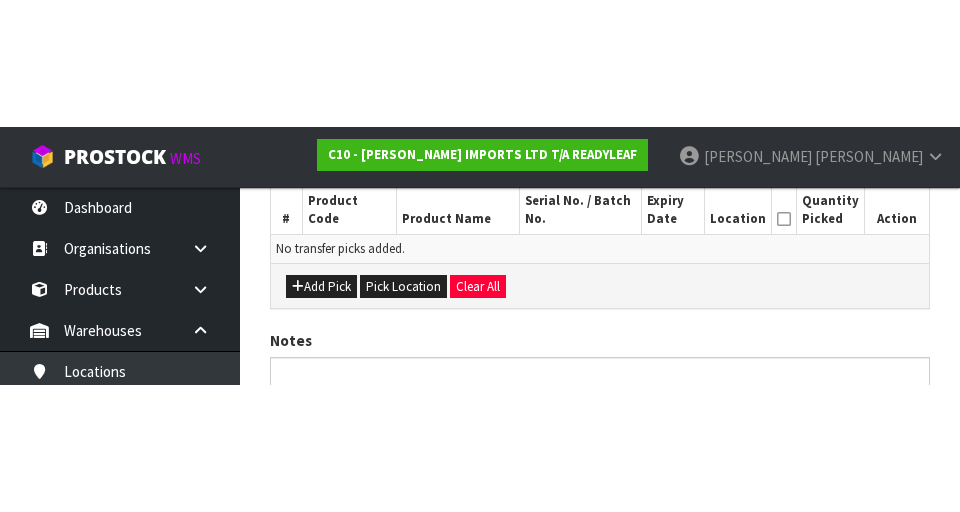 scroll, scrollTop: 449, scrollLeft: 0, axis: vertical 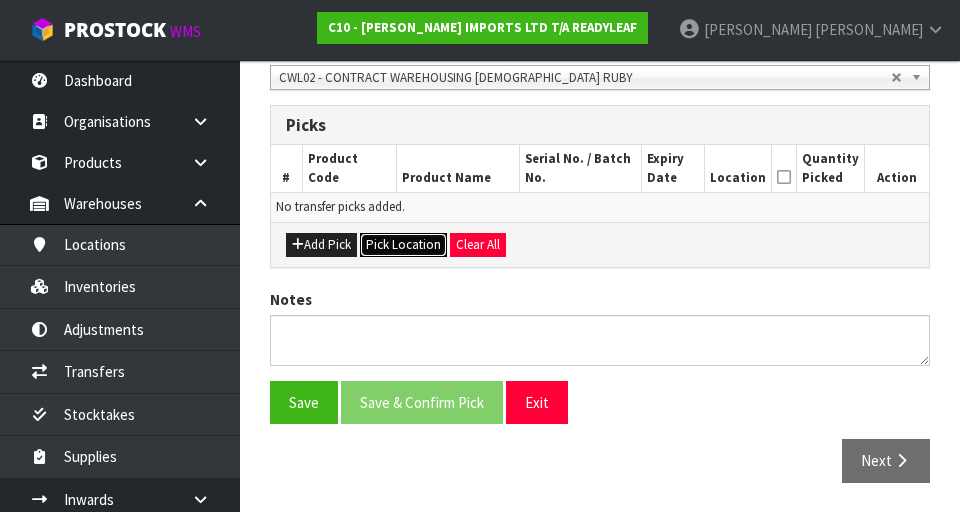 click on "Pick Location" at bounding box center [403, 245] 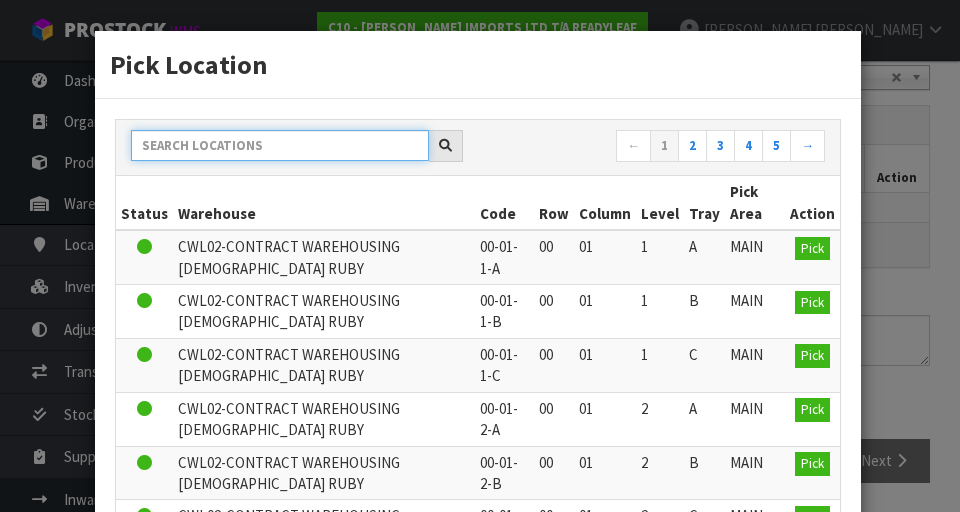 click at bounding box center [280, 145] 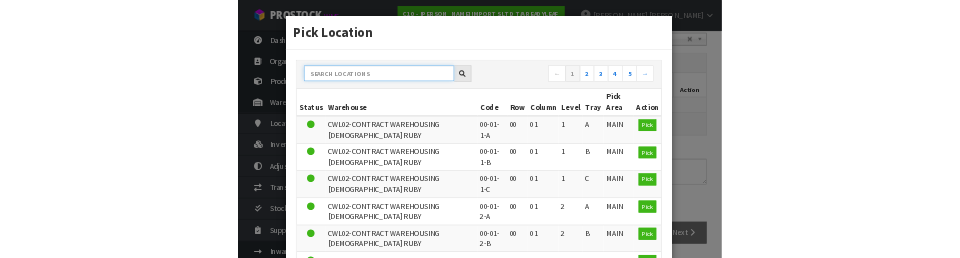 scroll, scrollTop: 440, scrollLeft: 0, axis: vertical 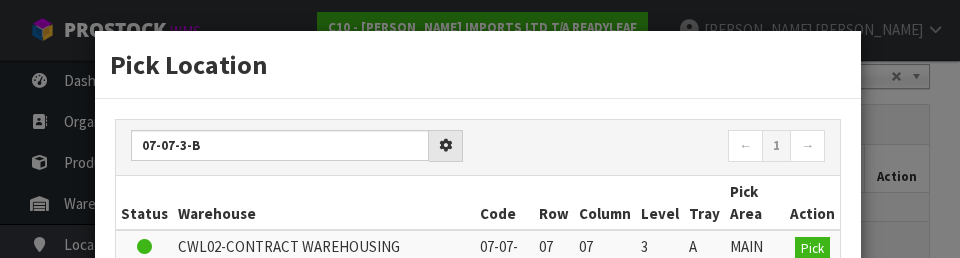 click on "←
1
→" at bounding box center (659, 147) 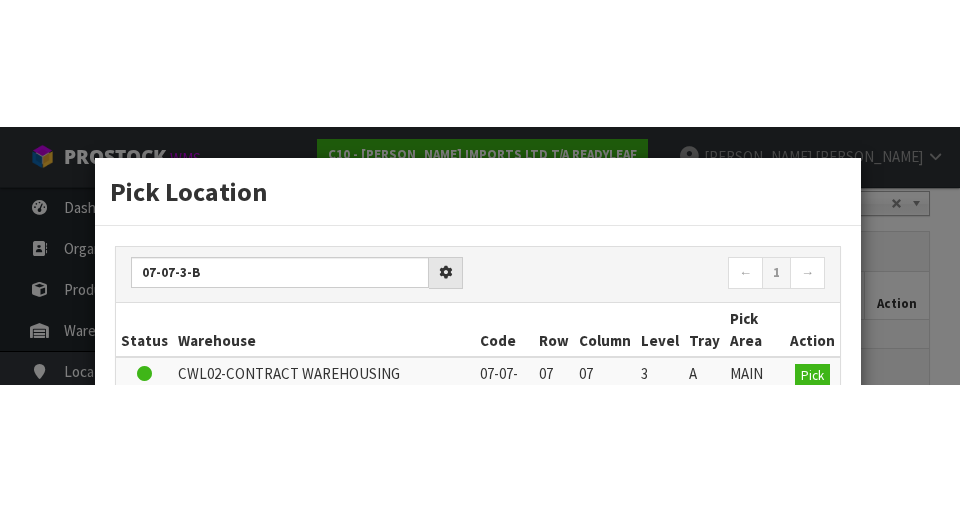 scroll, scrollTop: 449, scrollLeft: 0, axis: vertical 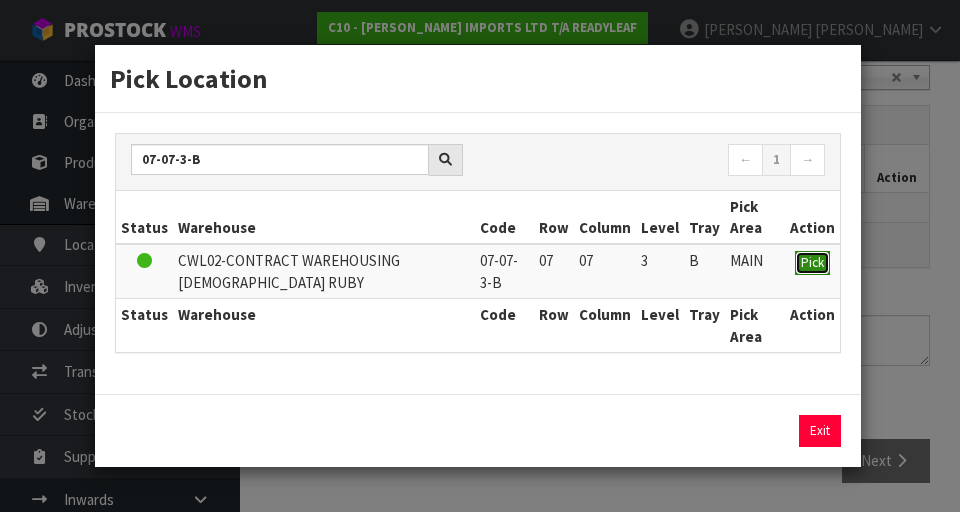 click on "Pick" at bounding box center [812, 262] 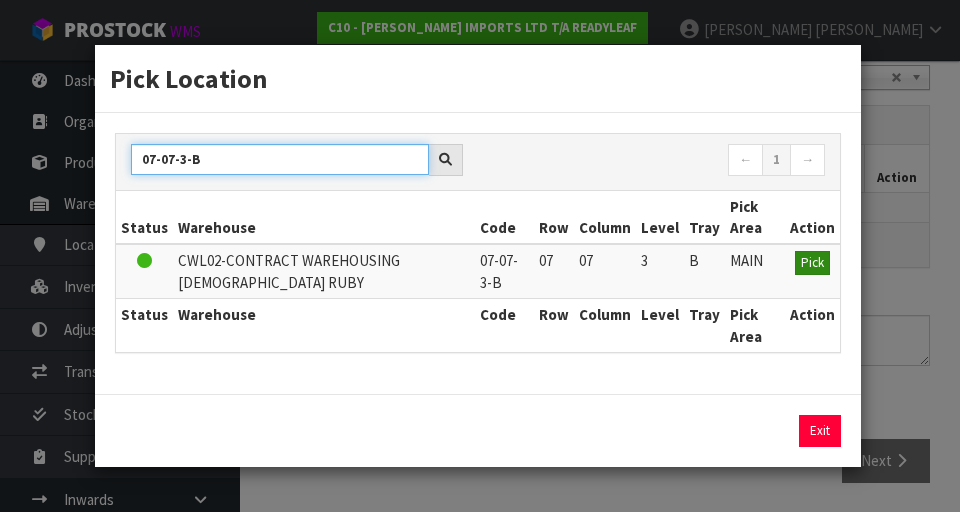 click on "07-07-3-B" at bounding box center [280, 159] 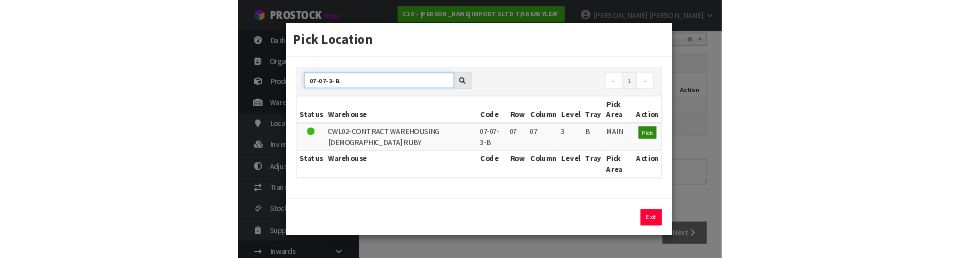 scroll, scrollTop: 440, scrollLeft: 0, axis: vertical 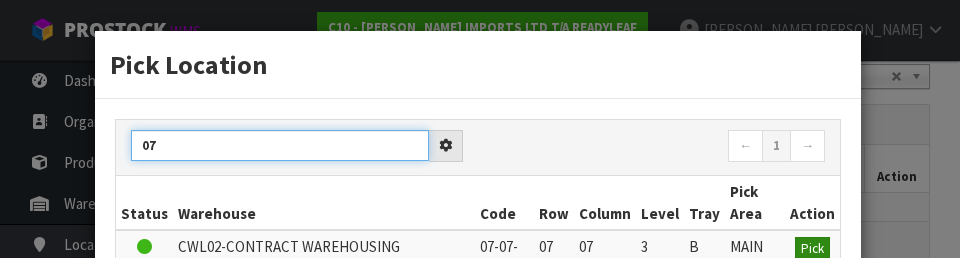 type on "0" 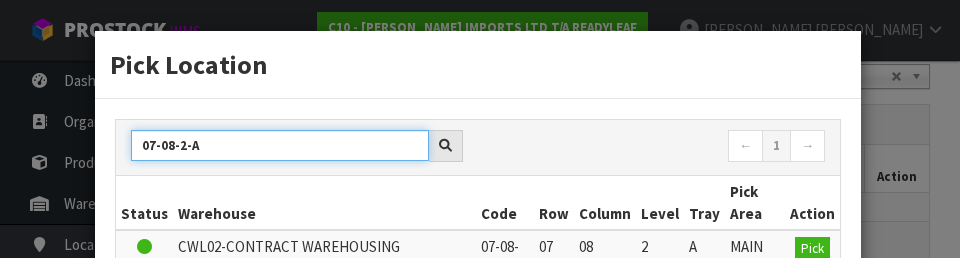 click on "07-08-2-A" at bounding box center (280, 145) 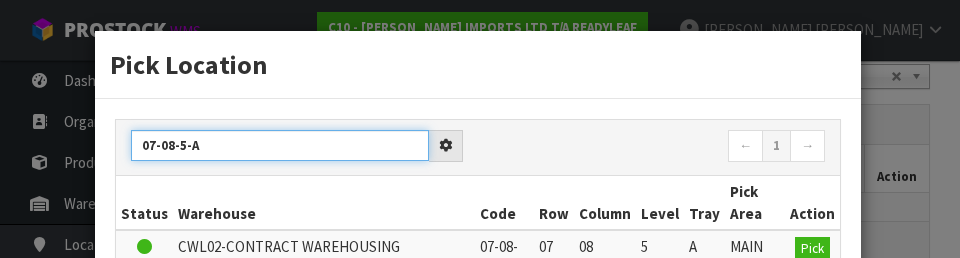 type on "07-08-5-A" 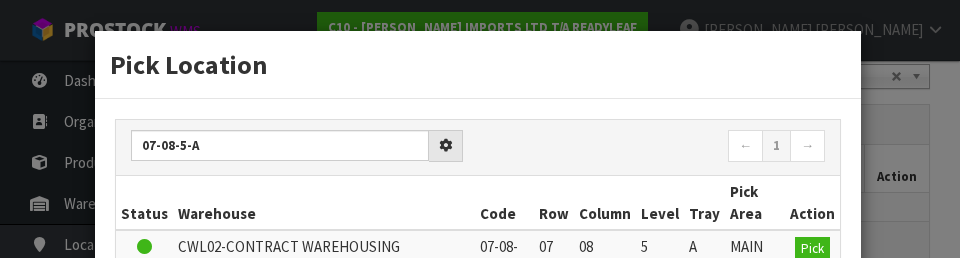click on "Pick Location" at bounding box center (478, 65) 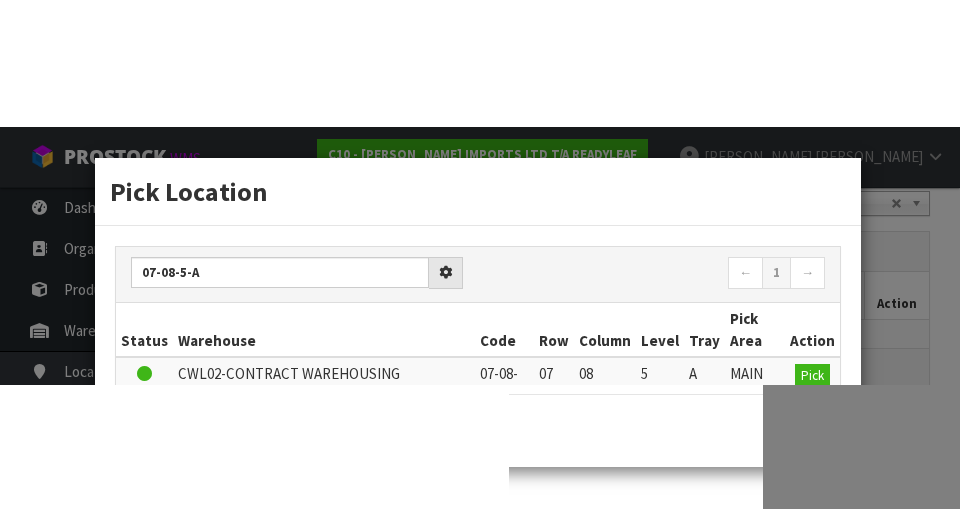 scroll, scrollTop: 449, scrollLeft: 0, axis: vertical 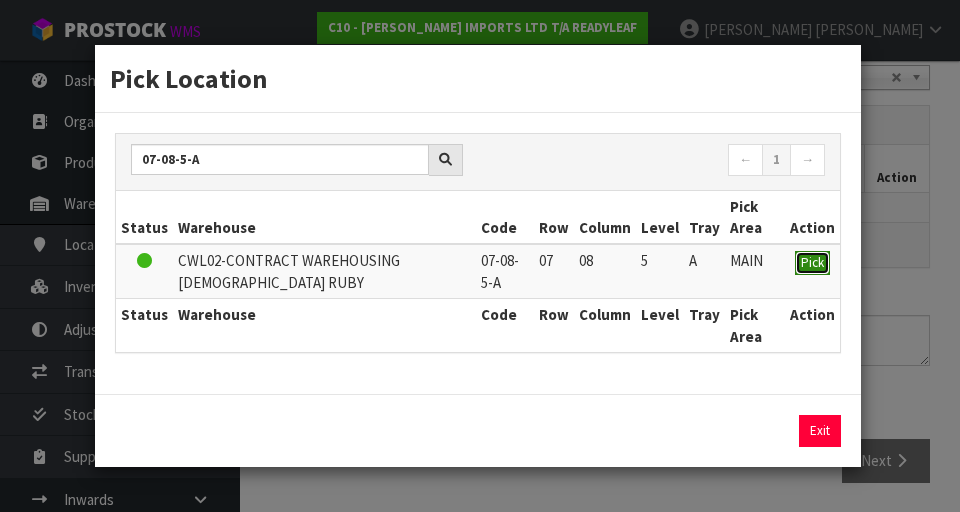 click on "Pick" at bounding box center (812, 263) 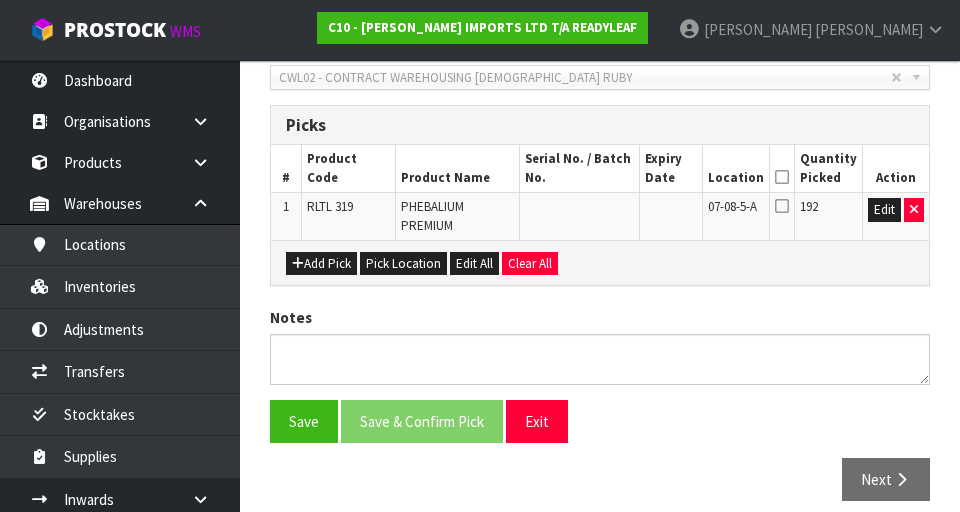 click at bounding box center [782, 177] 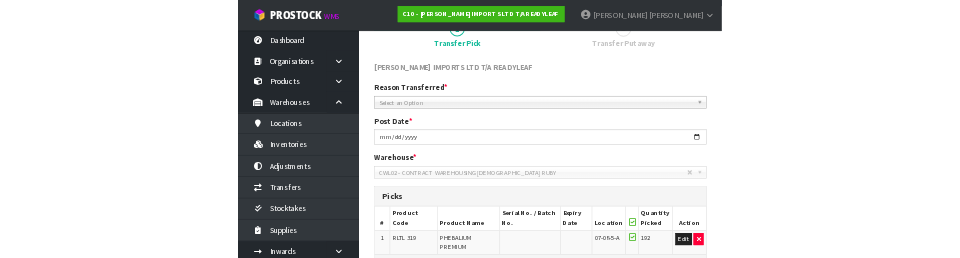 scroll, scrollTop: 177, scrollLeft: 0, axis: vertical 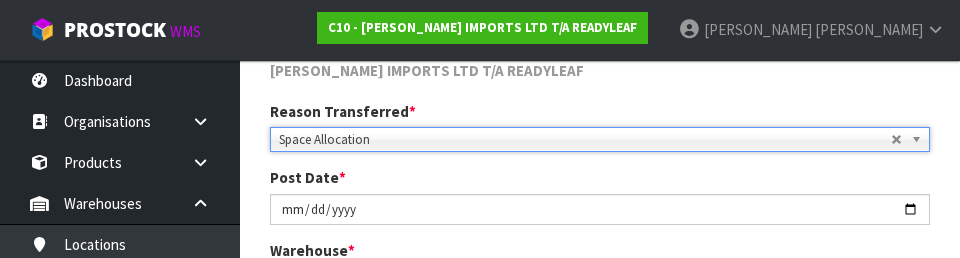 click on "Reason Transferred  *
Space Allocation Damage Expired Stock Repair QA
Space Allocation
Space Allocation Damage Expired Stock Repair QA" at bounding box center (600, 126) 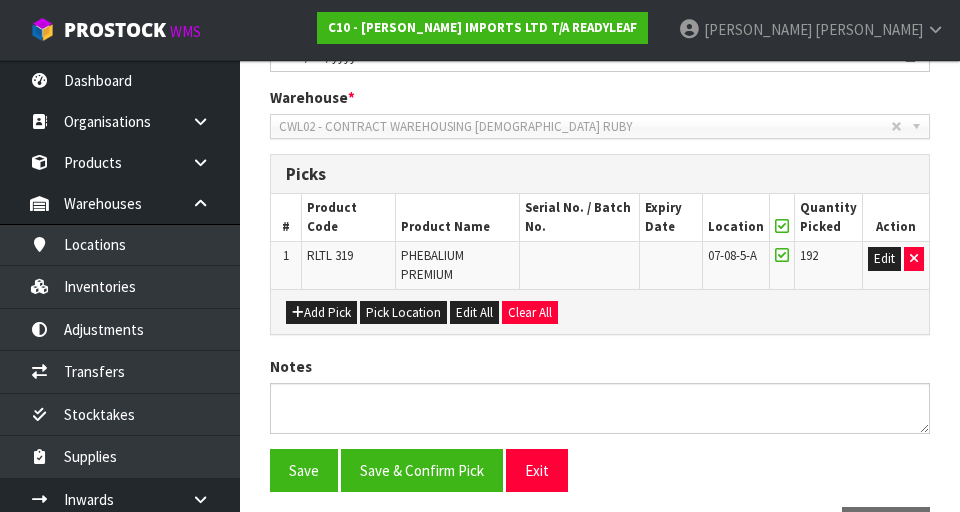 scroll, scrollTop: 468, scrollLeft: 0, axis: vertical 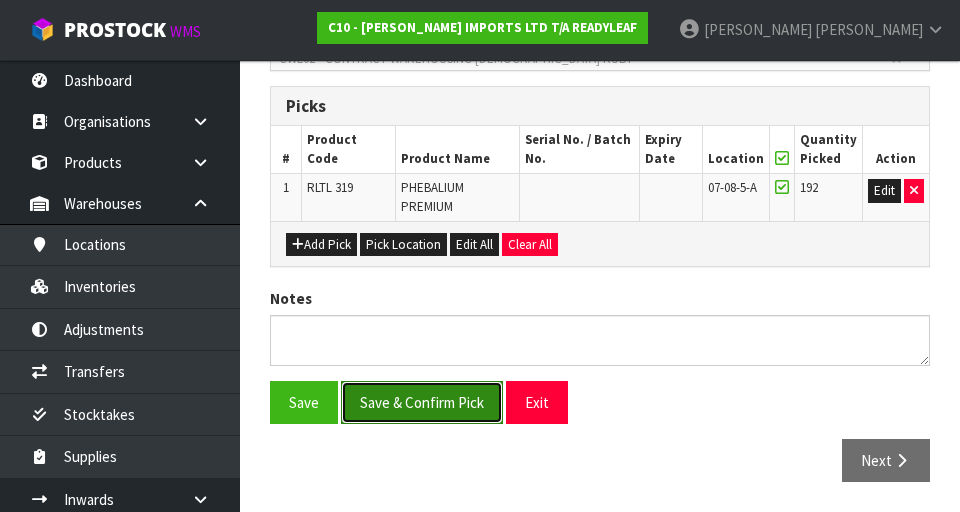 click on "Save & Confirm Pick" at bounding box center [422, 402] 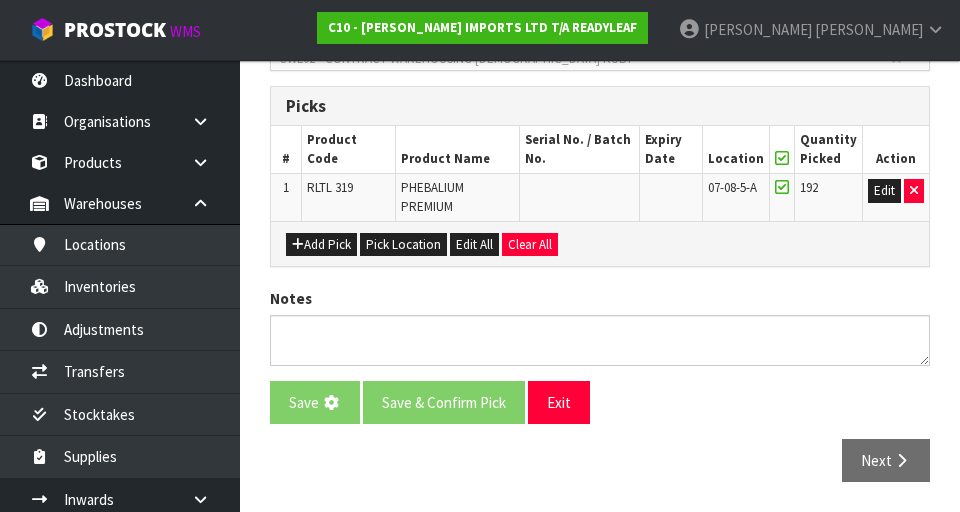 scroll, scrollTop: 0, scrollLeft: 0, axis: both 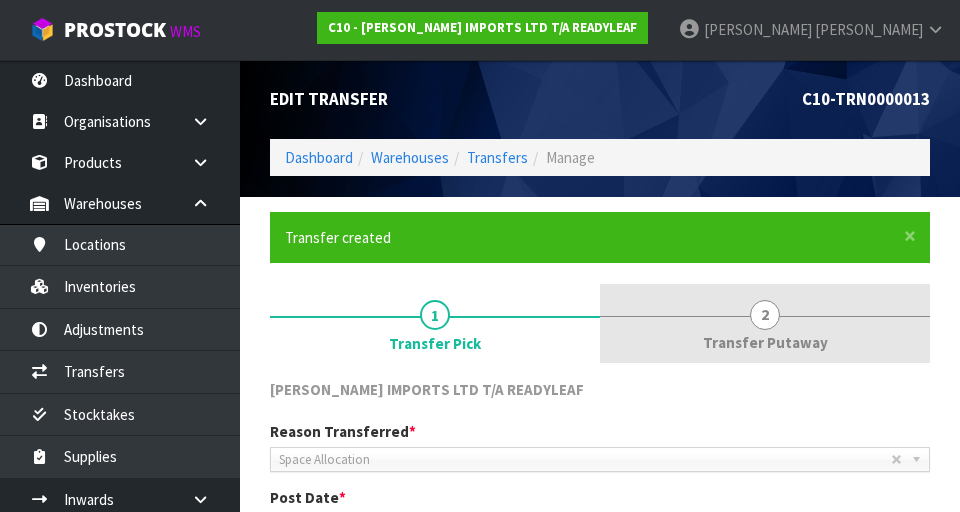 click on "Transfer Putaway" at bounding box center (765, 342) 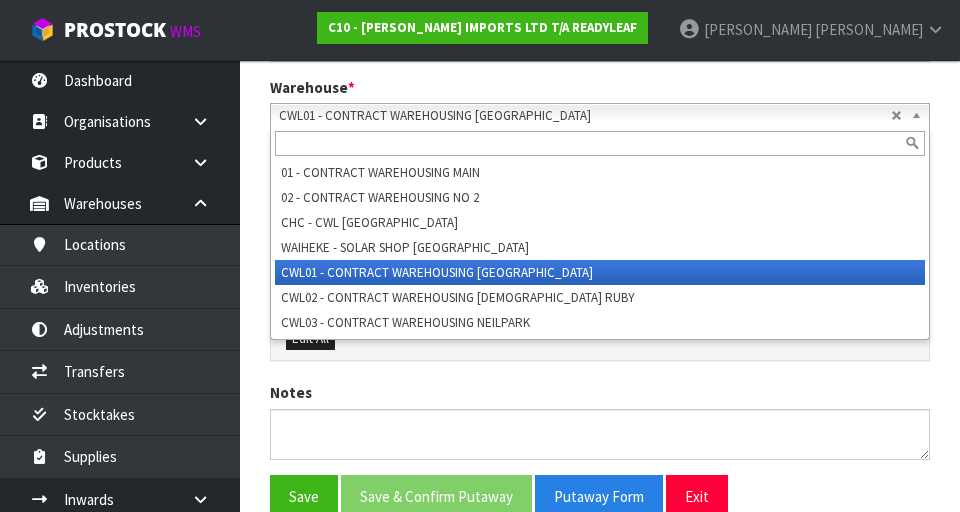 click on "CWL01 - CONTRACT WAREHOUSING [GEOGRAPHIC_DATA]" at bounding box center [585, 116] 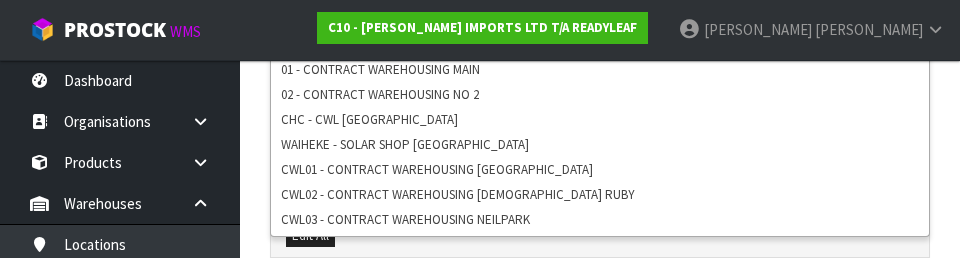 scroll, scrollTop: 589, scrollLeft: 0, axis: vertical 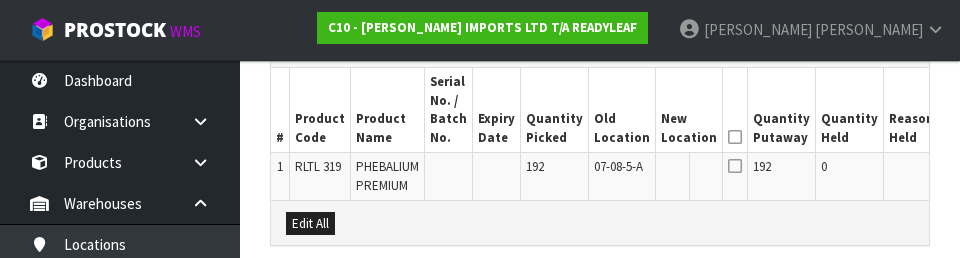 click on "Quantity
Held" at bounding box center [850, 110] 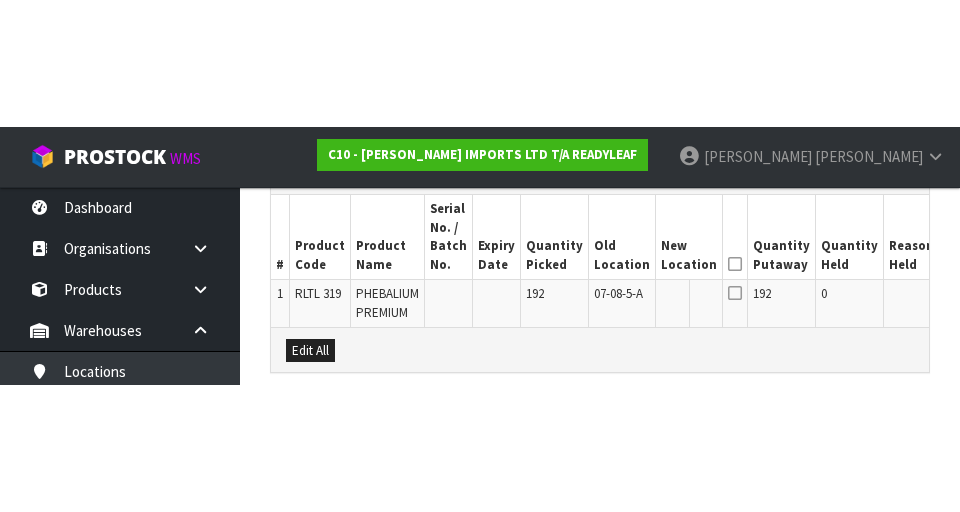 scroll, scrollTop: 577, scrollLeft: 0, axis: vertical 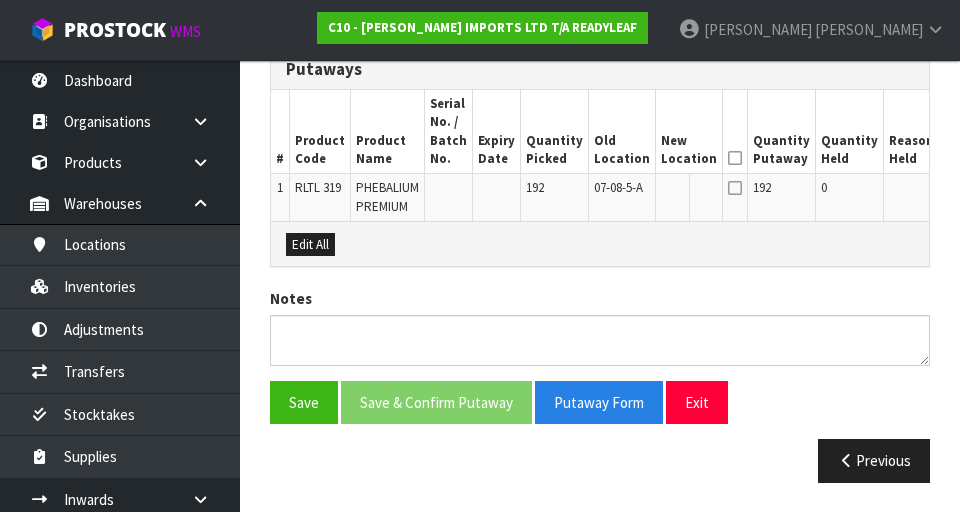click on "Edit" at bounding box center [961, 191] 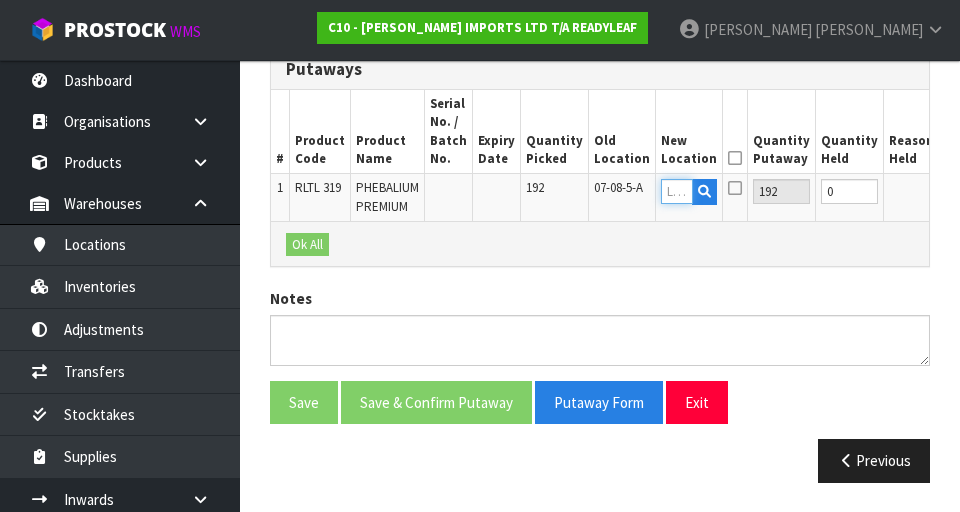 click at bounding box center (677, 191) 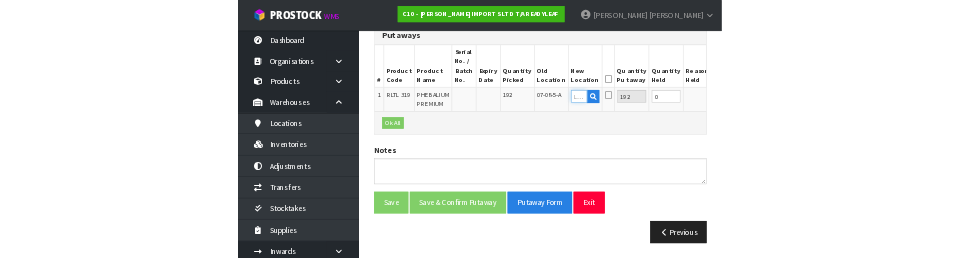 scroll, scrollTop: 568, scrollLeft: 0, axis: vertical 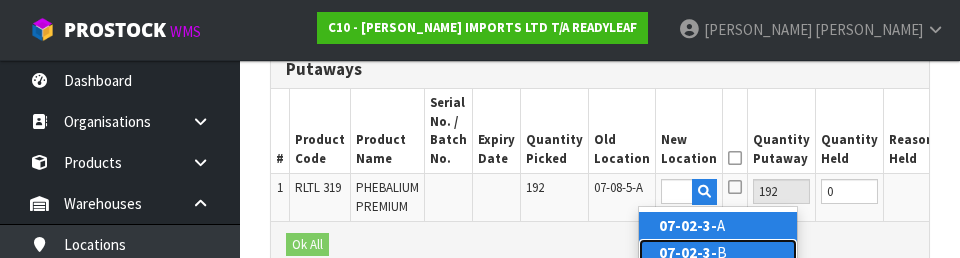 click on "07-02-3- B" at bounding box center [718, 252] 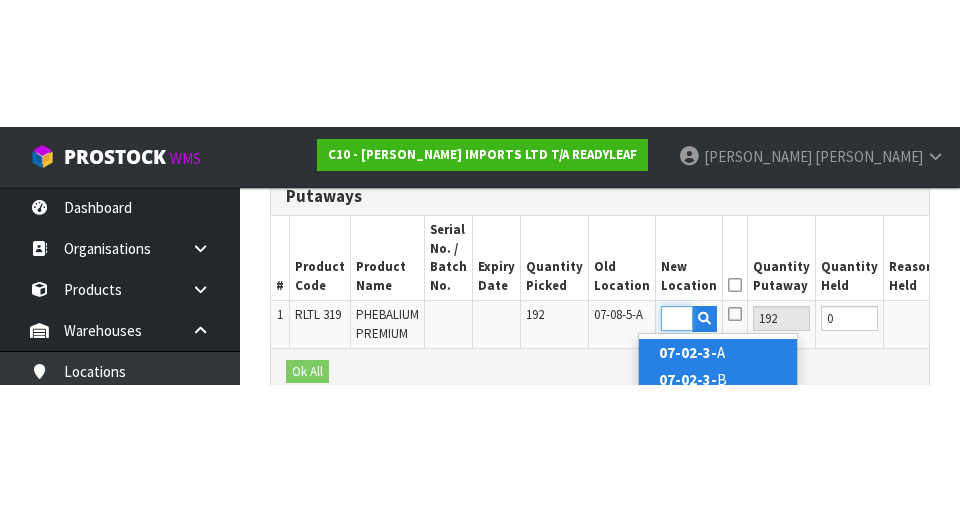 scroll, scrollTop: 577, scrollLeft: 0, axis: vertical 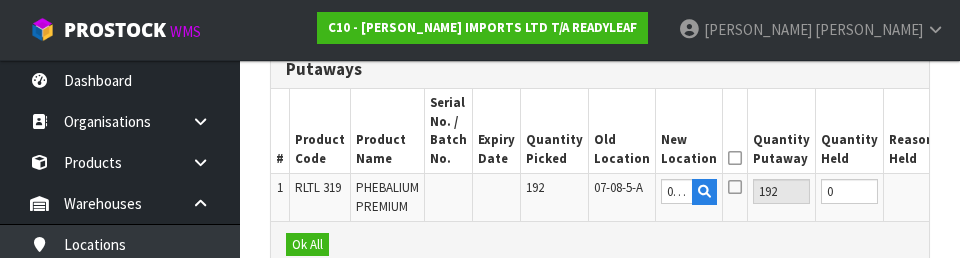 click on "OK" at bounding box center [959, 191] 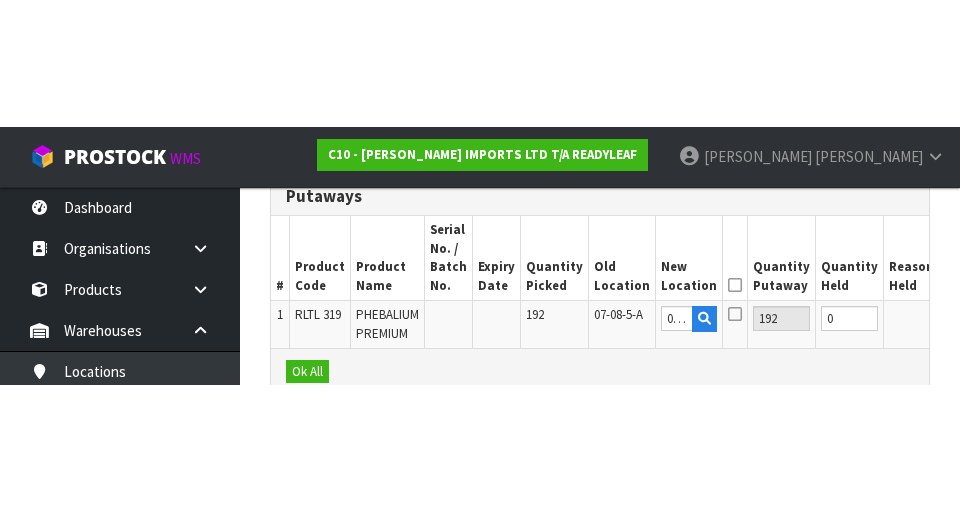 scroll, scrollTop: 577, scrollLeft: 0, axis: vertical 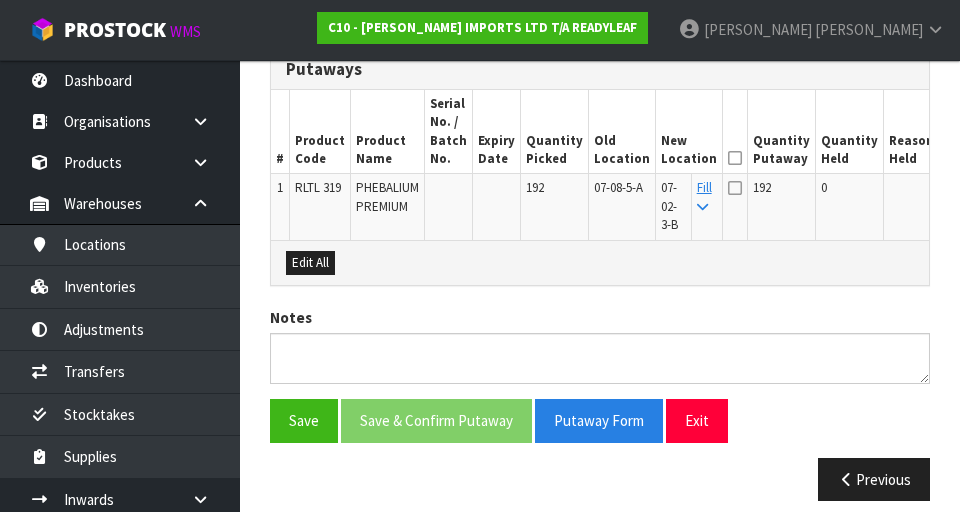 click at bounding box center [735, 188] 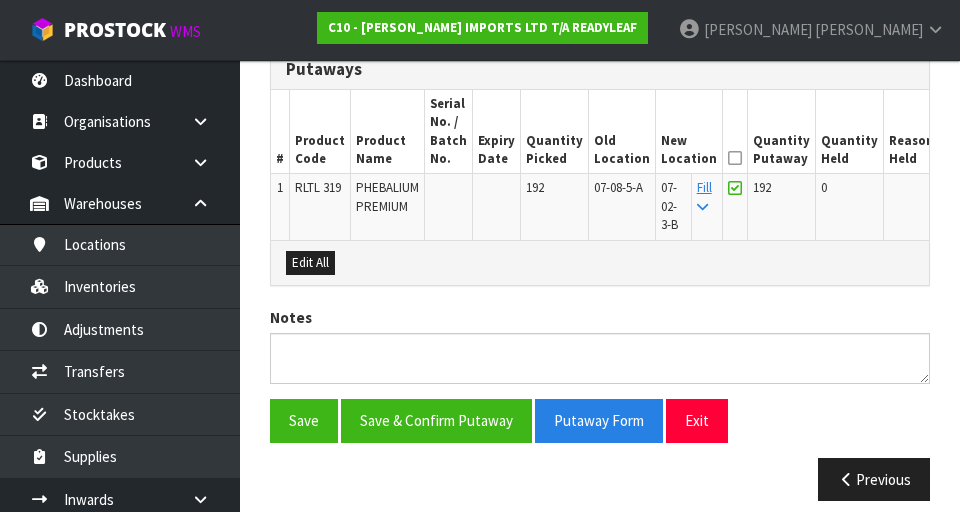 click at bounding box center [735, 158] 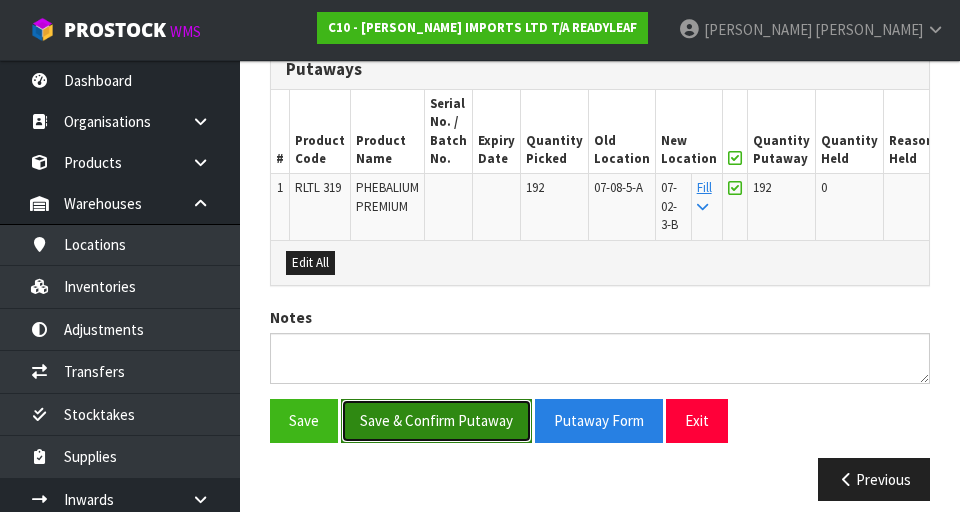 click on "Save & Confirm Putaway" at bounding box center (436, 420) 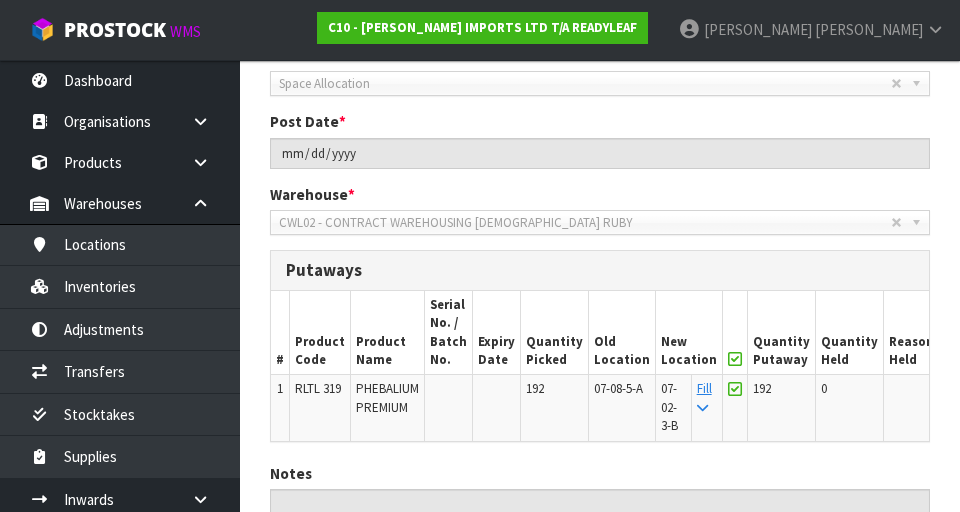 scroll, scrollTop: 551, scrollLeft: 0, axis: vertical 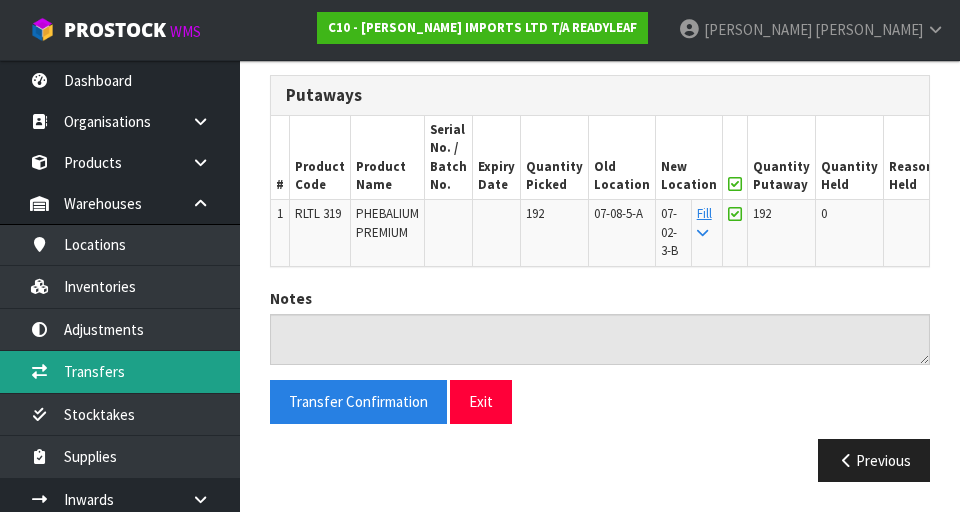 click on "Transfers" at bounding box center [120, 371] 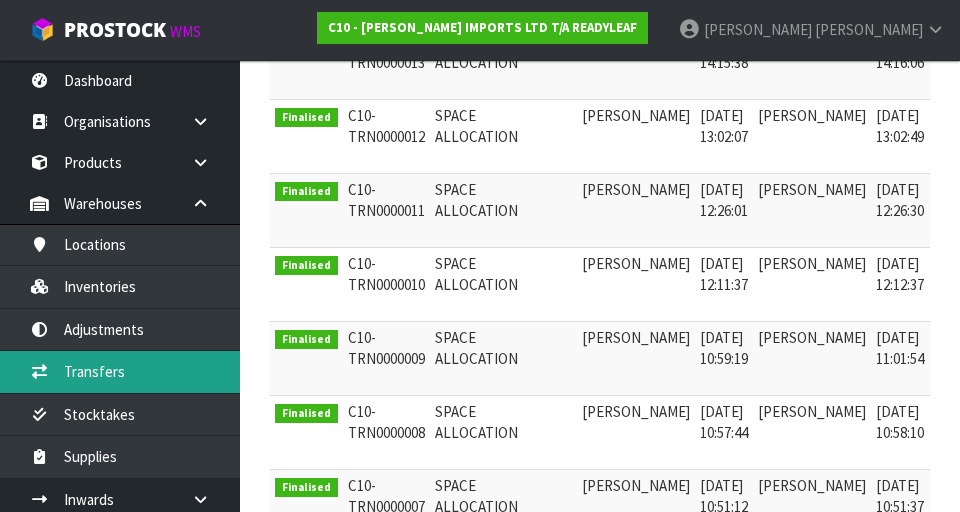 scroll, scrollTop: 0, scrollLeft: 0, axis: both 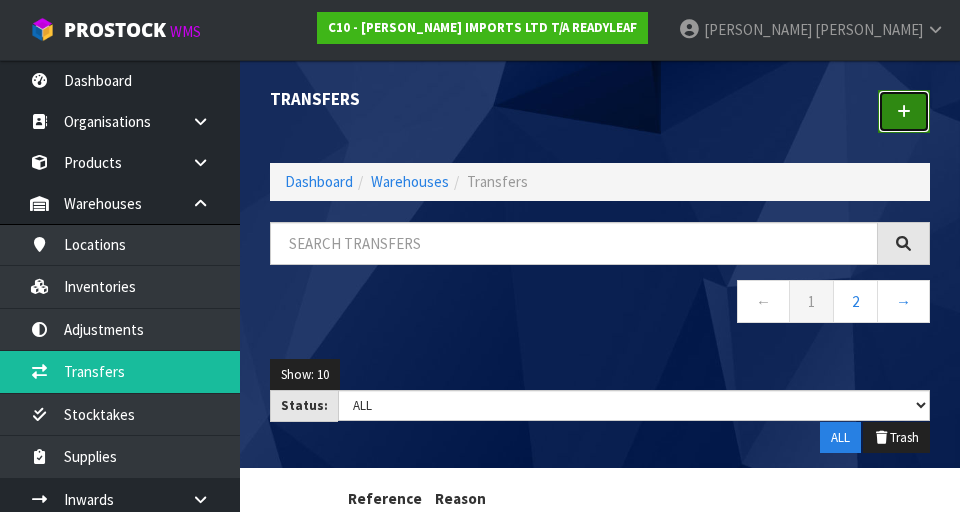 click at bounding box center (904, 111) 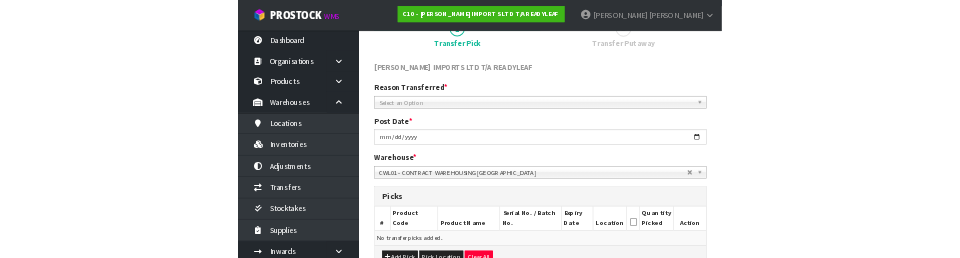 scroll, scrollTop: 191, scrollLeft: 0, axis: vertical 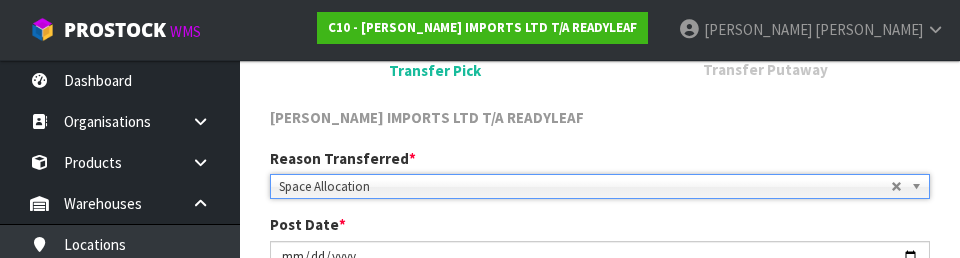 click on "[PERSON_NAME] IMPORTS LTD T/A READYLEAF" at bounding box center (600, 120) 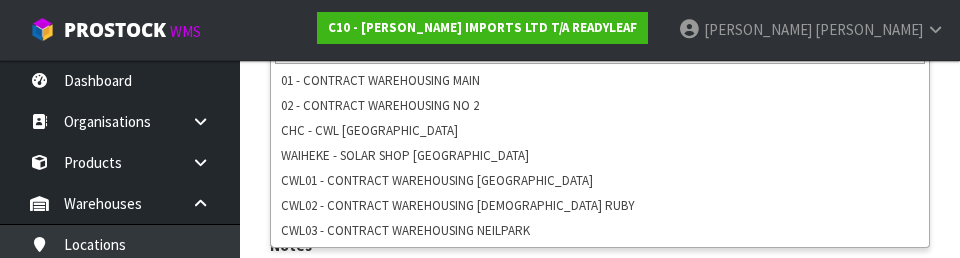 scroll, scrollTop: 510, scrollLeft: 0, axis: vertical 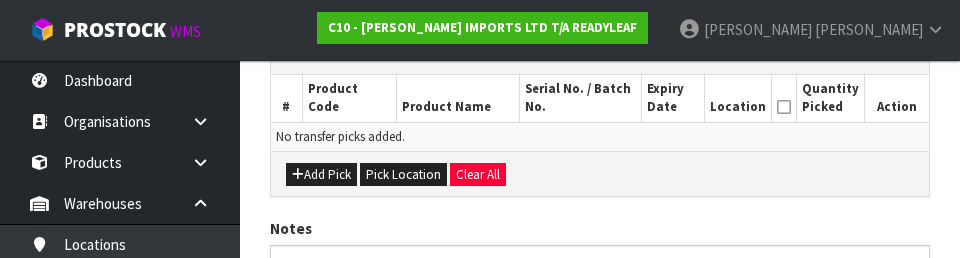 click on "Add Pick
Pick Location
Clear All" at bounding box center (600, 173) 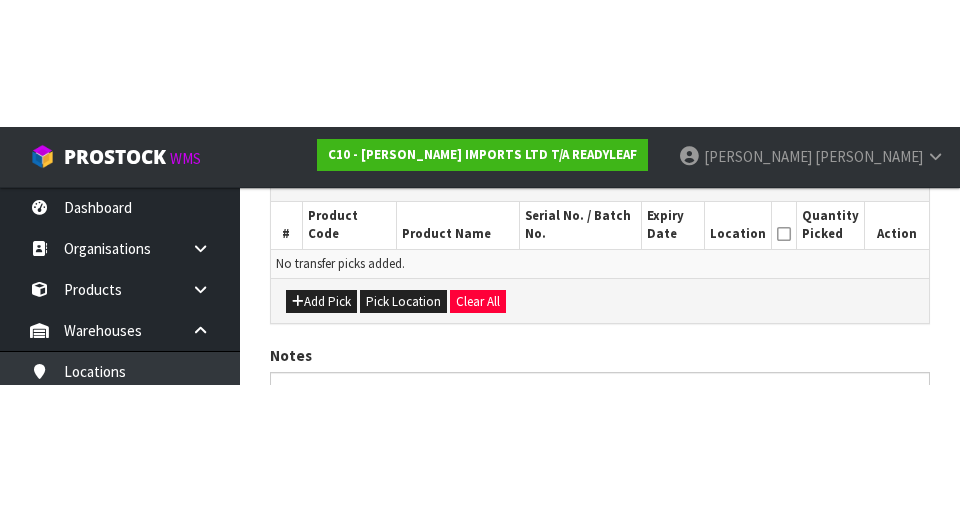 scroll, scrollTop: 449, scrollLeft: 0, axis: vertical 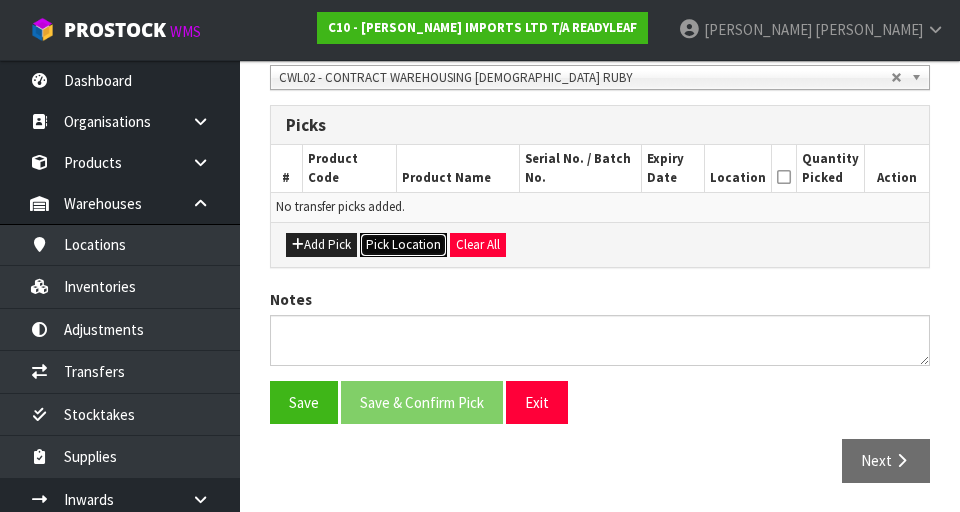 click on "Pick Location" at bounding box center (403, 245) 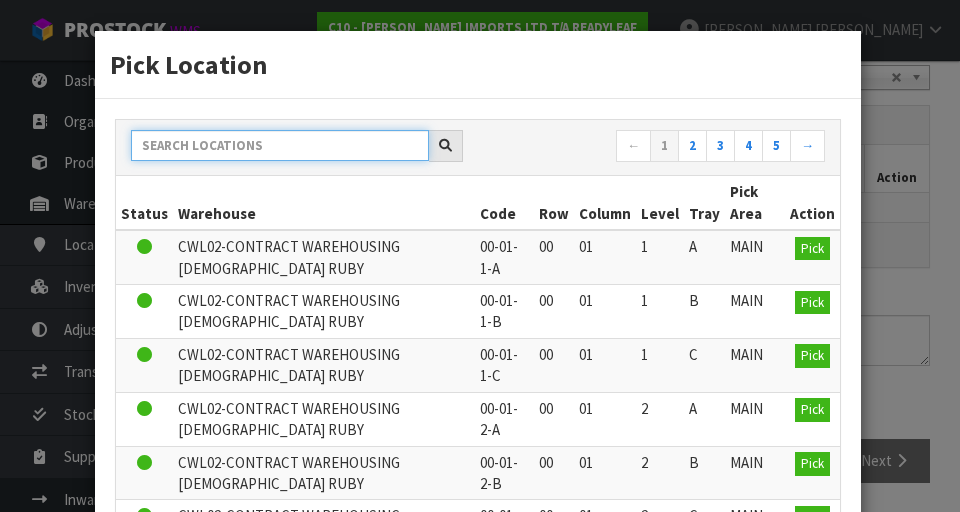 click at bounding box center (280, 145) 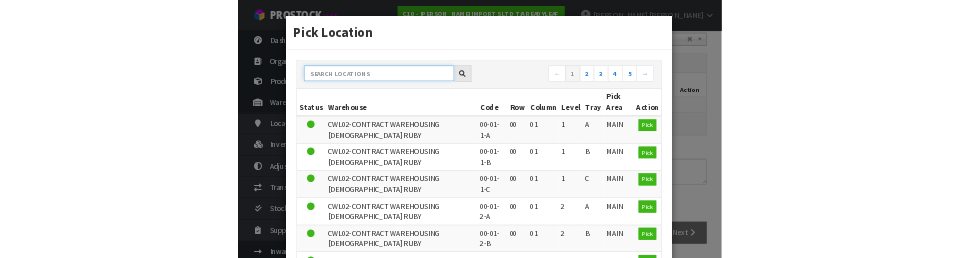 scroll, scrollTop: 440, scrollLeft: 0, axis: vertical 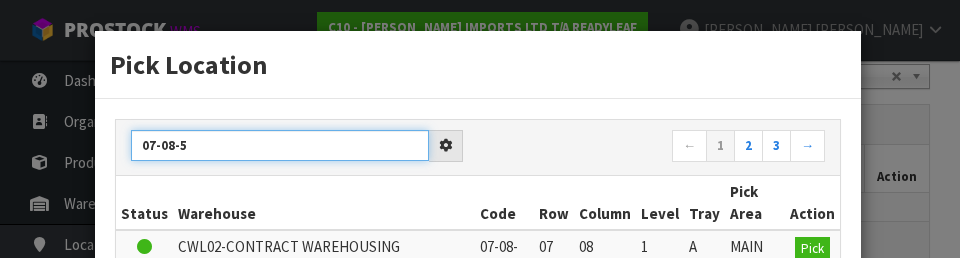 type on "07-08-5" 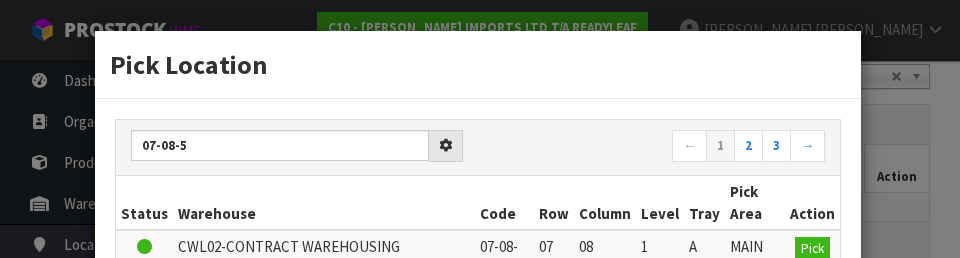 click on "07-08-5
←
1 2 3
→
Status
Warehouse
Code
Row
Column
Level
Tray
Pick Area
Action
CWL02-CONTRACT WAREHOUSING LADY RUBY
07-08-1-A
07
08
1
A
MAIN
Pick
CWL02-CONTRACT WAREHOUSING LADY RUBY
07-08-1-B
07
08
1
B
MAIN
Pick
CWL02-CONTRACT WAREHOUSING LADY RUBY
07-08-1-C
07
08
1
C
MAIN
2" at bounding box center (478, 481) 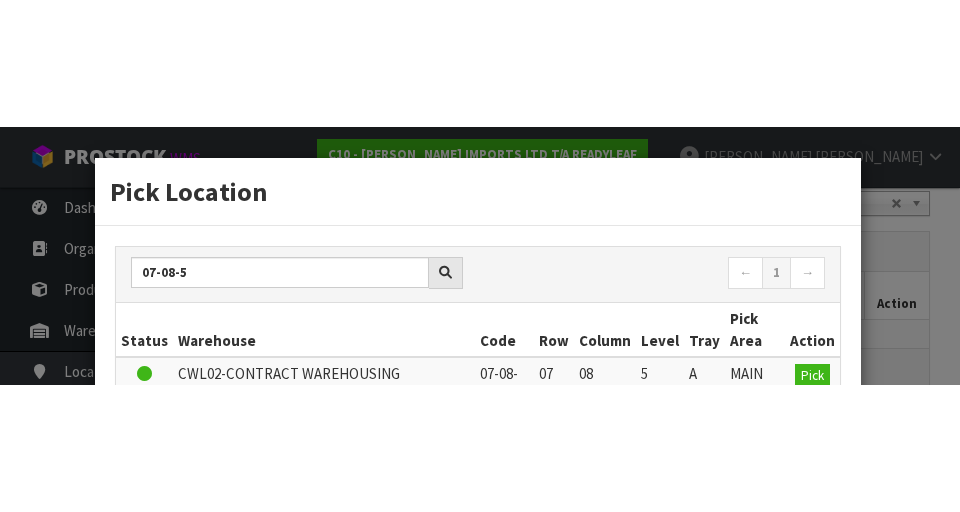 scroll, scrollTop: 449, scrollLeft: 0, axis: vertical 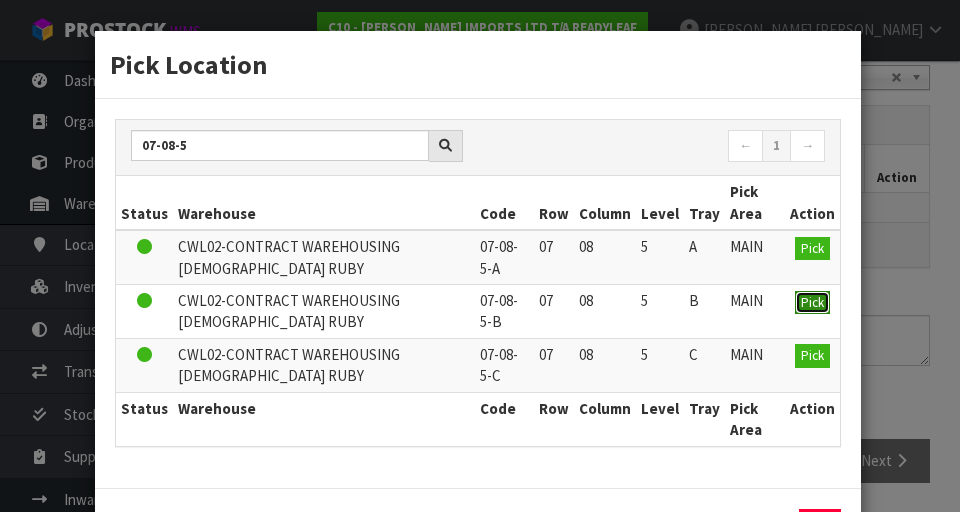 click on "Pick" at bounding box center [812, 302] 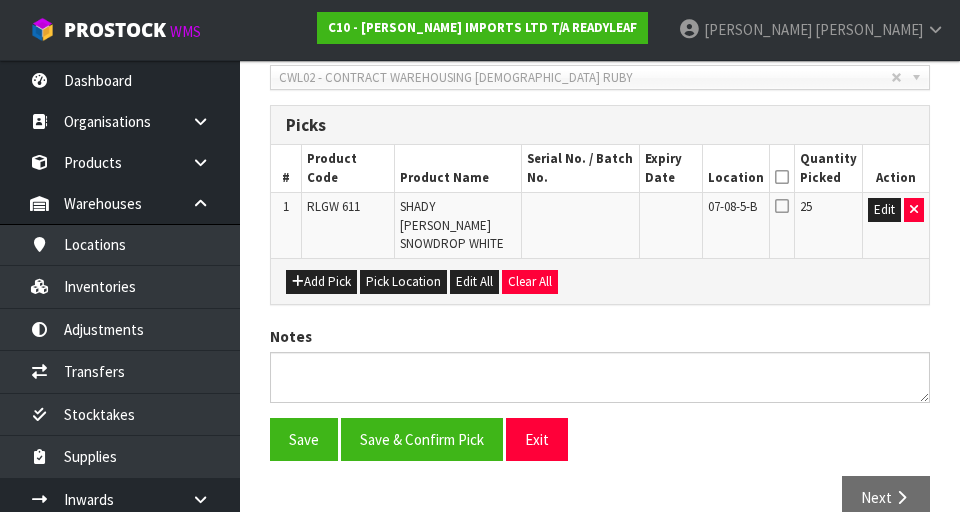 click on "CANNON IMPORTS LTD T/A READYLEAF
Reason Transferred  *
Space Allocation Damage Expired Stock Repair QA
Space Allocation
Space Allocation Damage Expired Stock Repair QA
Post Date  *
2025-07-08
Warehouse  *
01 - CONTRACT WAREHOUSING MAIN 02 - CONTRACT WAREHOUSING NO 2 CHC - CWL CHRISTCHURCH WAIHEKE - SOLAR SHOP WAIHEKE CWL01 - CONTRACT WAREHOUSING ALLENS ROAD CWL02 - CONTRACT WAREHOUSING LADY RUBY CWL03 - CONTRACT WAREHOUSING NEILPARK
CWL02 - CONTRACT WAREHOUSING LADY RUBY
Picks
#
Product	Code
Product	Name
Serial No. / Batch No.
Expiry Date
Location
Quantity
Picked
Action
1" at bounding box center (600, 196) 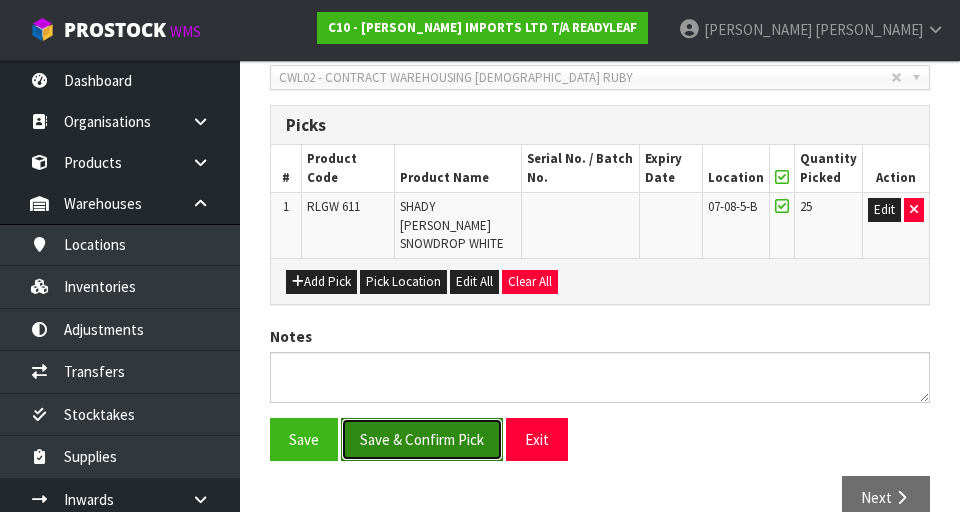 click on "Save & Confirm Pick" at bounding box center (422, 439) 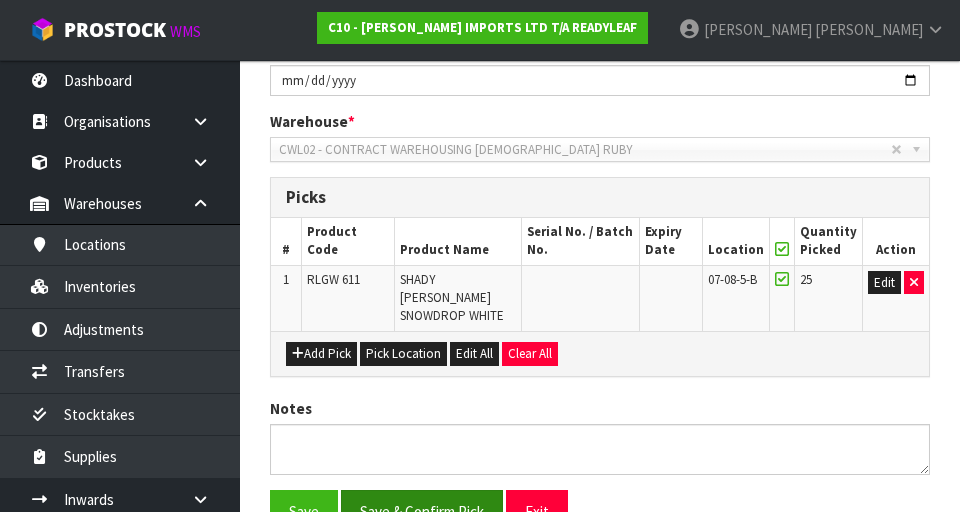 scroll, scrollTop: 0, scrollLeft: 0, axis: both 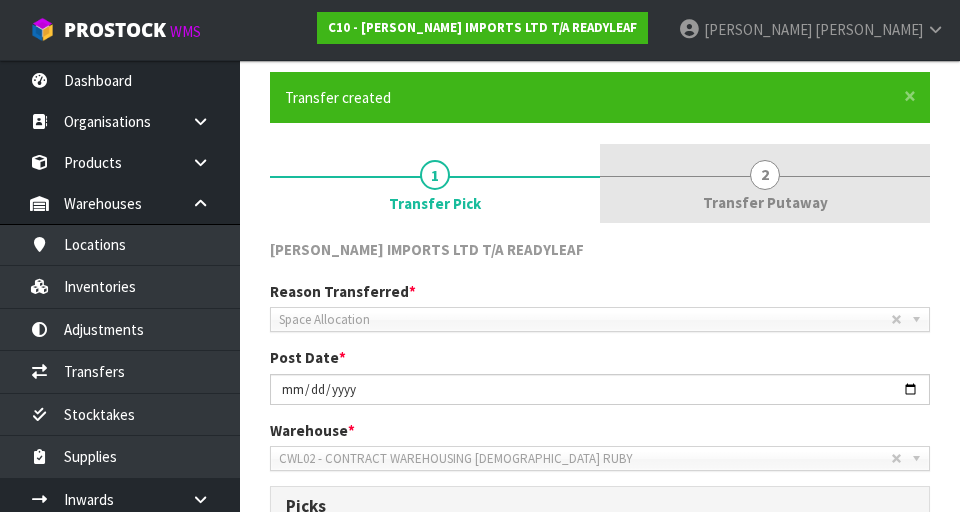 click on "Transfer Putaway" at bounding box center (765, 202) 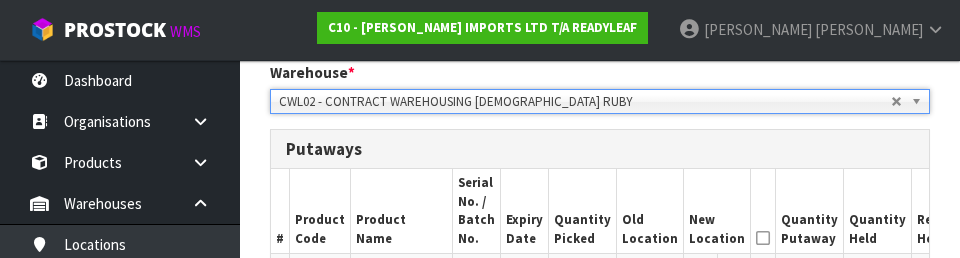 click on "Putaways" at bounding box center (600, 150) 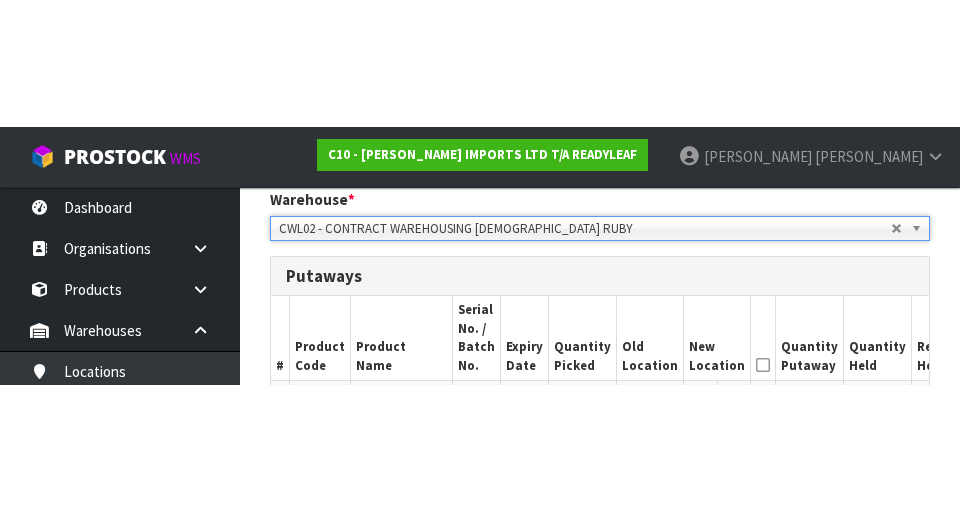 scroll, scrollTop: 497, scrollLeft: 0, axis: vertical 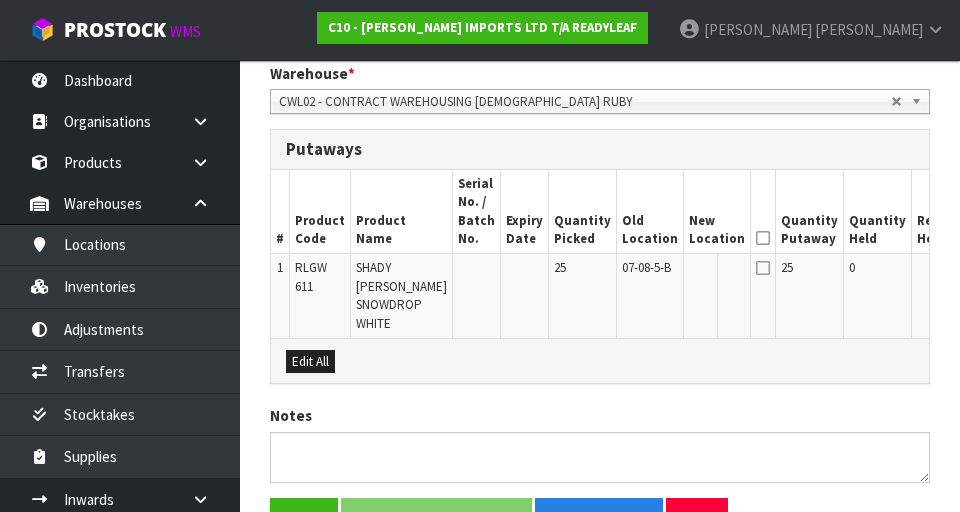 click on "Edit" at bounding box center (989, 271) 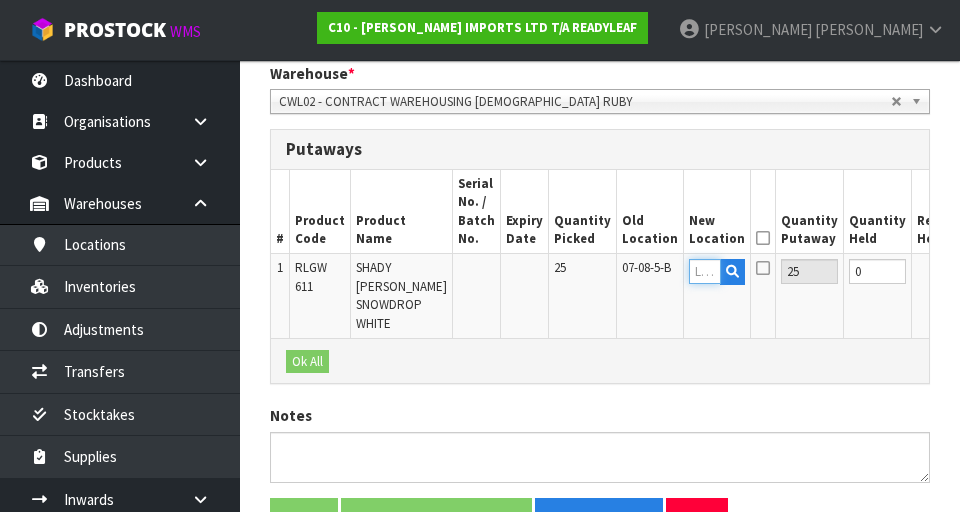 click at bounding box center (705, 271) 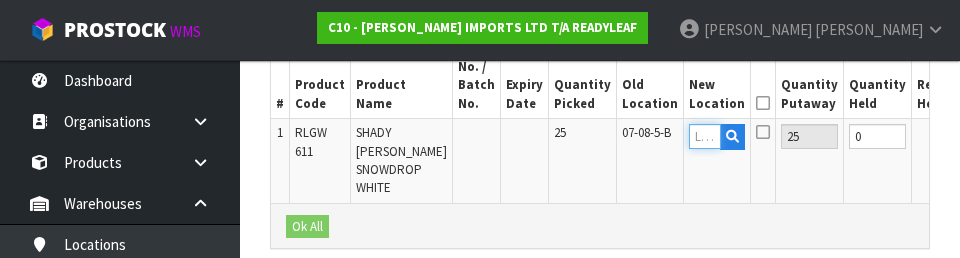 scroll, scrollTop: 630, scrollLeft: 0, axis: vertical 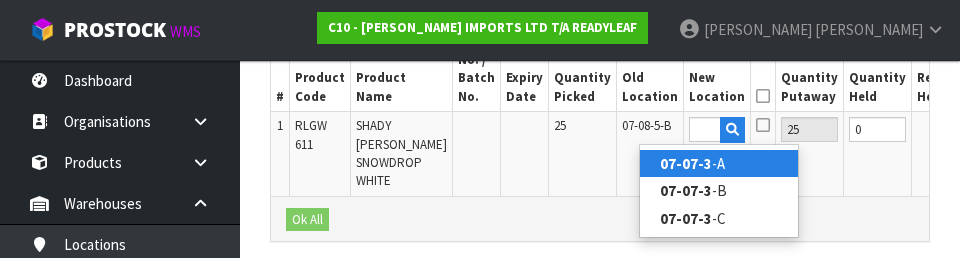 click on "07-07-3 -A" at bounding box center (719, 163) 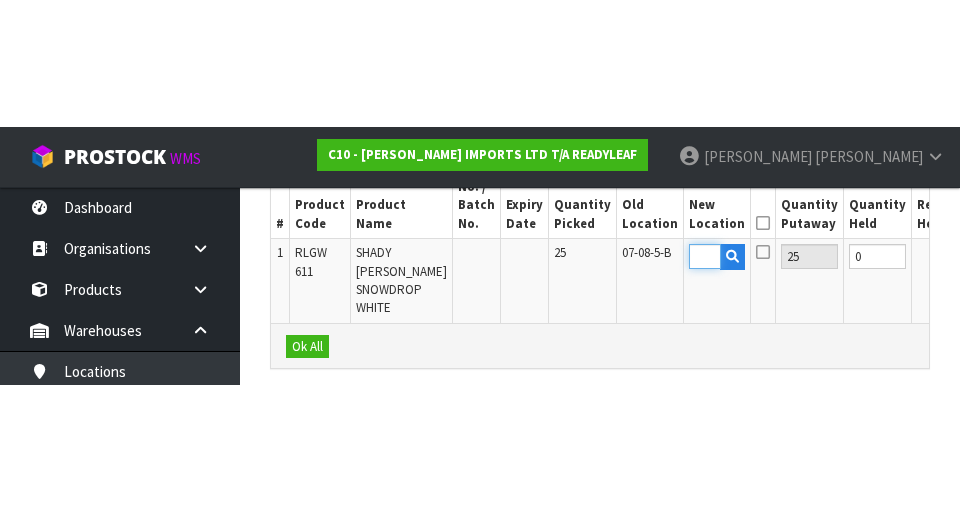 scroll, scrollTop: 614, scrollLeft: 0, axis: vertical 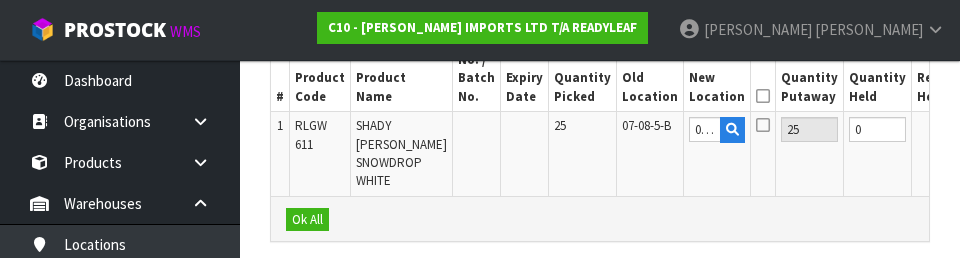 click on "OK" at bounding box center [987, 129] 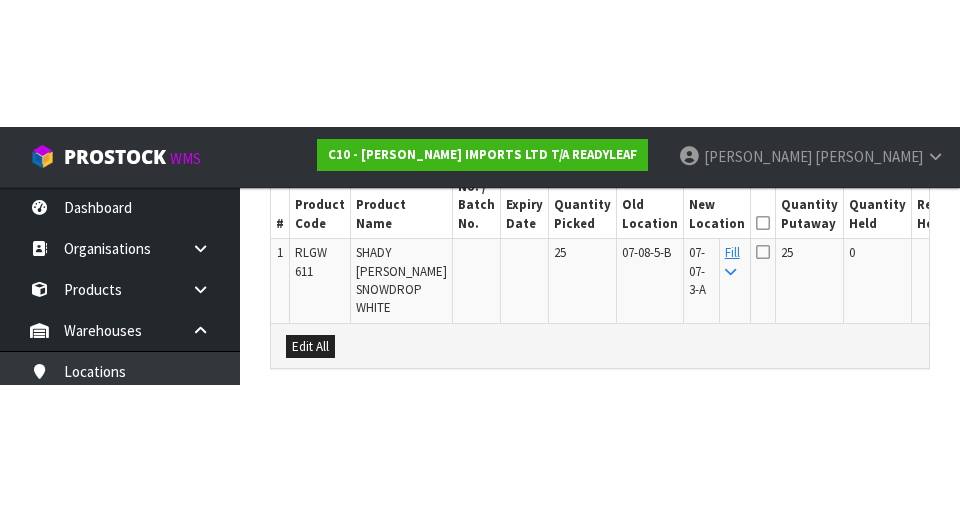 scroll, scrollTop: 614, scrollLeft: 0, axis: vertical 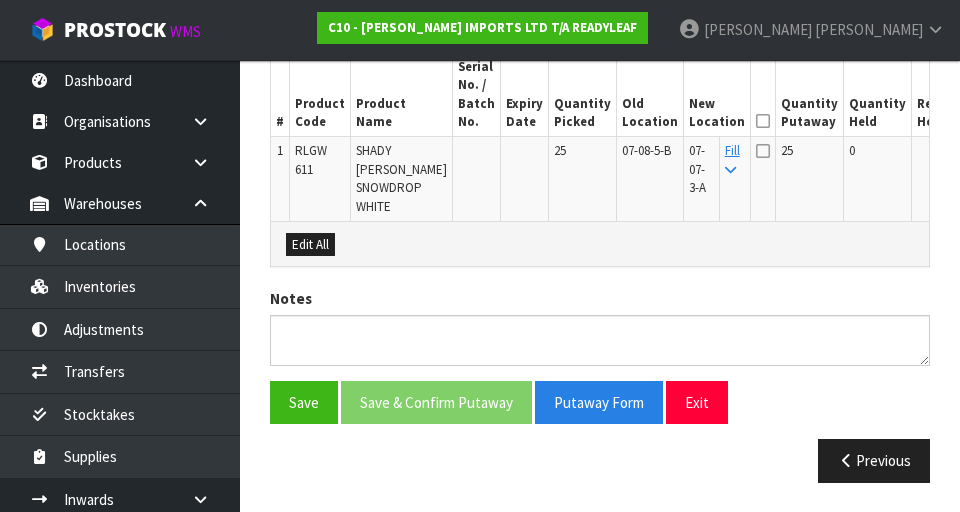 click at bounding box center [763, 121] 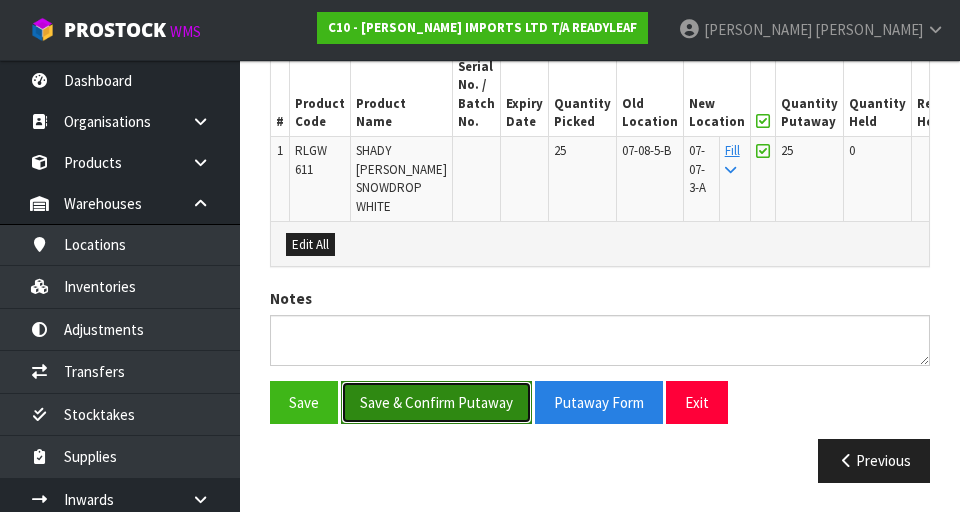 click on "Save & Confirm Putaway" at bounding box center (436, 402) 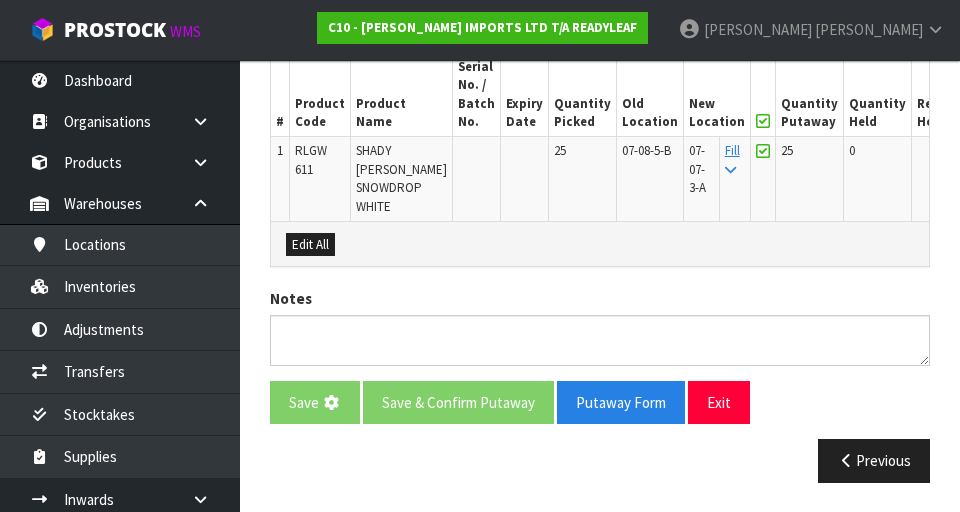 scroll, scrollTop: 0, scrollLeft: 0, axis: both 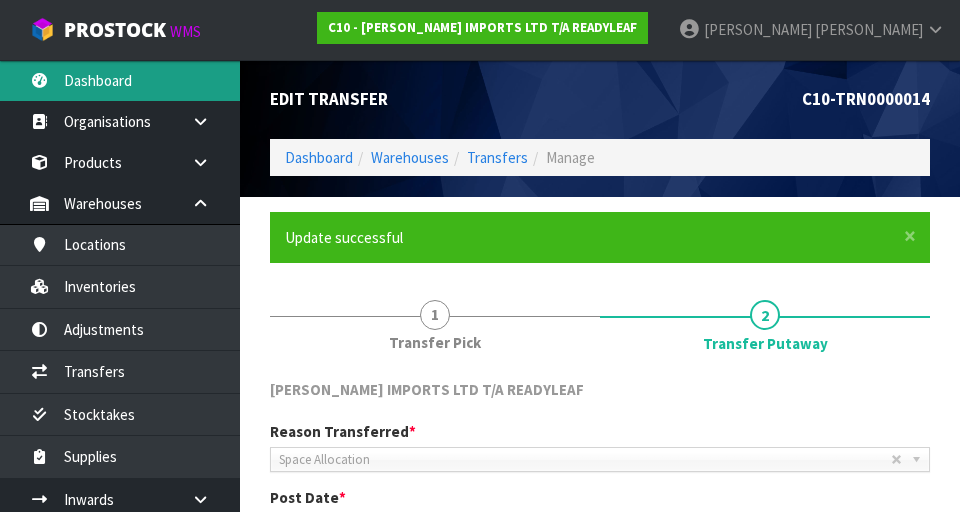 click on "Dashboard" at bounding box center (120, 80) 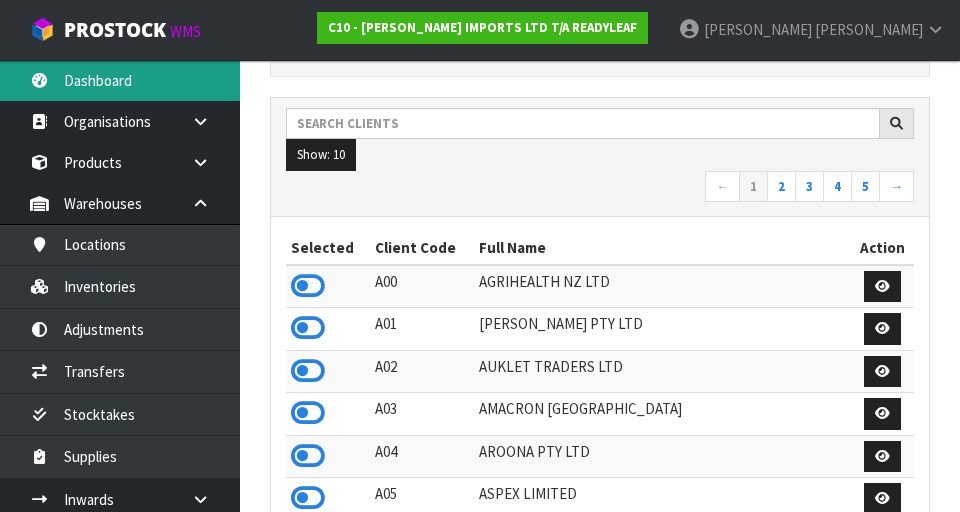 scroll, scrollTop: 312, scrollLeft: 0, axis: vertical 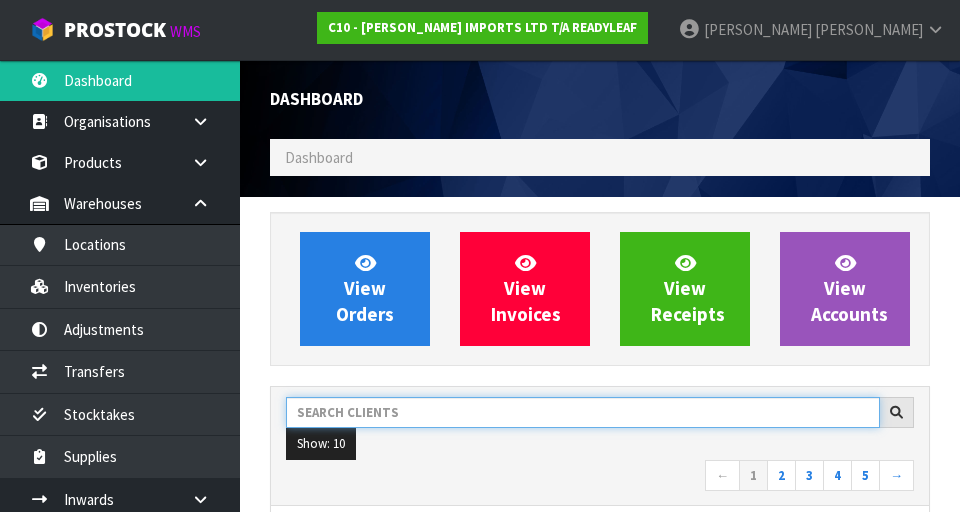 click at bounding box center [583, 412] 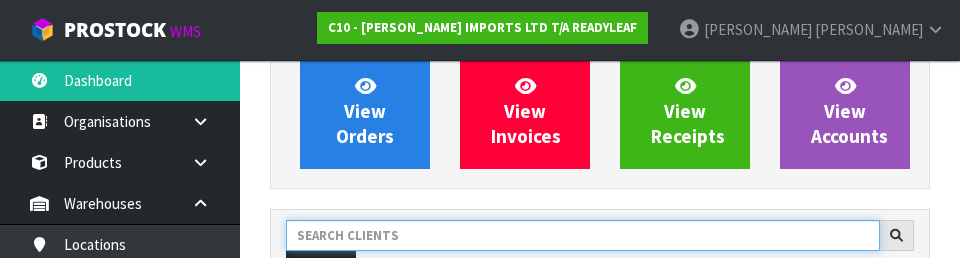 scroll, scrollTop: 274, scrollLeft: 0, axis: vertical 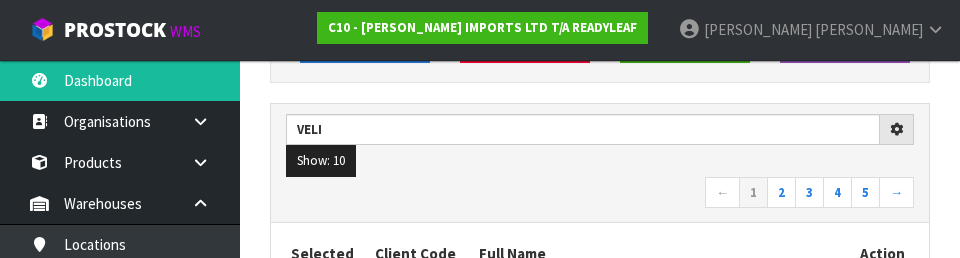 click on "←
1 2 3 4 5
→" at bounding box center [600, 194] 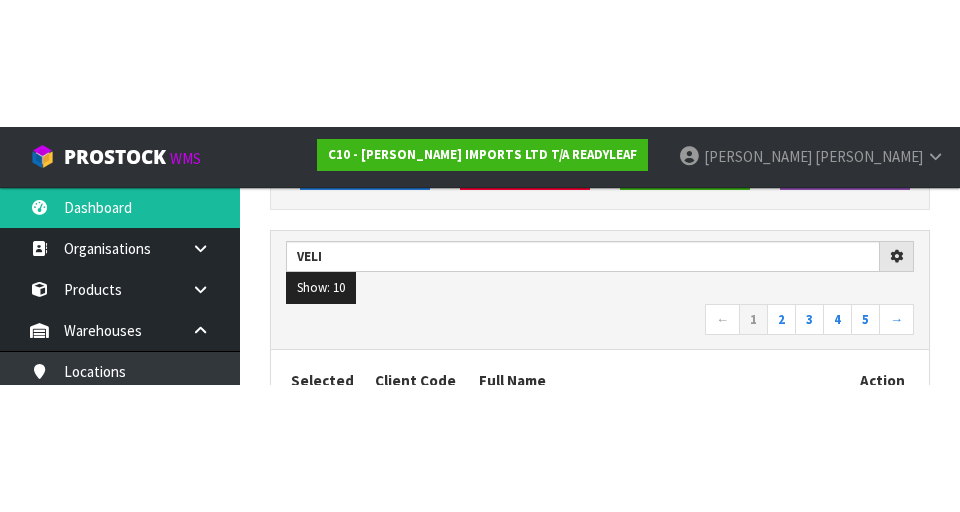 scroll, scrollTop: 283, scrollLeft: 0, axis: vertical 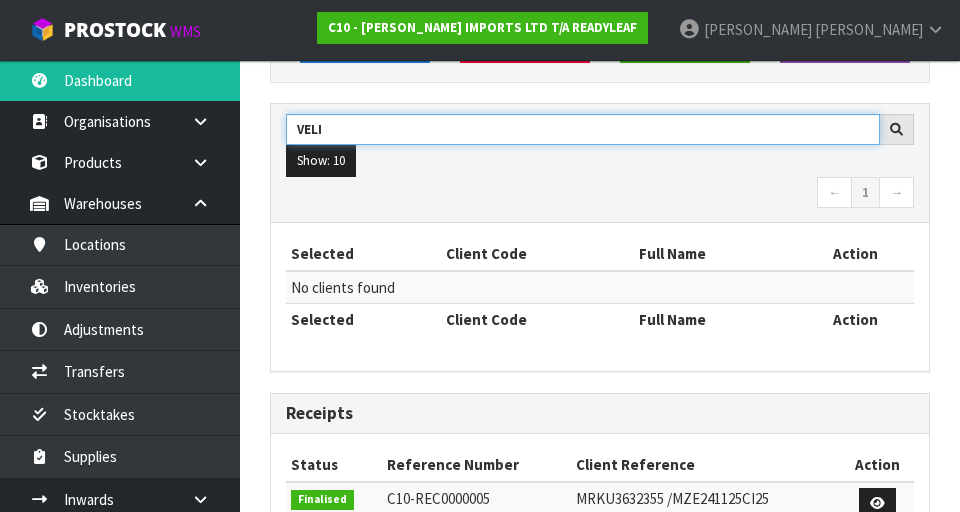 click on "VELI" at bounding box center (583, 129) 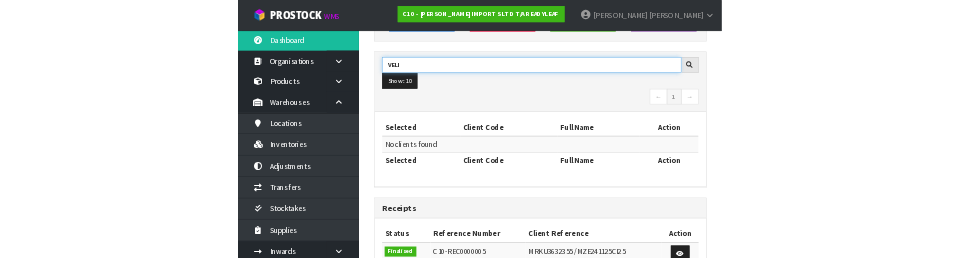scroll, scrollTop: 274, scrollLeft: 0, axis: vertical 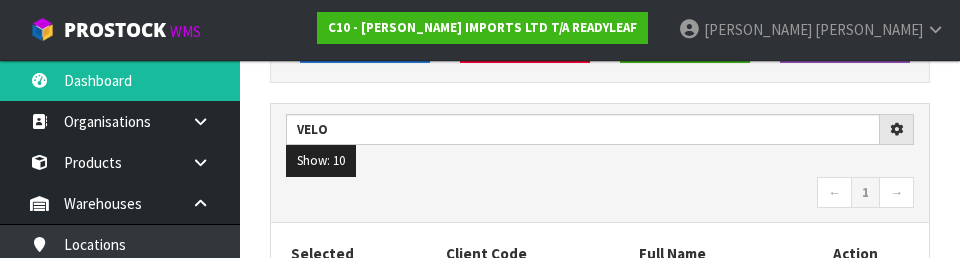 click on "←
1
→" at bounding box center [600, 194] 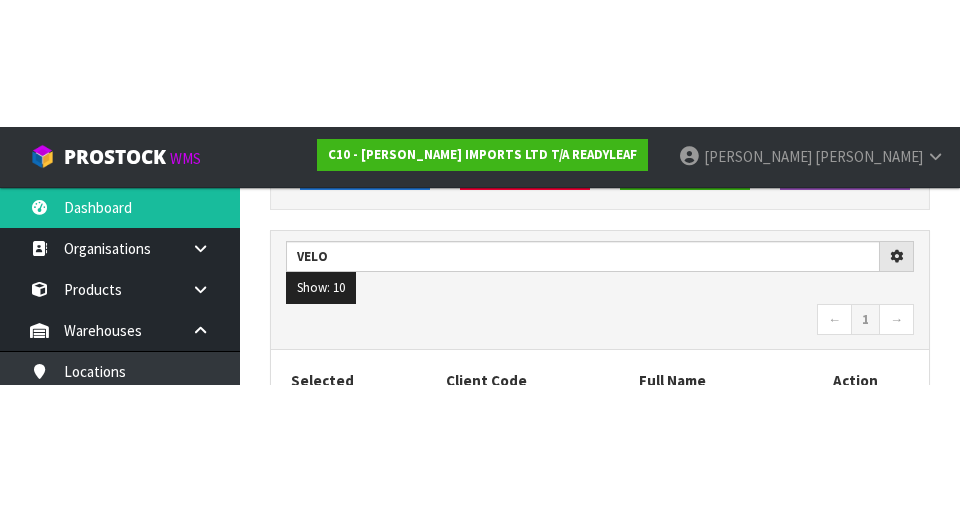 scroll, scrollTop: 283, scrollLeft: 0, axis: vertical 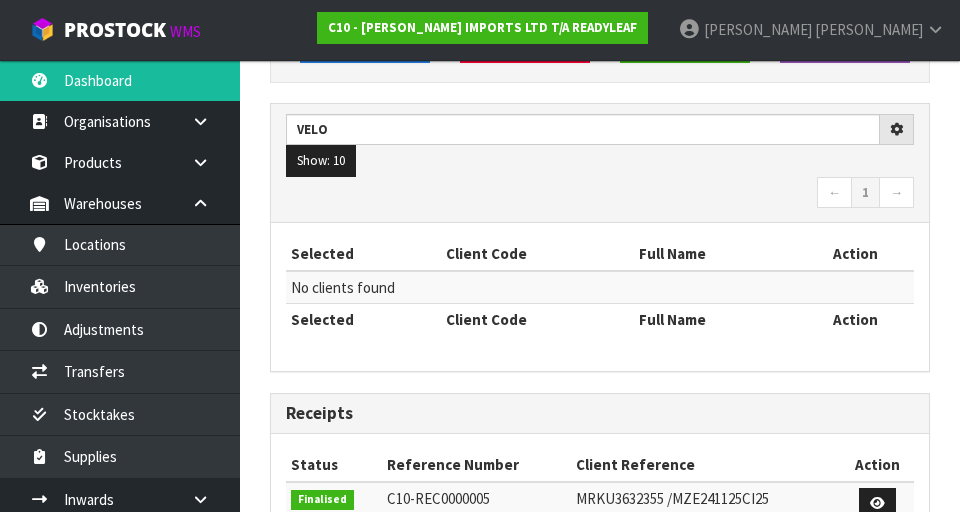 type on "VELO" 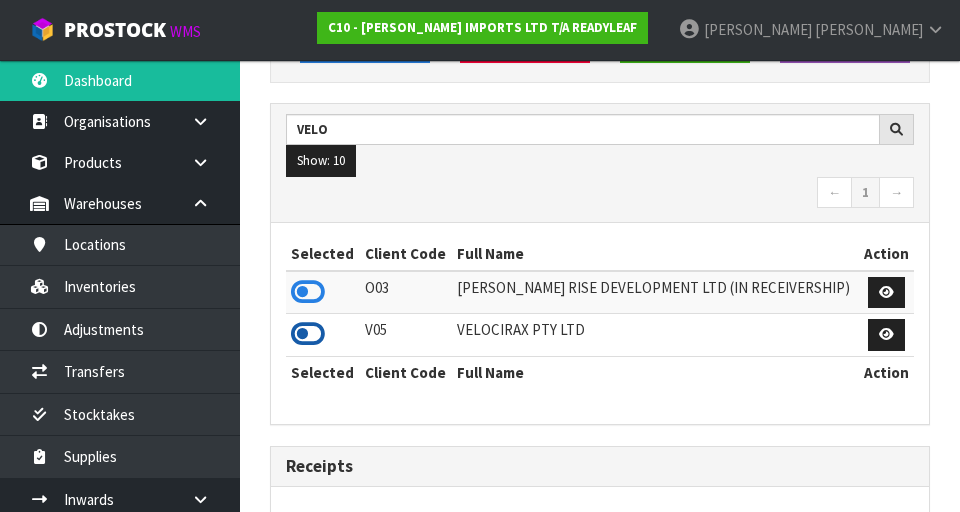 click at bounding box center (308, 334) 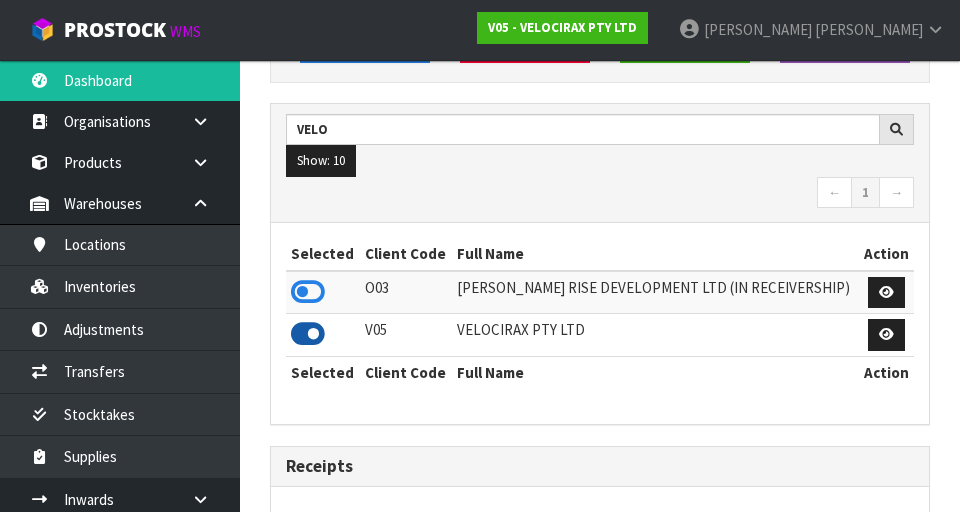 scroll, scrollTop: 1318, scrollLeft: 690, axis: both 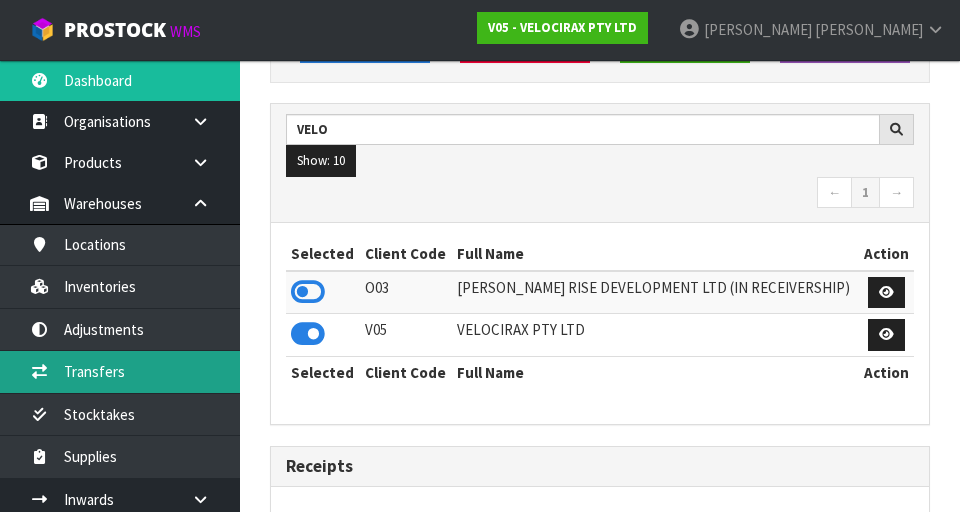 click on "Transfers" at bounding box center (120, 371) 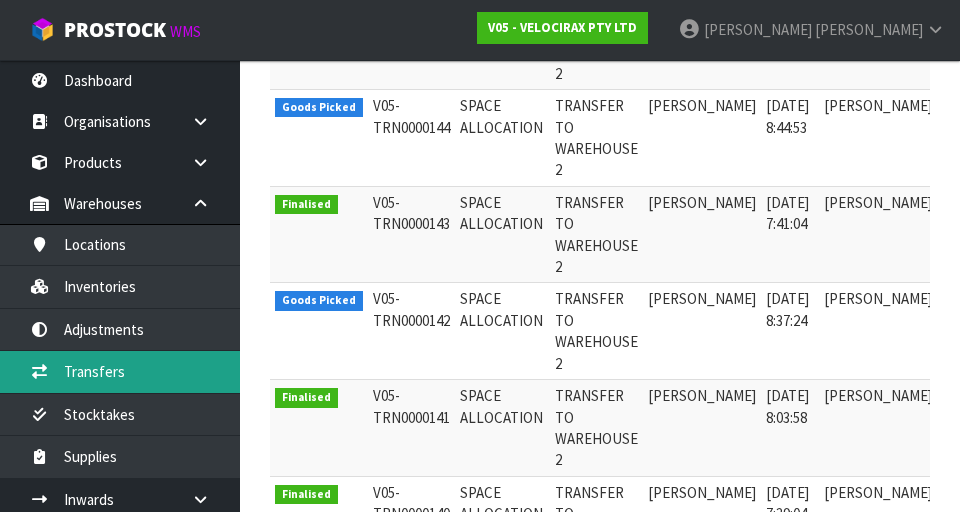scroll, scrollTop: 746, scrollLeft: 0, axis: vertical 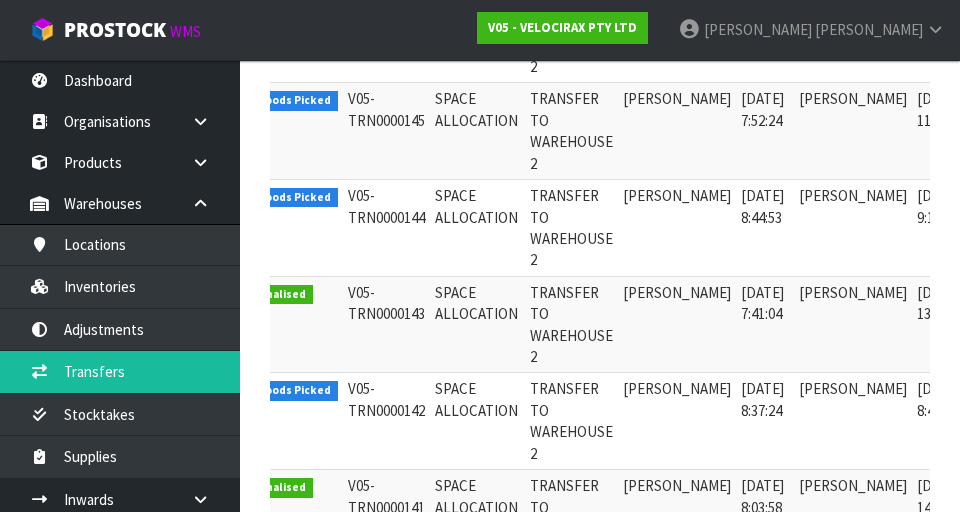 click at bounding box center (997, 200) 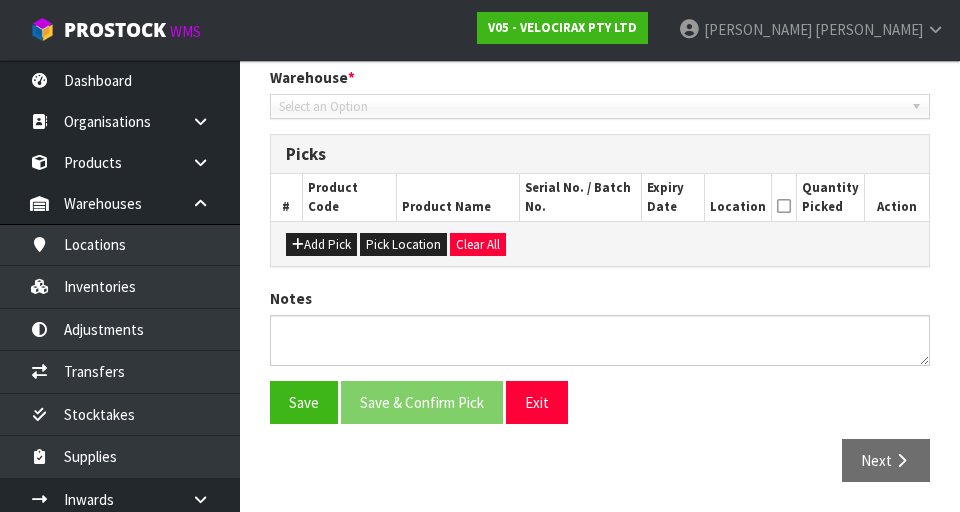 type on "[DATE]" 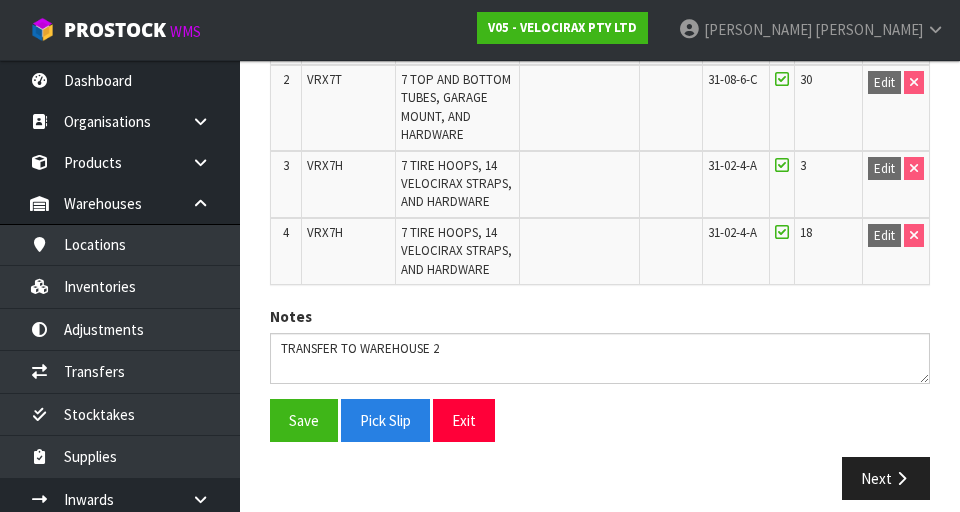 scroll, scrollTop: 680, scrollLeft: 0, axis: vertical 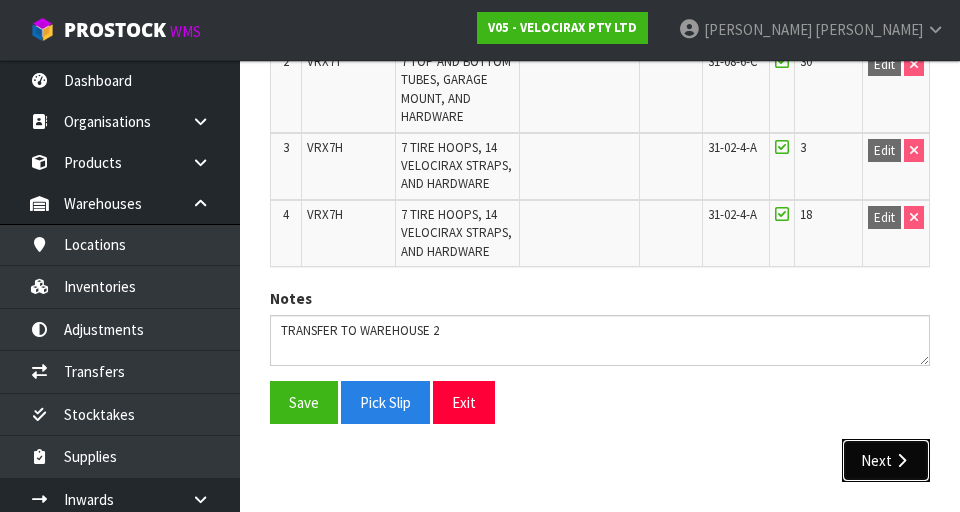 click on "Next" at bounding box center (886, 460) 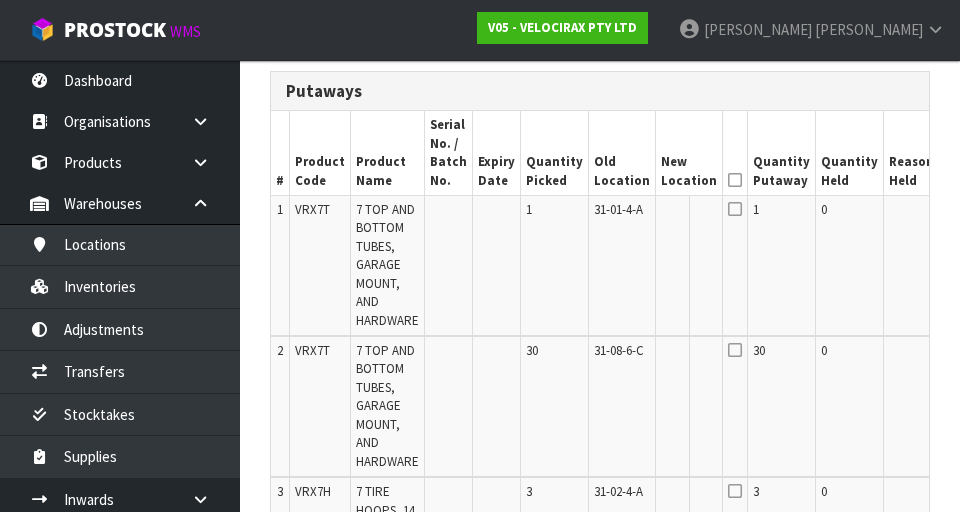 scroll, scrollTop: 470, scrollLeft: 0, axis: vertical 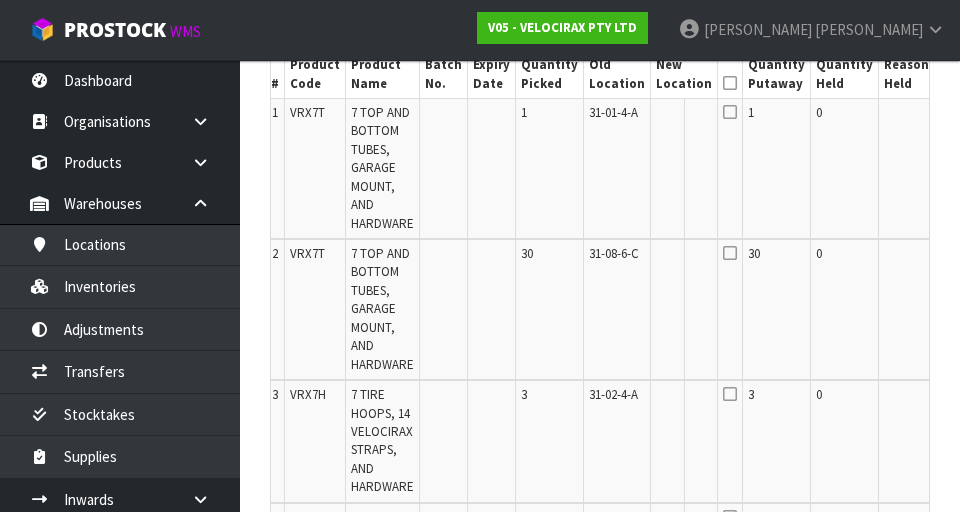 click on "Edit" at bounding box center (956, 257) 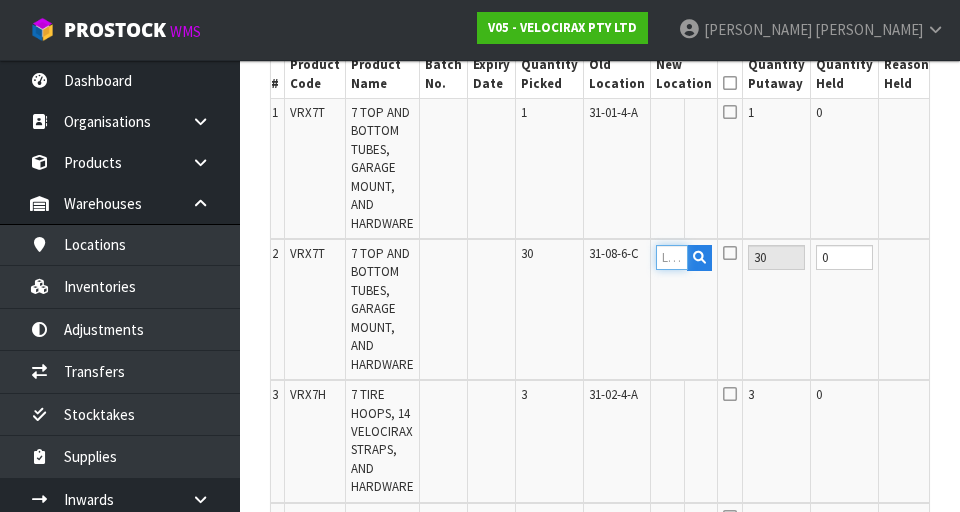 click at bounding box center (672, 257) 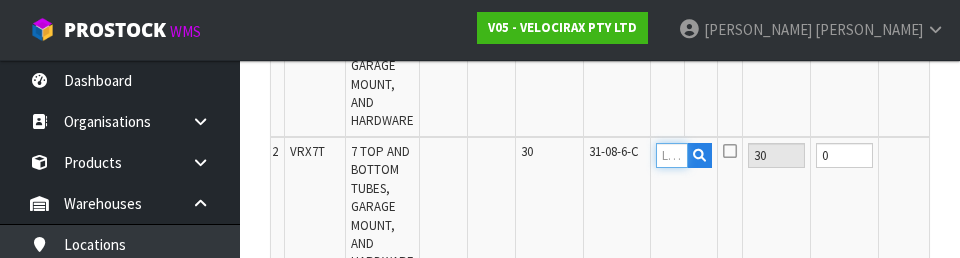 scroll, scrollTop: 699, scrollLeft: 0, axis: vertical 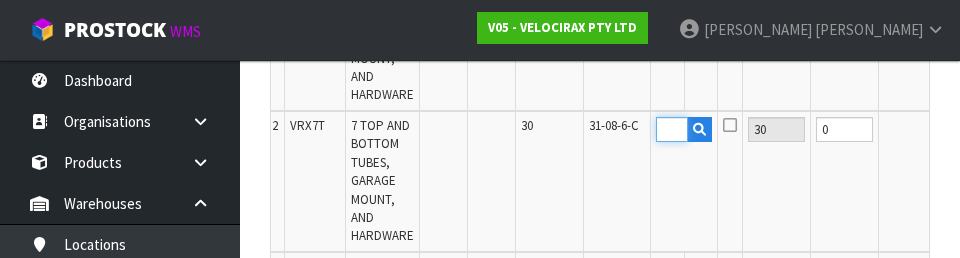 type on "11-13-2-A" 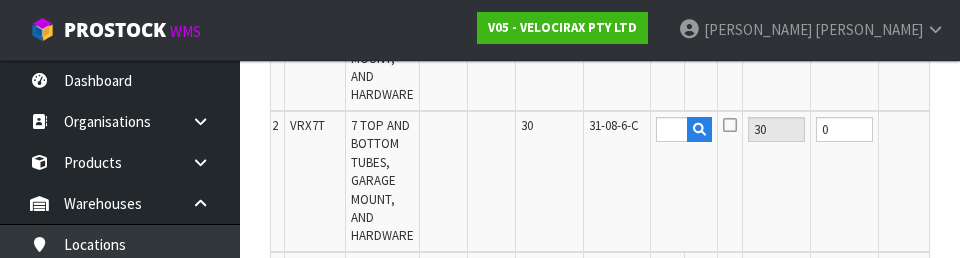 click at bounding box center (907, 181) 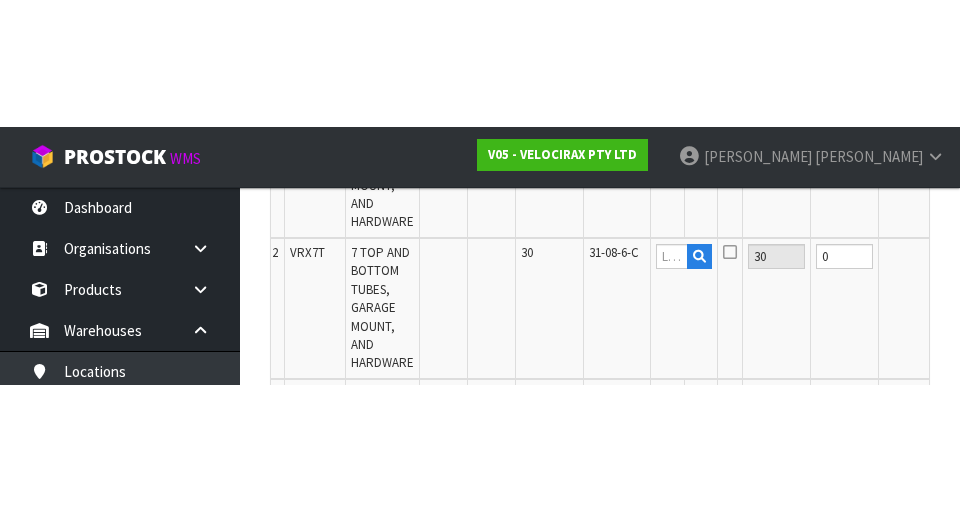scroll, scrollTop: 708, scrollLeft: 0, axis: vertical 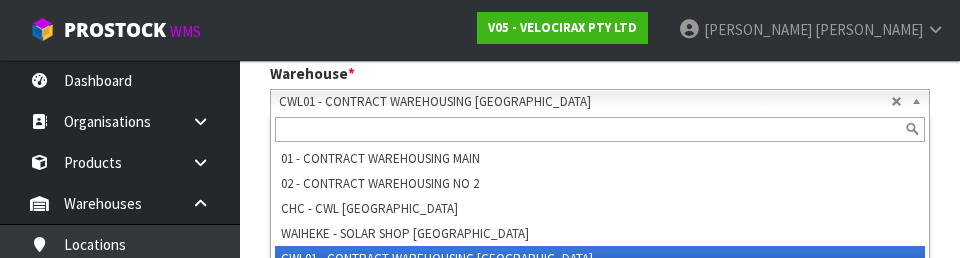 type on ")" 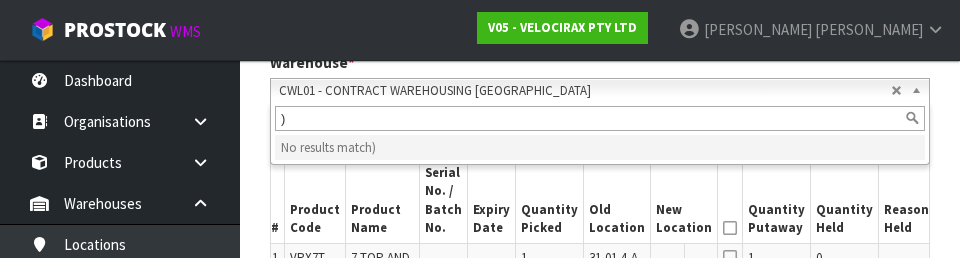 scroll, scrollTop: 401, scrollLeft: 0, axis: vertical 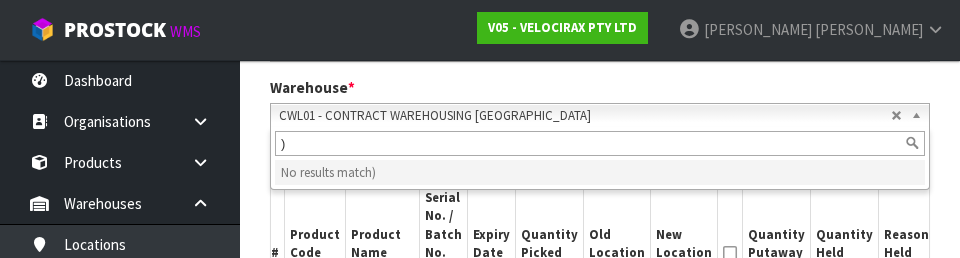 type 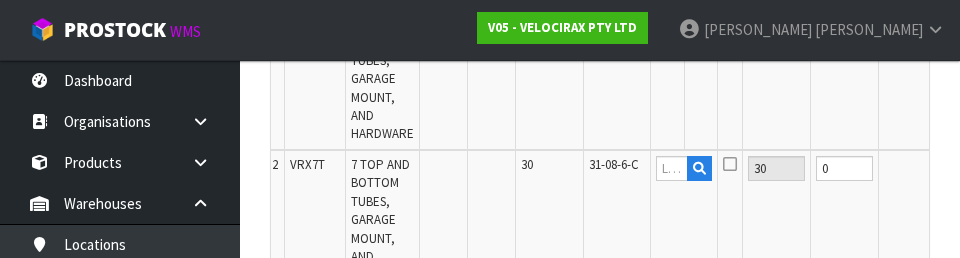 scroll, scrollTop: 655, scrollLeft: 0, axis: vertical 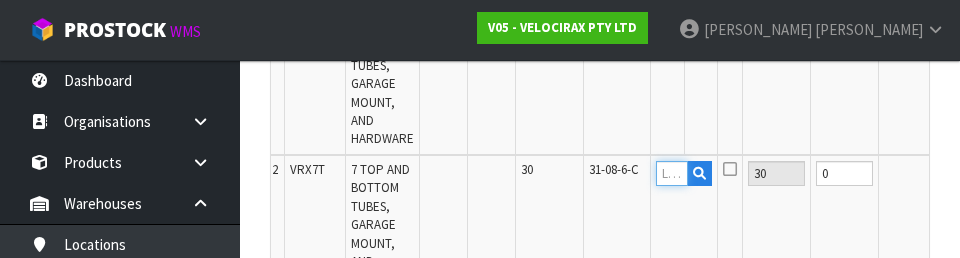 click at bounding box center [672, 173] 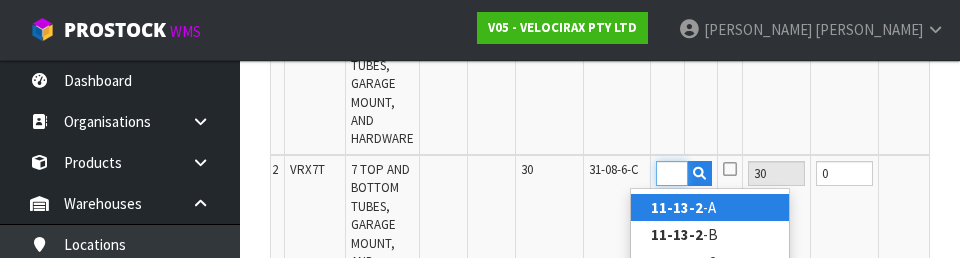 scroll, scrollTop: 0, scrollLeft: 31, axis: horizontal 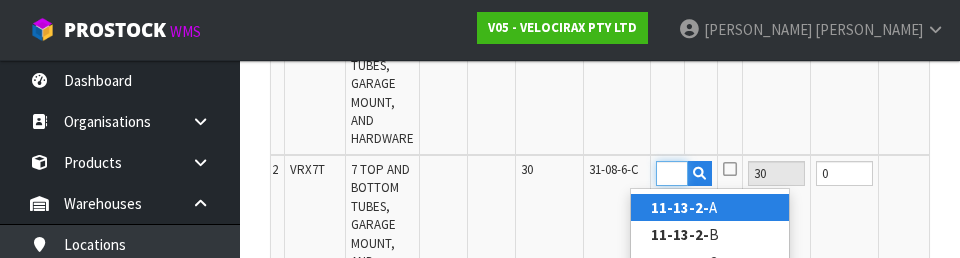 type on "11-13-2-A" 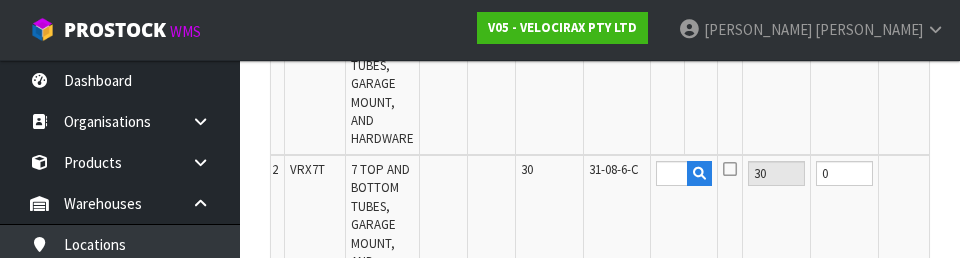 click on "OK" at bounding box center [957, 173] 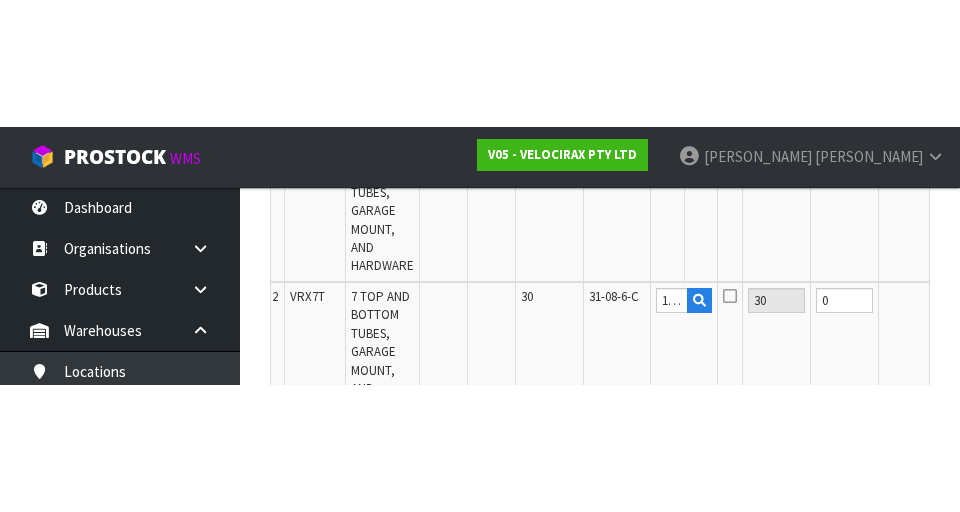 scroll, scrollTop: 664, scrollLeft: 0, axis: vertical 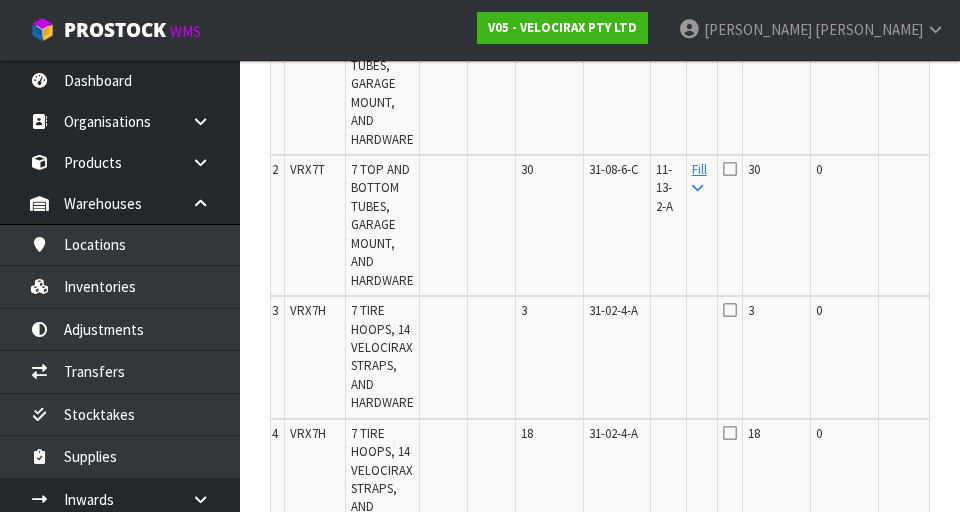 click on "30" at bounding box center (777, 225) 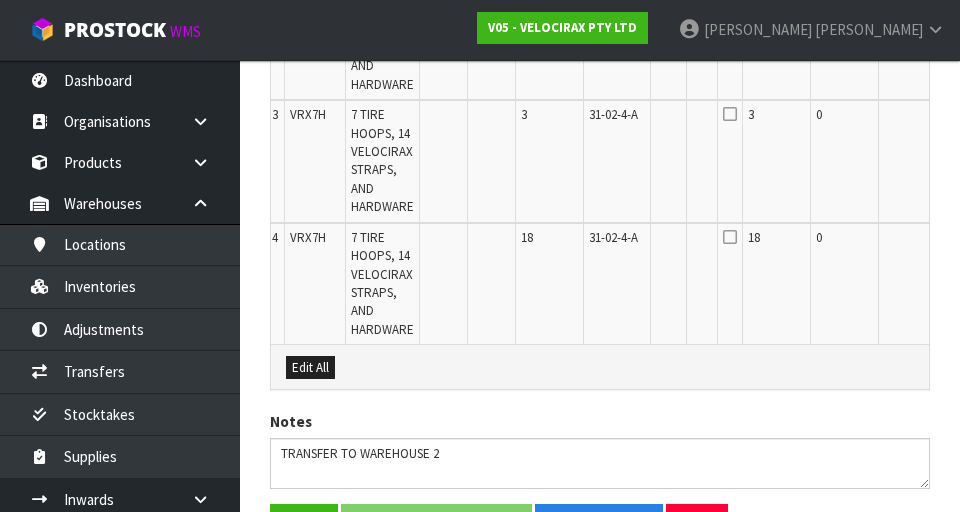 scroll, scrollTop: 875, scrollLeft: 0, axis: vertical 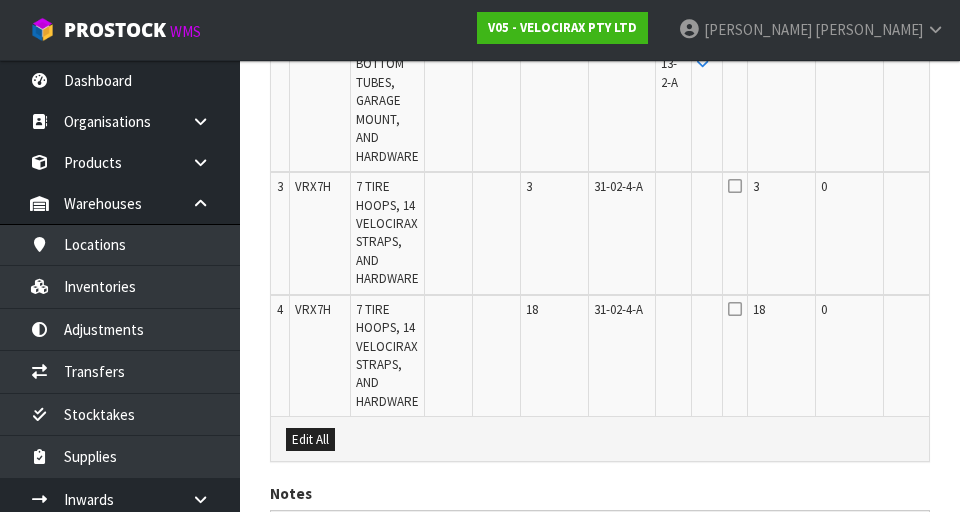 click on "Edit" at bounding box center [961, 313] 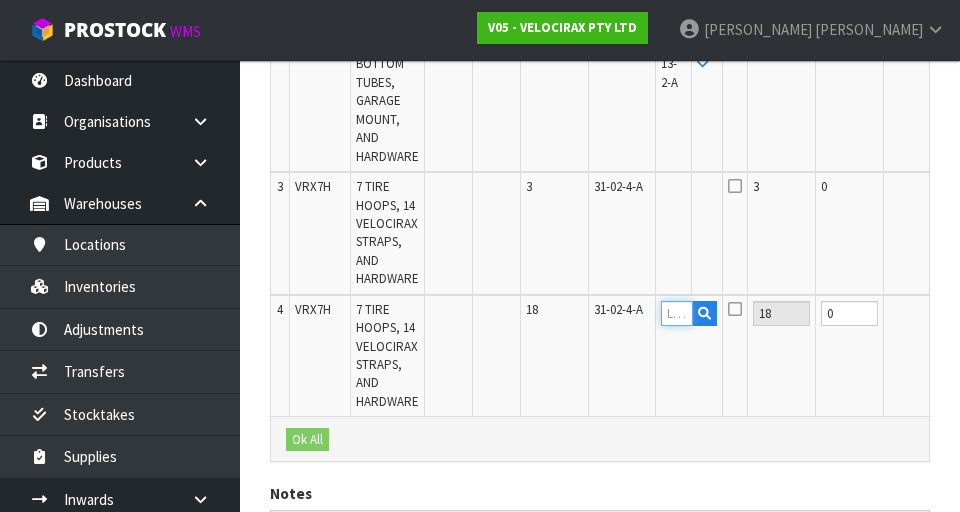 click at bounding box center (677, 313) 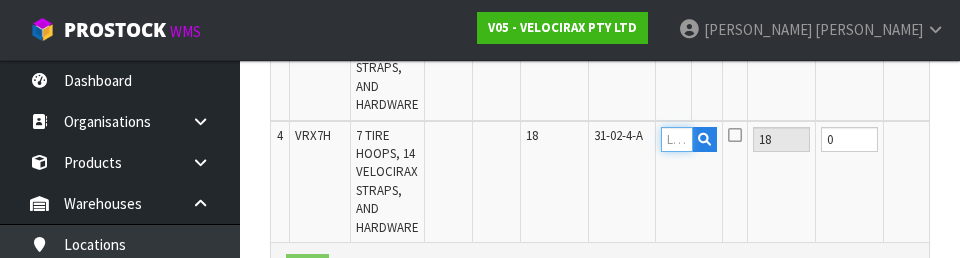 scroll, scrollTop: 962, scrollLeft: 0, axis: vertical 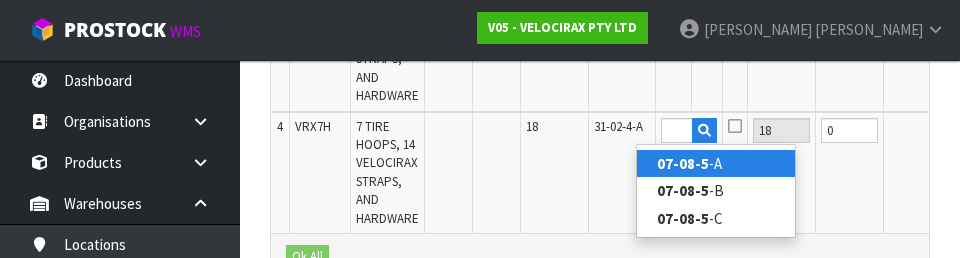 click on "07-08-5 -A" at bounding box center (716, 163) 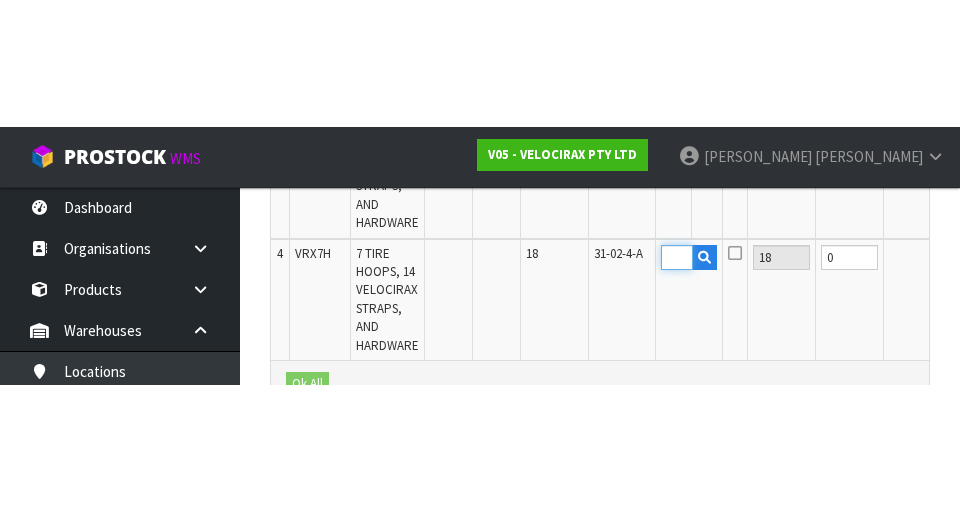 scroll, scrollTop: 972, scrollLeft: 0, axis: vertical 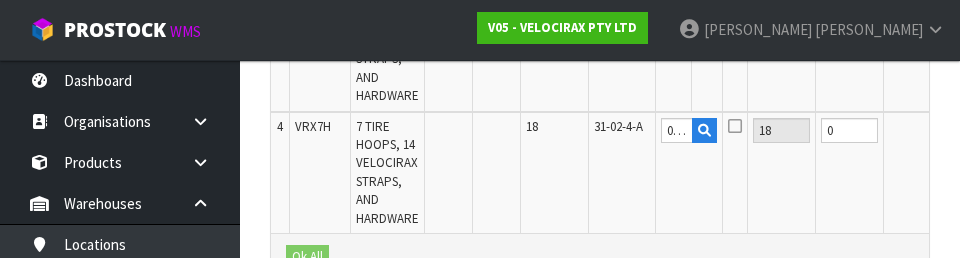 click on "OK" at bounding box center [962, 130] 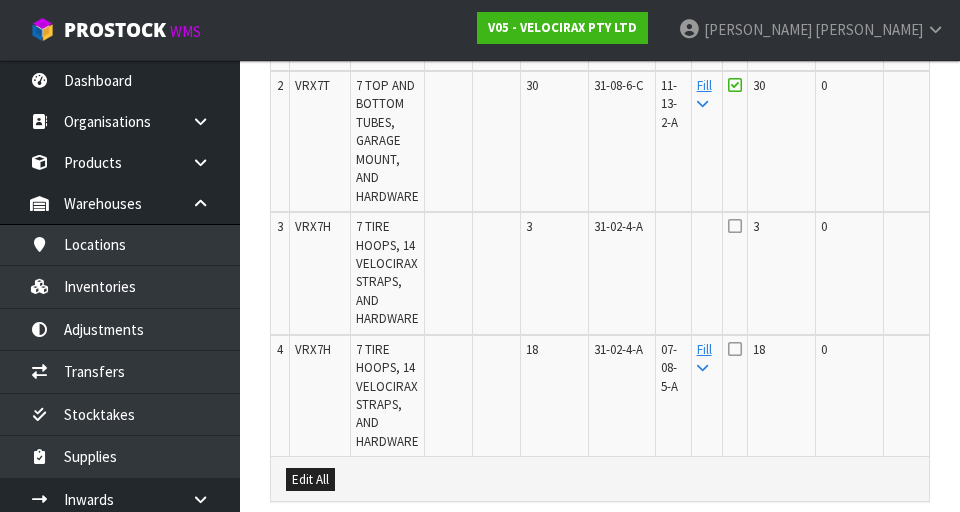 scroll, scrollTop: 743, scrollLeft: 0, axis: vertical 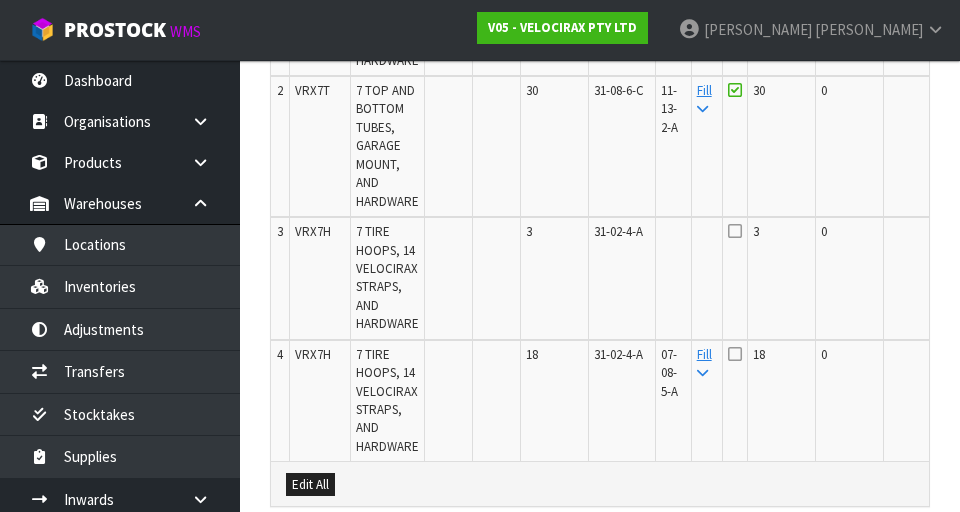 click on "Edit" at bounding box center (961, 235) 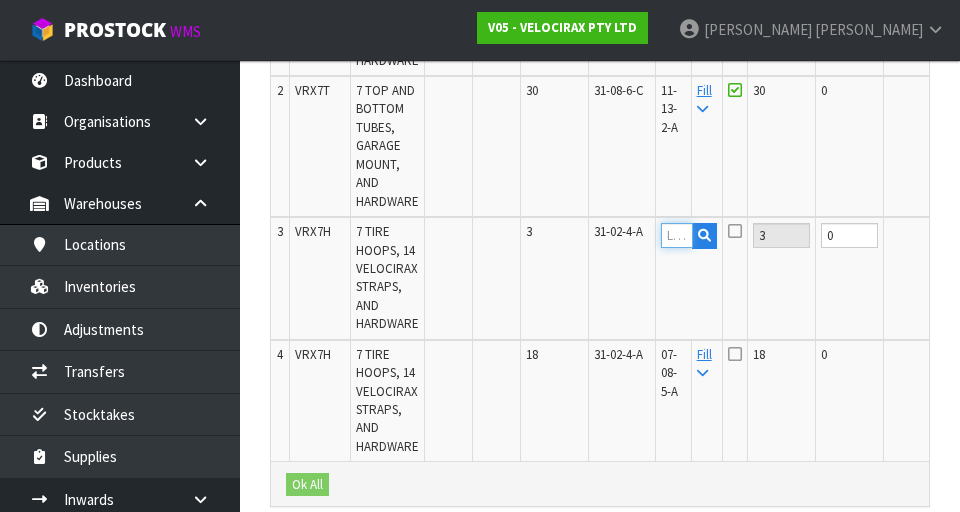 click at bounding box center [677, 235] 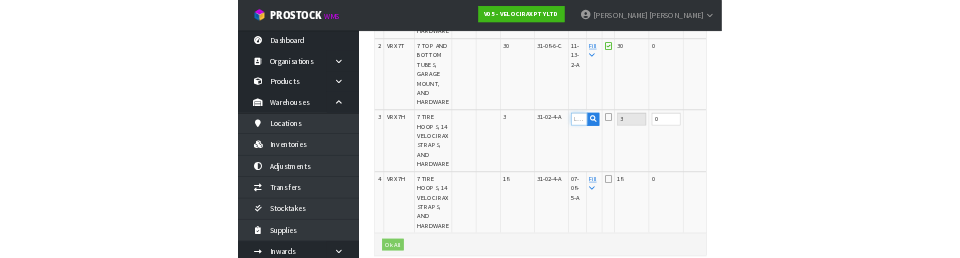 scroll, scrollTop: 734, scrollLeft: 0, axis: vertical 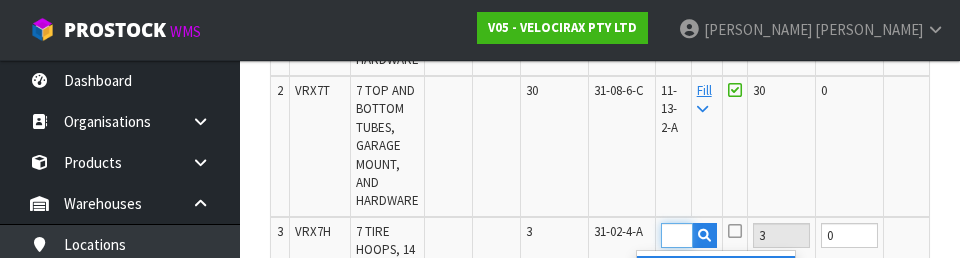 type on "07-08-5-A" 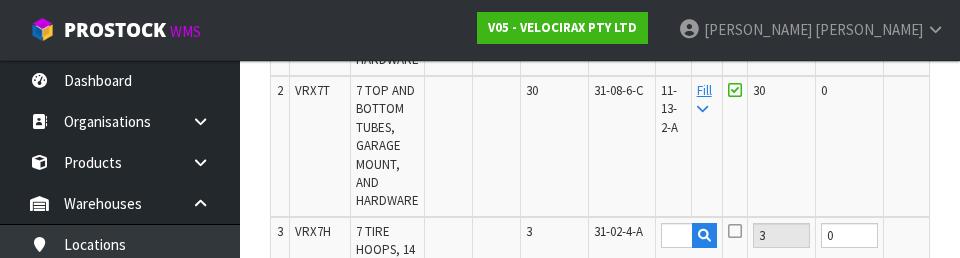 click on "OK" at bounding box center [962, 235] 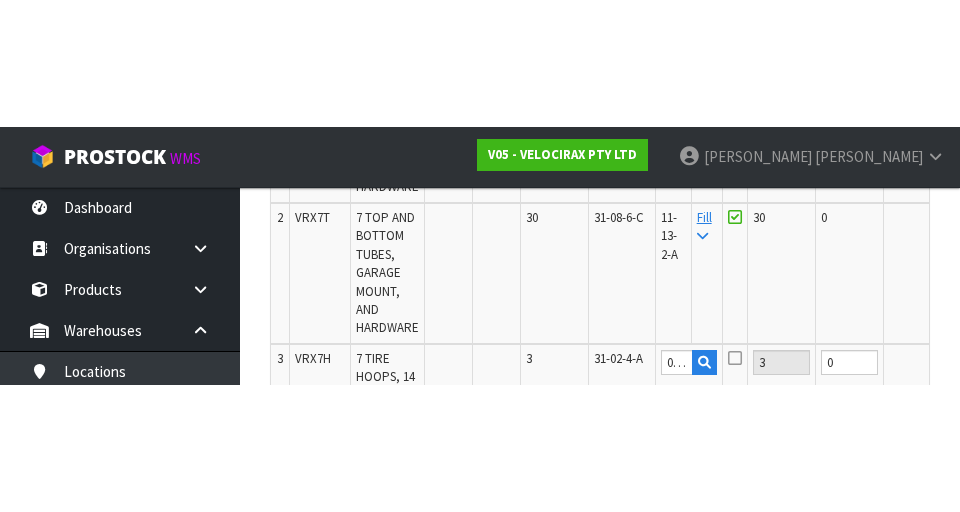 scroll, scrollTop: 743, scrollLeft: 0, axis: vertical 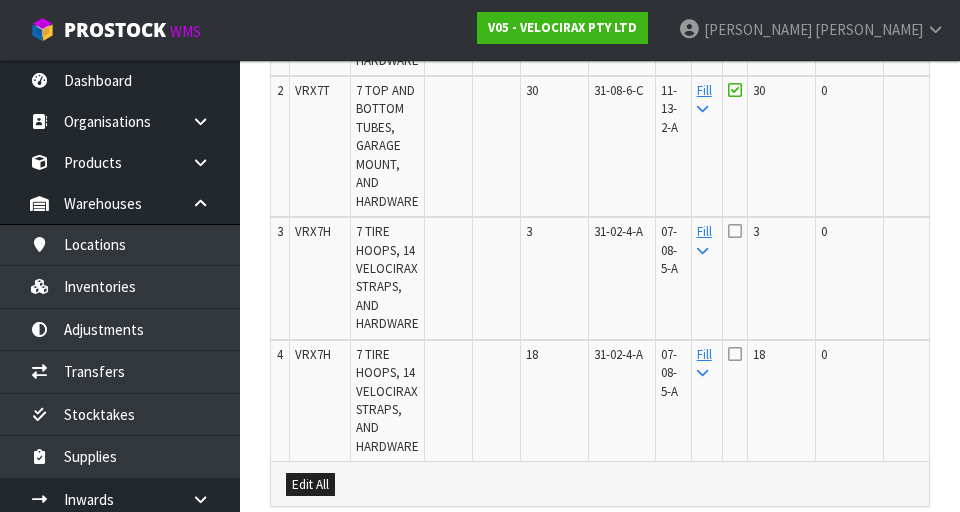 click at bounding box center (735, 231) 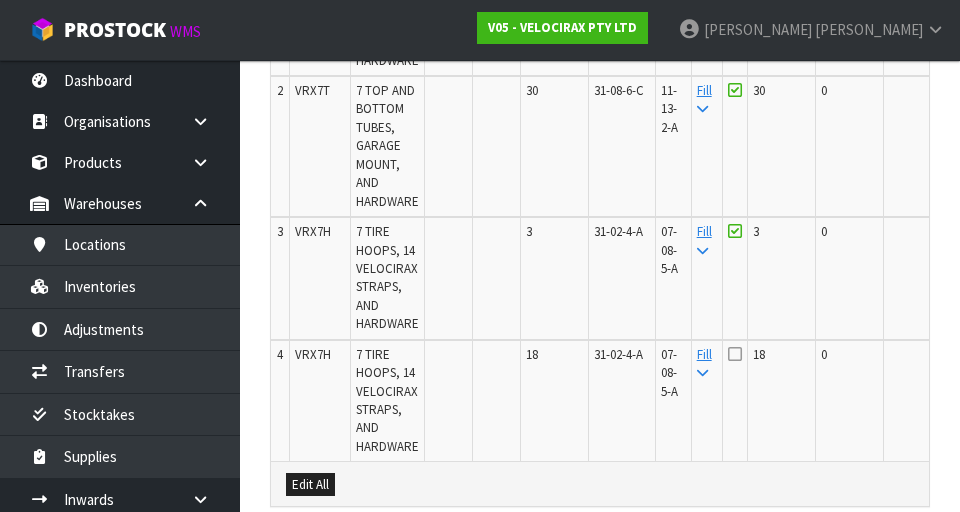 click at bounding box center (735, 354) 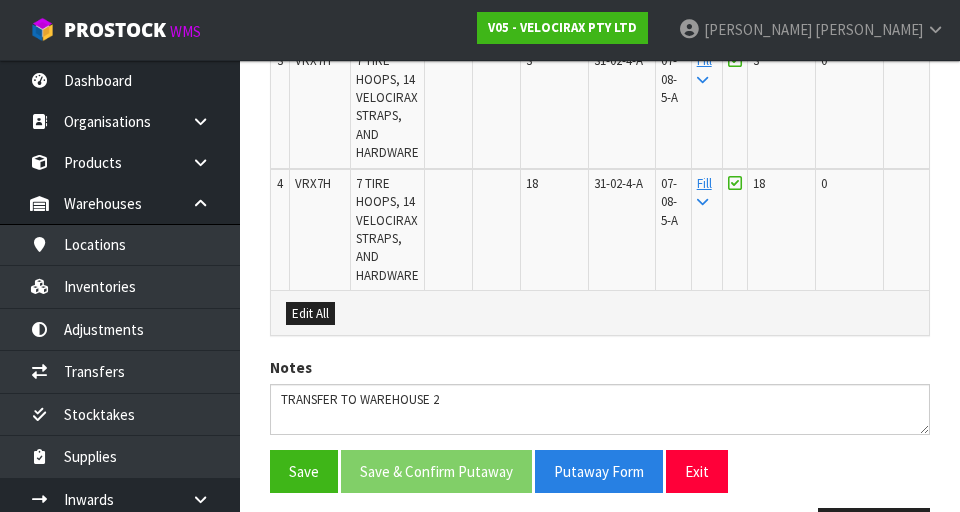 scroll, scrollTop: 983, scrollLeft: 0, axis: vertical 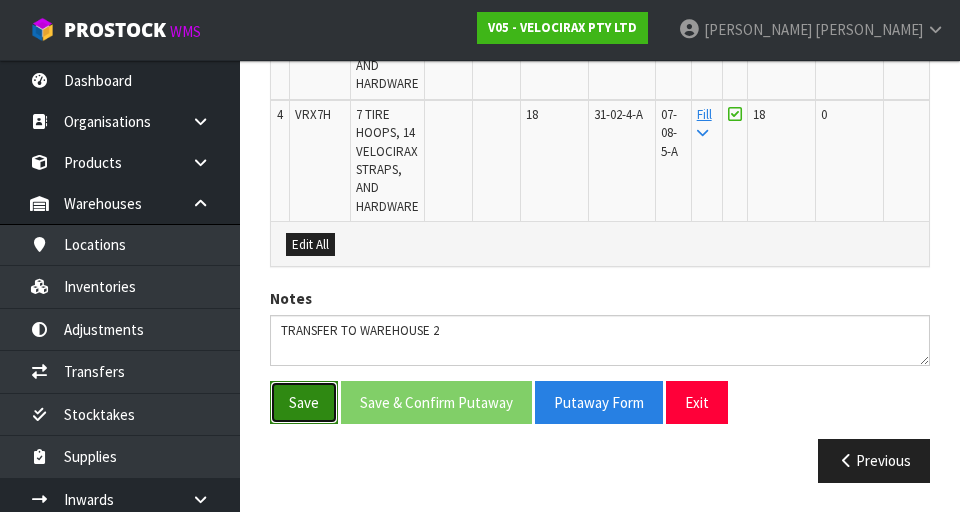 click on "Save" at bounding box center [304, 402] 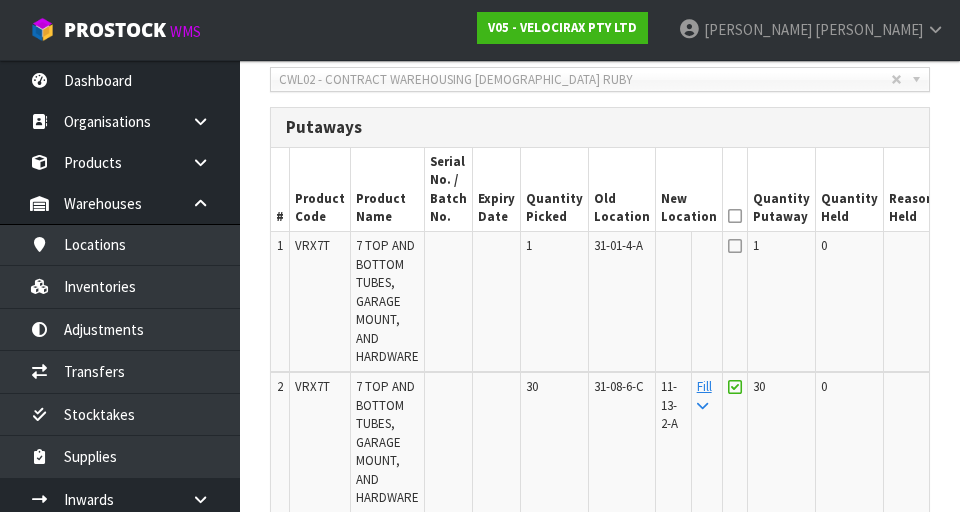 scroll, scrollTop: 525, scrollLeft: 0, axis: vertical 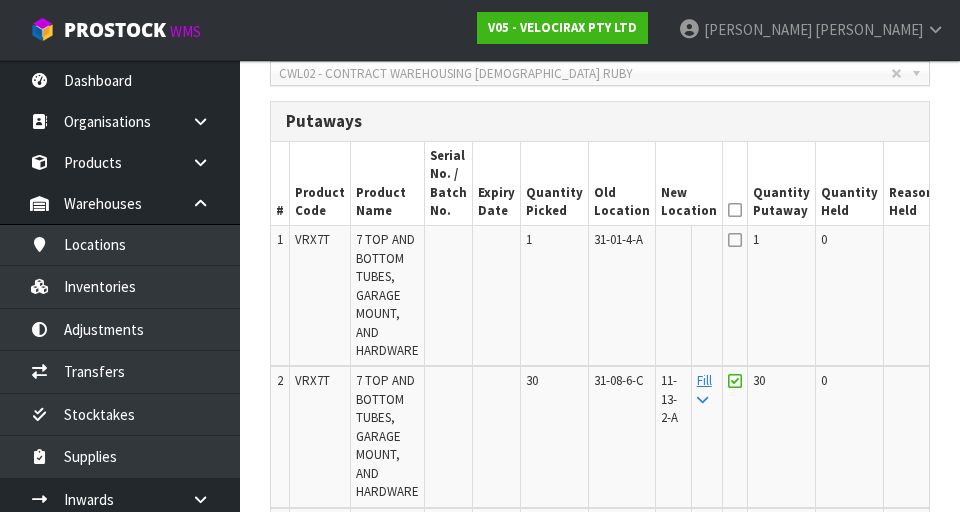 click on "Edit" at bounding box center [961, 243] 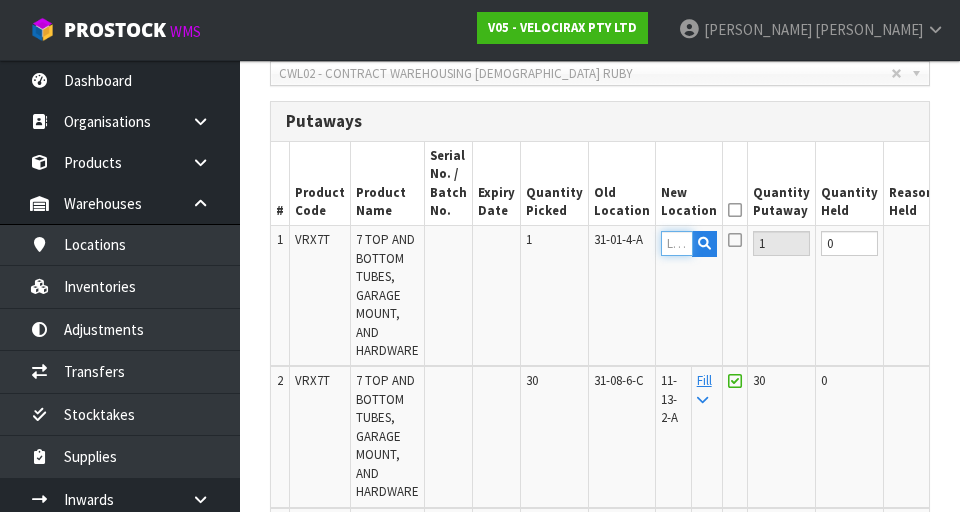 click at bounding box center (677, 243) 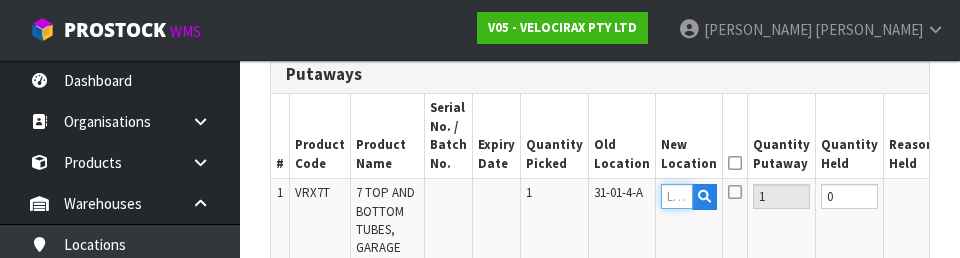 scroll, scrollTop: 590, scrollLeft: 0, axis: vertical 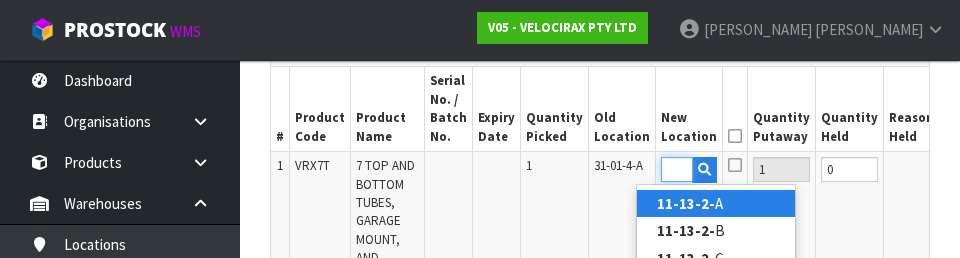 type on "11-13-2-A" 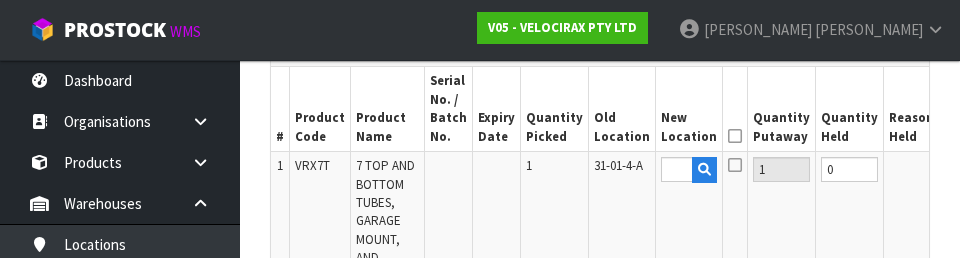 click on "OK" at bounding box center [962, 169] 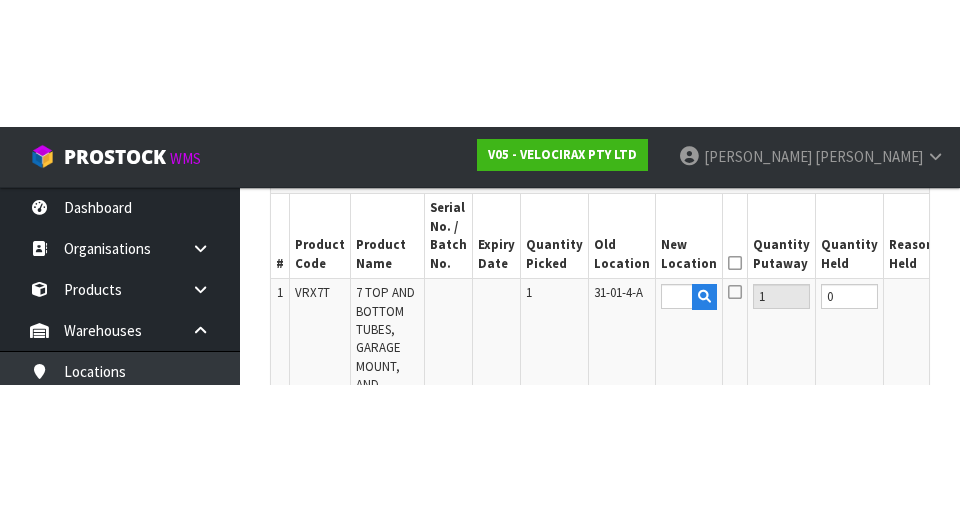 scroll, scrollTop: 600, scrollLeft: 0, axis: vertical 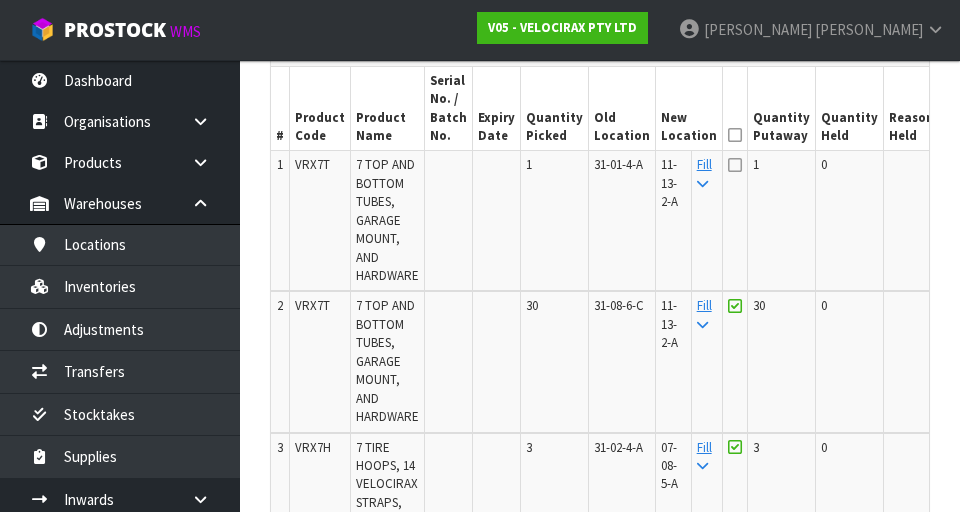 click at bounding box center (735, 135) 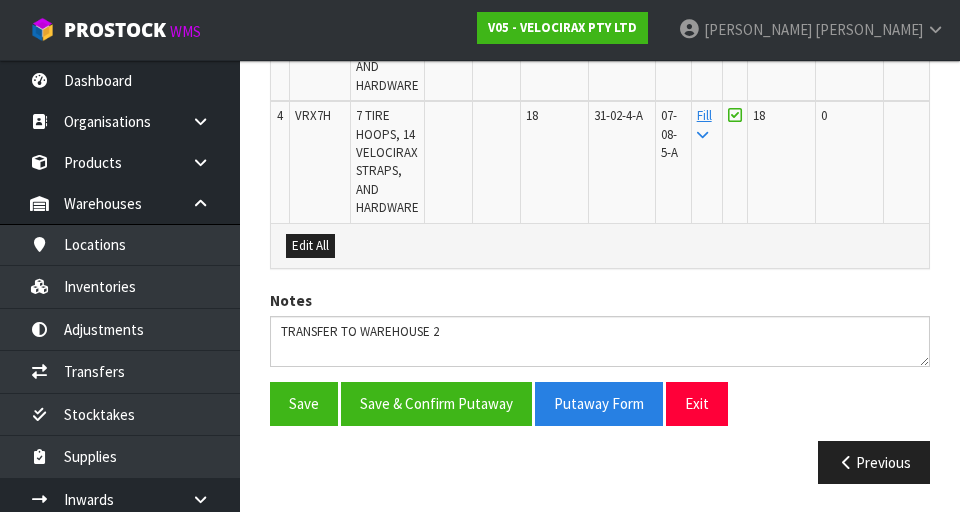 scroll, scrollTop: 1055, scrollLeft: 0, axis: vertical 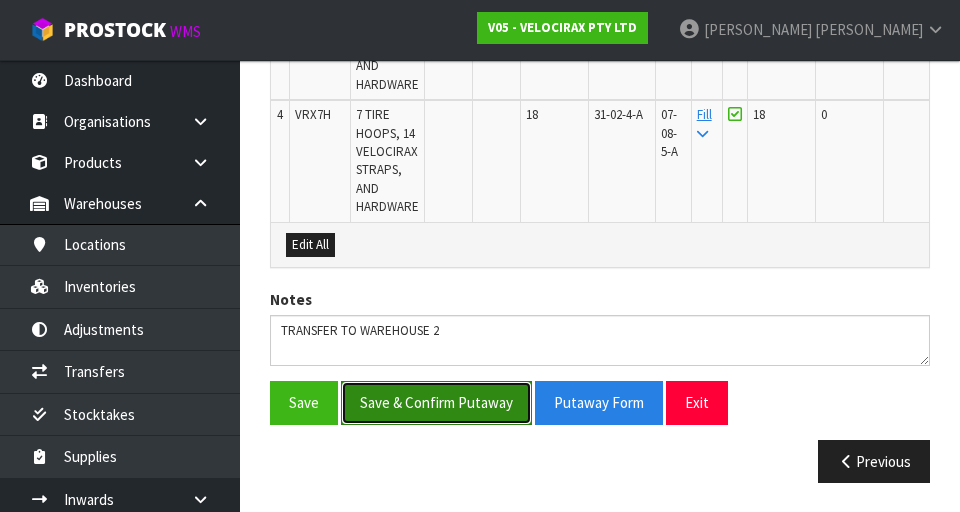 click on "Save & Confirm Putaway" at bounding box center (436, 402) 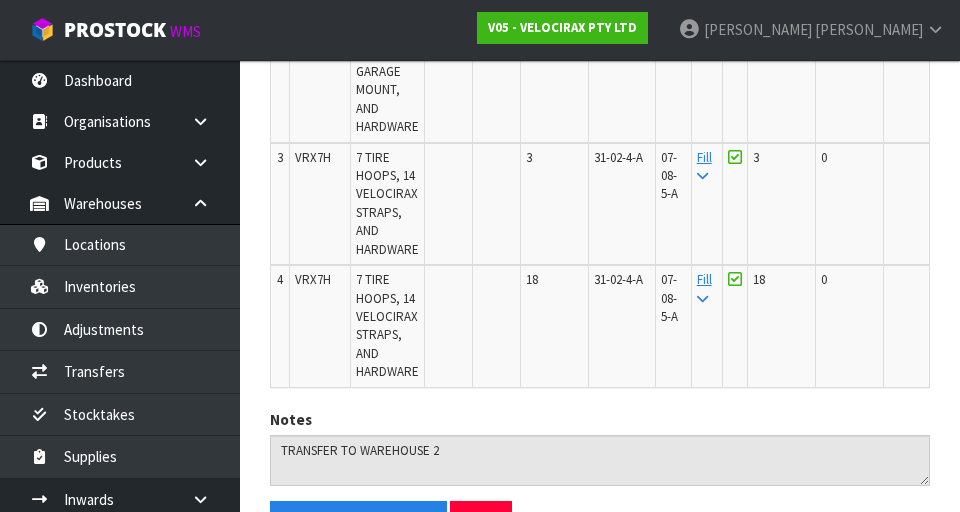 scroll, scrollTop: 1010, scrollLeft: 0, axis: vertical 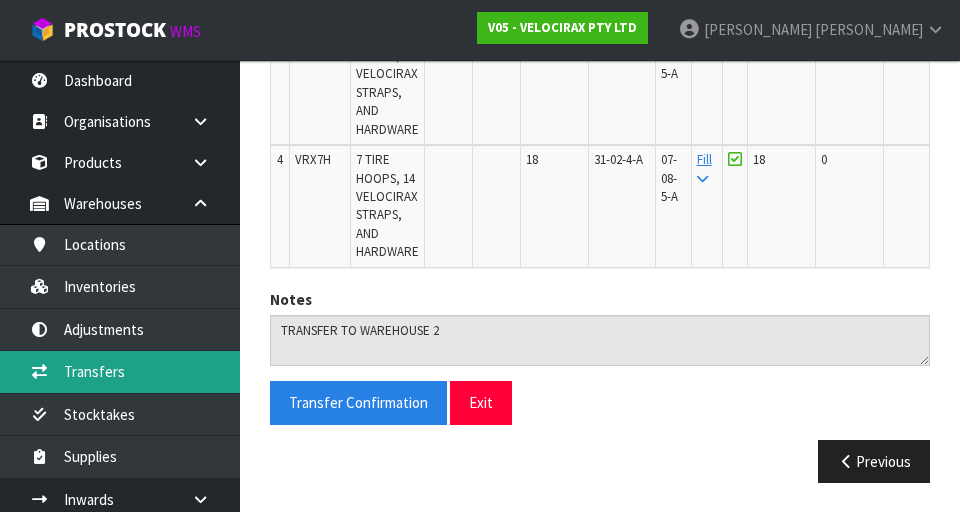 click on "Transfers" at bounding box center (120, 371) 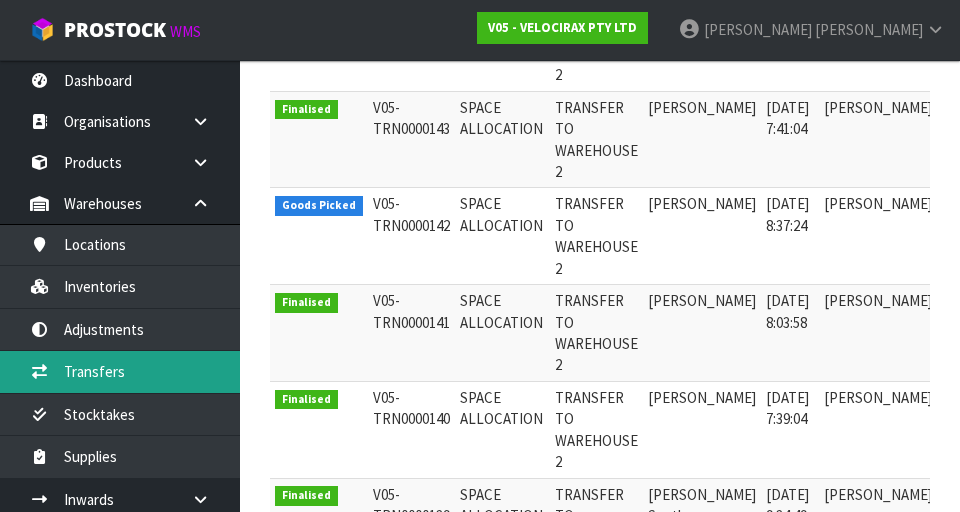 scroll, scrollTop: 0, scrollLeft: 0, axis: both 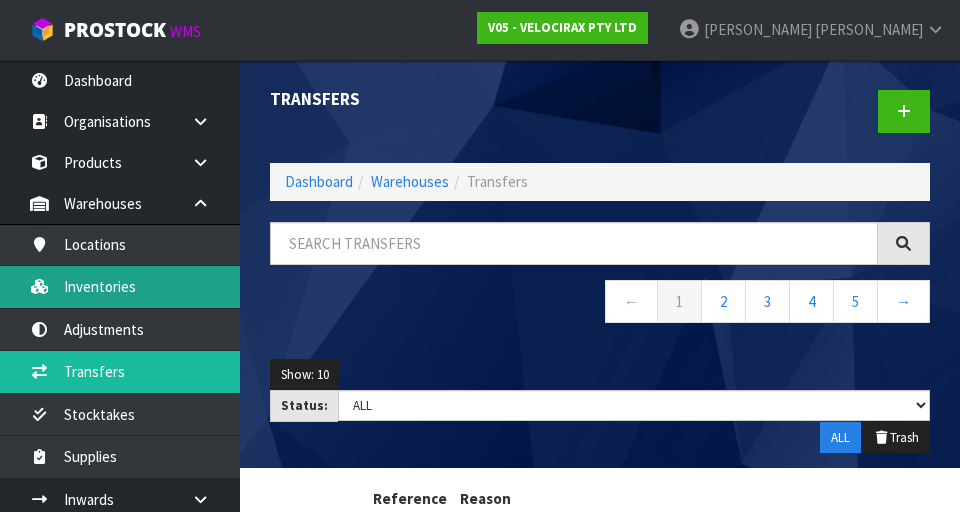 click on "Inventories" at bounding box center [120, 286] 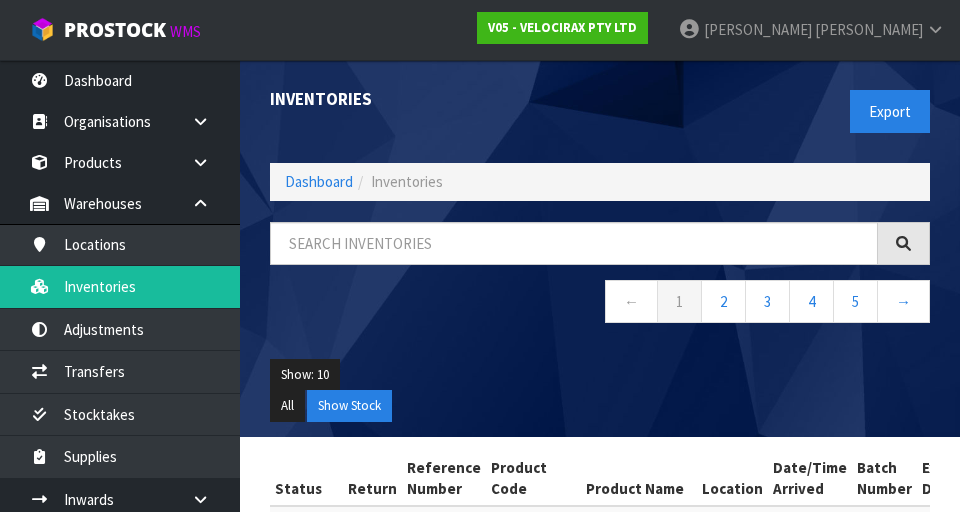 click on "Inventories
Export
Dashboard Inventories
←
1 2 3 4 5
→
Show: 10
5
10
25
50
All
Show Stock
Status
Return
Reference Number
Product Code
Product Name
Location
Date/Time Arrived
Batch Number
Expiry Date
Serial Number
Qty Available
Qty Committed
Qty Quoted Action" at bounding box center [480, 706] 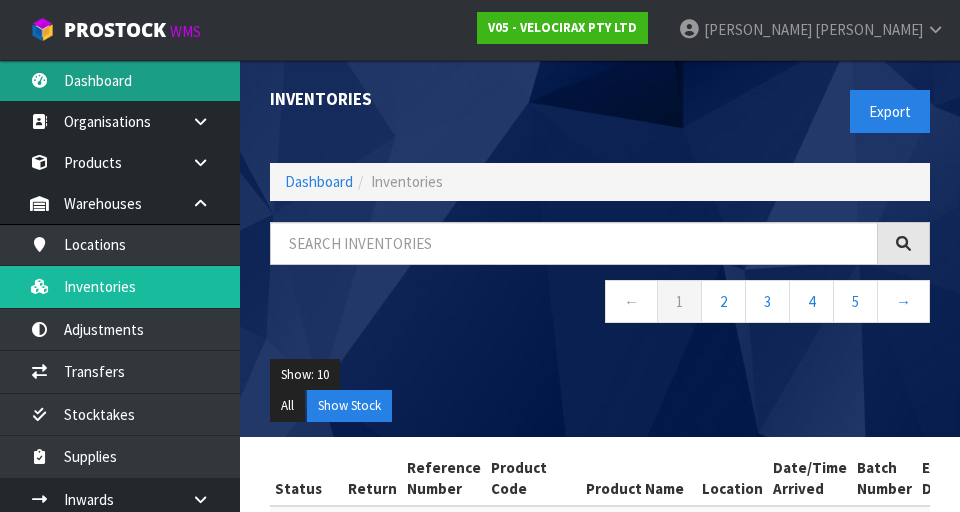 click on "Dashboard" at bounding box center [120, 80] 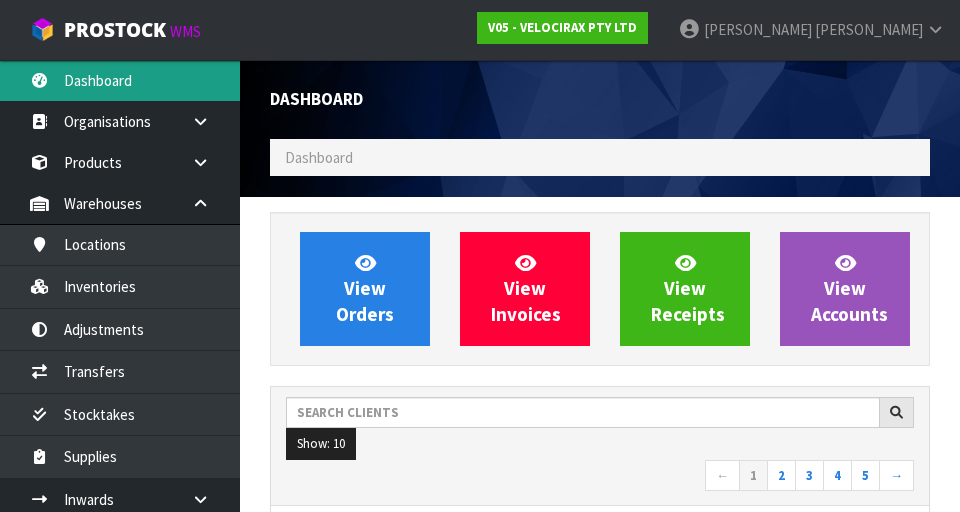 scroll, scrollTop: 998348, scrollLeft: 999310, axis: both 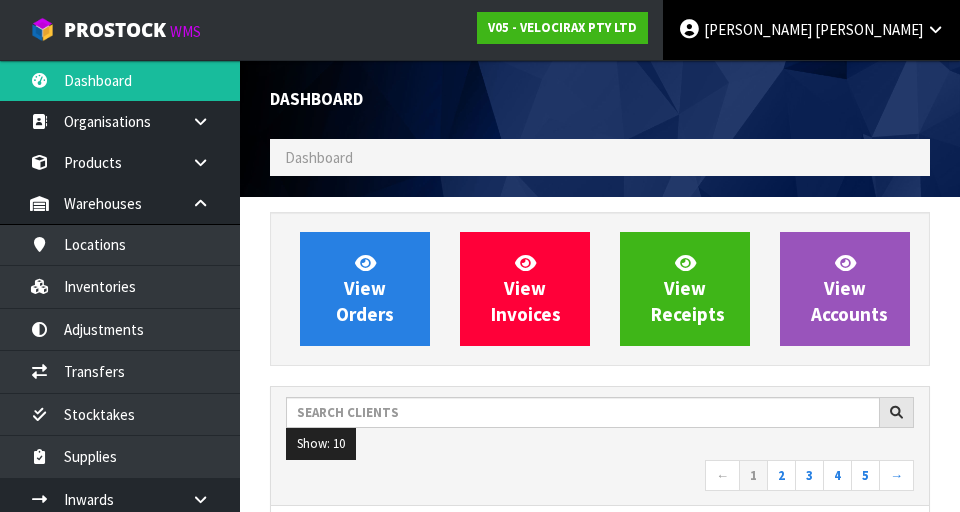 click at bounding box center [813, 29] 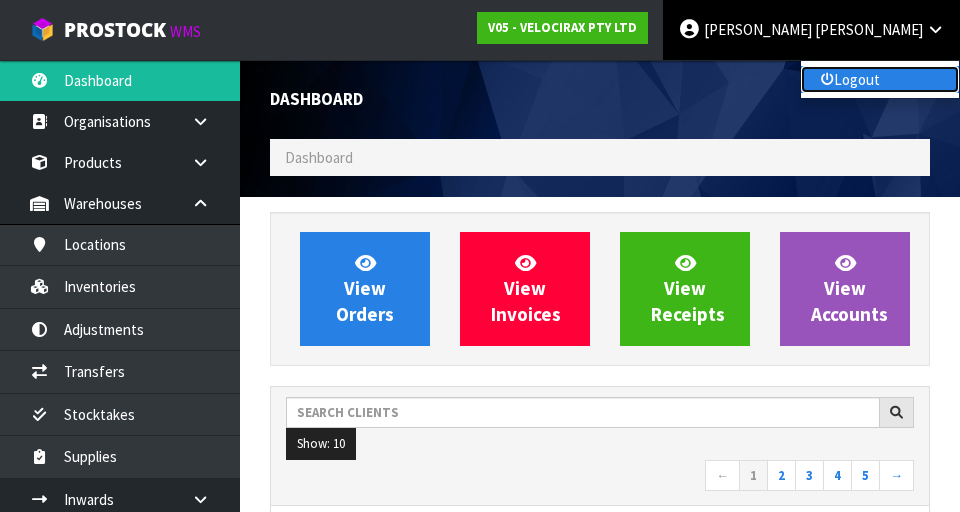 click on "Logout" at bounding box center (880, 79) 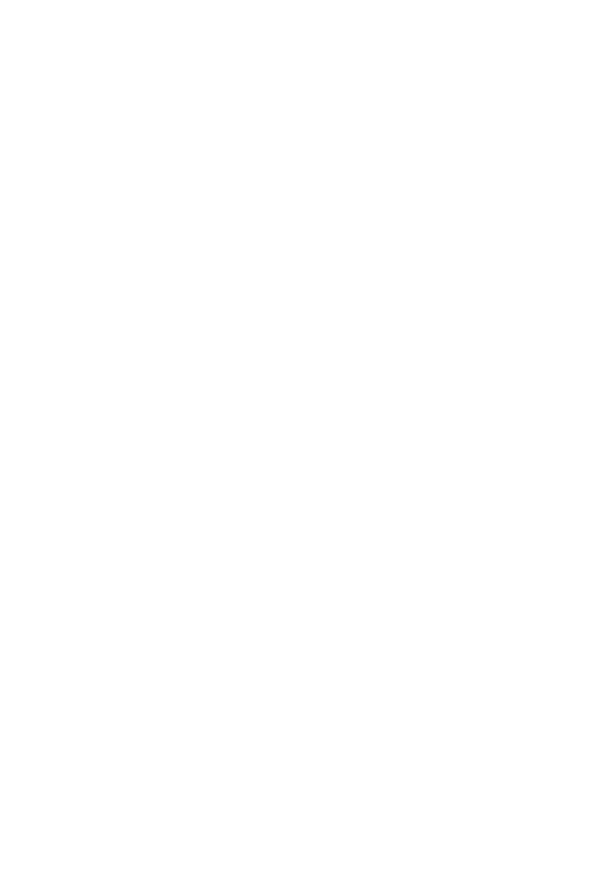 scroll, scrollTop: 0, scrollLeft: 0, axis: both 